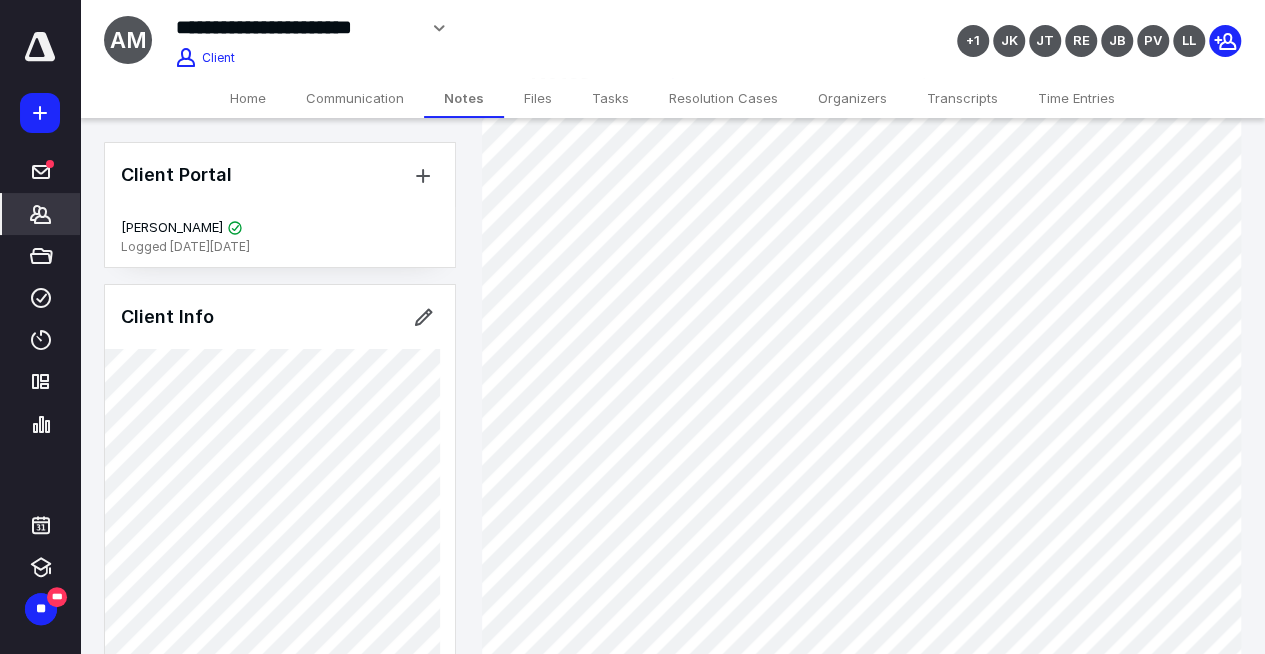 scroll, scrollTop: 100, scrollLeft: 0, axis: vertical 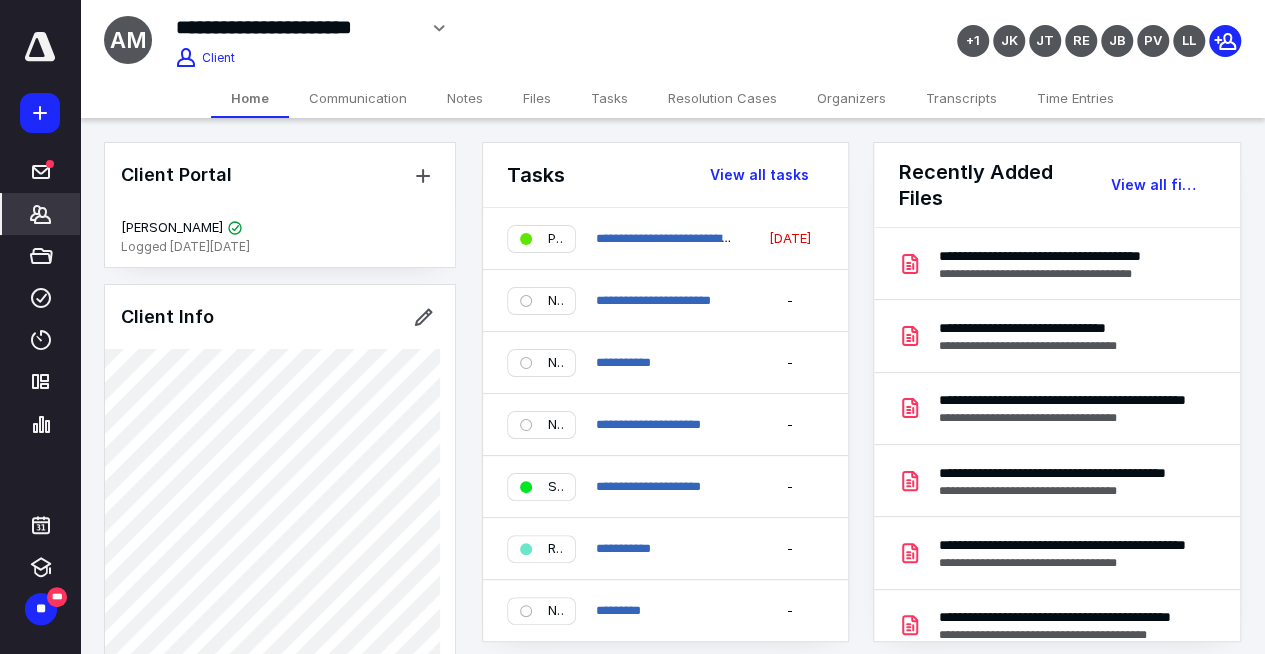 click on "Notes" at bounding box center [465, 98] 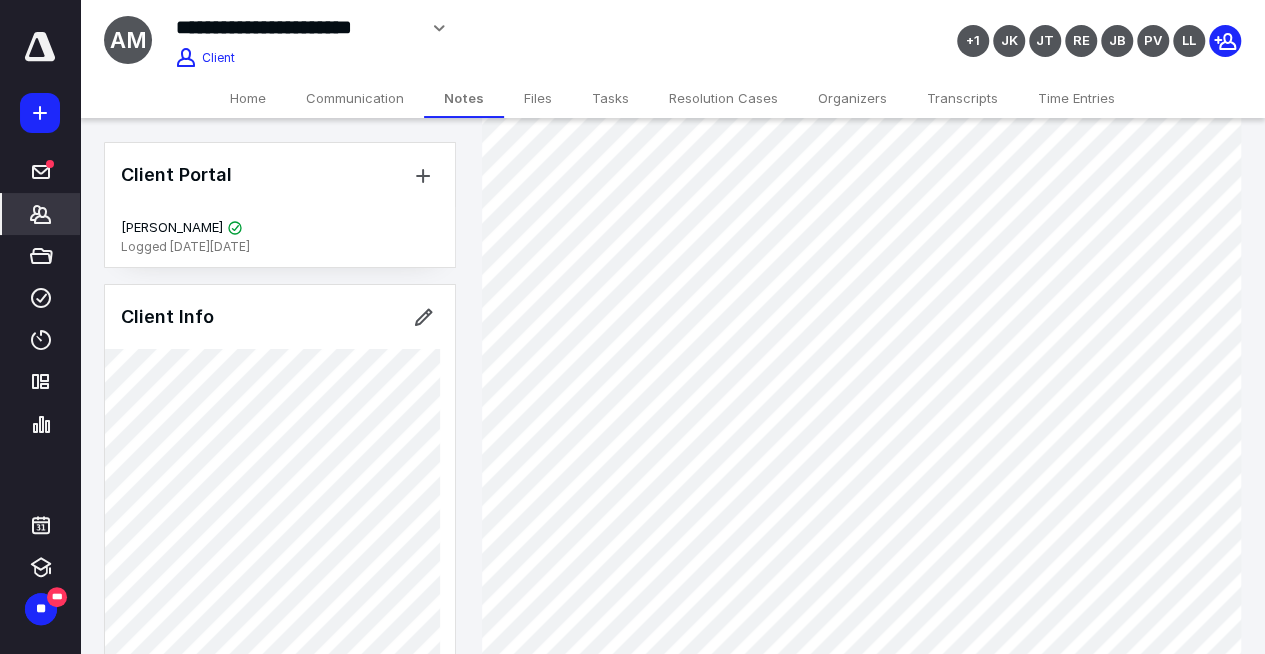 scroll, scrollTop: 0, scrollLeft: 0, axis: both 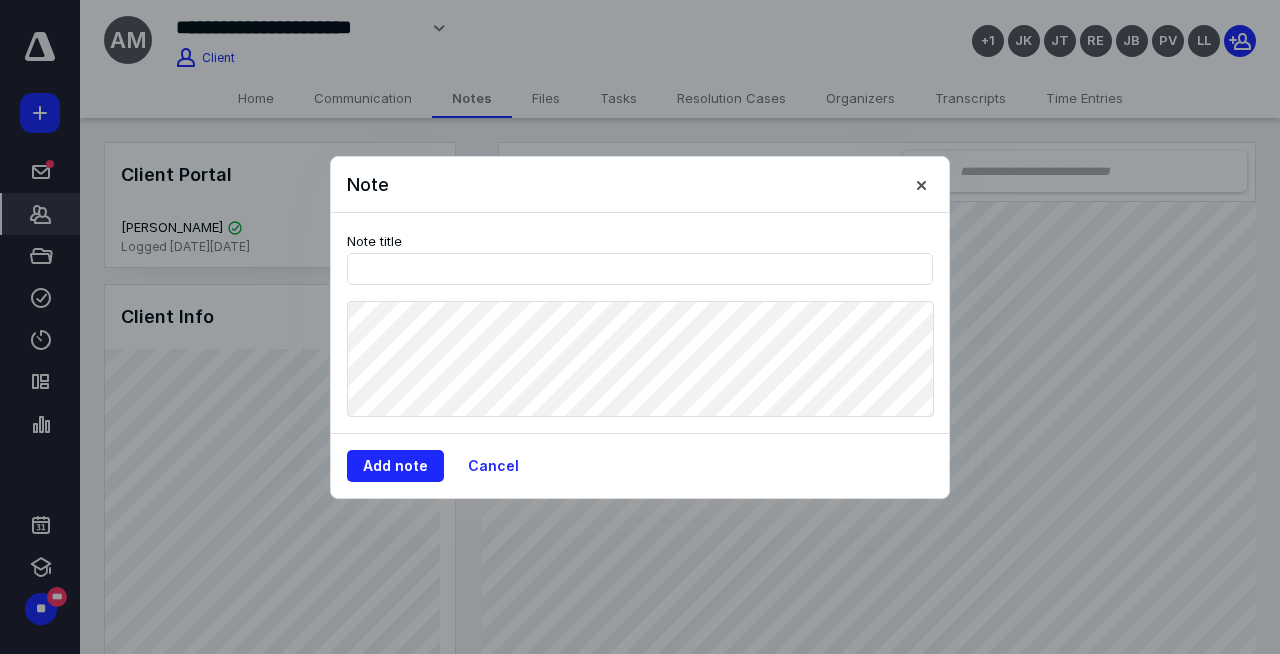 click on "Note Note title Add note Cancel" at bounding box center (640, 327) 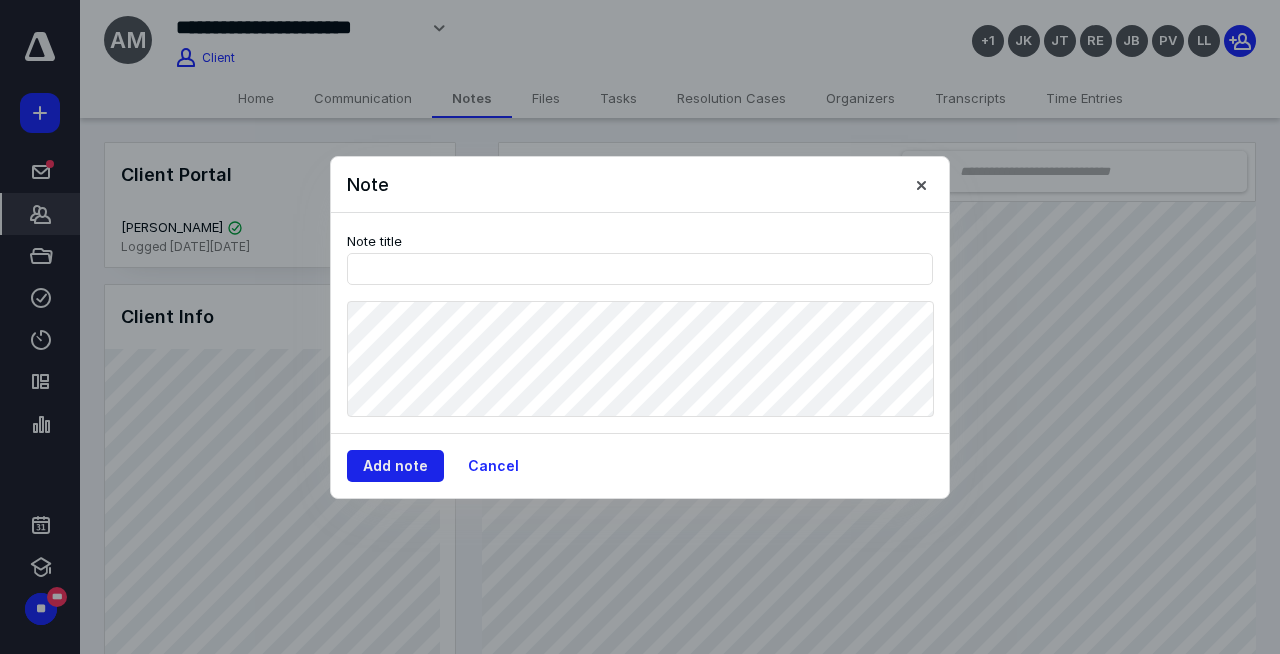 click on "Add note" at bounding box center [395, 466] 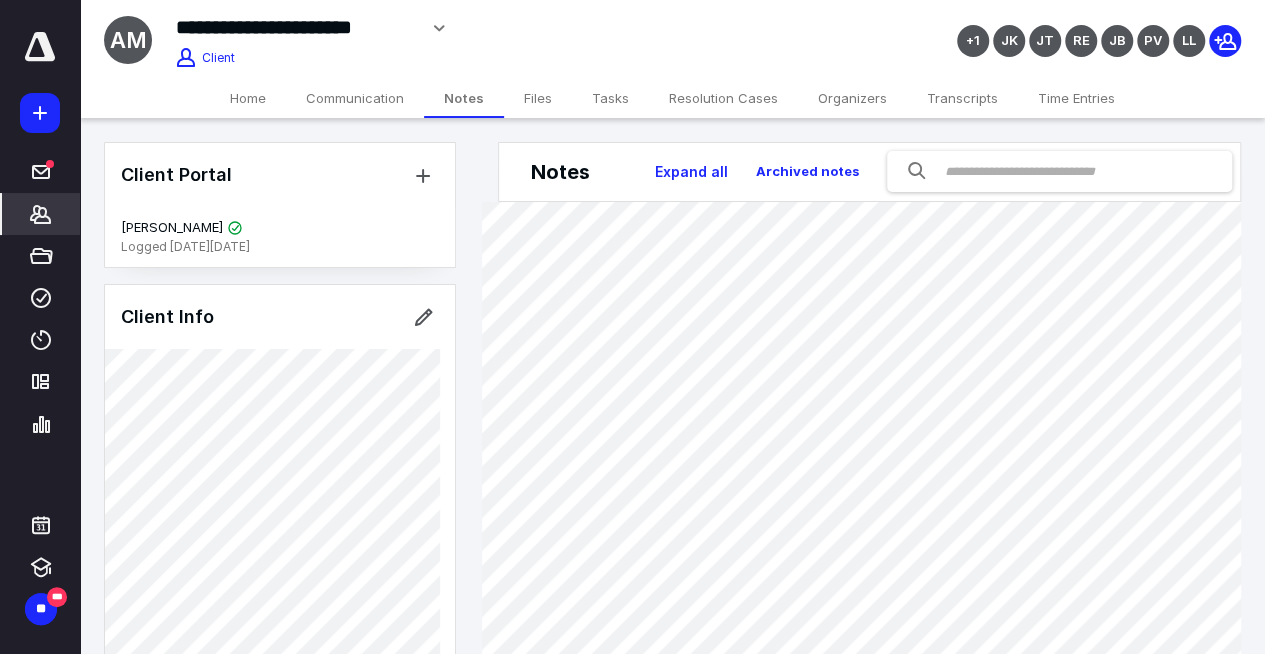 click on "Time Entries" at bounding box center [1076, 98] 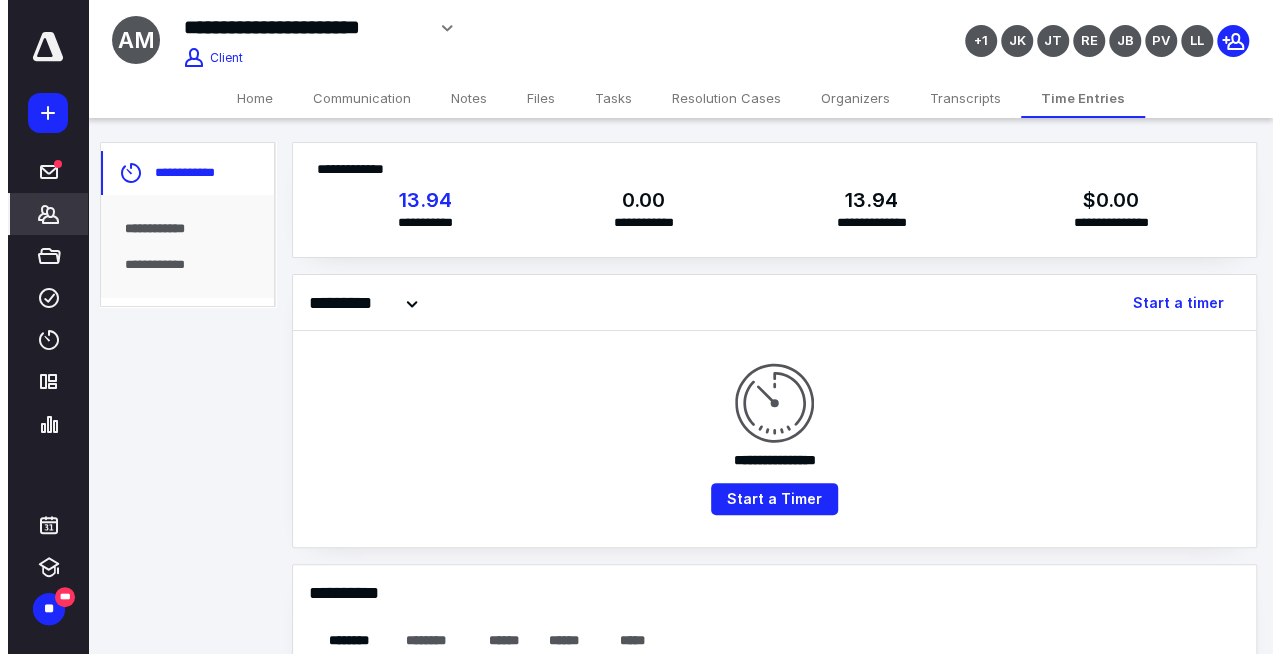 scroll, scrollTop: 300, scrollLeft: 0, axis: vertical 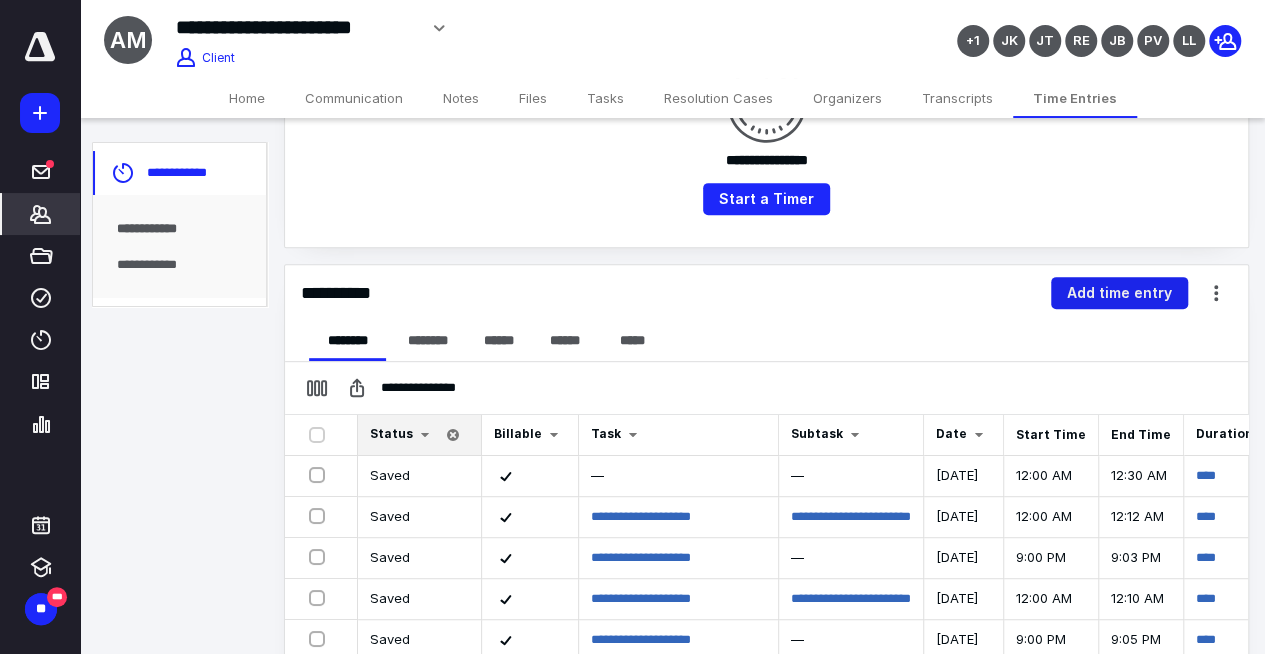 click on "Add time entry" at bounding box center [1119, 293] 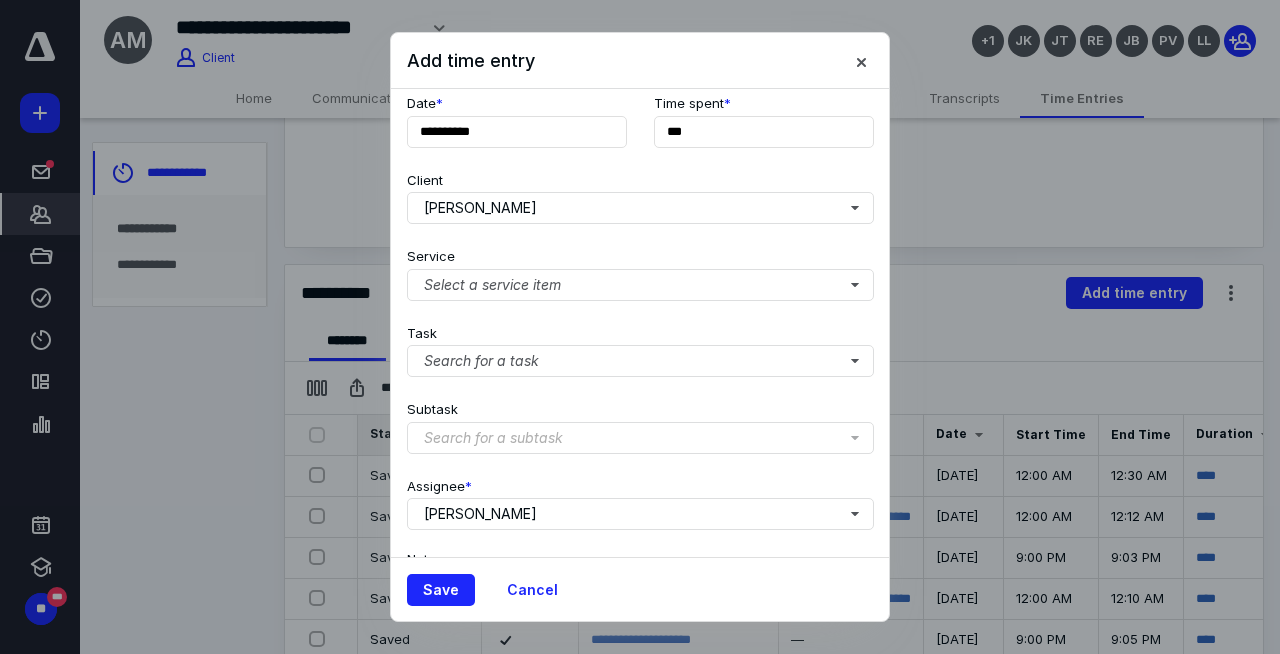 scroll, scrollTop: 246, scrollLeft: 0, axis: vertical 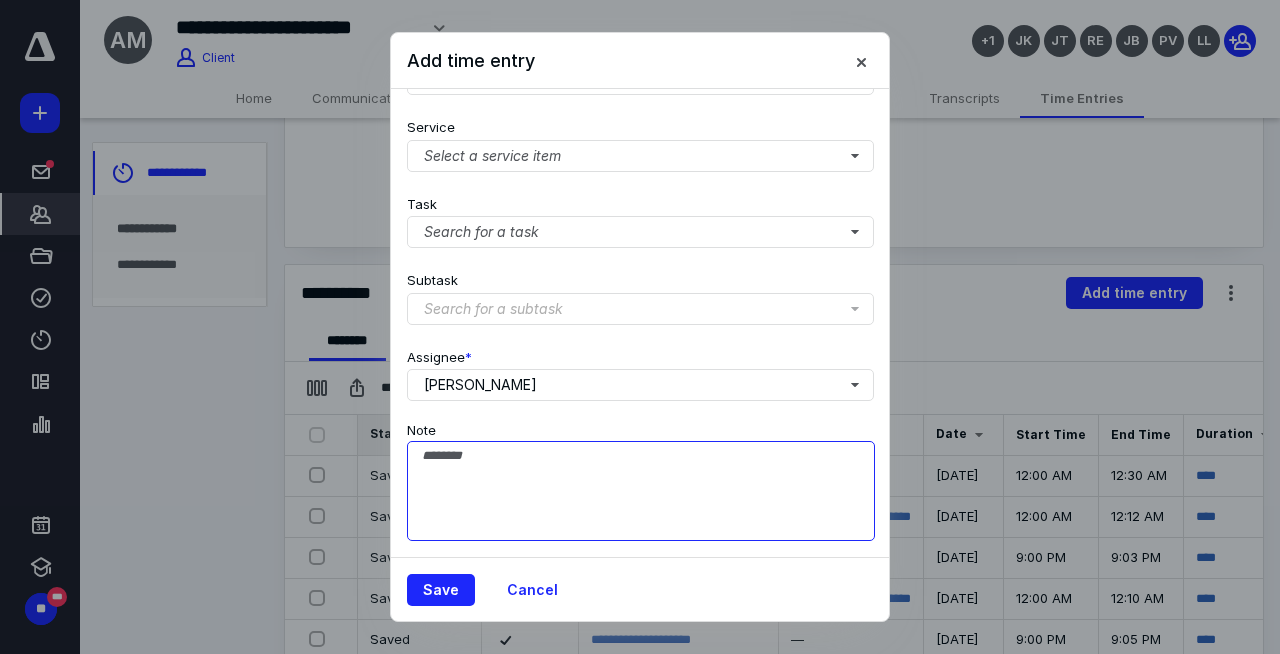 click on "Note" at bounding box center (641, 491) 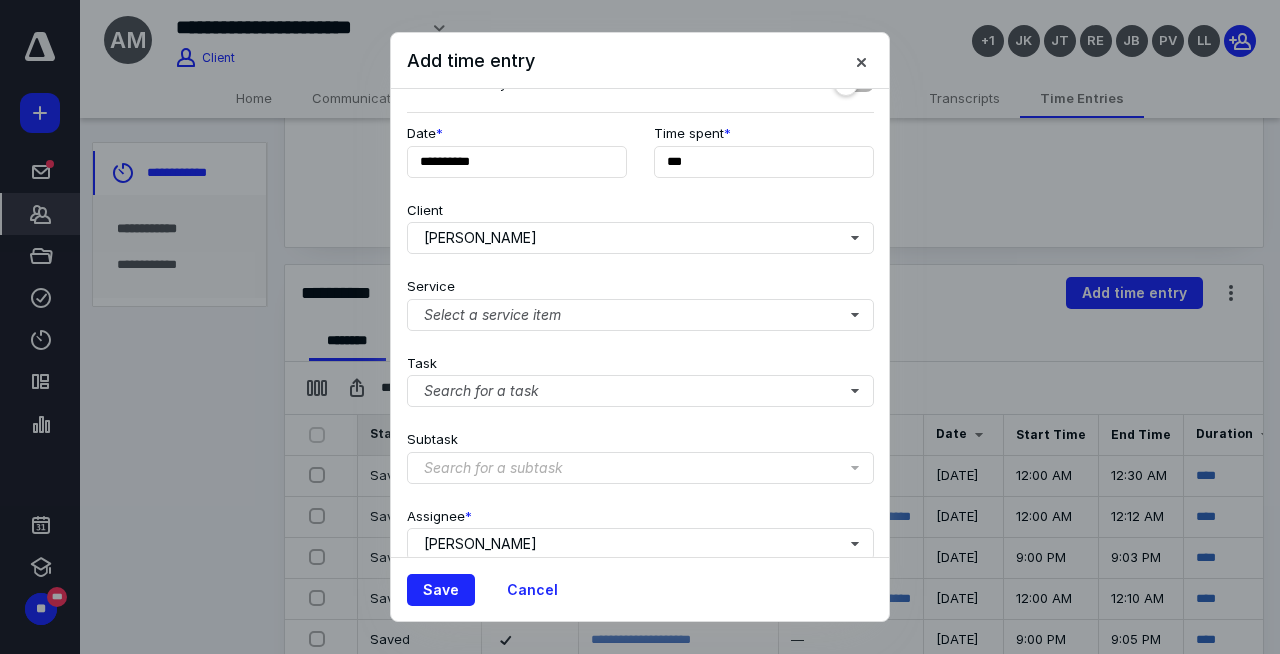 scroll, scrollTop: 0, scrollLeft: 0, axis: both 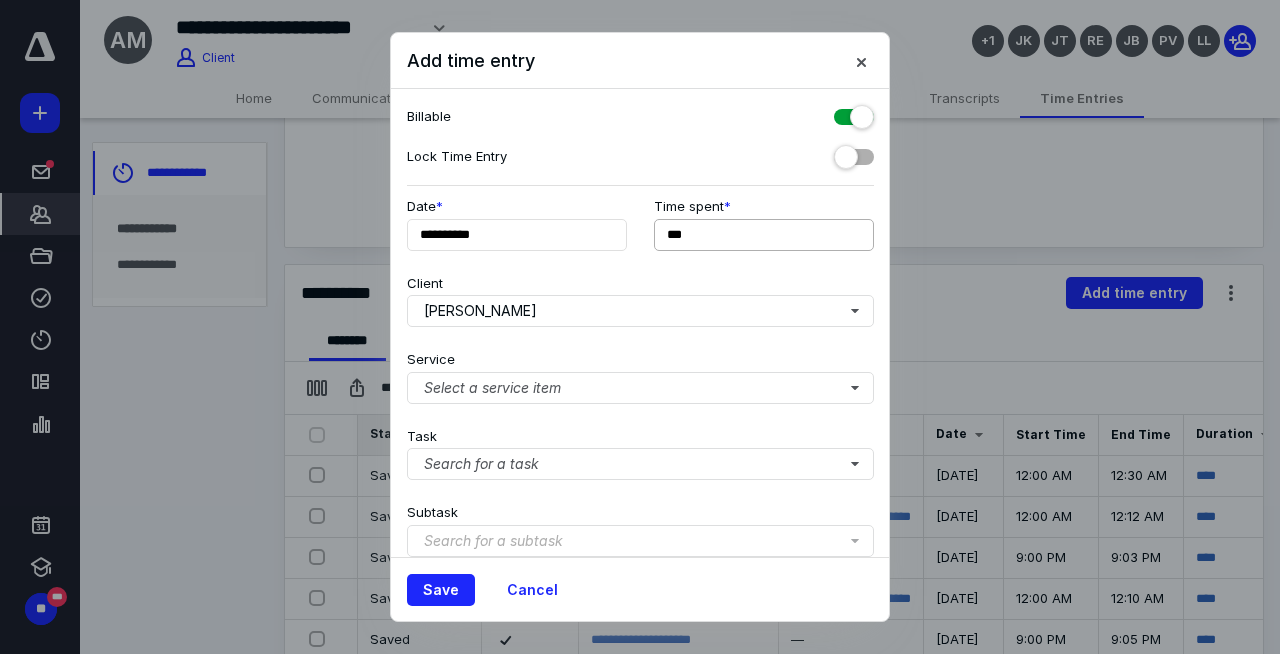 type on "**********" 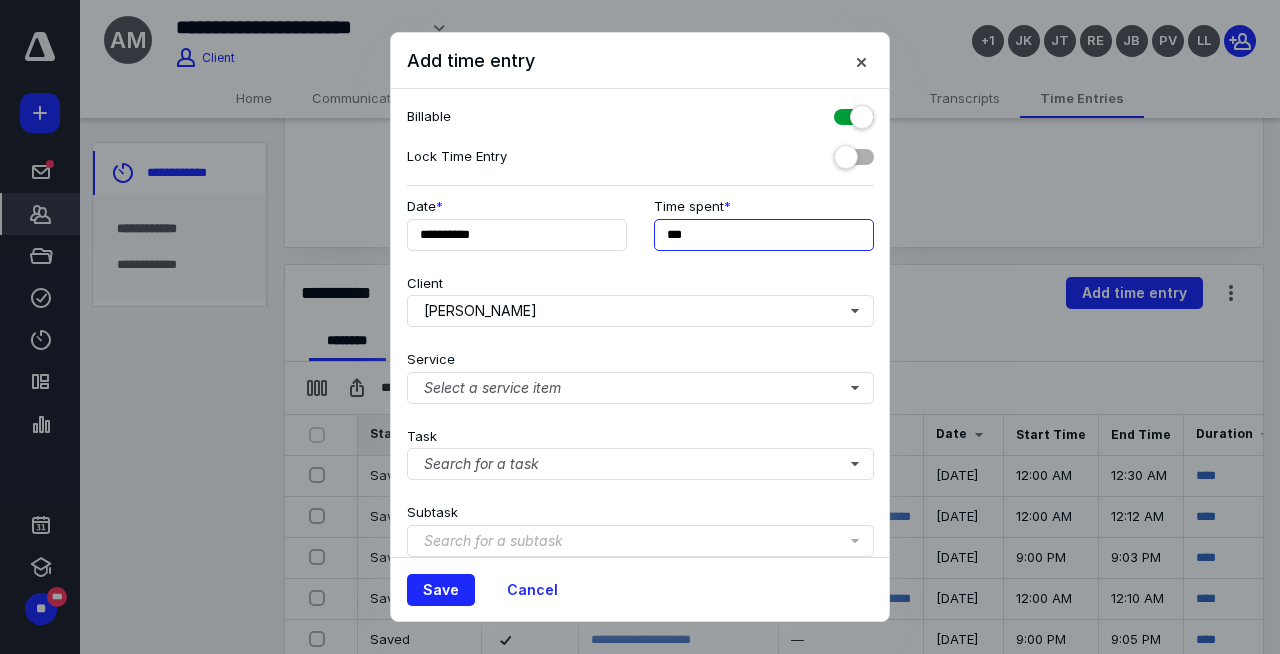 click on "***" at bounding box center (764, 235) 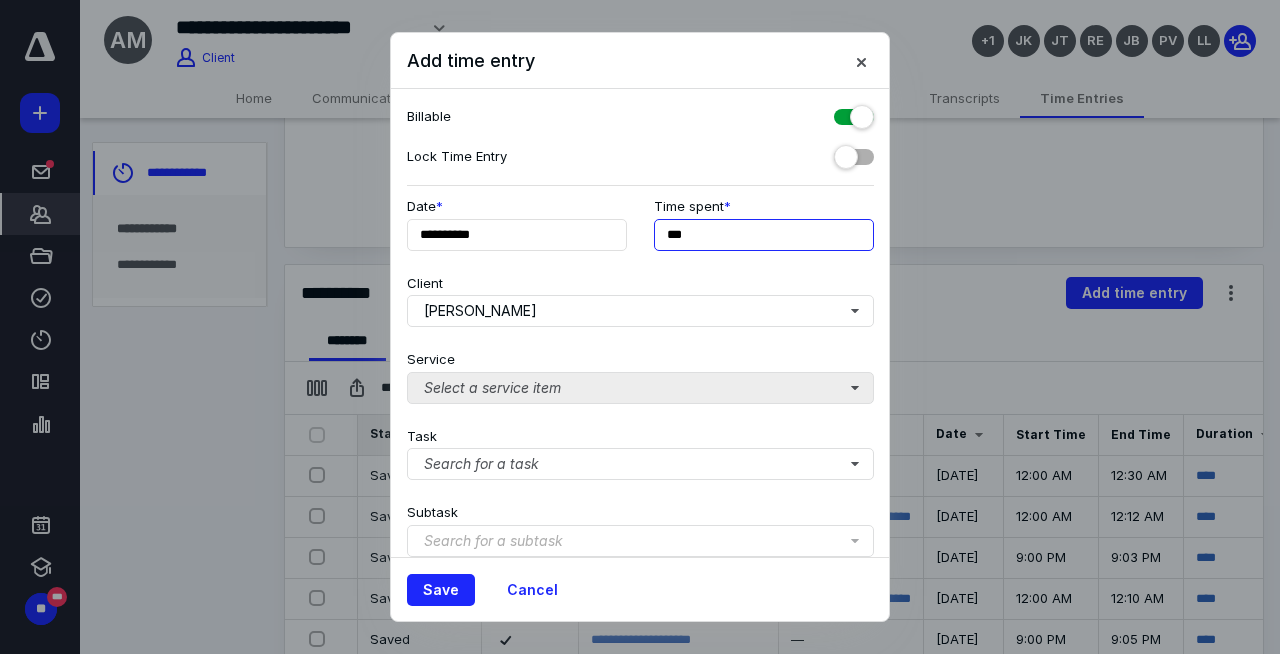 type on "***" 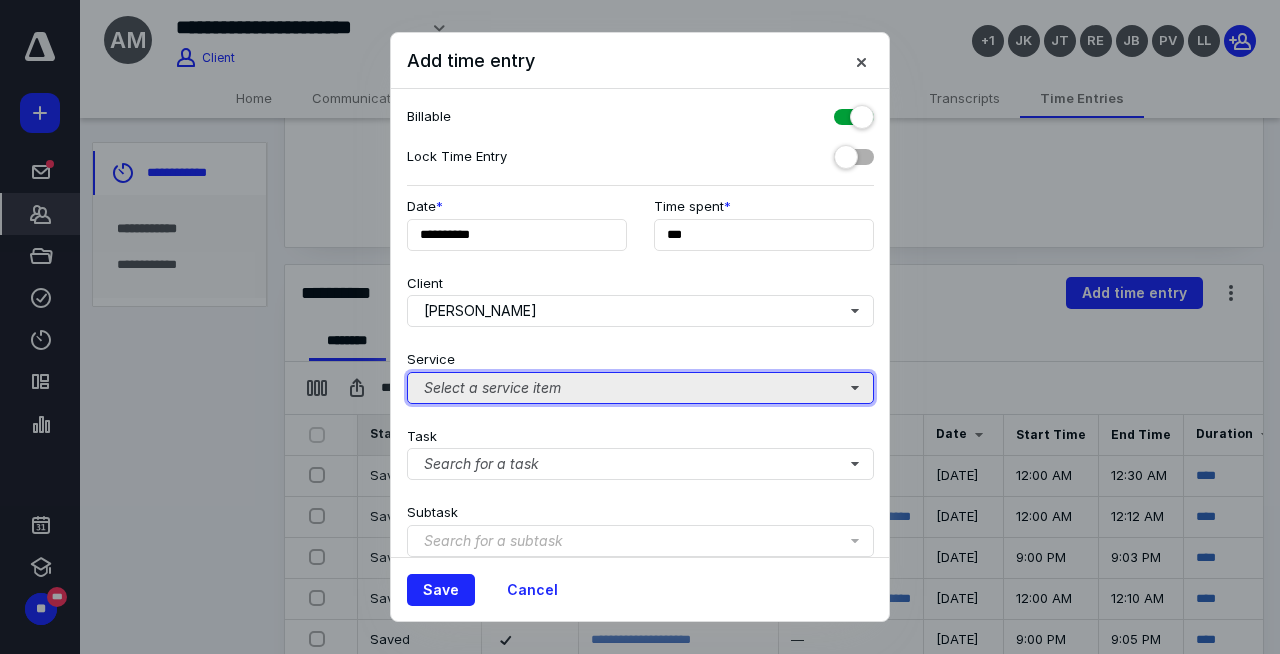click on "Select a service item" at bounding box center (640, 388) 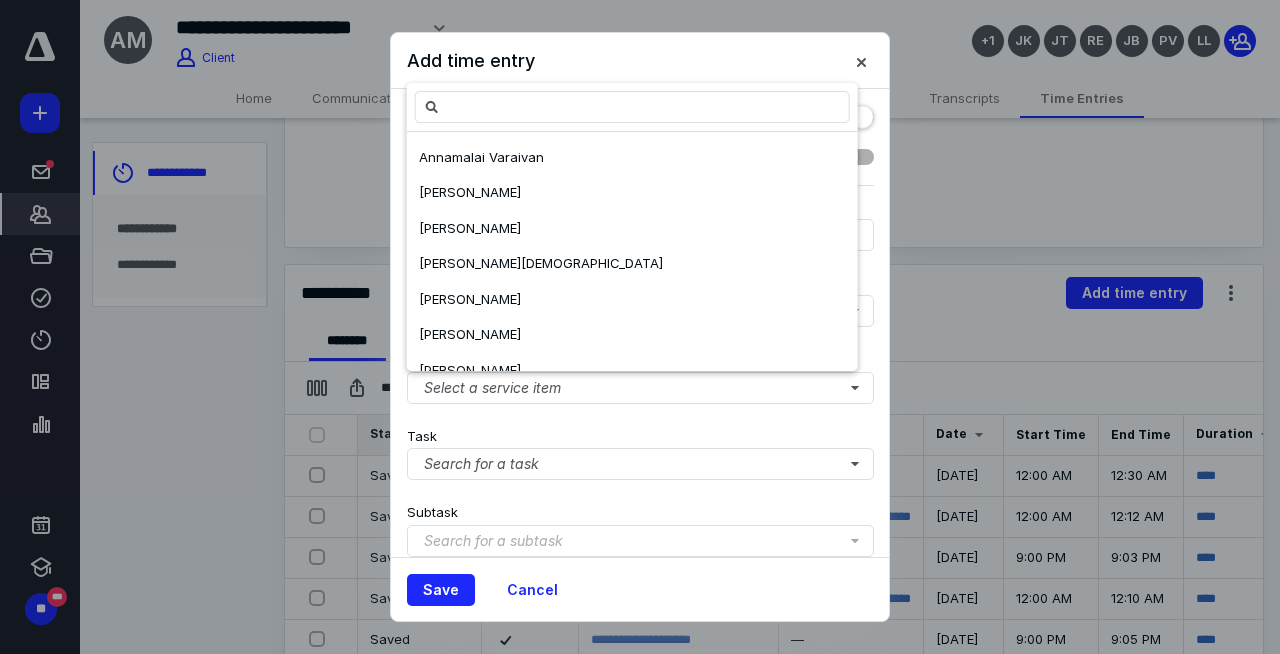 scroll, scrollTop: 948, scrollLeft: 0, axis: vertical 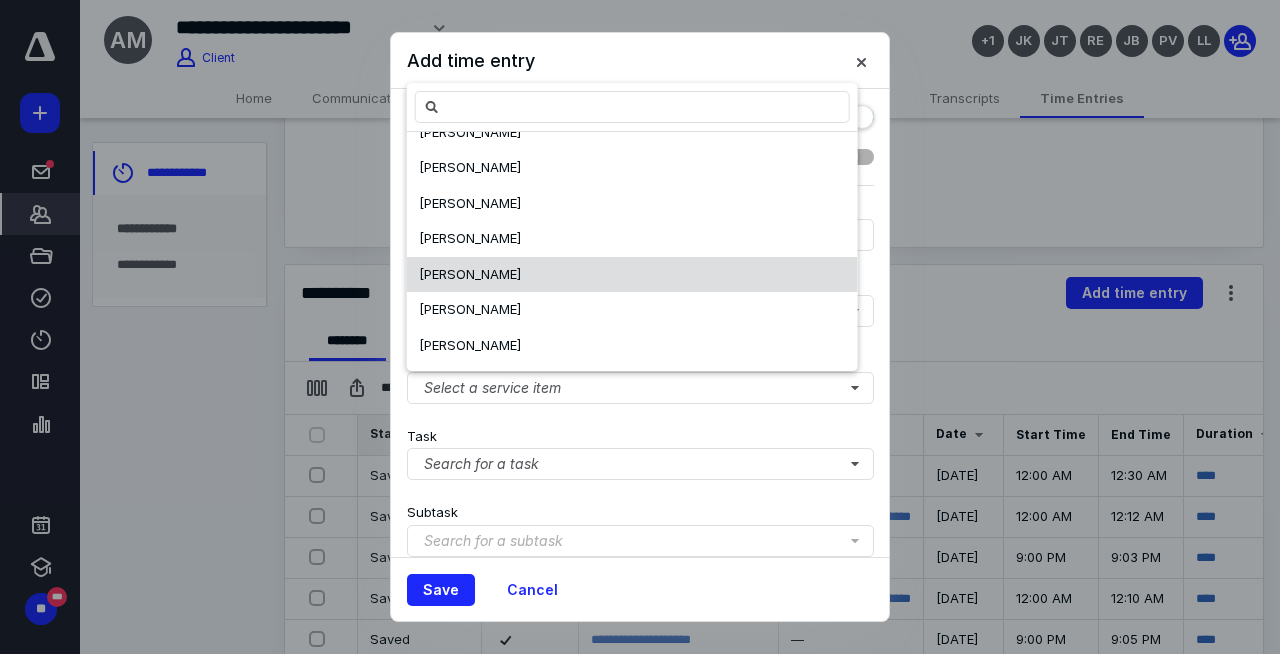 click on "[PERSON_NAME]" at bounding box center (632, 275) 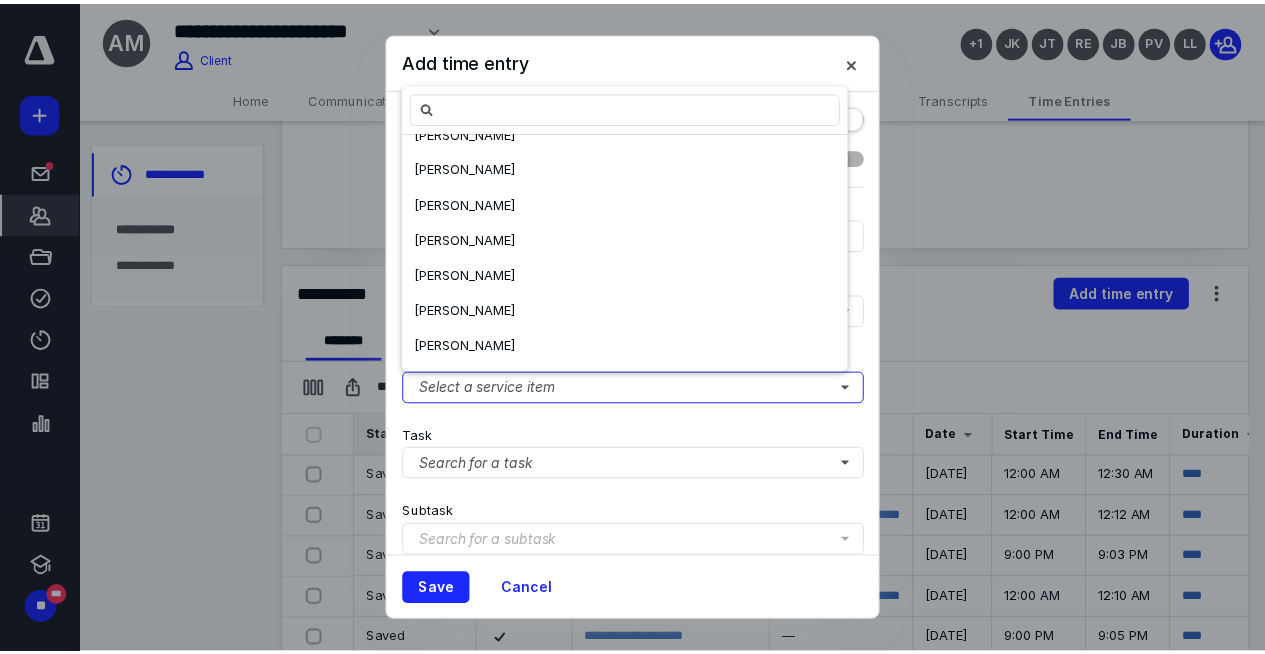 scroll, scrollTop: 0, scrollLeft: 0, axis: both 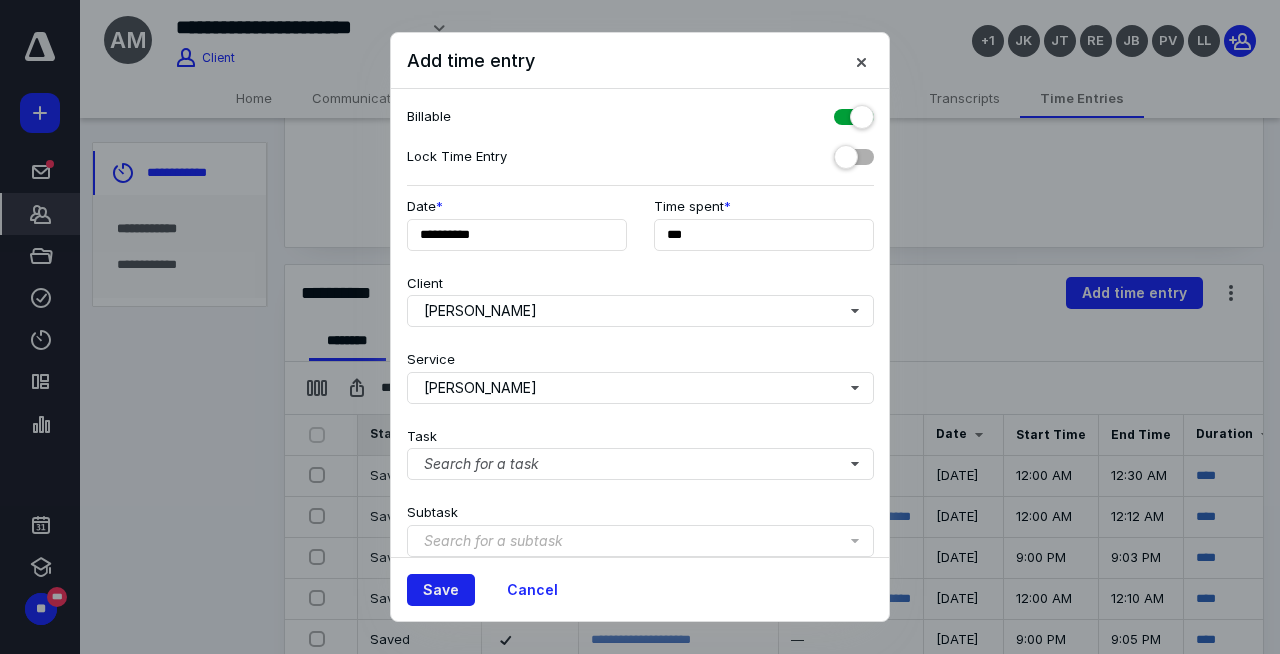 click on "Save" at bounding box center [441, 590] 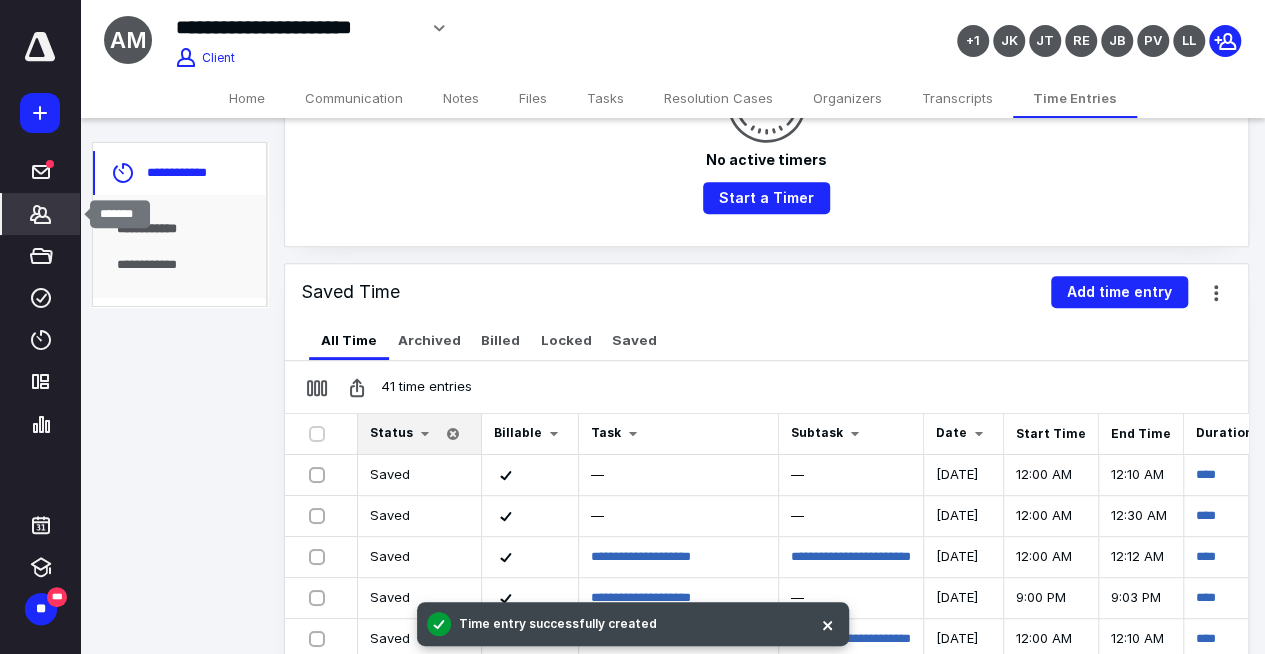 click on "*******" at bounding box center (41, 214) 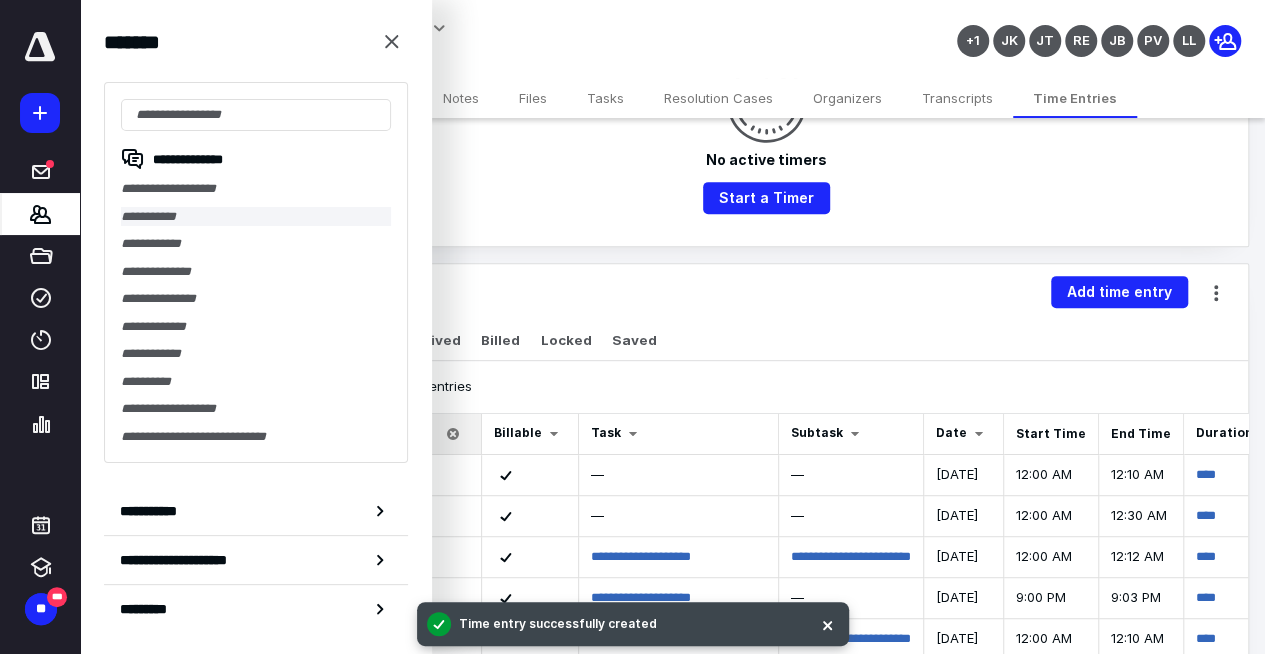 click on "**********" at bounding box center (256, 217) 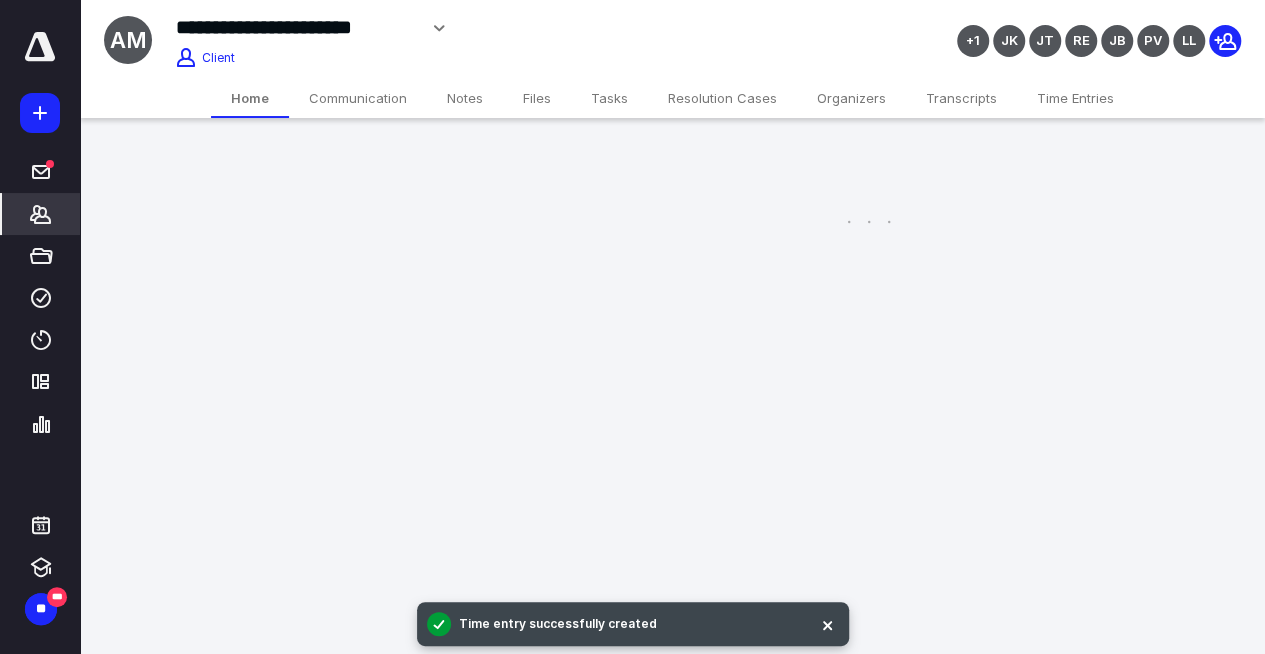 scroll, scrollTop: 0, scrollLeft: 0, axis: both 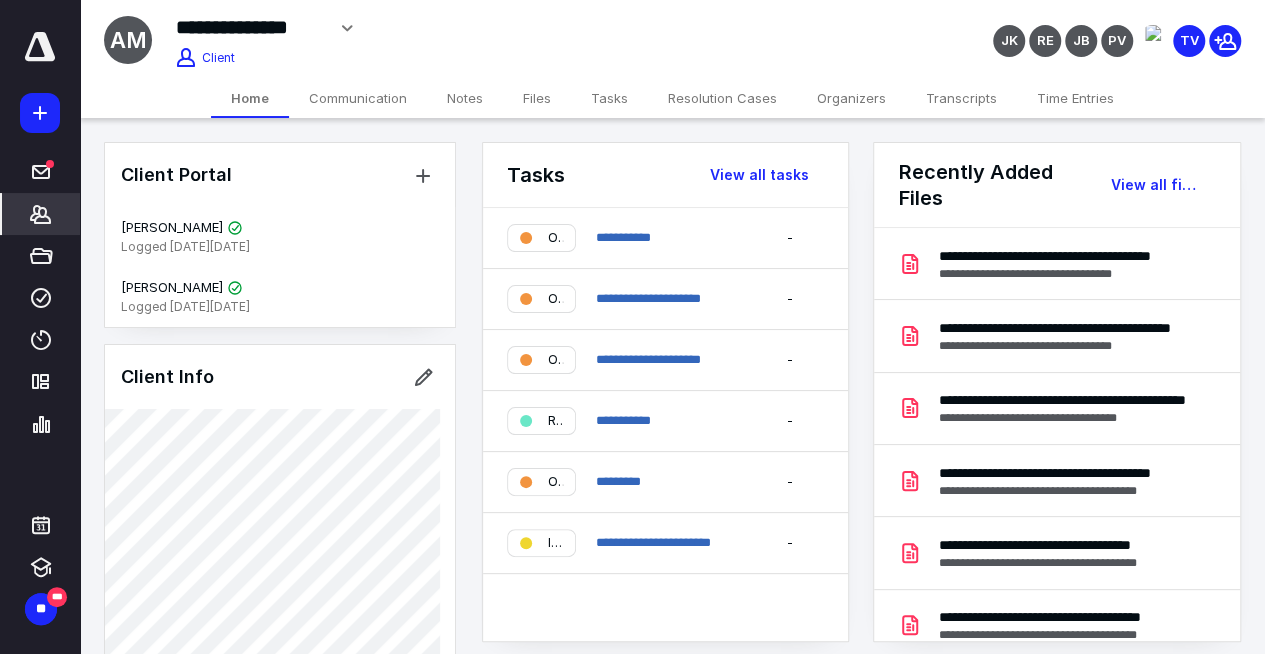 click on "Notes" at bounding box center [465, 98] 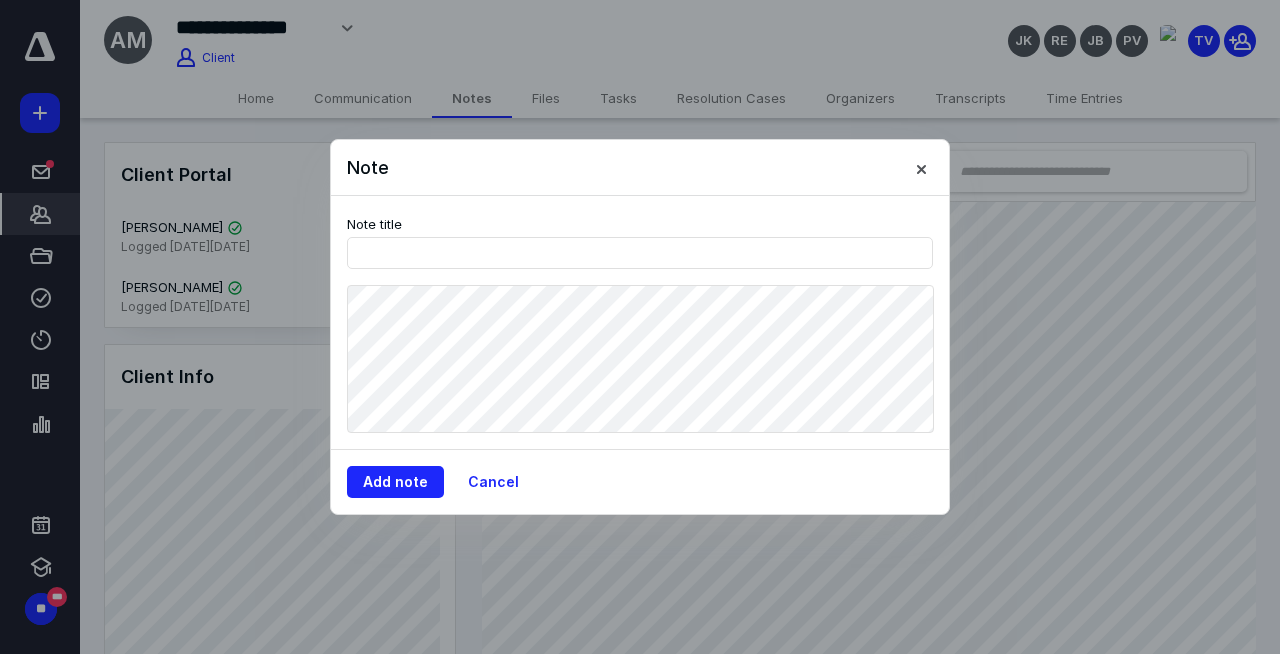 click on "Note title Add note Cancel" at bounding box center [640, 355] 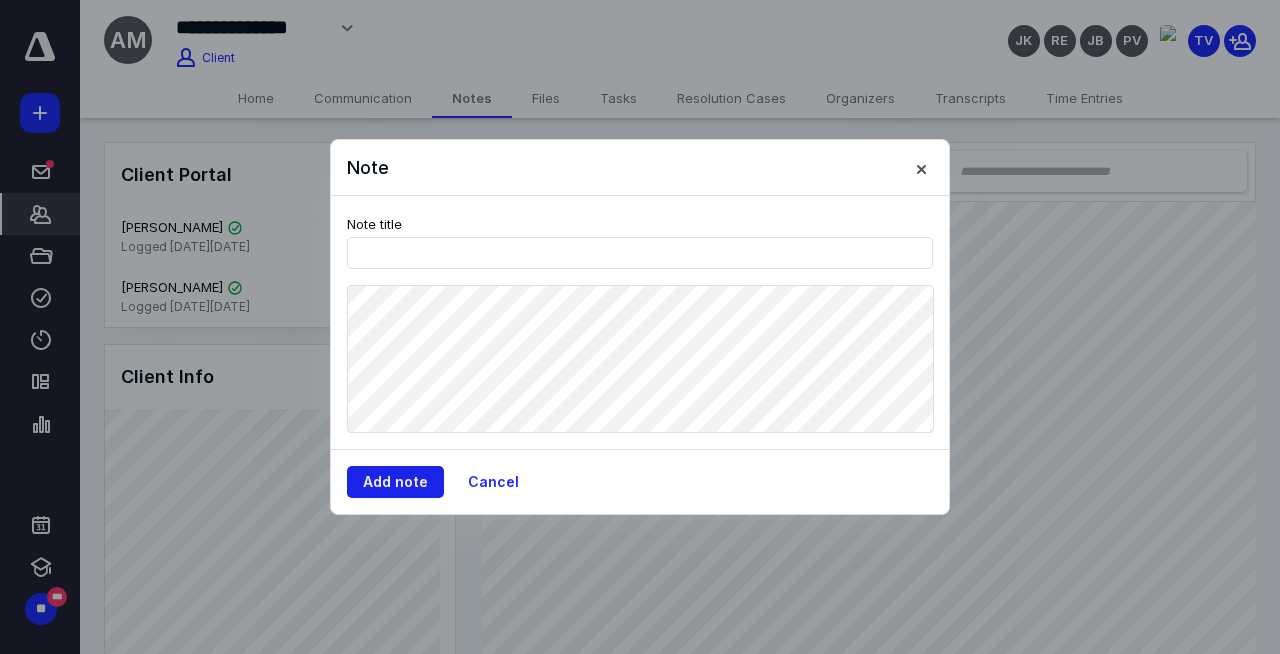 click on "Add note" at bounding box center [395, 482] 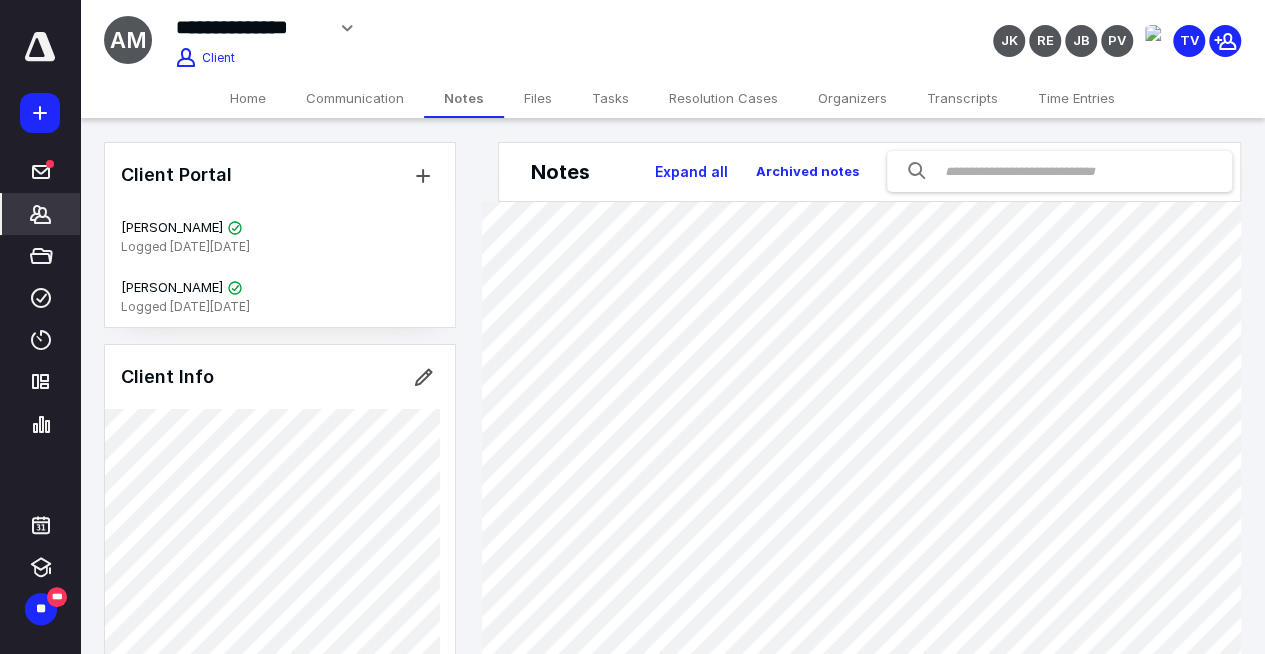 click on "Time Entries" at bounding box center (1076, 98) 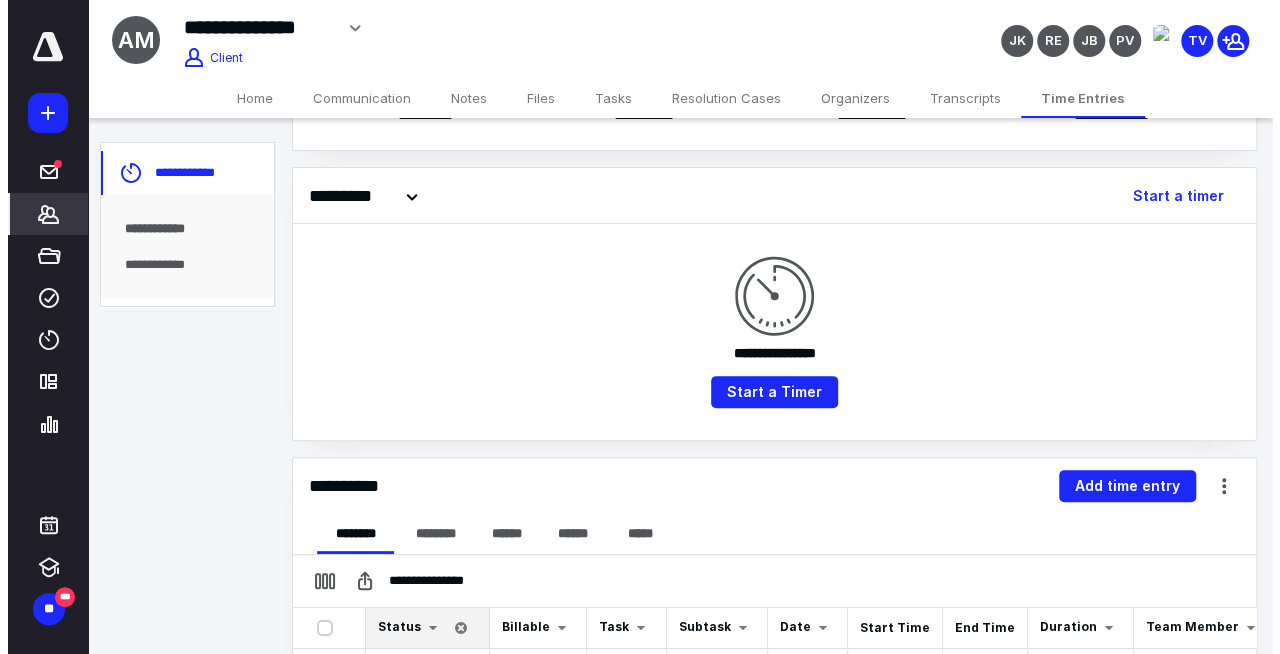 scroll, scrollTop: 200, scrollLeft: 0, axis: vertical 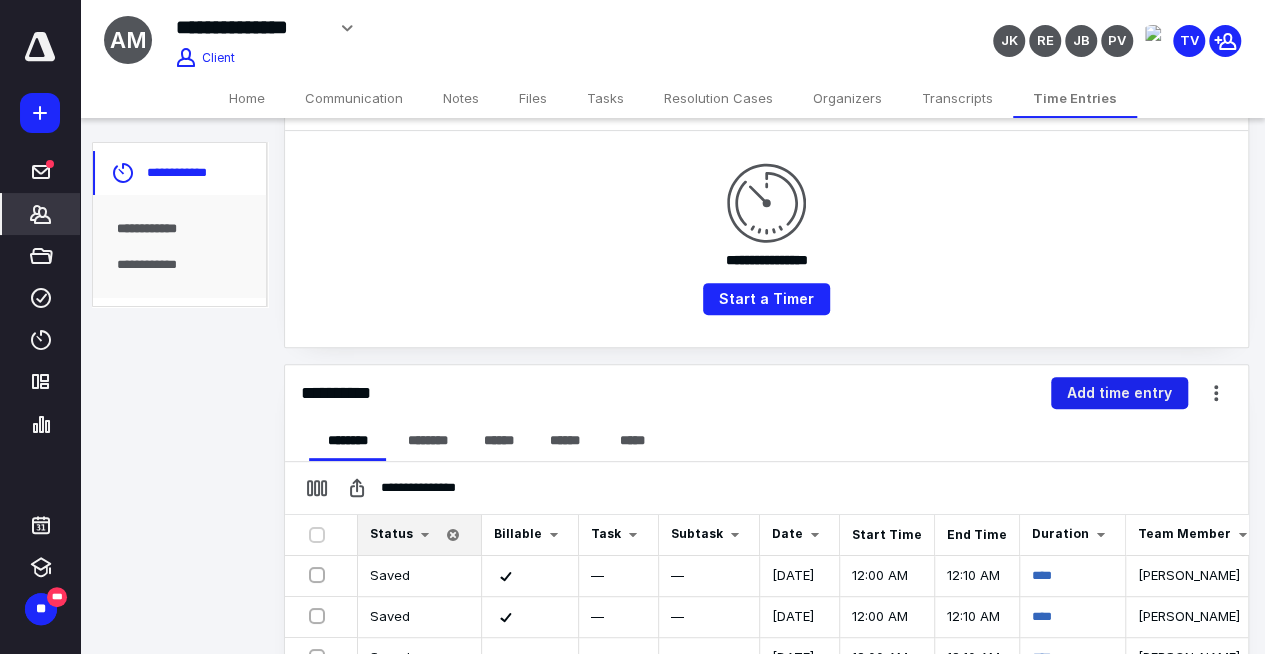 click on "Add time entry" at bounding box center (1119, 393) 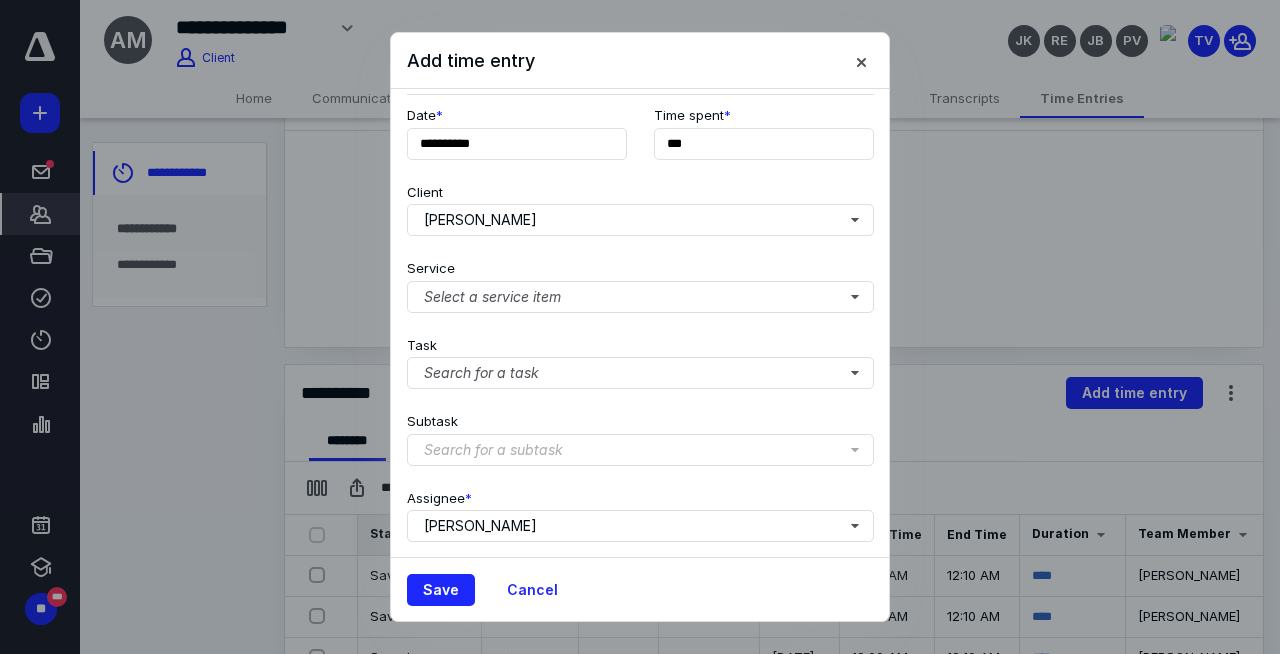 scroll, scrollTop: 246, scrollLeft: 0, axis: vertical 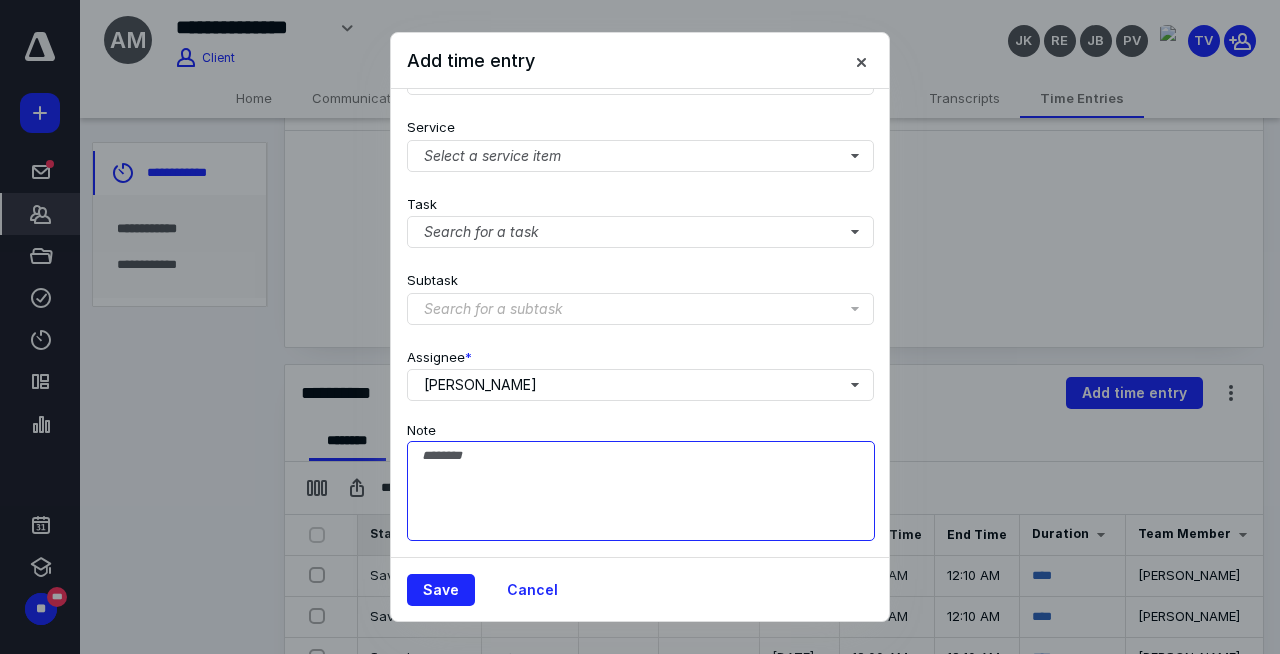 click on "Note" at bounding box center [641, 491] 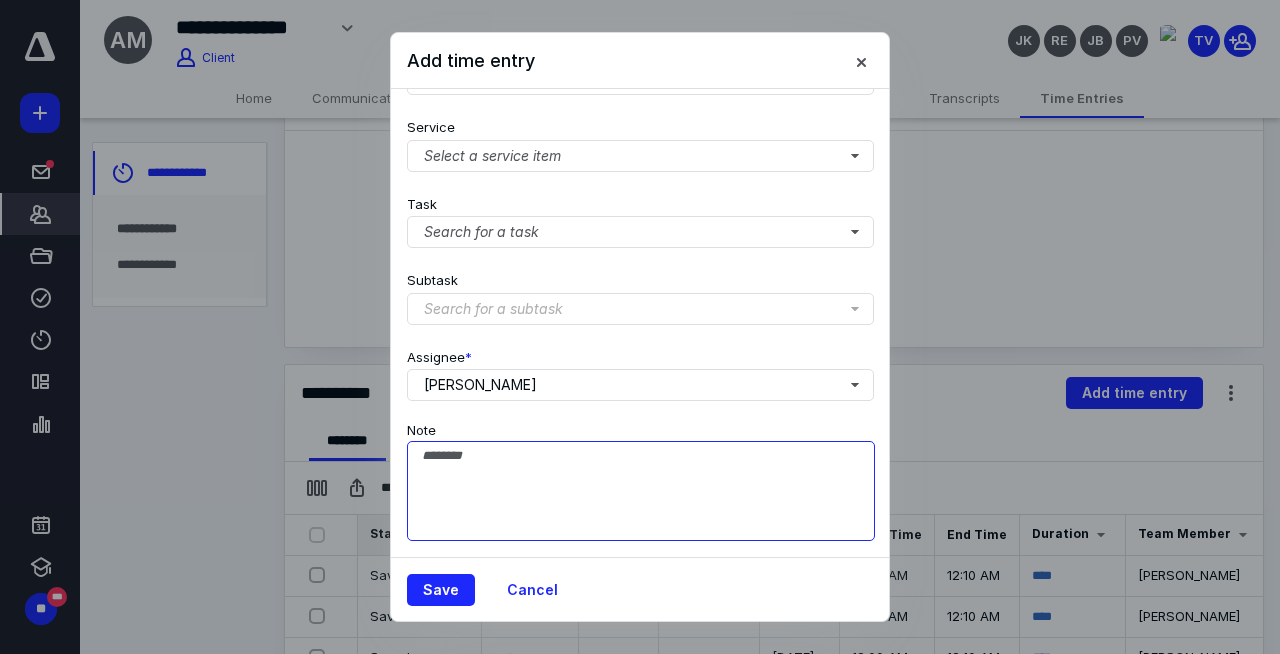paste on "**********" 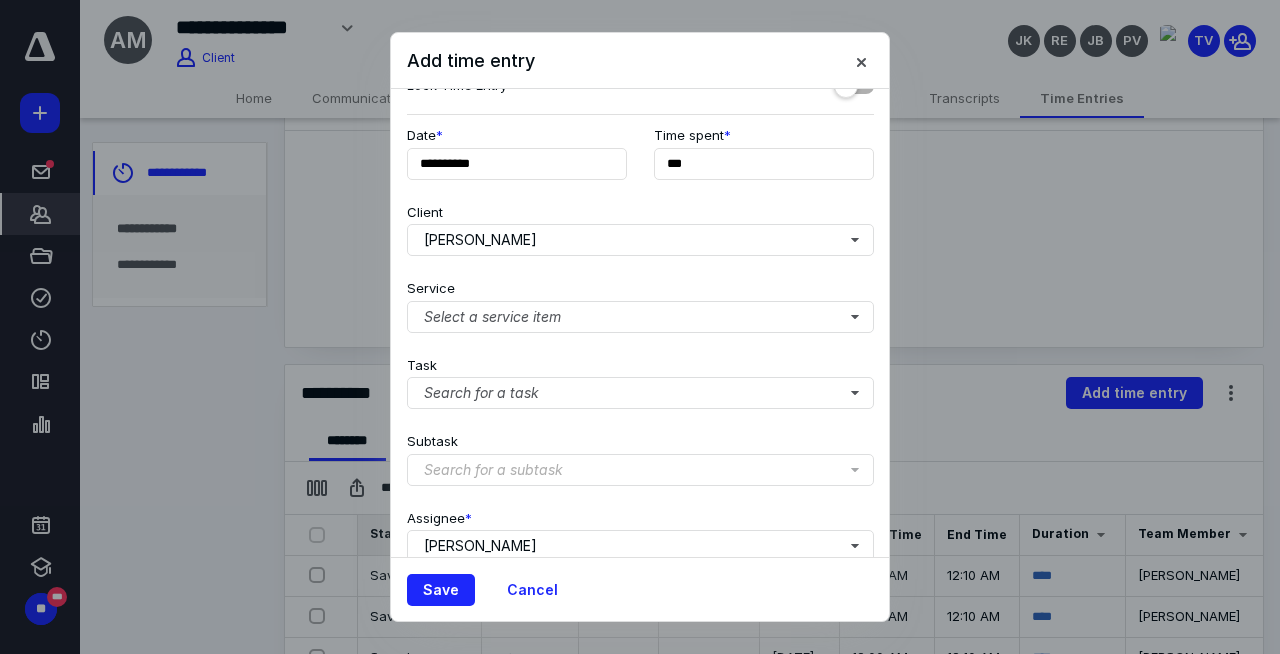 scroll, scrollTop: 0, scrollLeft: 0, axis: both 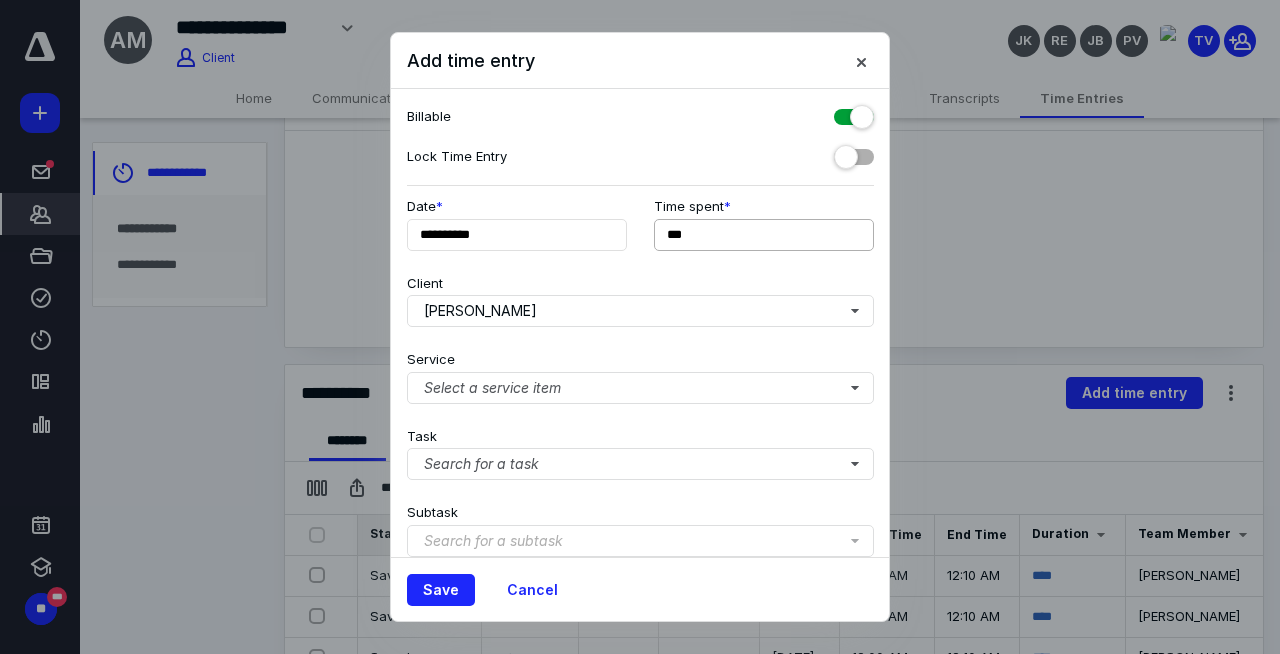 type on "**********" 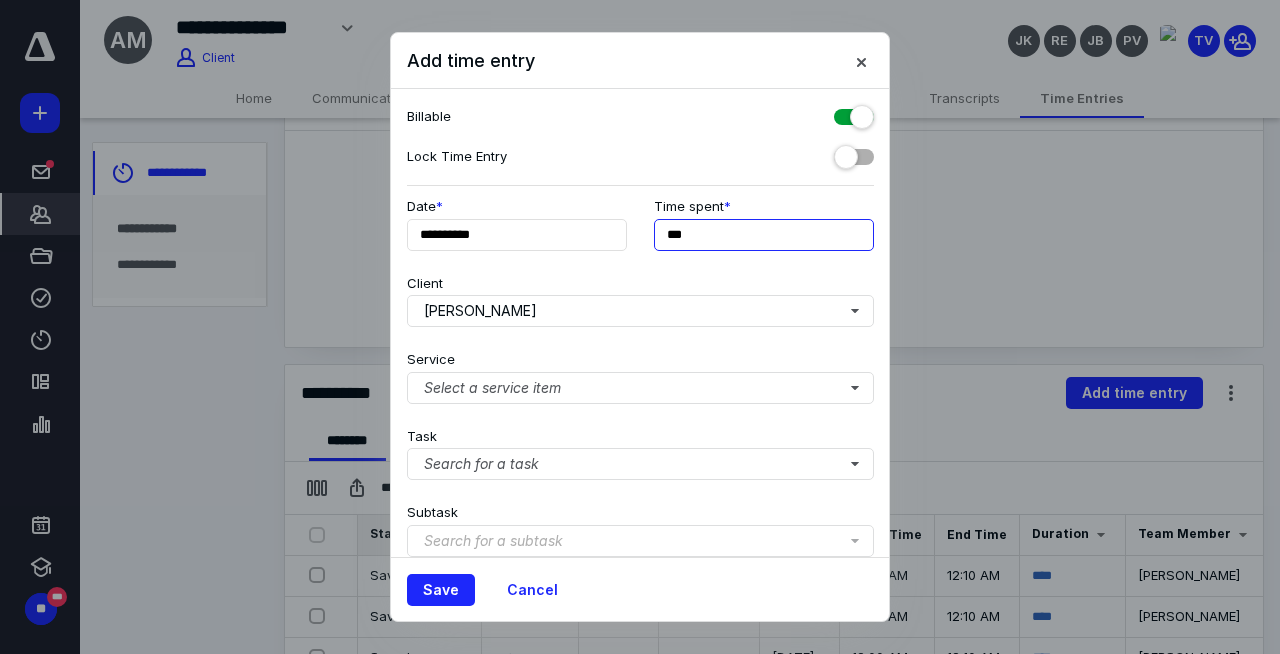 click on "***" at bounding box center [764, 235] 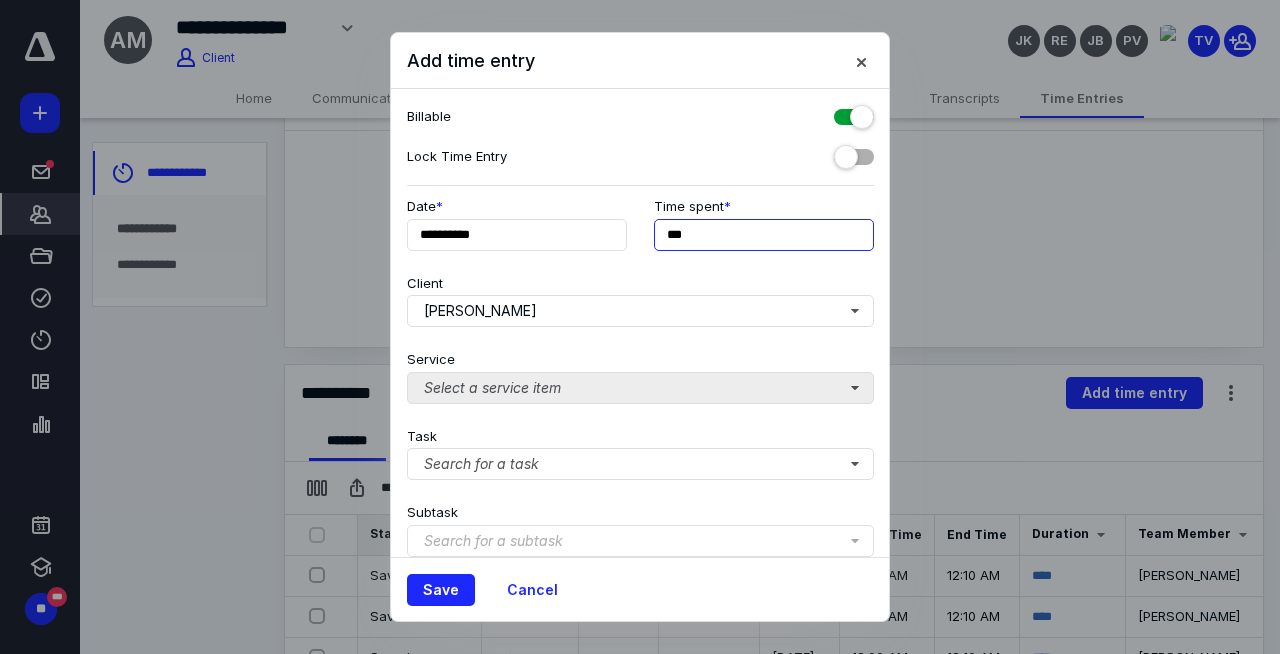 type on "***" 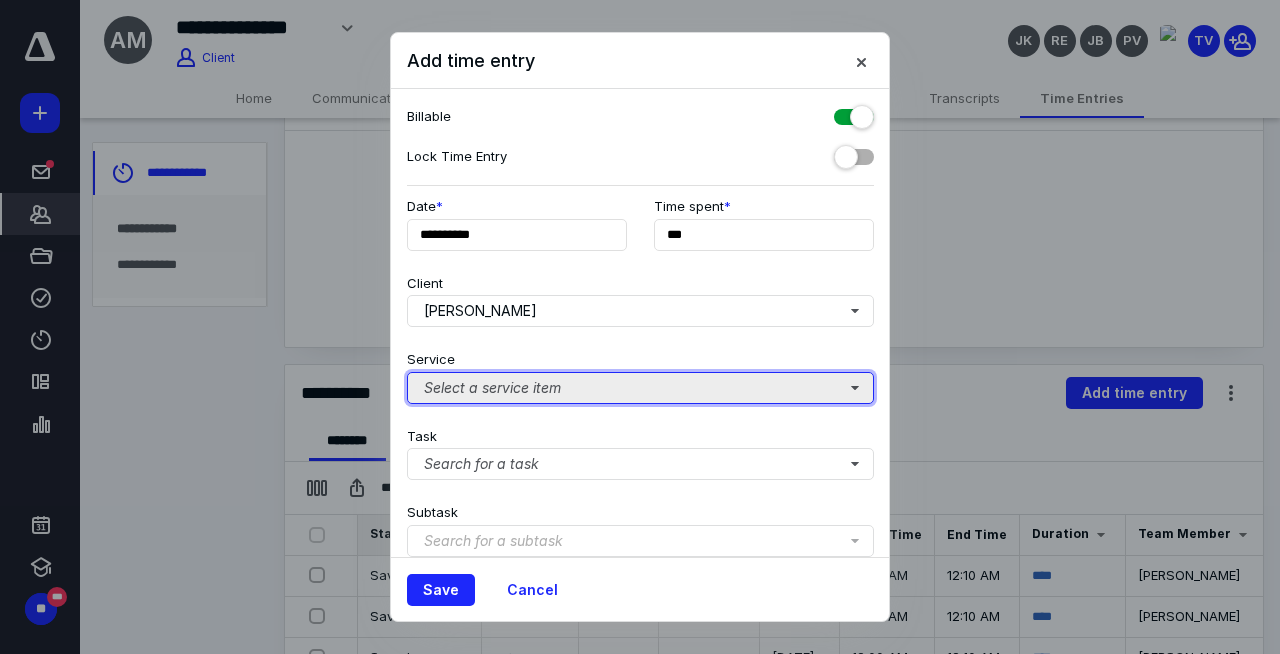 click on "Select a service item" at bounding box center (640, 388) 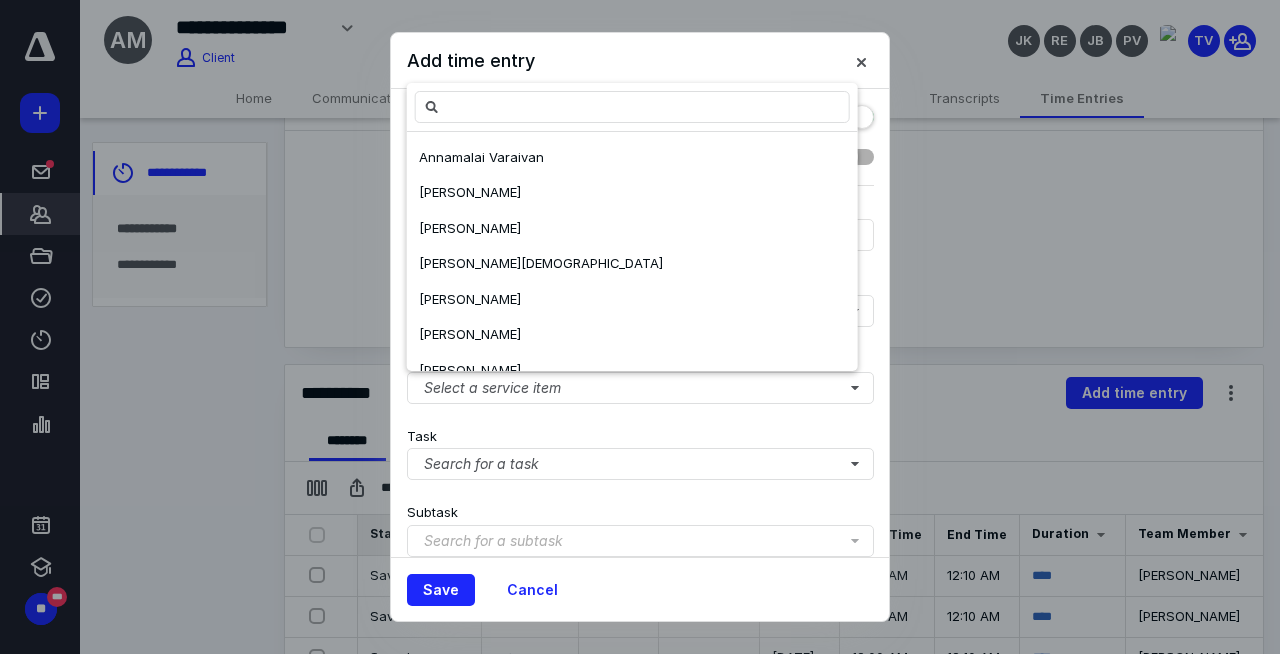 scroll, scrollTop: 948, scrollLeft: 0, axis: vertical 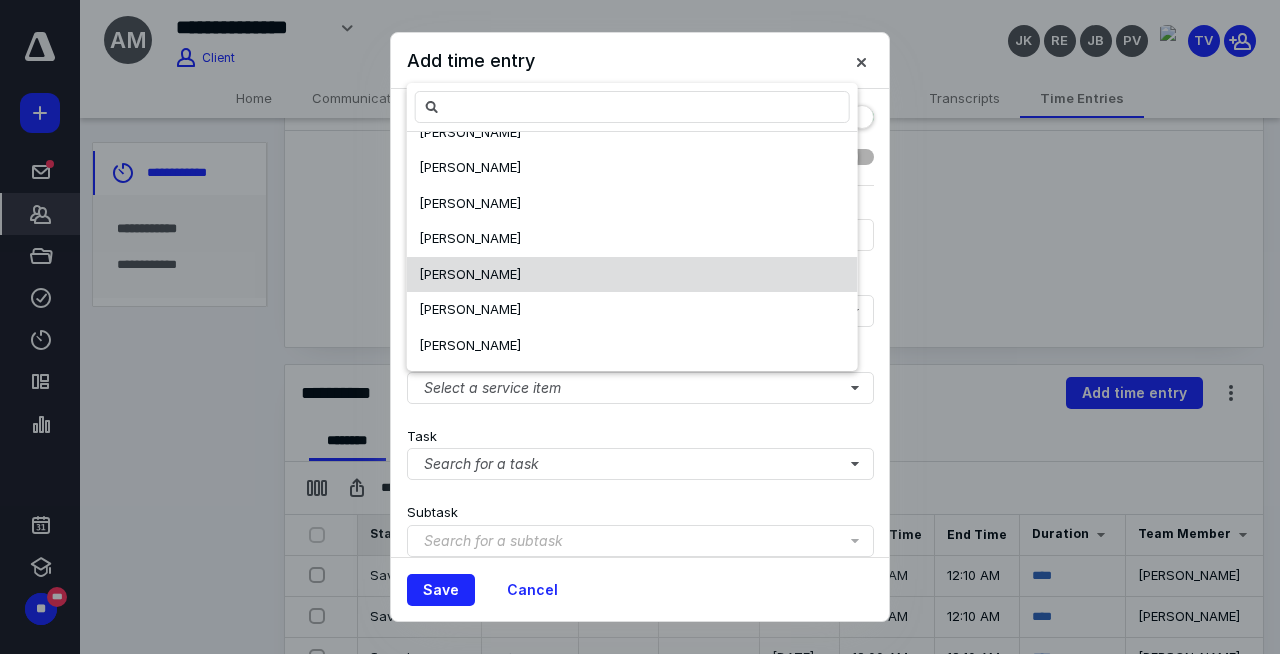 click on "[PERSON_NAME]" at bounding box center (632, 275) 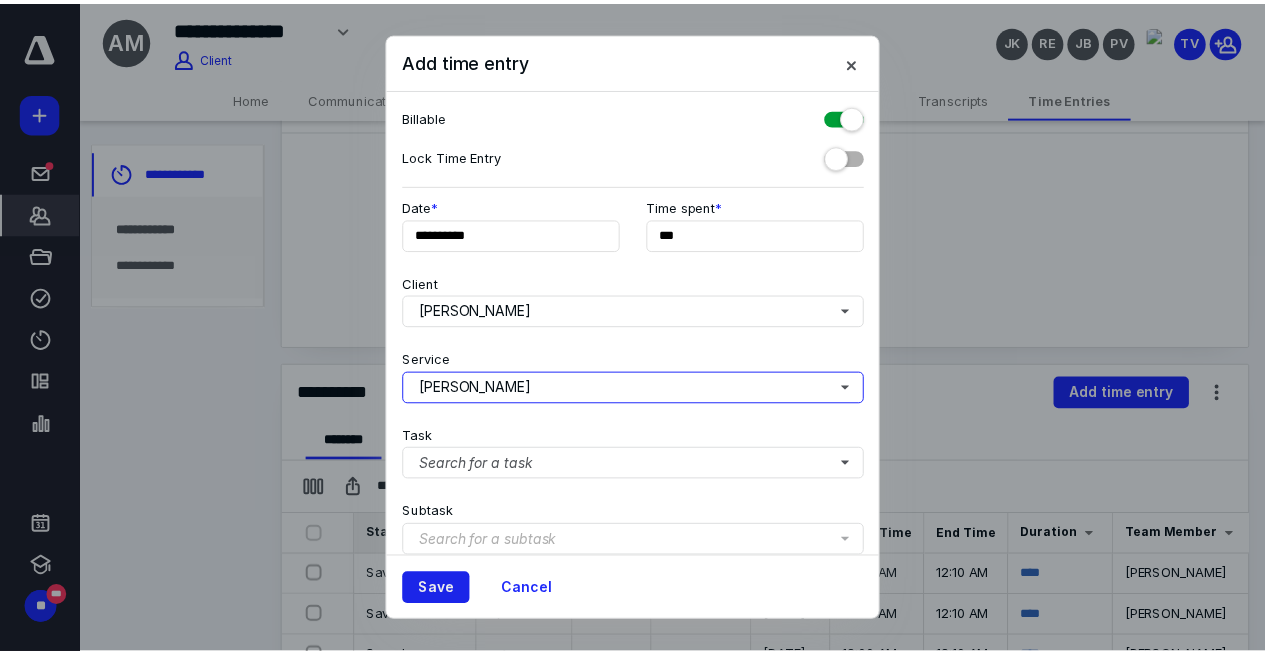 scroll, scrollTop: 0, scrollLeft: 0, axis: both 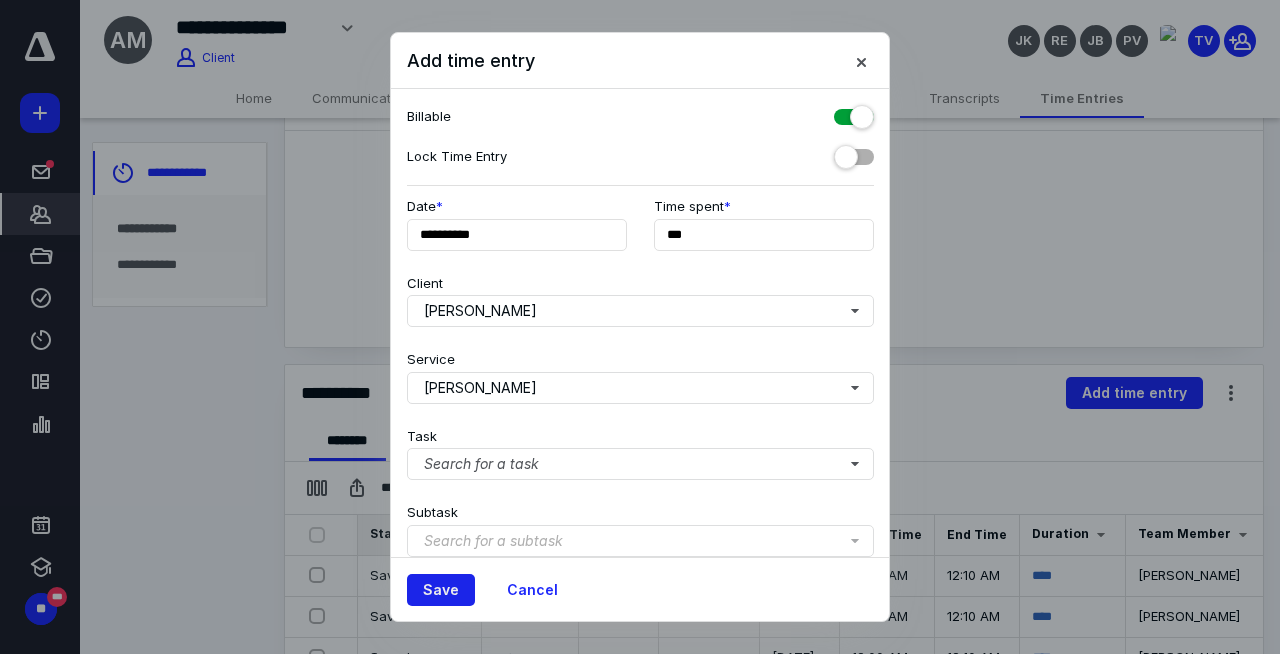 click on "Save" at bounding box center (441, 590) 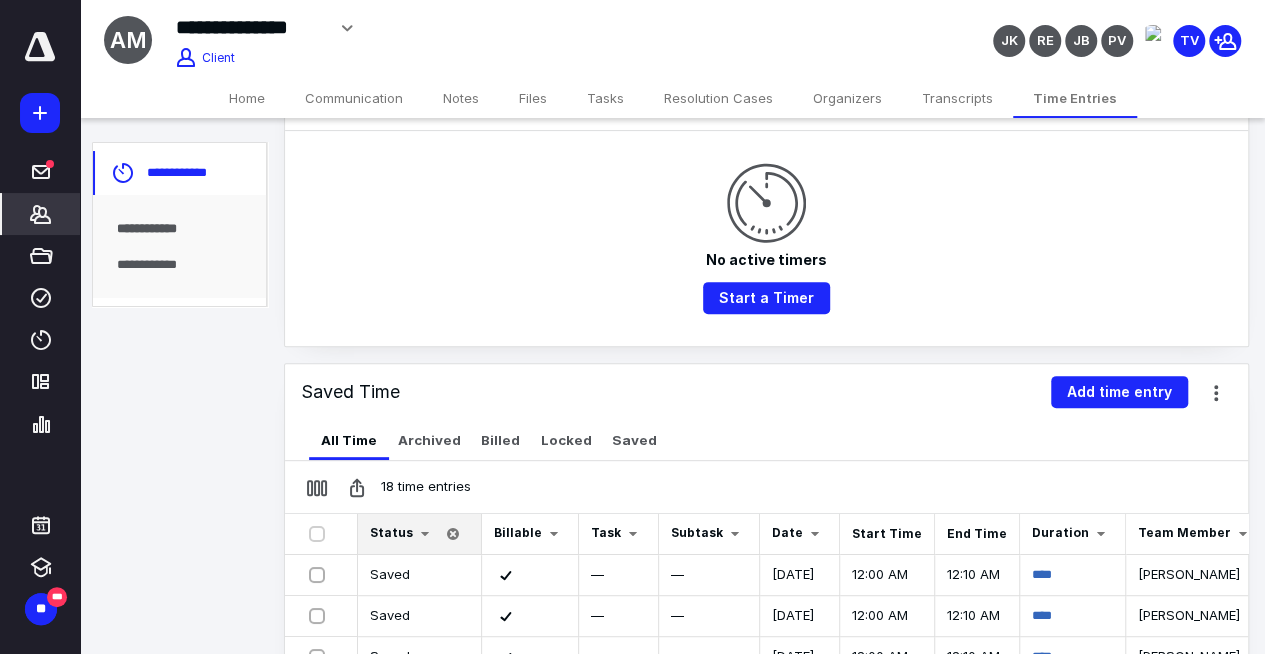 click on "Notes" at bounding box center [461, 98] 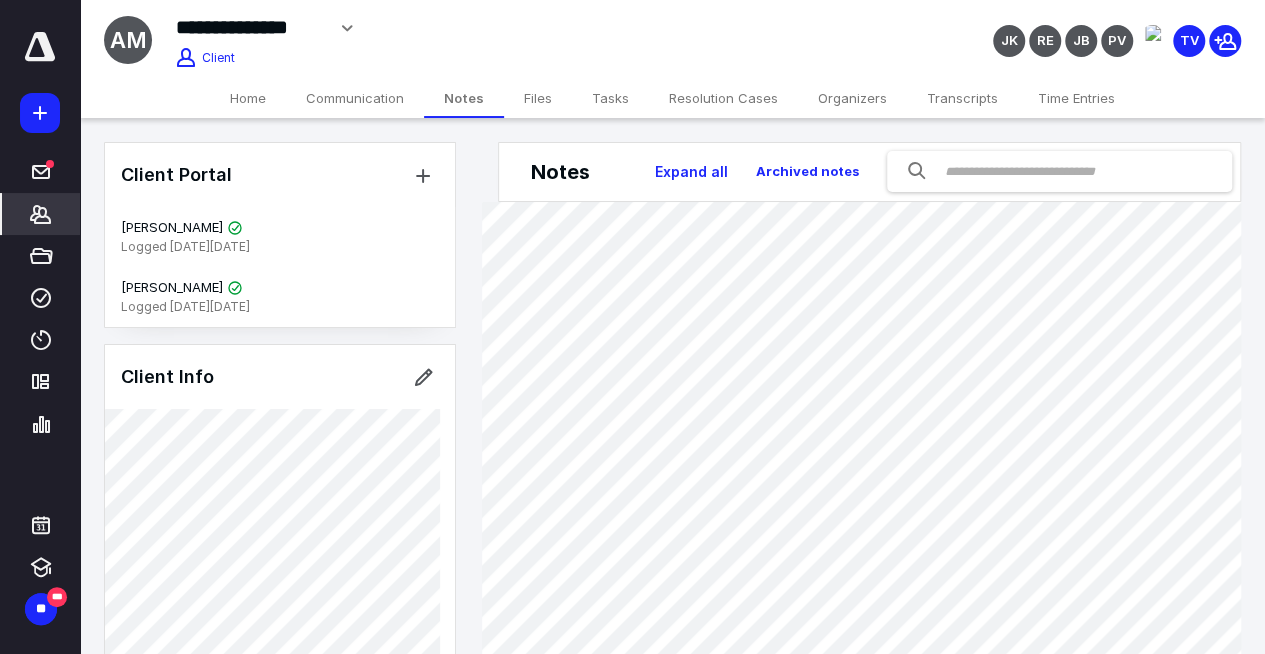 click 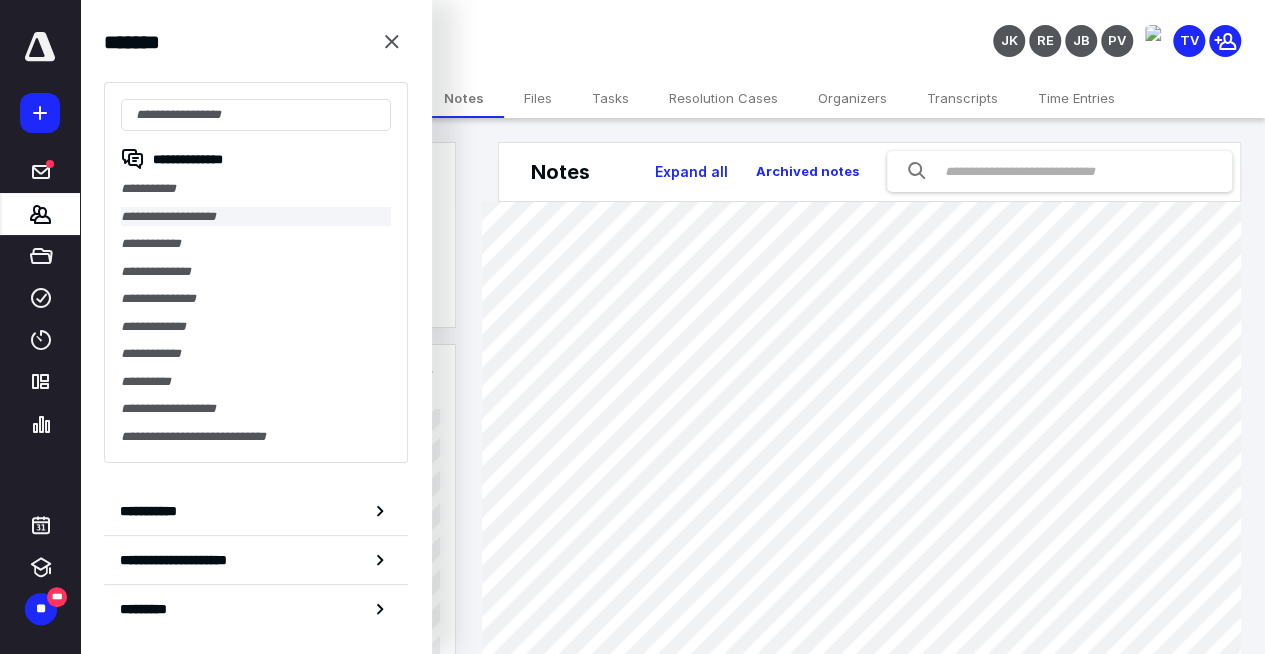 click on "**********" at bounding box center (256, 217) 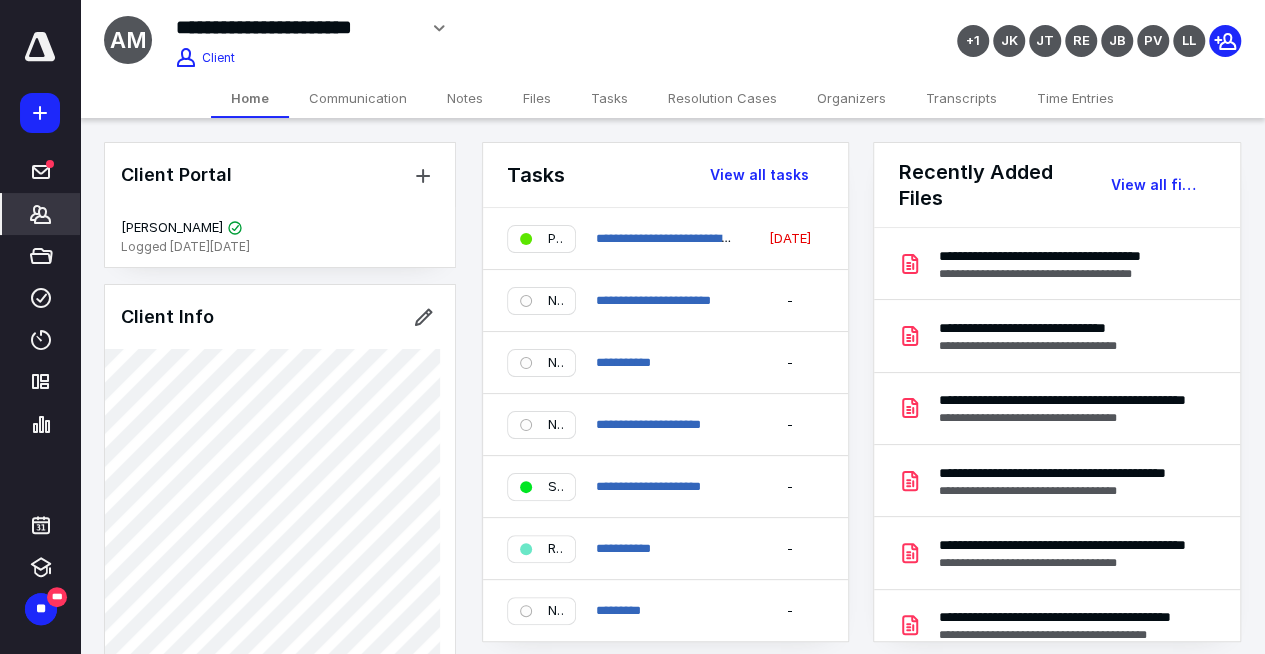 click on "Notes" at bounding box center [465, 98] 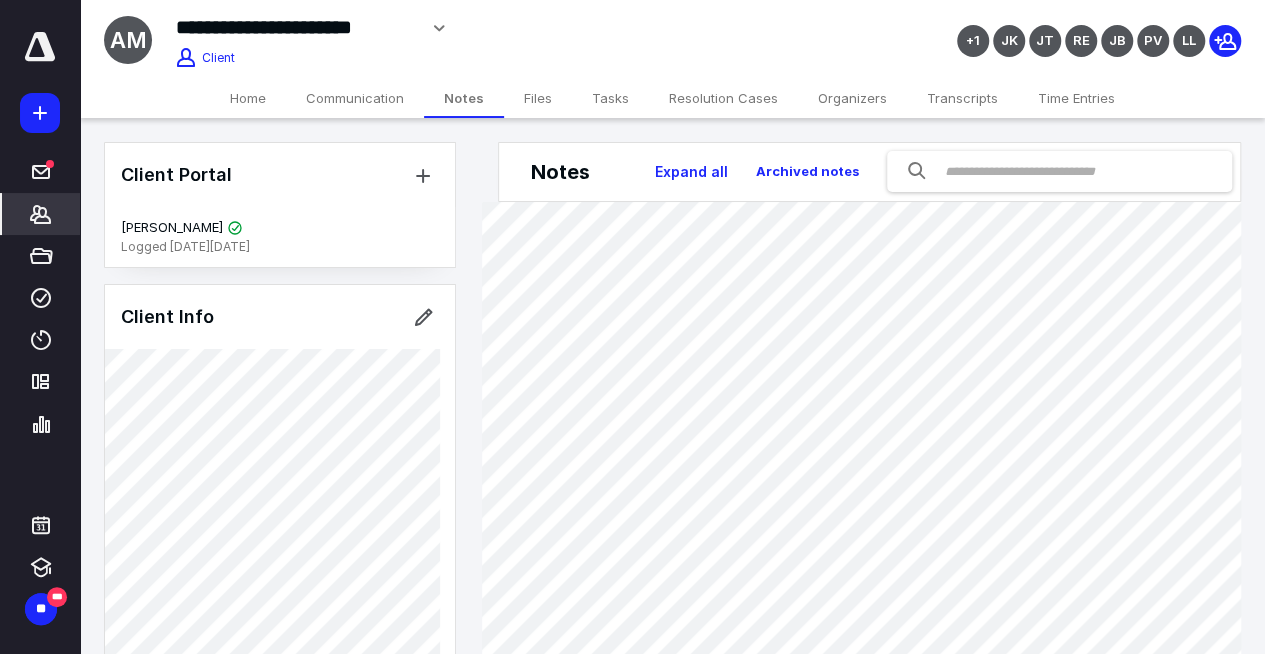 click on "Files" at bounding box center [538, 98] 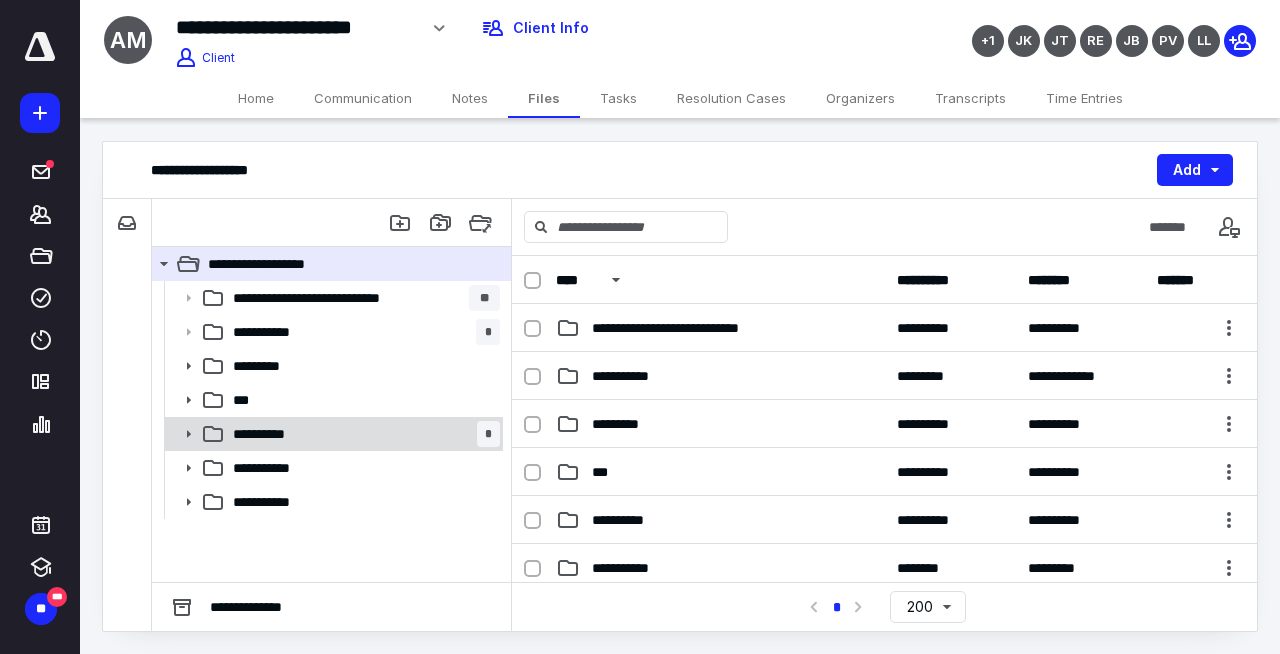 click on "**********" at bounding box center (267, 434) 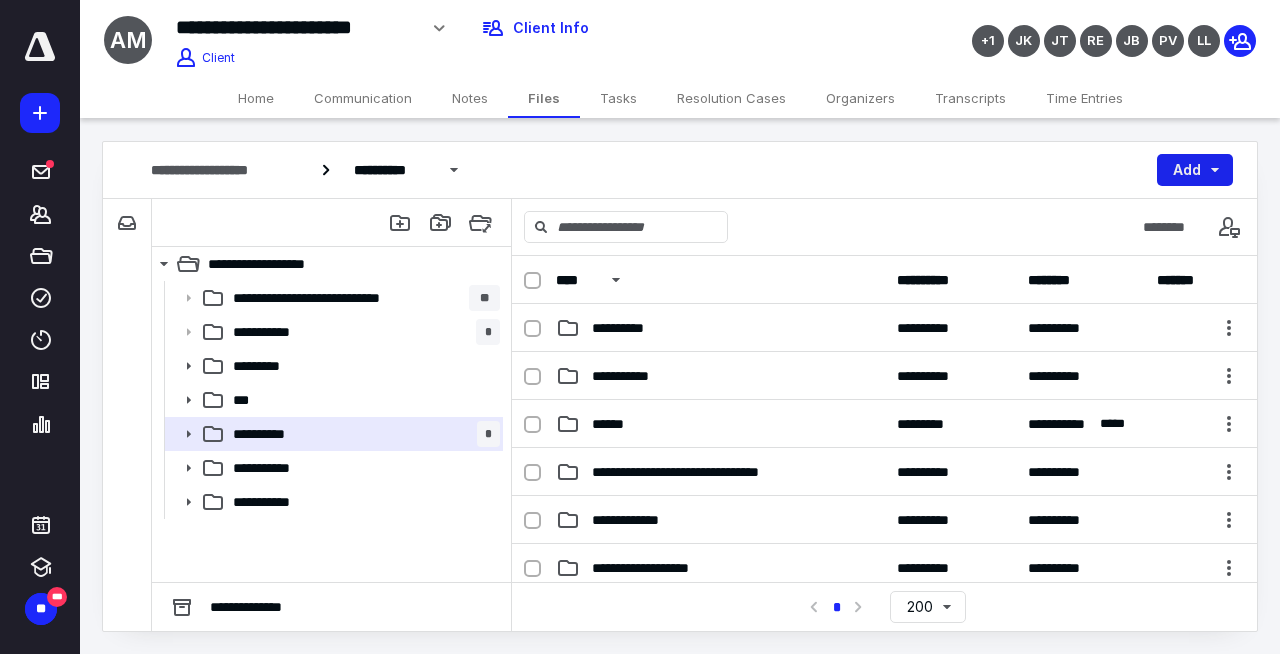 click on "Add" at bounding box center [1195, 170] 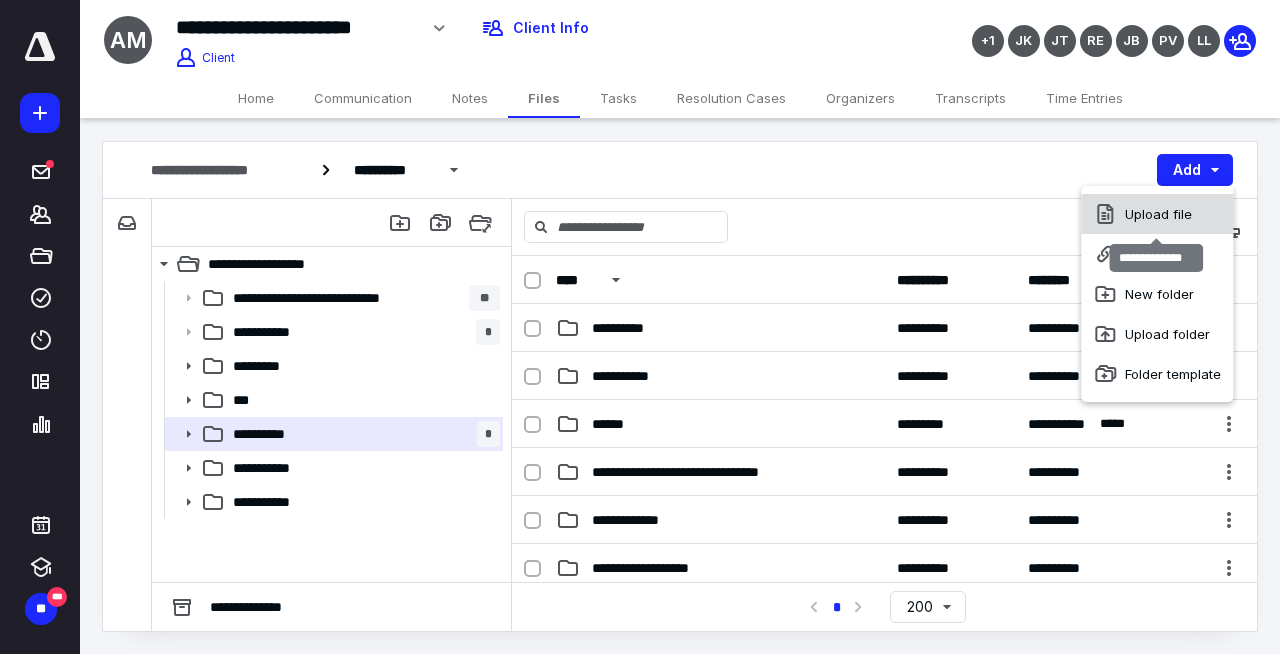 click on "Upload file" at bounding box center [1157, 214] 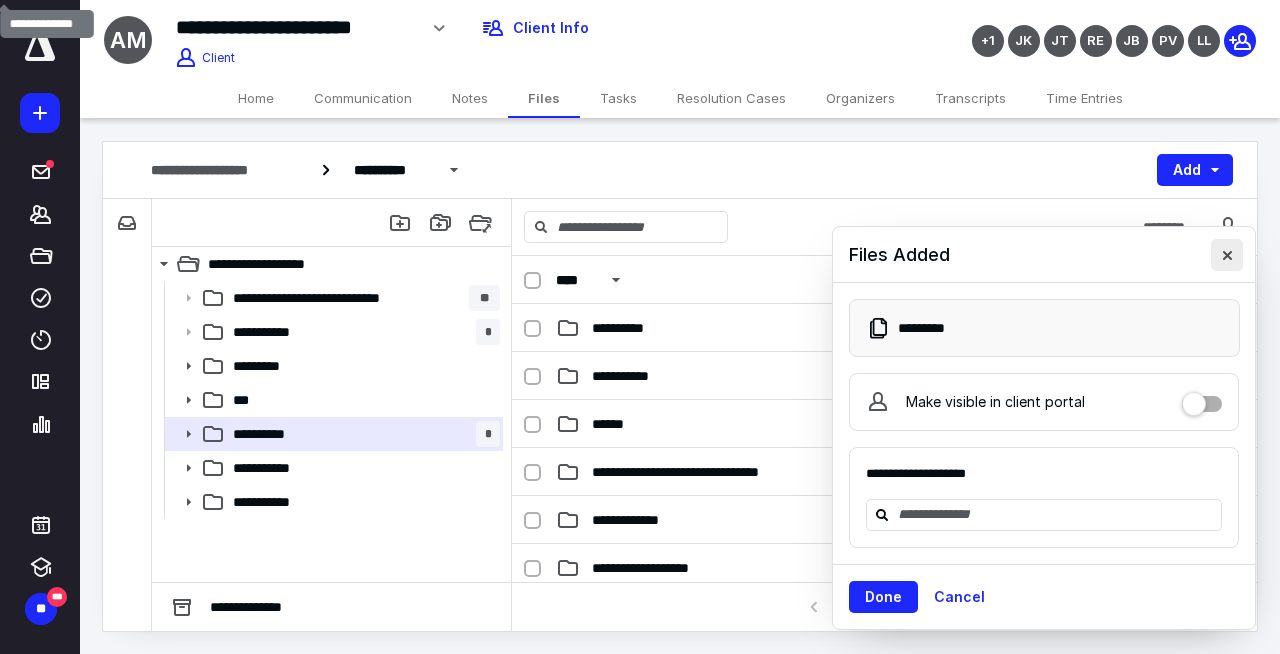 click at bounding box center [1227, 255] 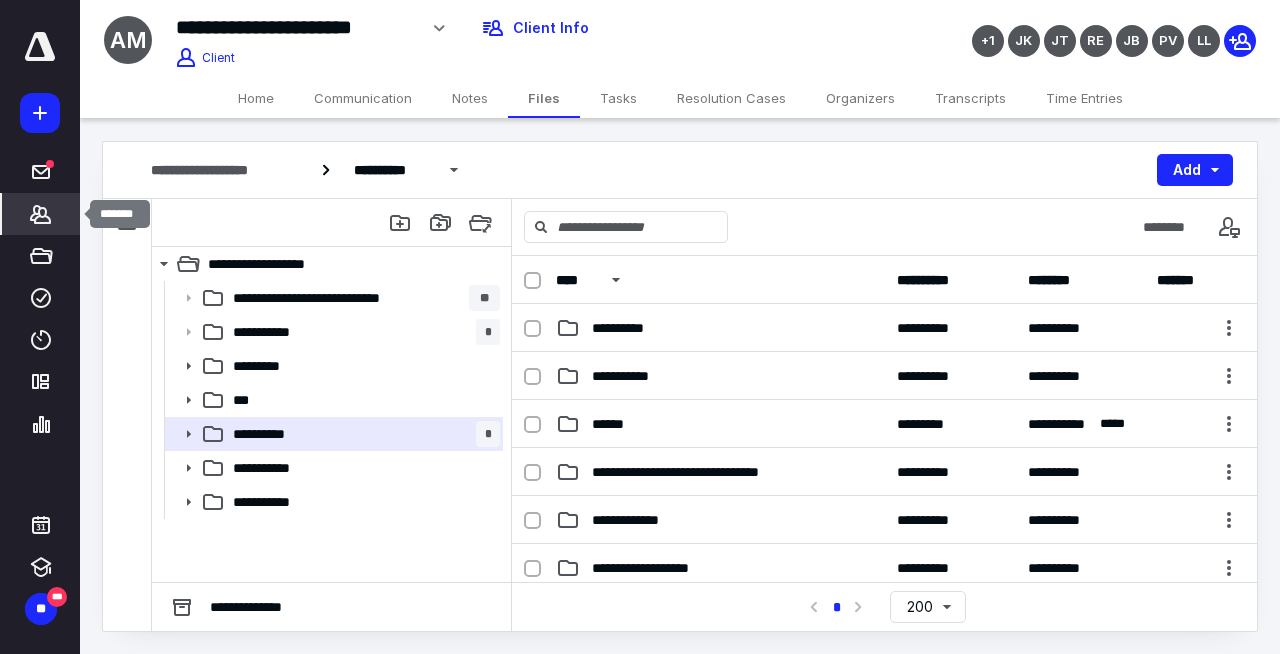 click 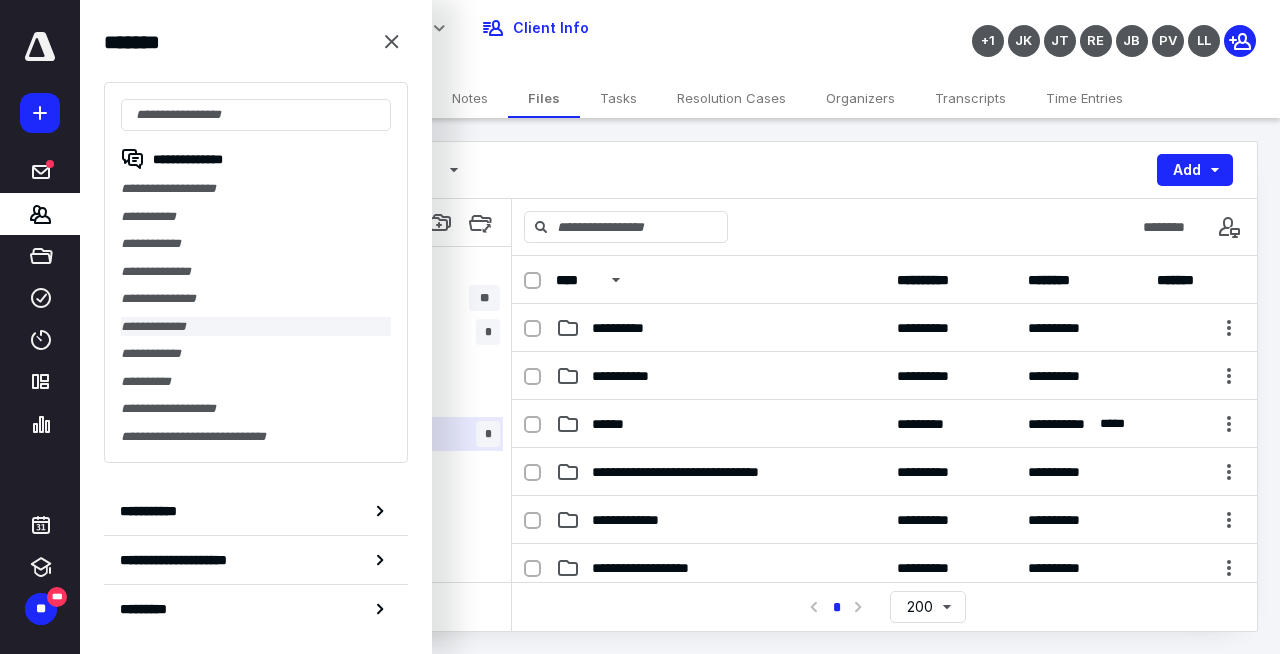 click on "**********" at bounding box center [256, 327] 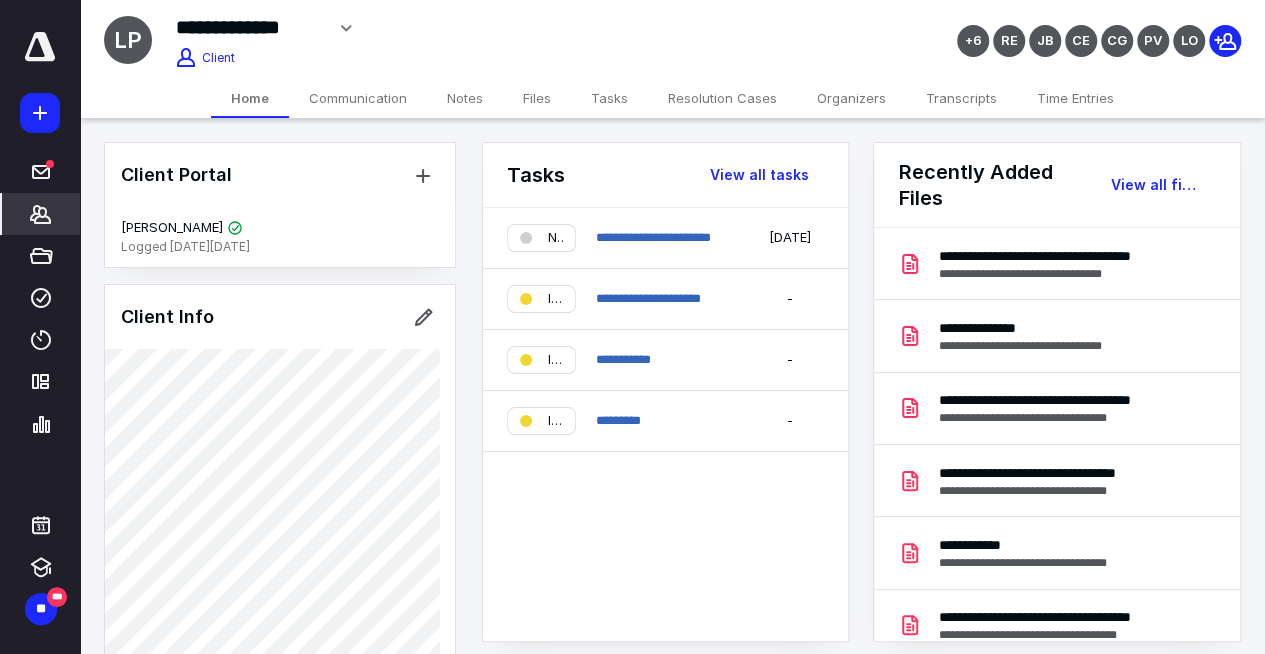 click on "Files" at bounding box center [537, 98] 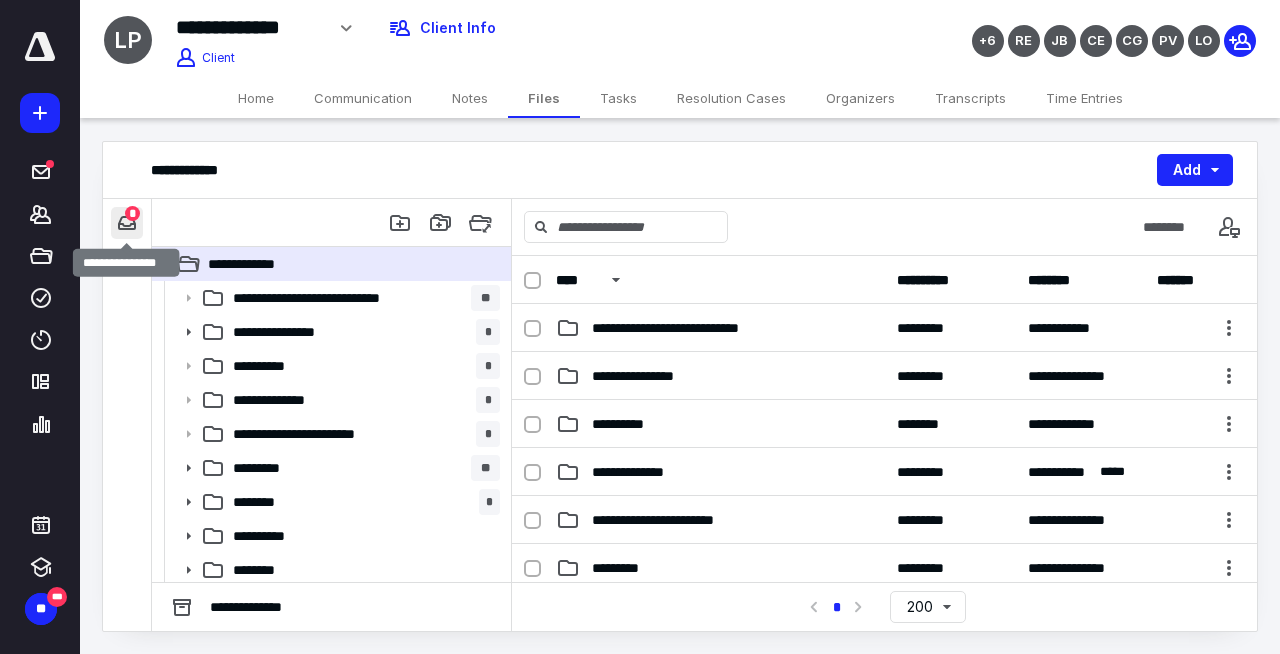 click at bounding box center [127, 223] 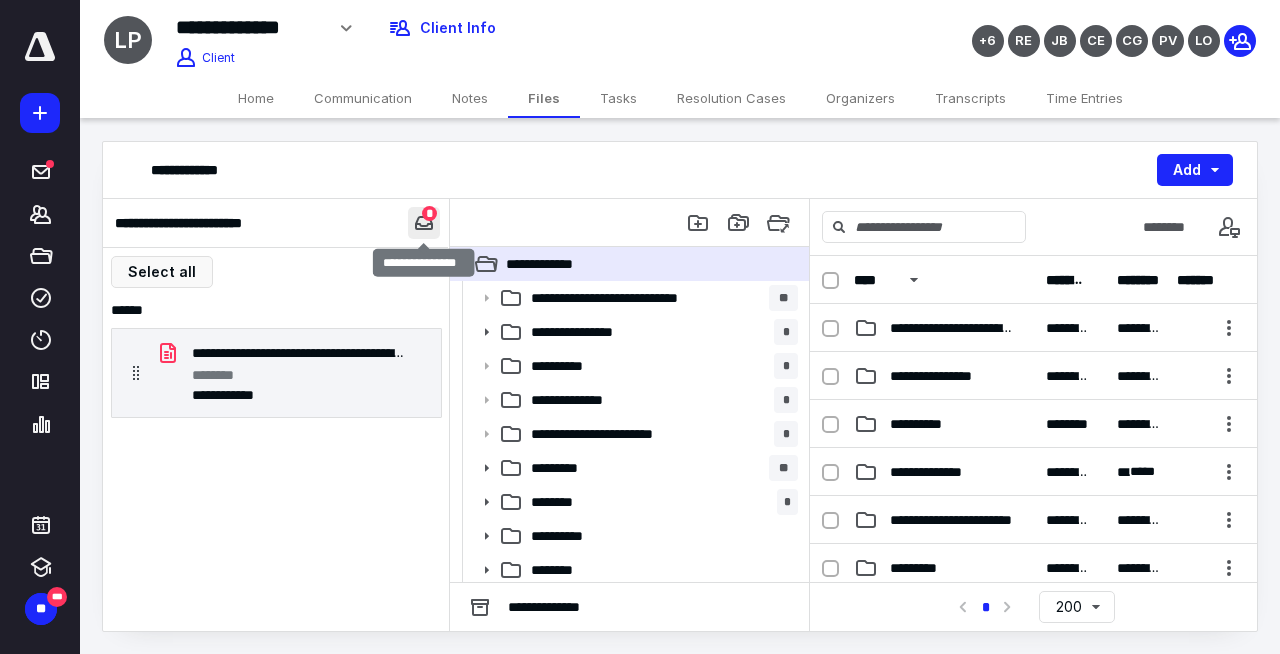 click at bounding box center (424, 223) 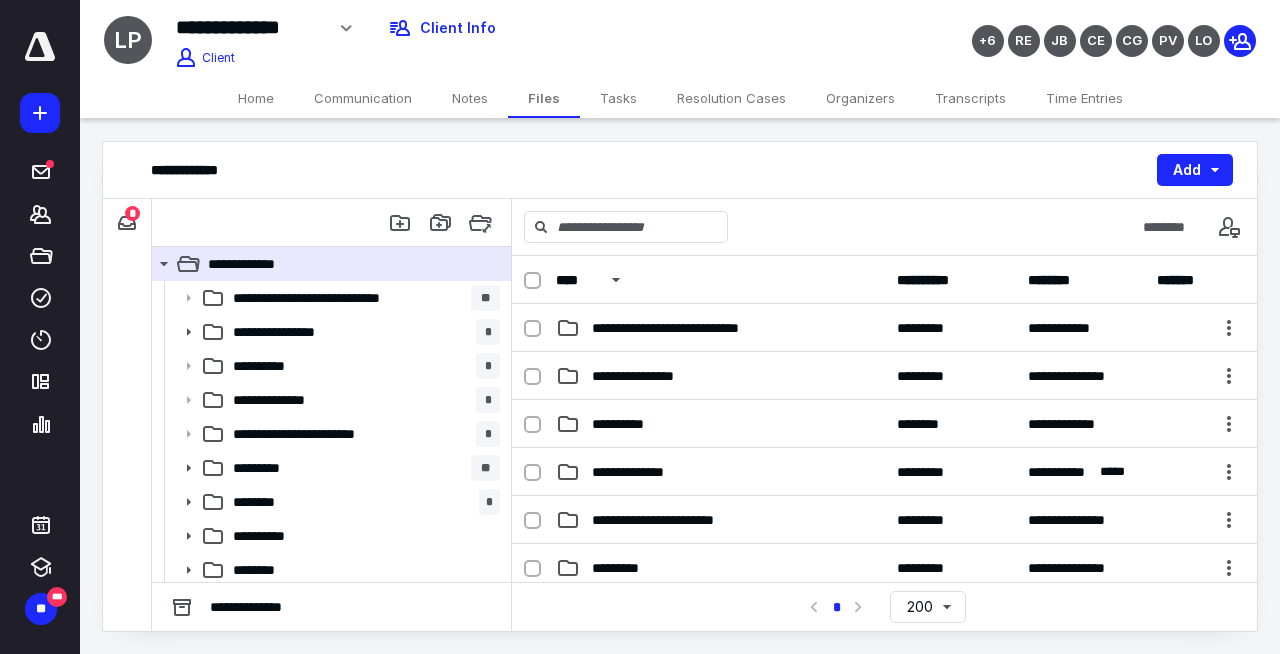 click on "Home" at bounding box center [256, 98] 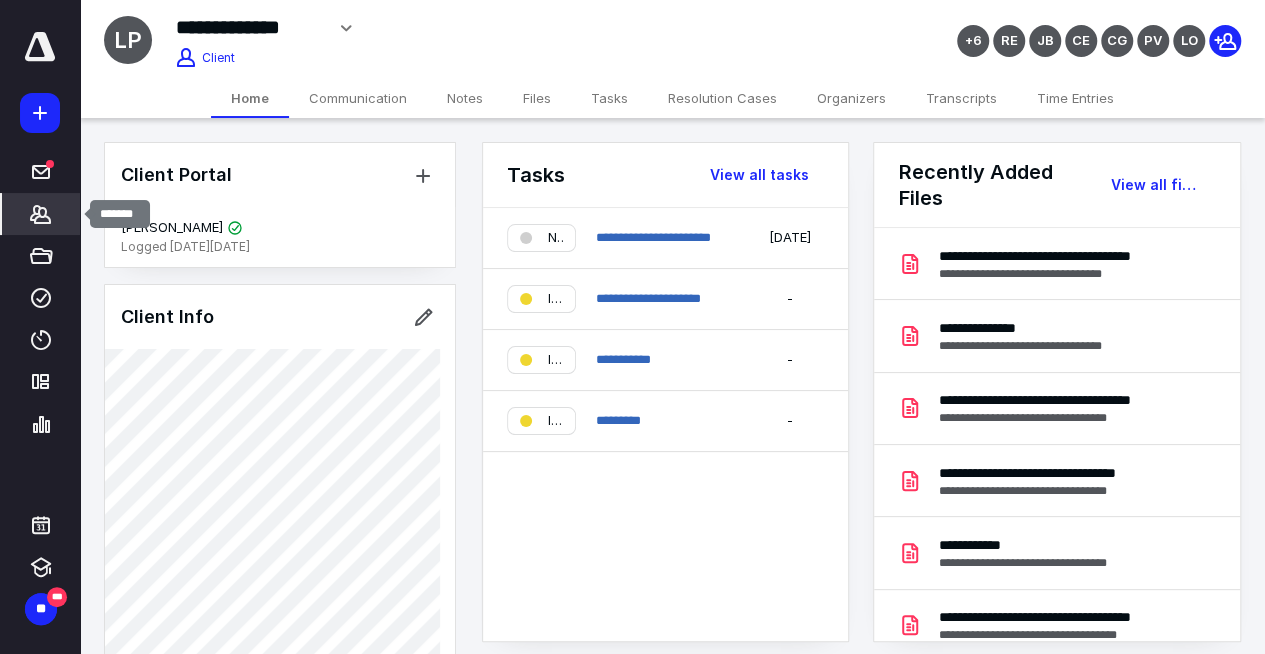 click 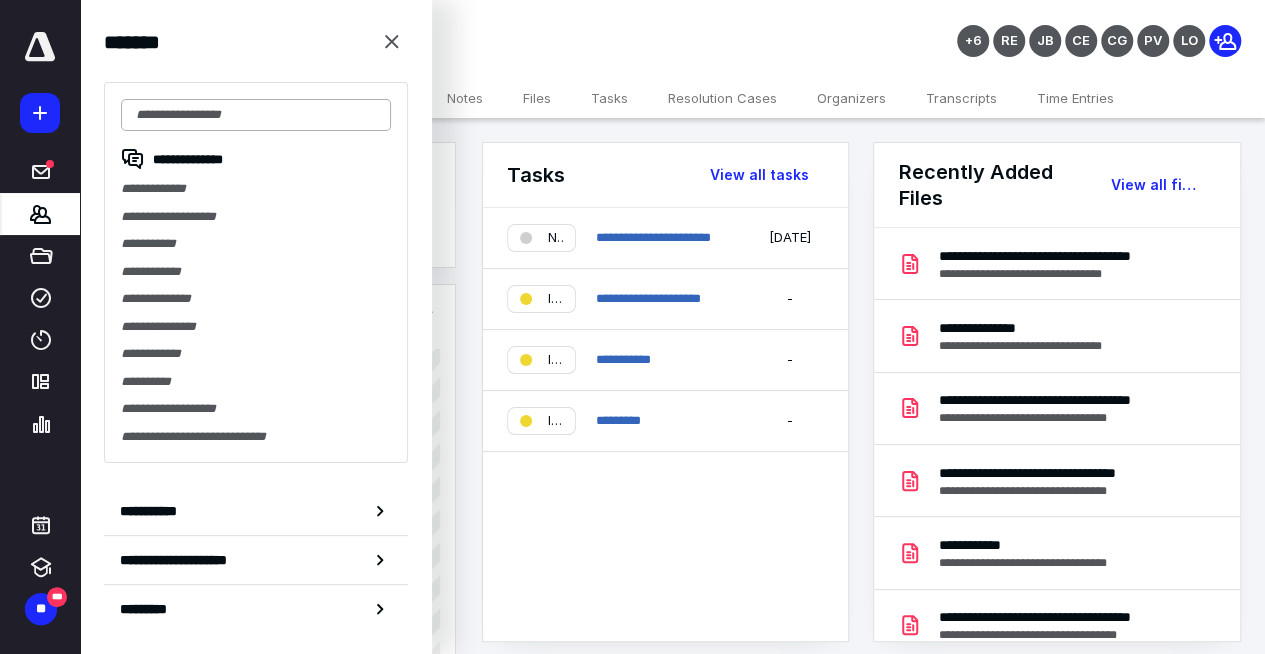click at bounding box center [256, 115] 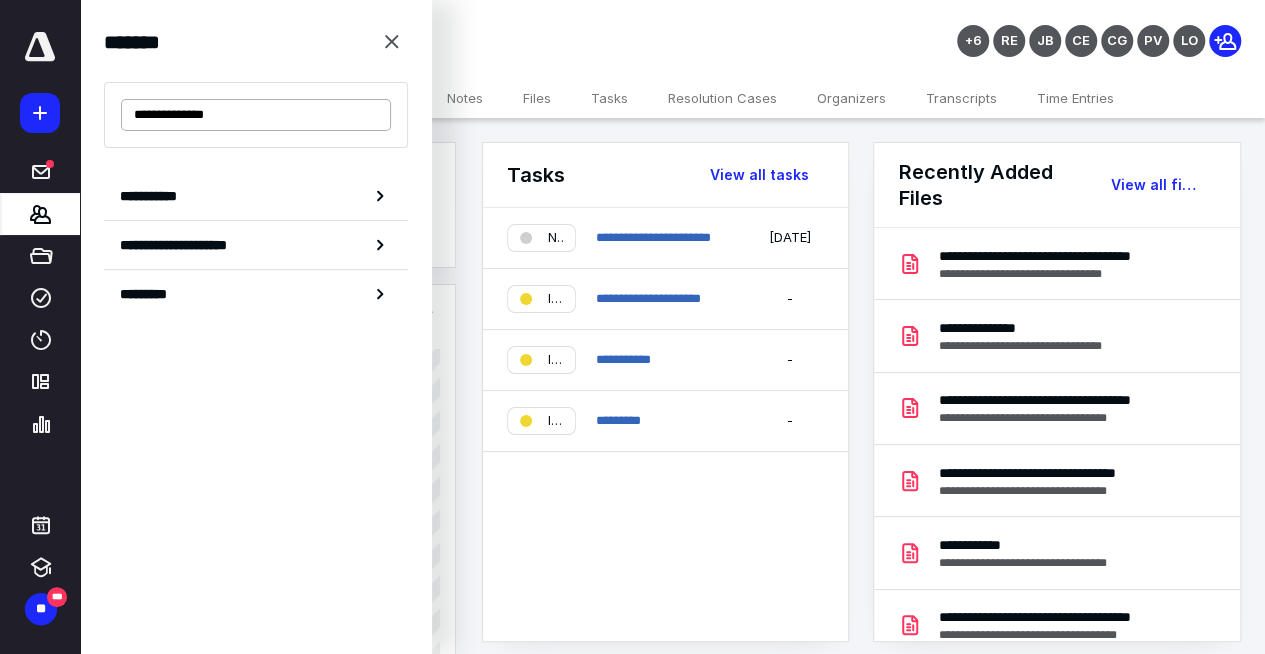 click on "**********" at bounding box center (256, 115) 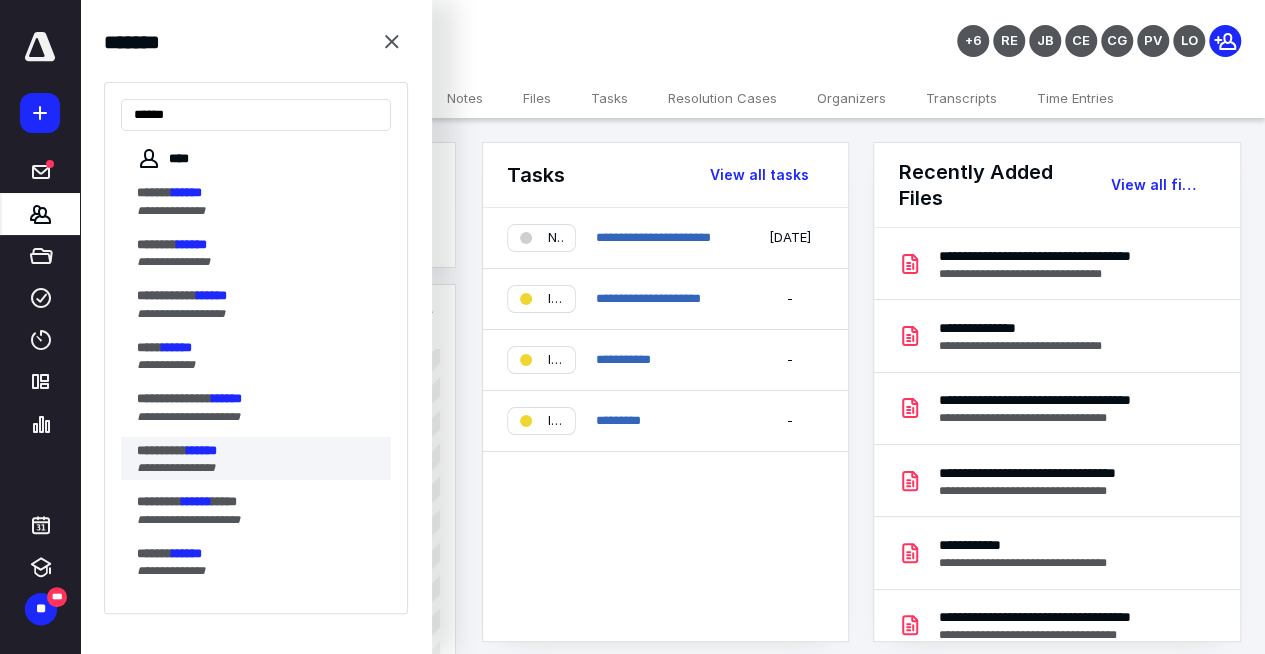 type on "******" 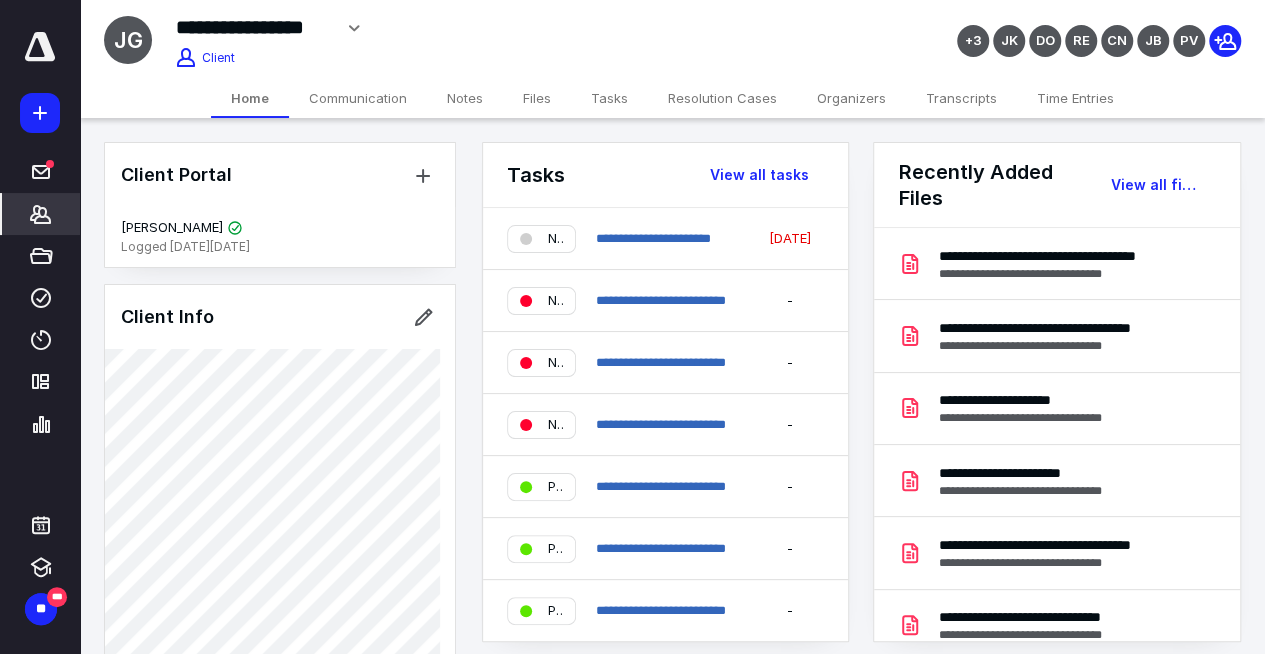 click on "Notes" at bounding box center (465, 98) 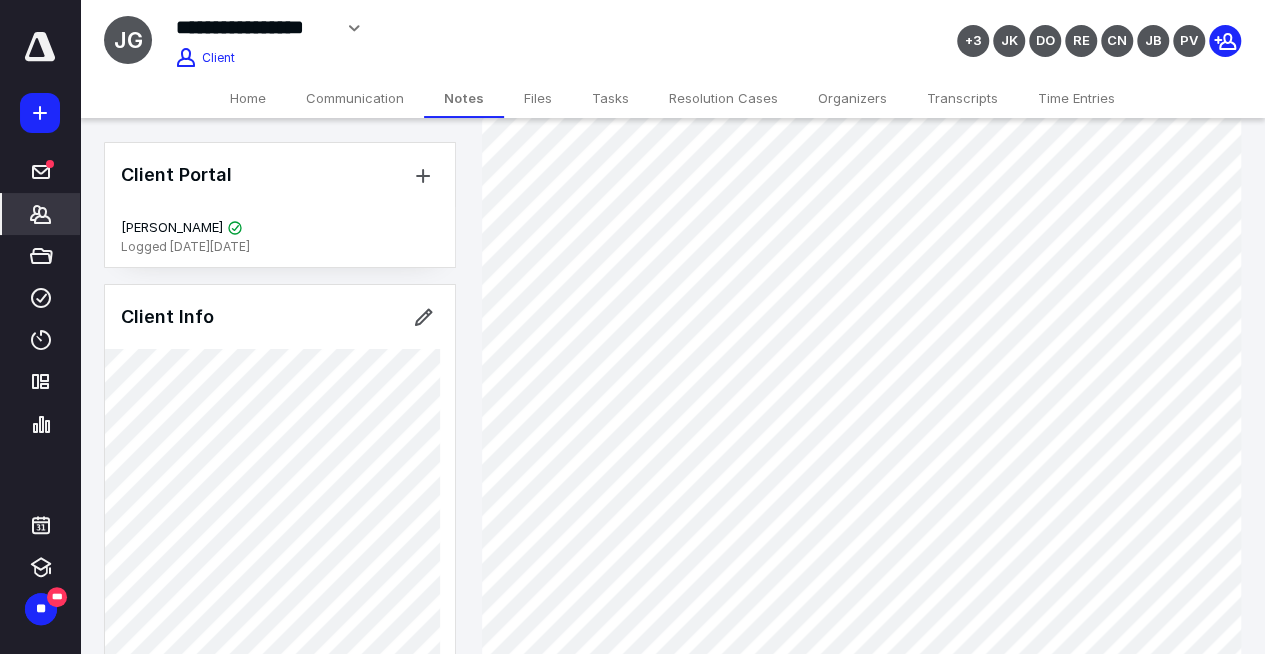 scroll, scrollTop: 300, scrollLeft: 0, axis: vertical 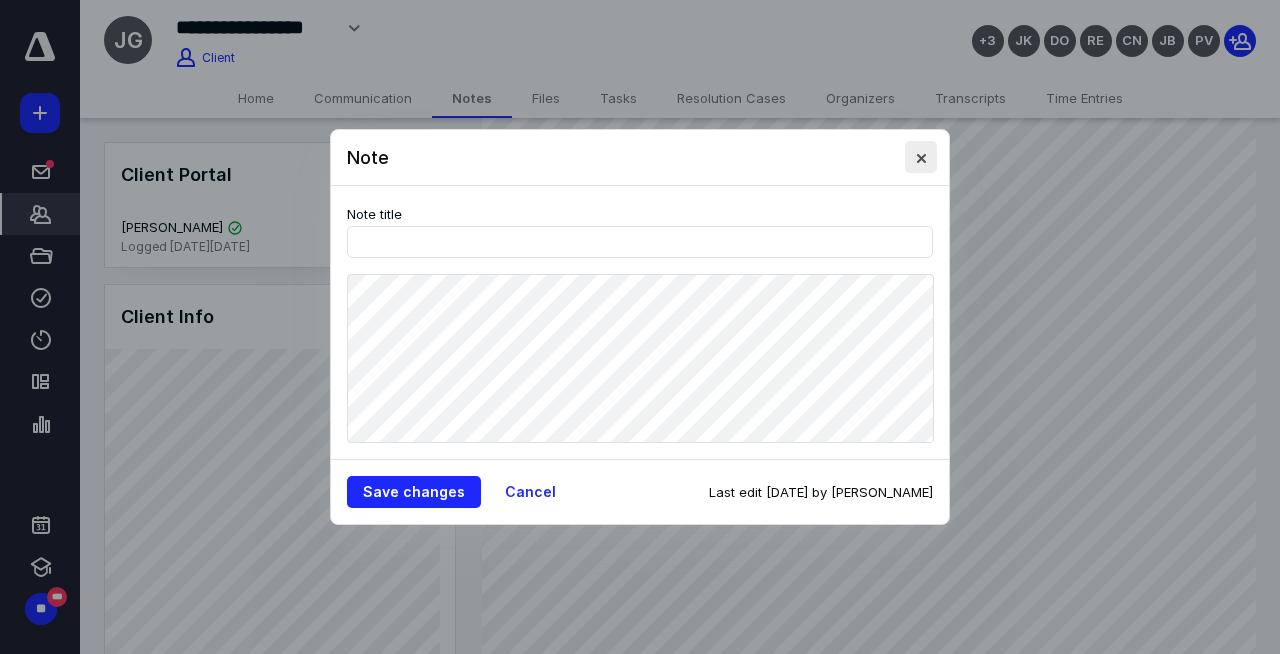 click at bounding box center (921, 157) 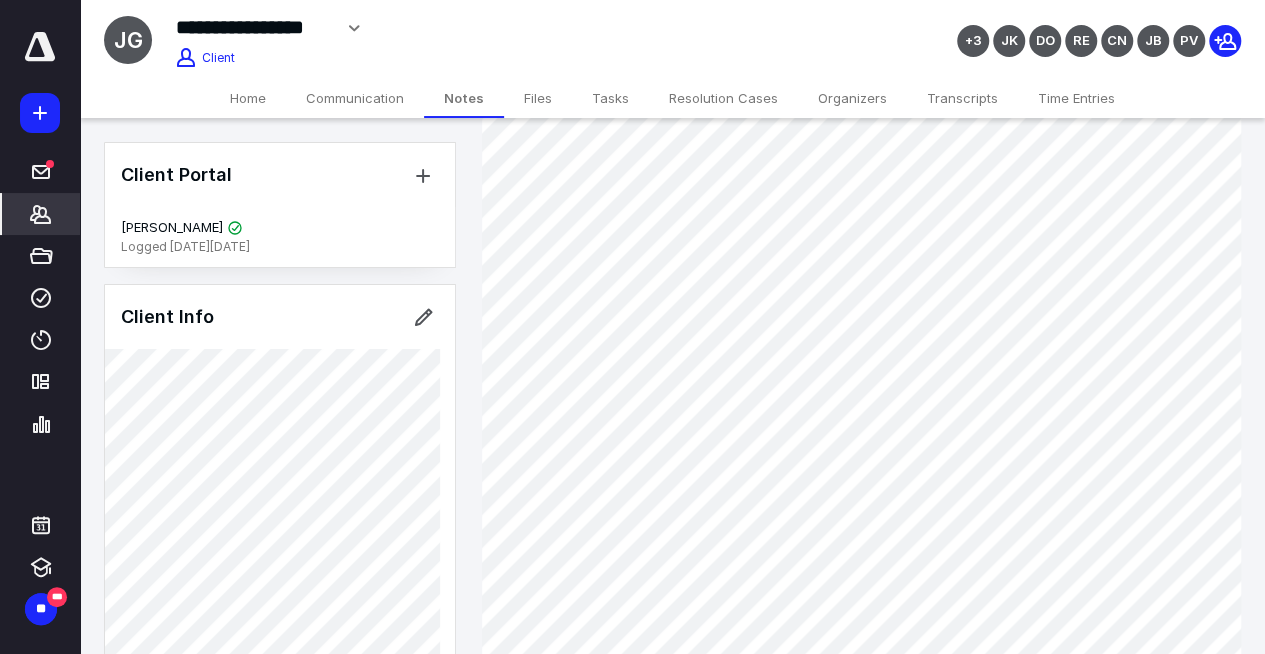 click on "Communication" at bounding box center [355, 98] 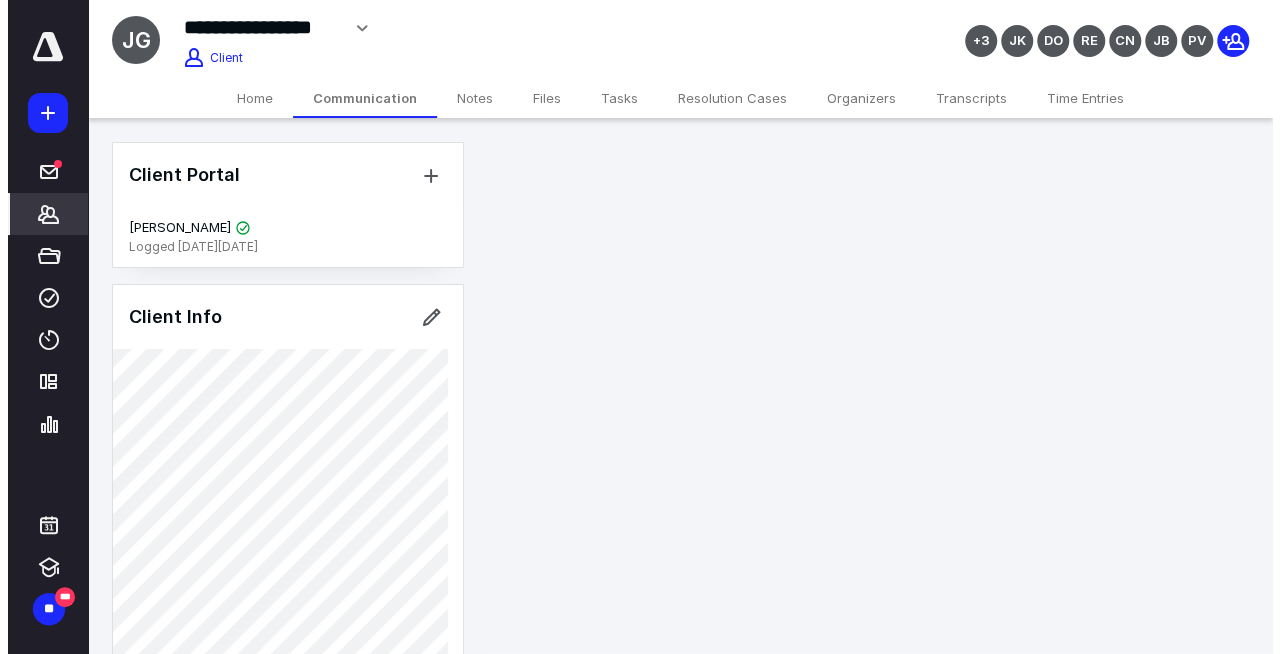 scroll, scrollTop: 0, scrollLeft: 0, axis: both 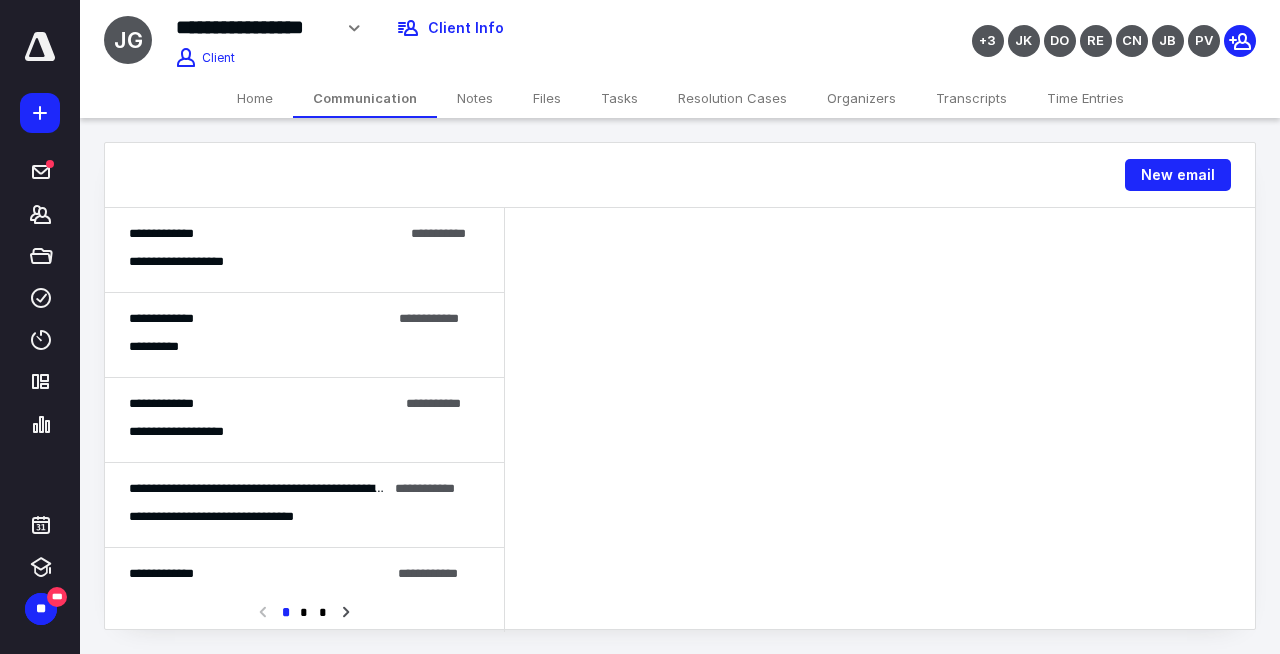 click on "**********" at bounding box center (304, 262) 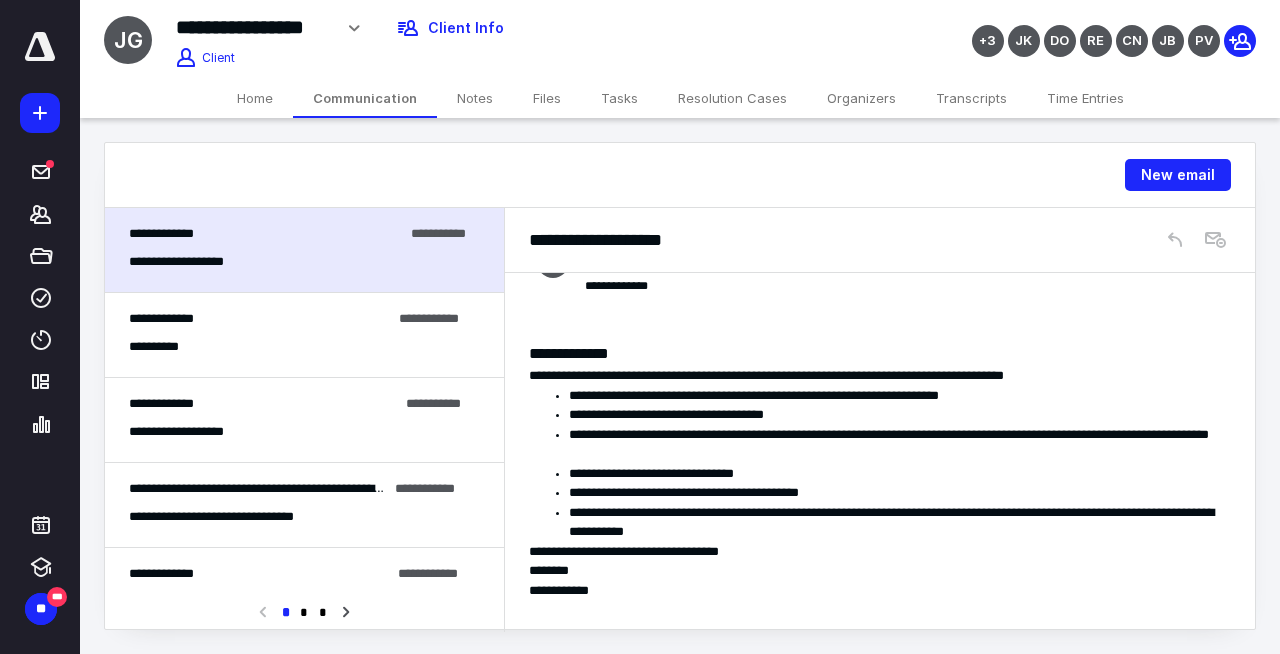 scroll, scrollTop: 0, scrollLeft: 0, axis: both 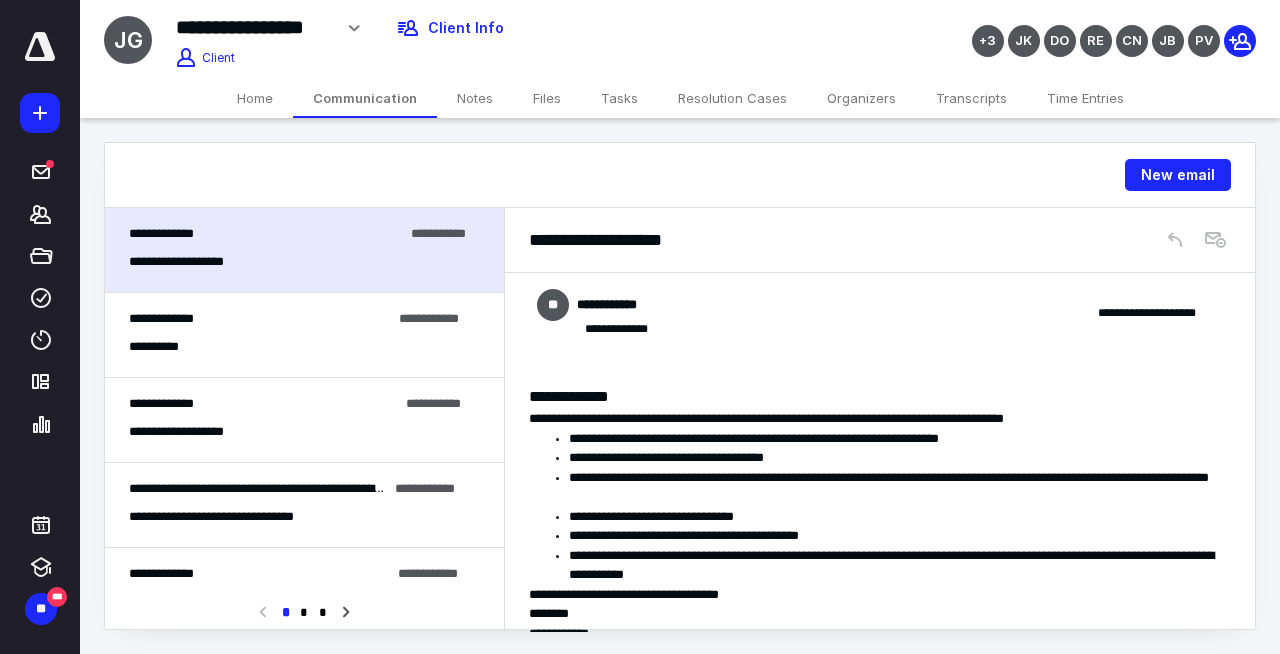 click on "**********" at bounding box center (304, 335) 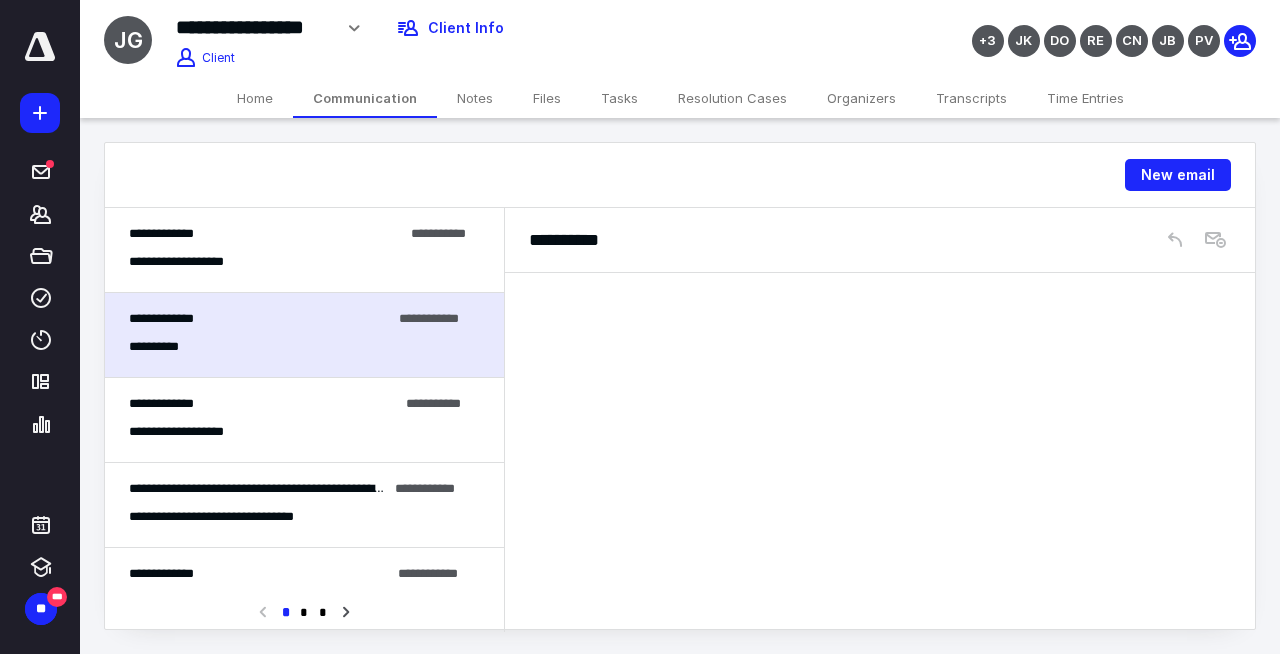 click on "**********" at bounding box center (304, 420) 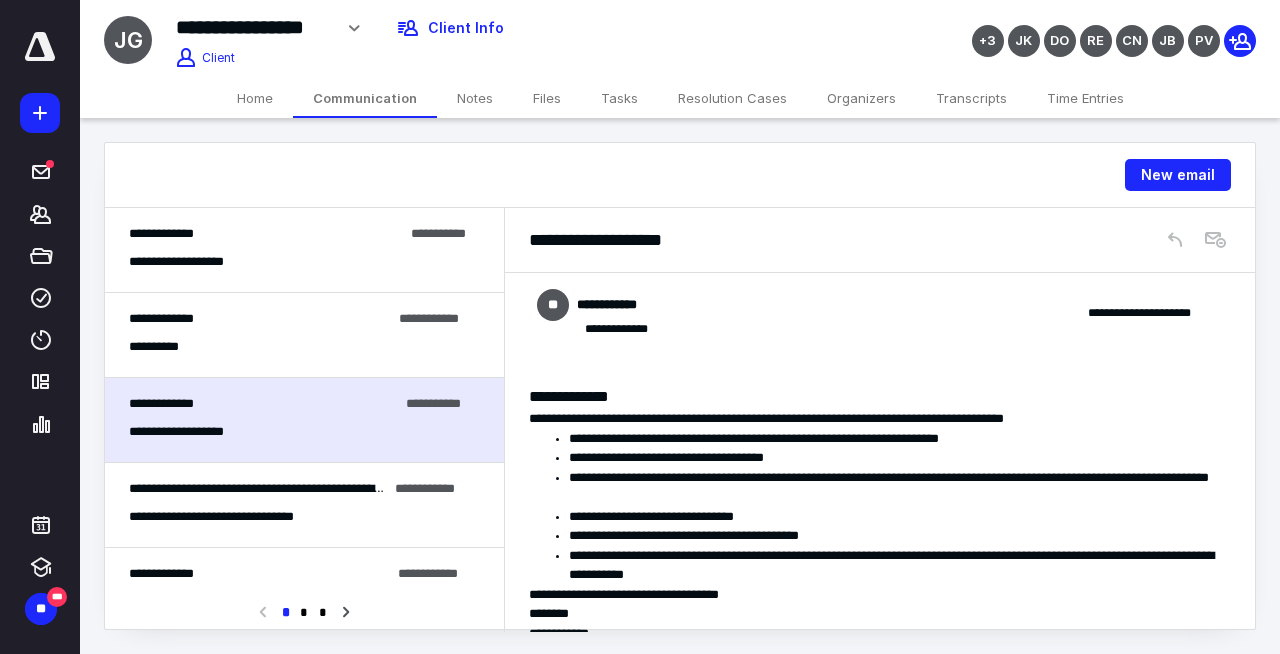 scroll, scrollTop: 43, scrollLeft: 0, axis: vertical 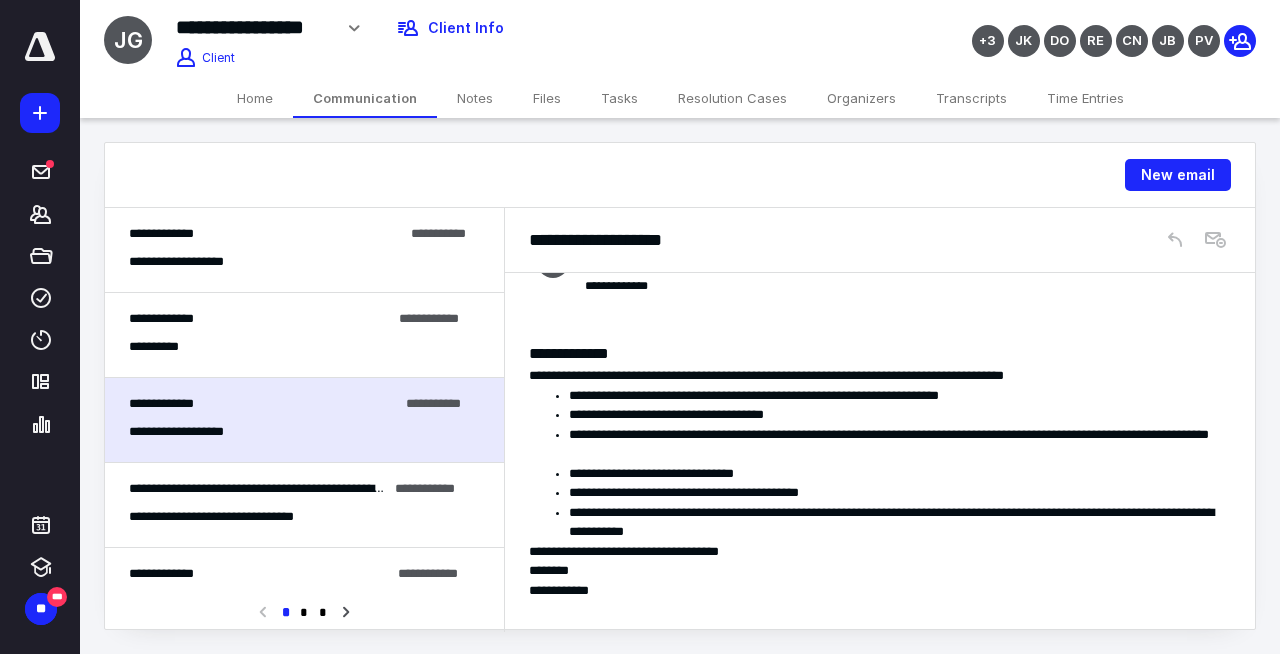 click on "**********" at bounding box center [304, 505] 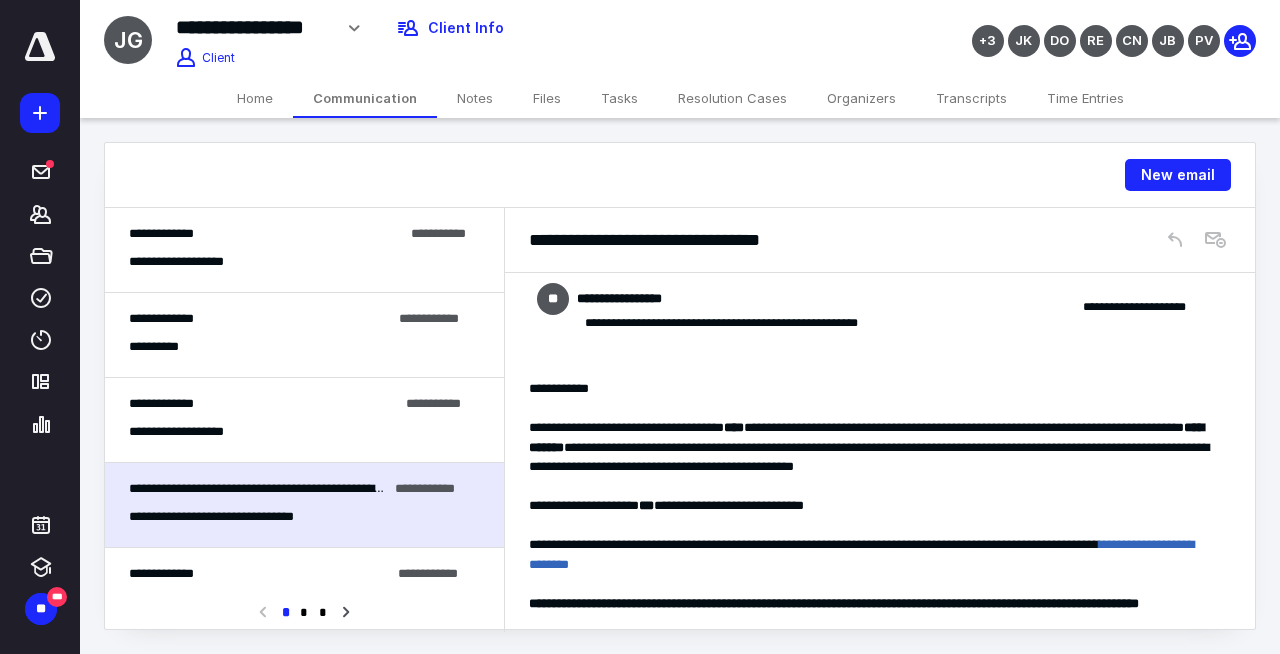 scroll, scrollTop: 0, scrollLeft: 0, axis: both 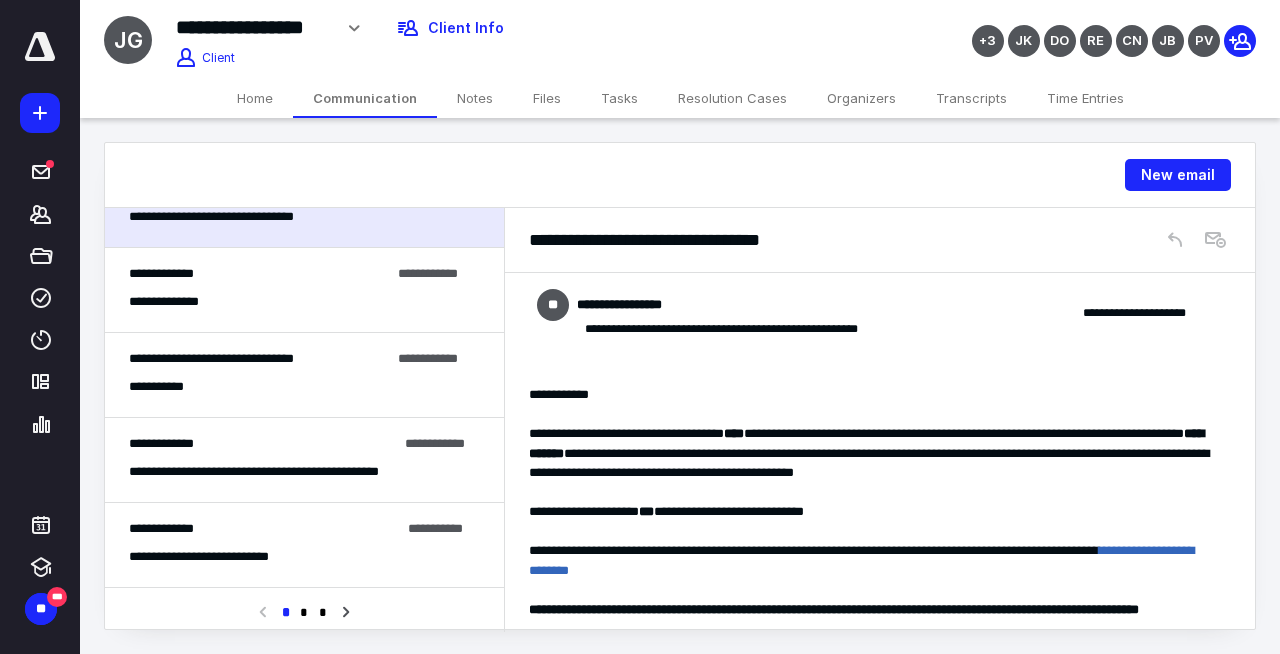 click on "**********" at bounding box center (259, 274) 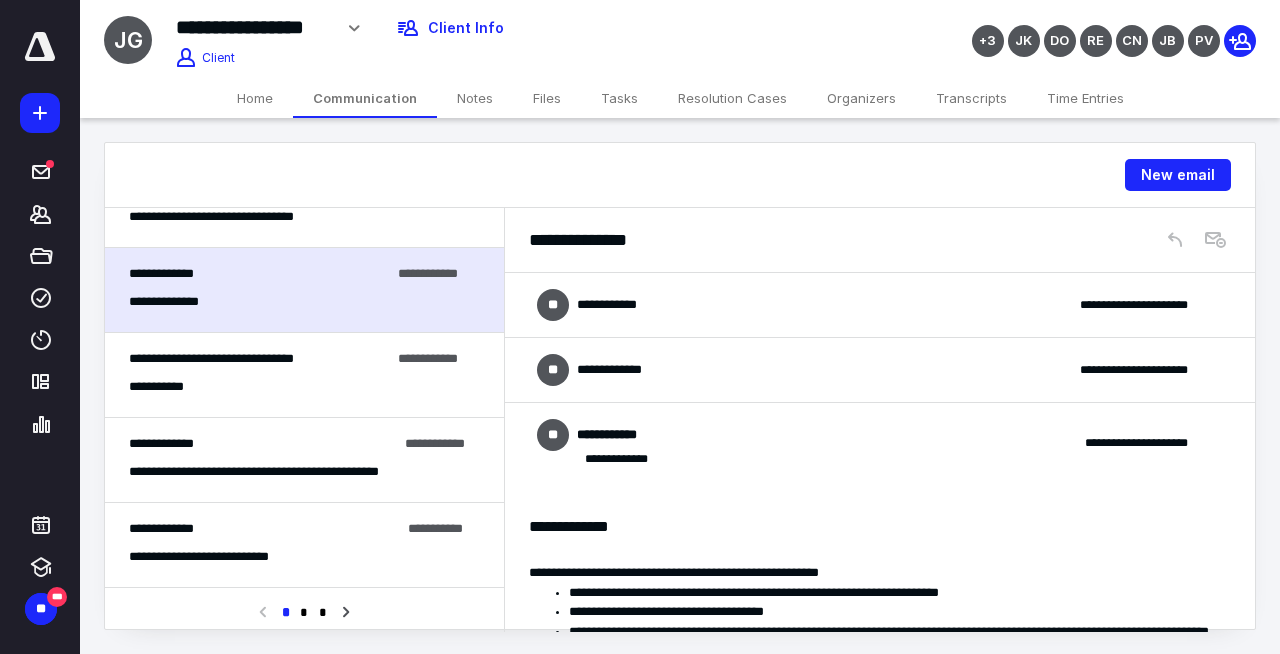 scroll, scrollTop: 255, scrollLeft: 0, axis: vertical 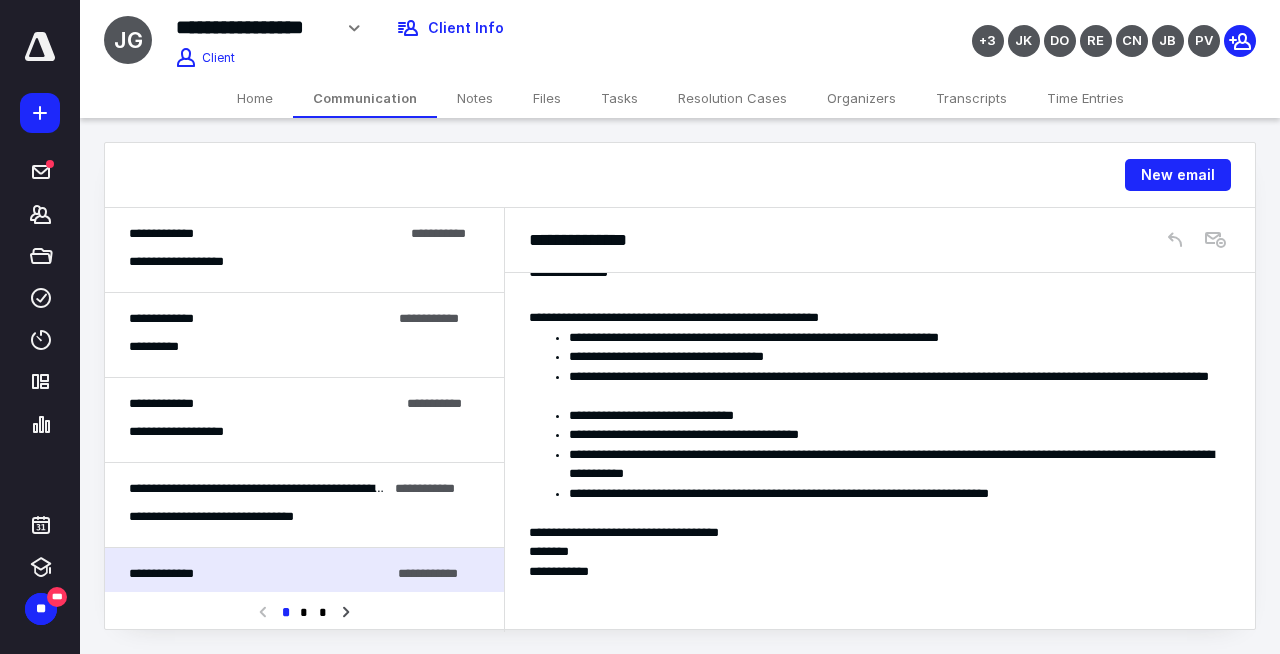 click on "Home" at bounding box center (255, 98) 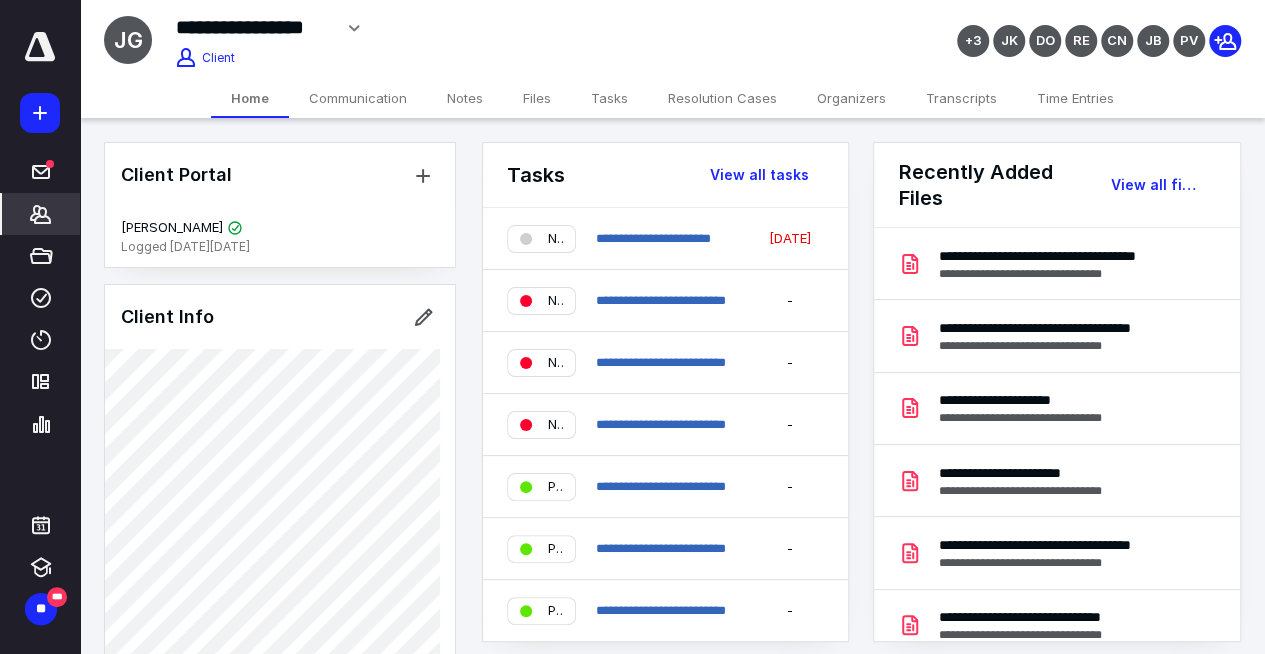 click on "Communication" at bounding box center [358, 98] 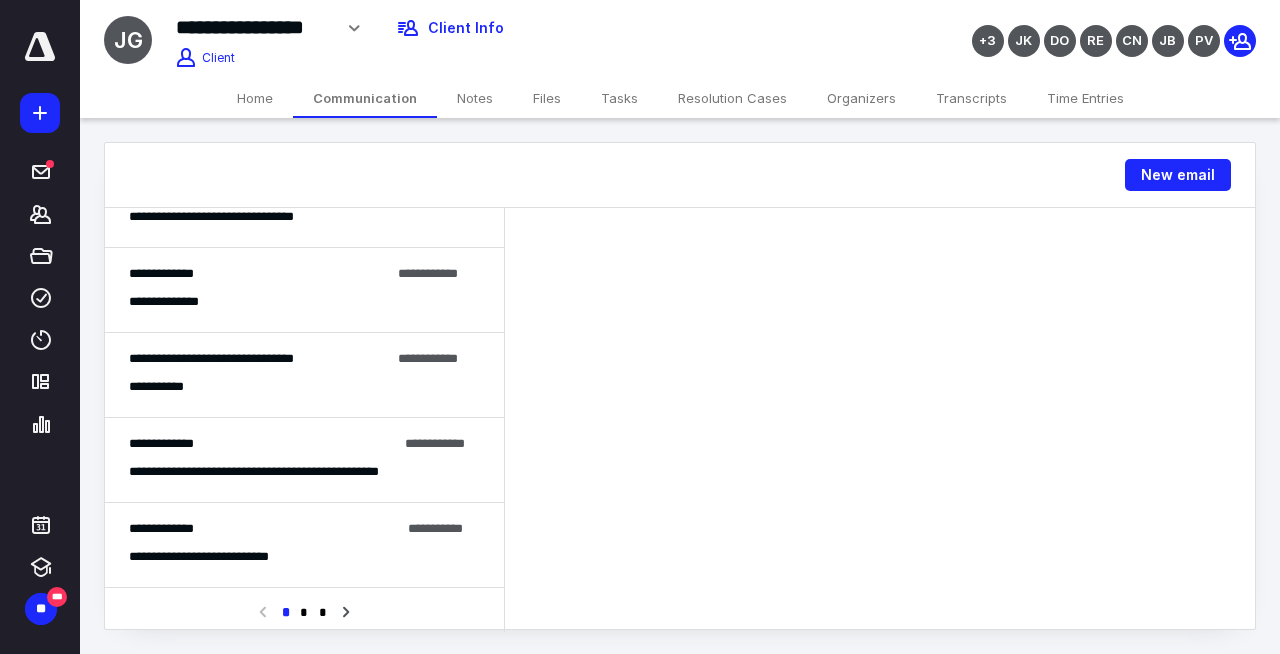 scroll, scrollTop: 400, scrollLeft: 0, axis: vertical 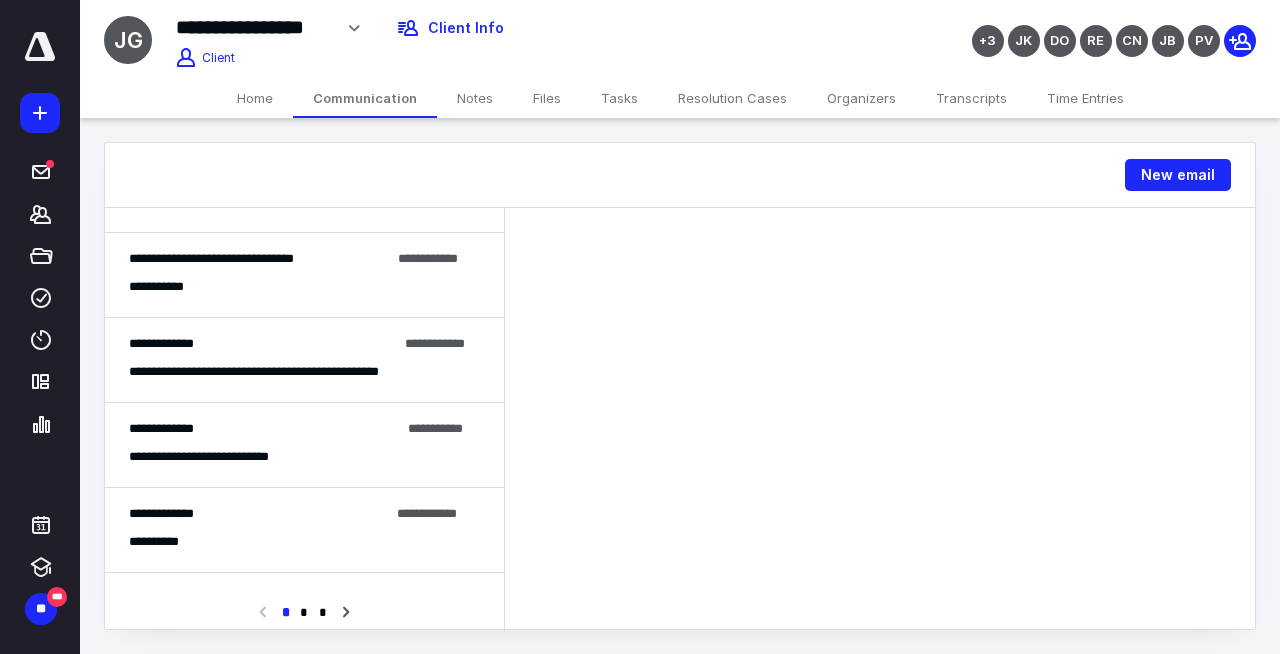 click on "**********" at bounding box center (304, 287) 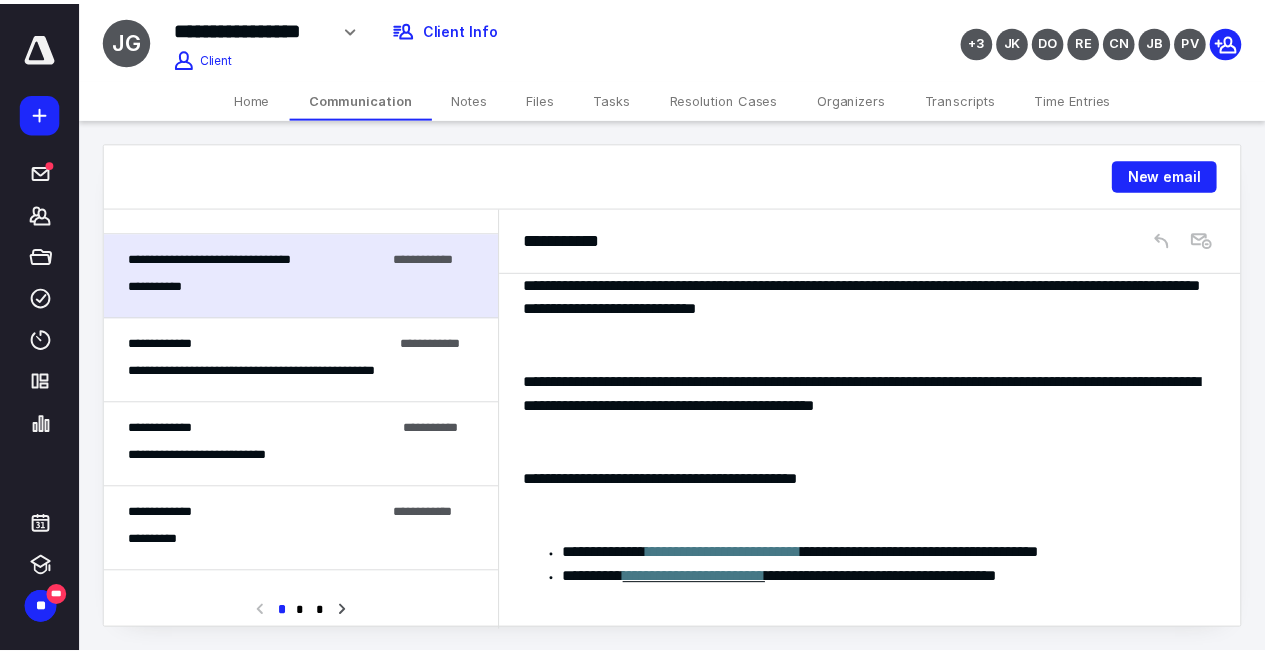 scroll, scrollTop: 0, scrollLeft: 0, axis: both 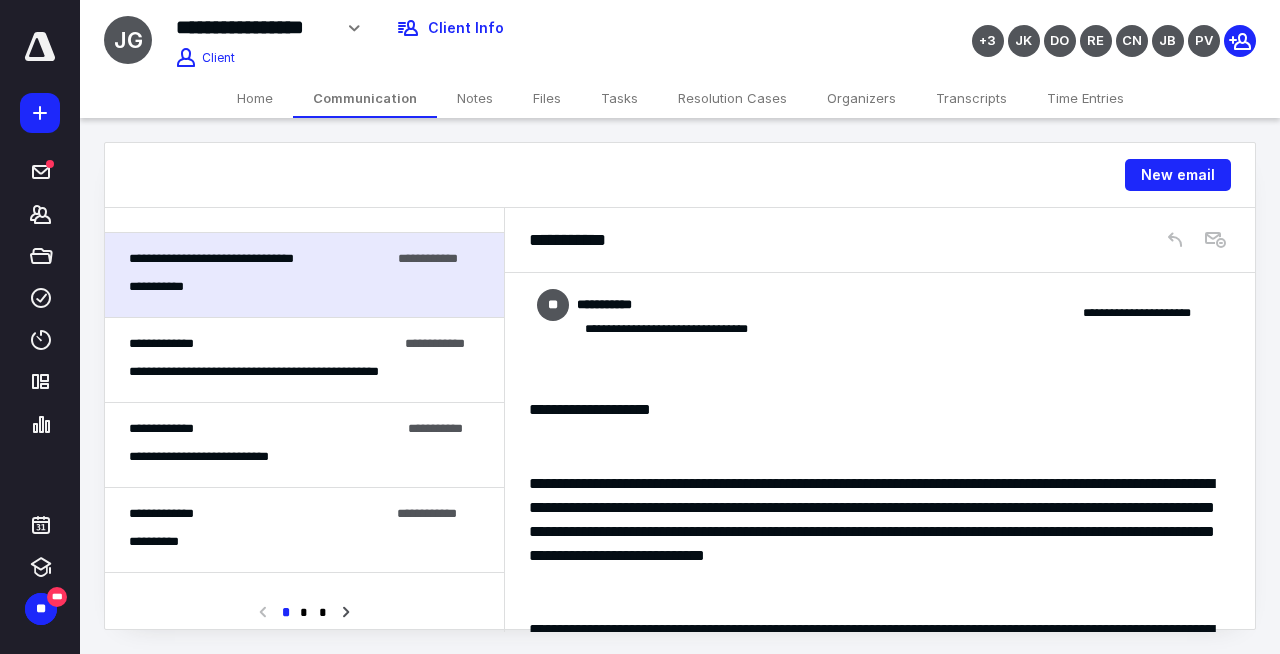 click on "Home" at bounding box center (255, 98) 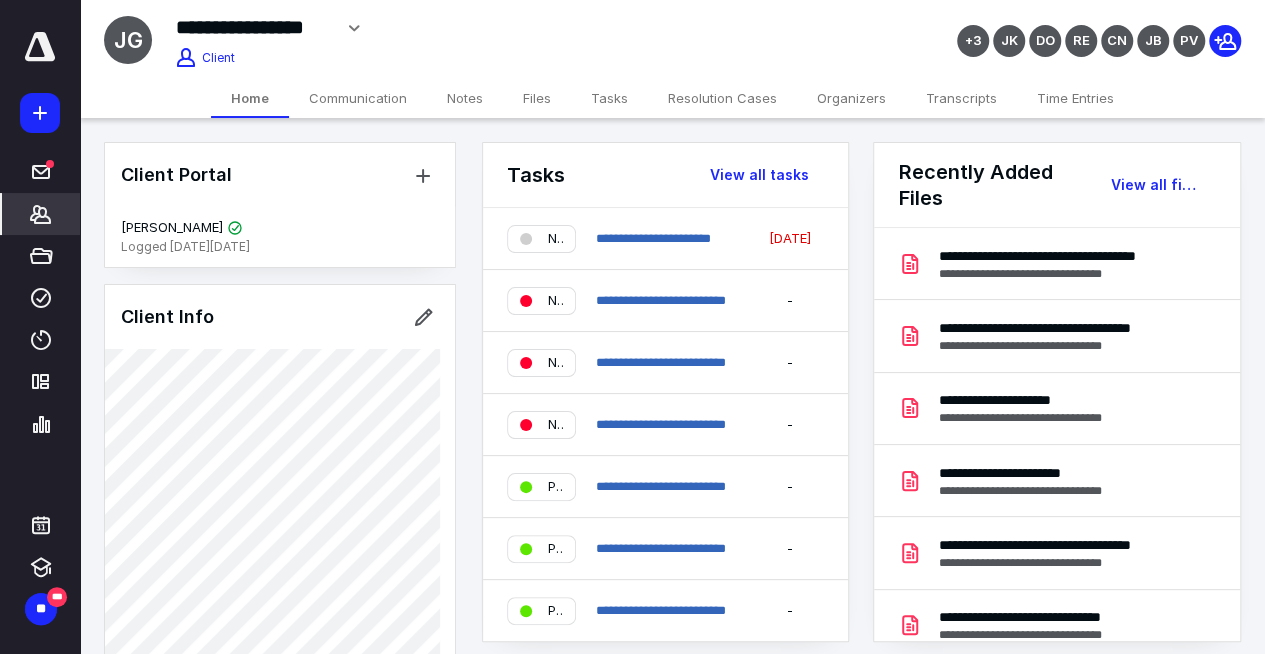 click on "Notes" at bounding box center [465, 98] 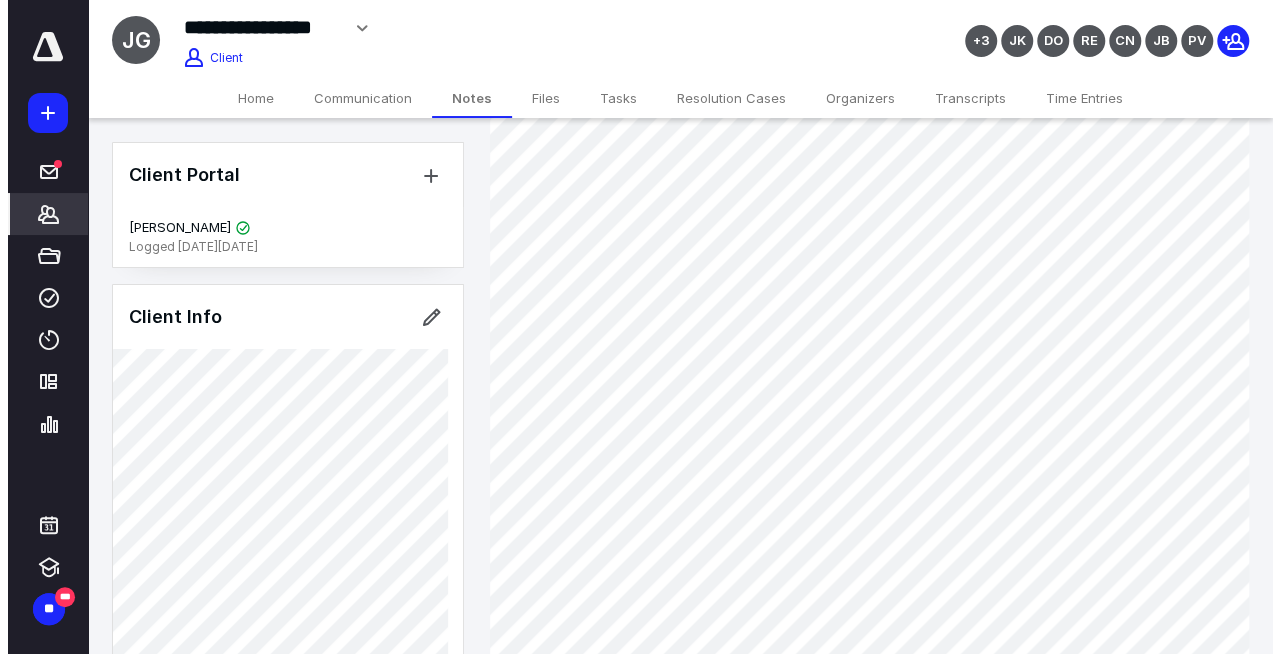 scroll, scrollTop: 0, scrollLeft: 0, axis: both 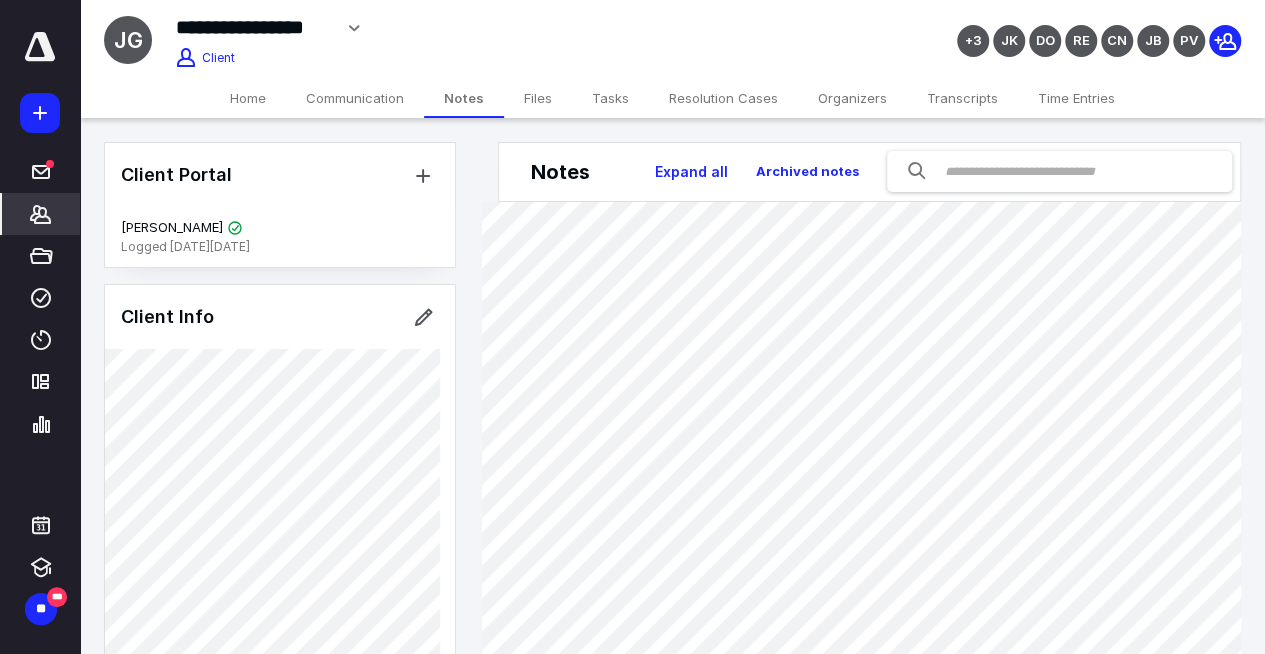 click on "Files" at bounding box center [538, 98] 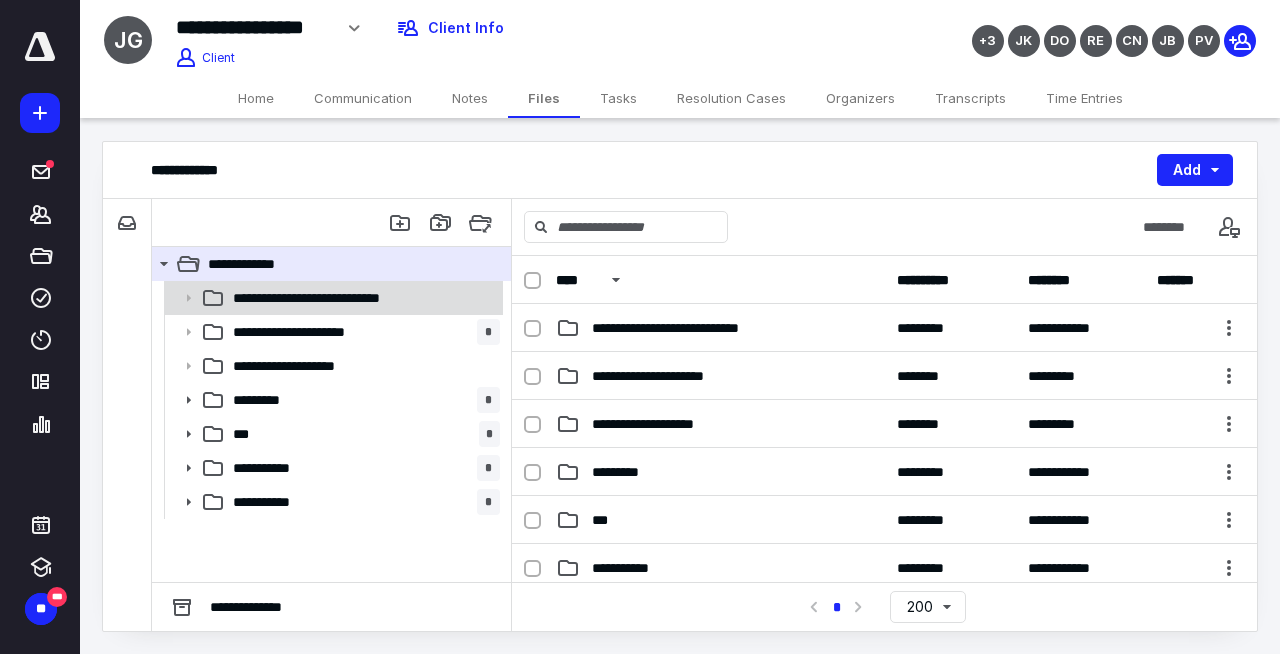 click at bounding box center (182, 298) 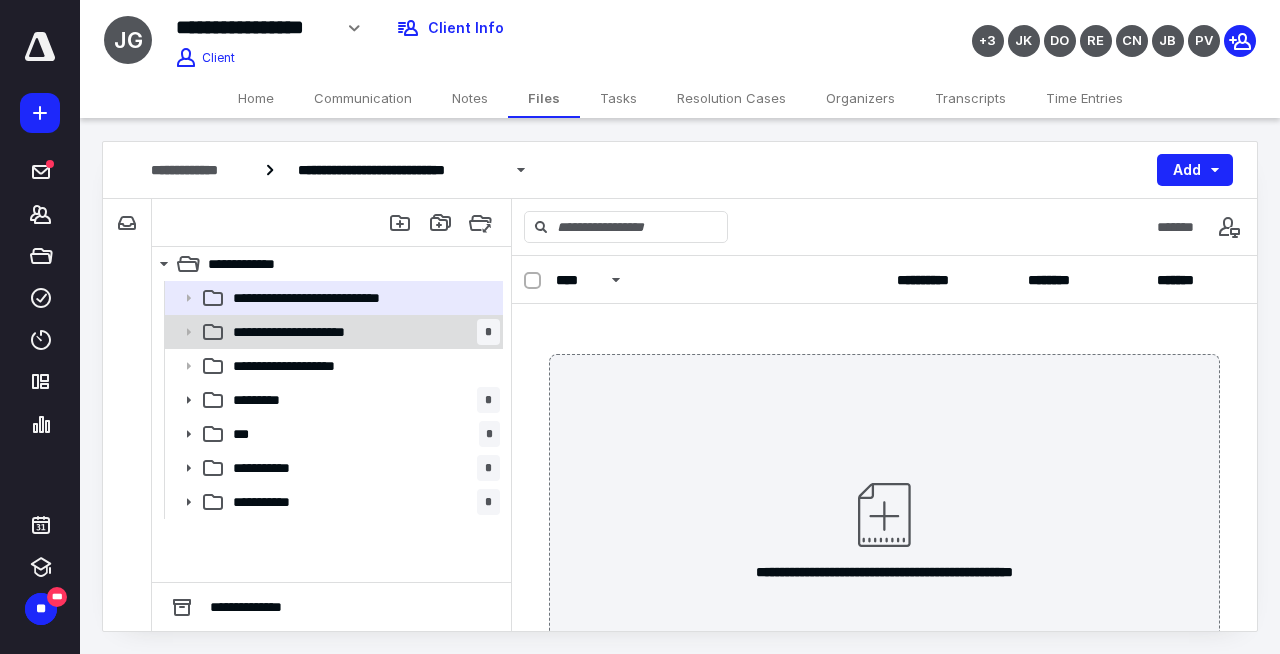 click 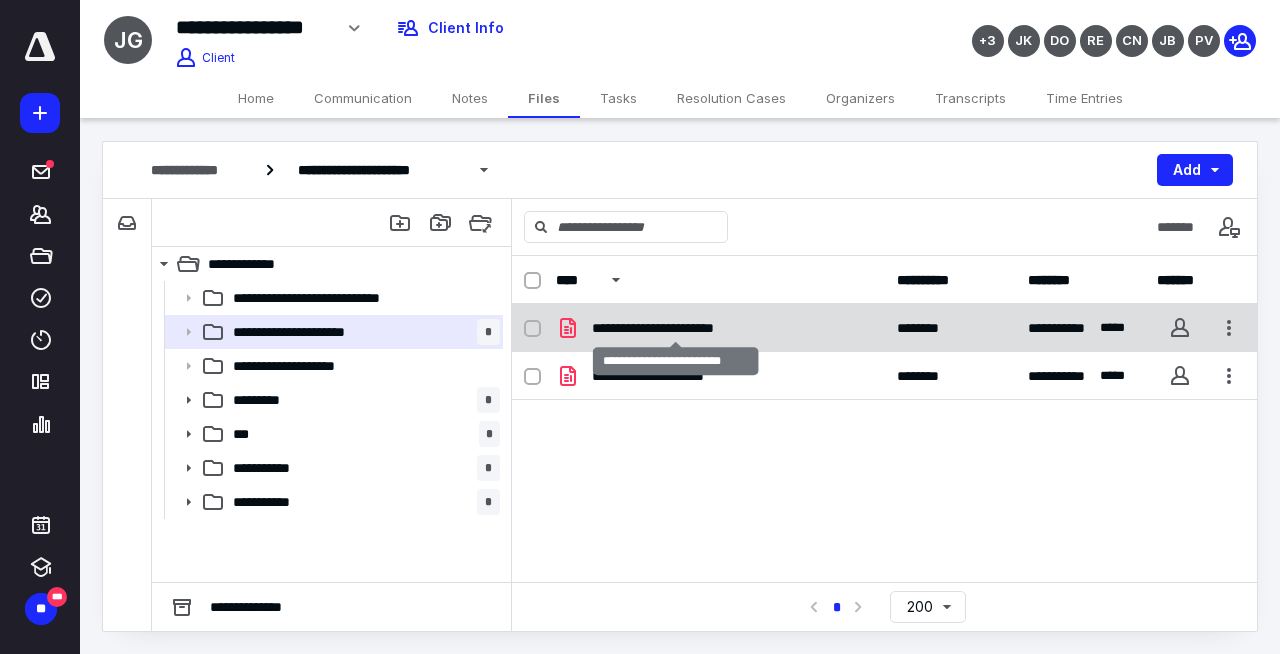 click on "**********" at bounding box center [676, 328] 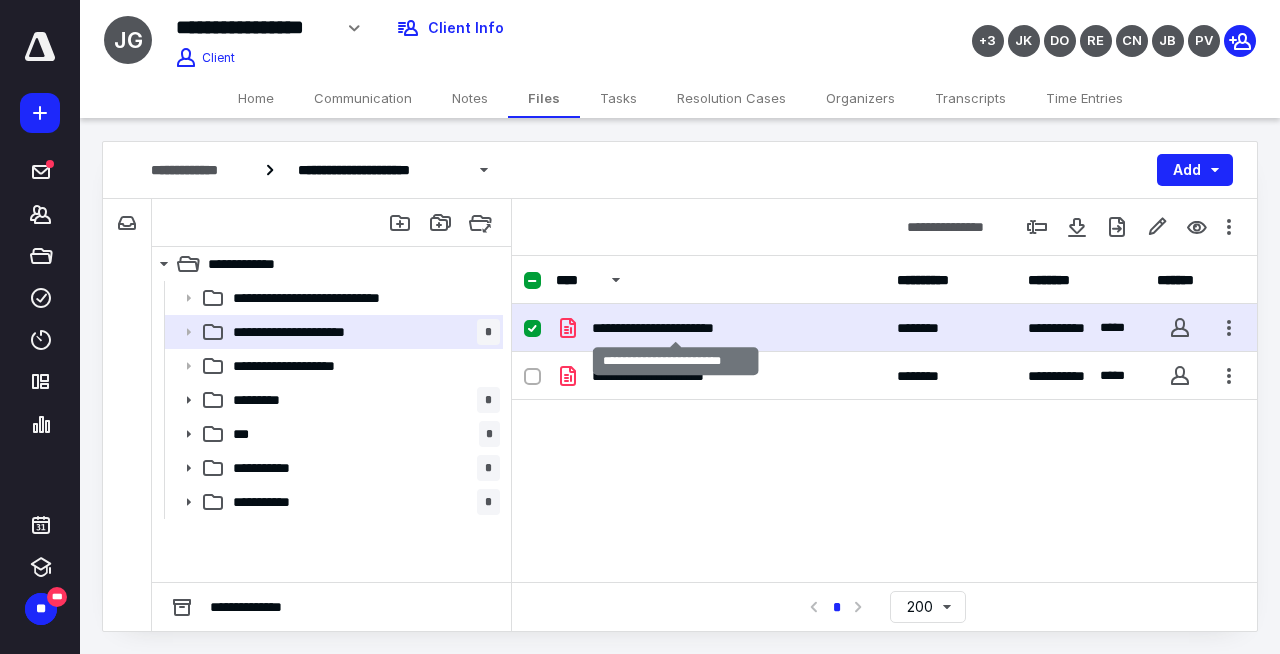 click on "**********" at bounding box center (676, 328) 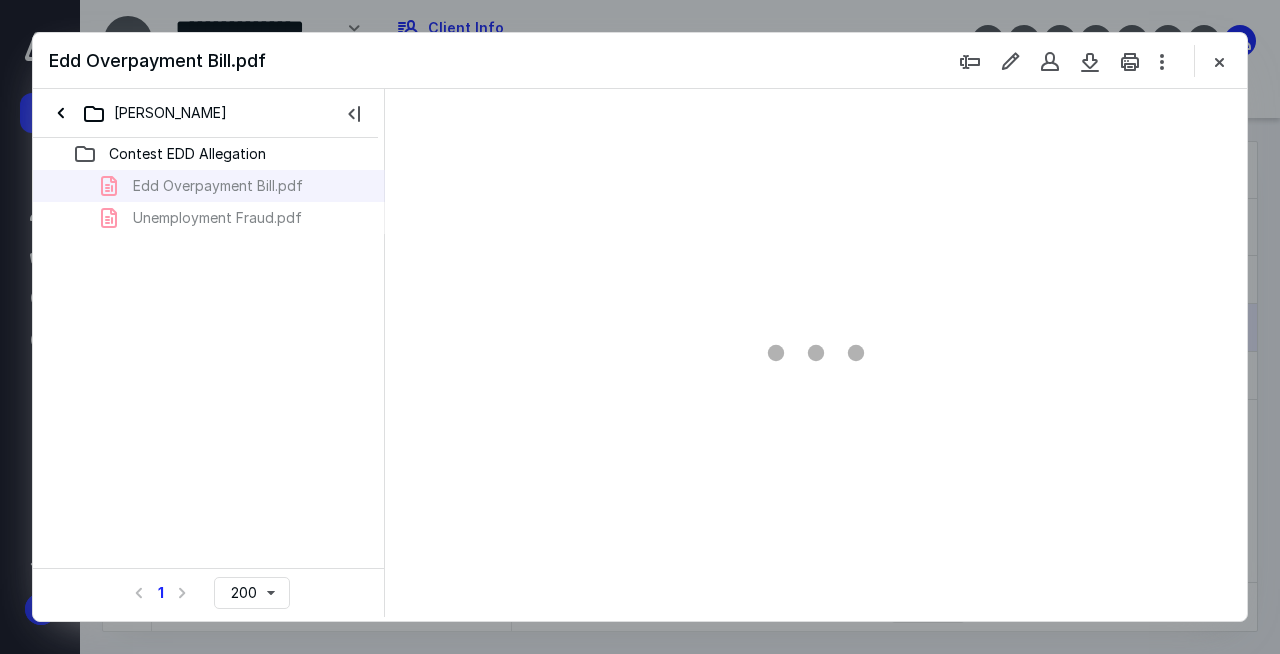 scroll, scrollTop: 0, scrollLeft: 0, axis: both 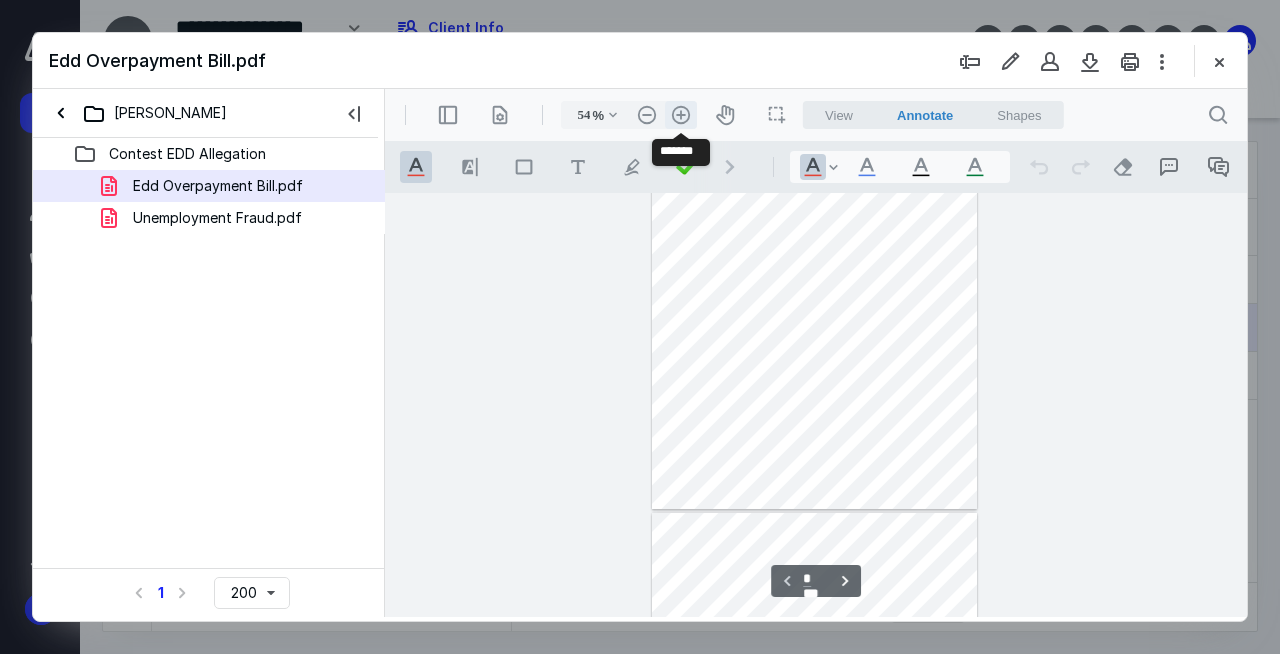click on ".cls-1{fill:#abb0c4;} icon - header - zoom - in - line" at bounding box center [681, 115] 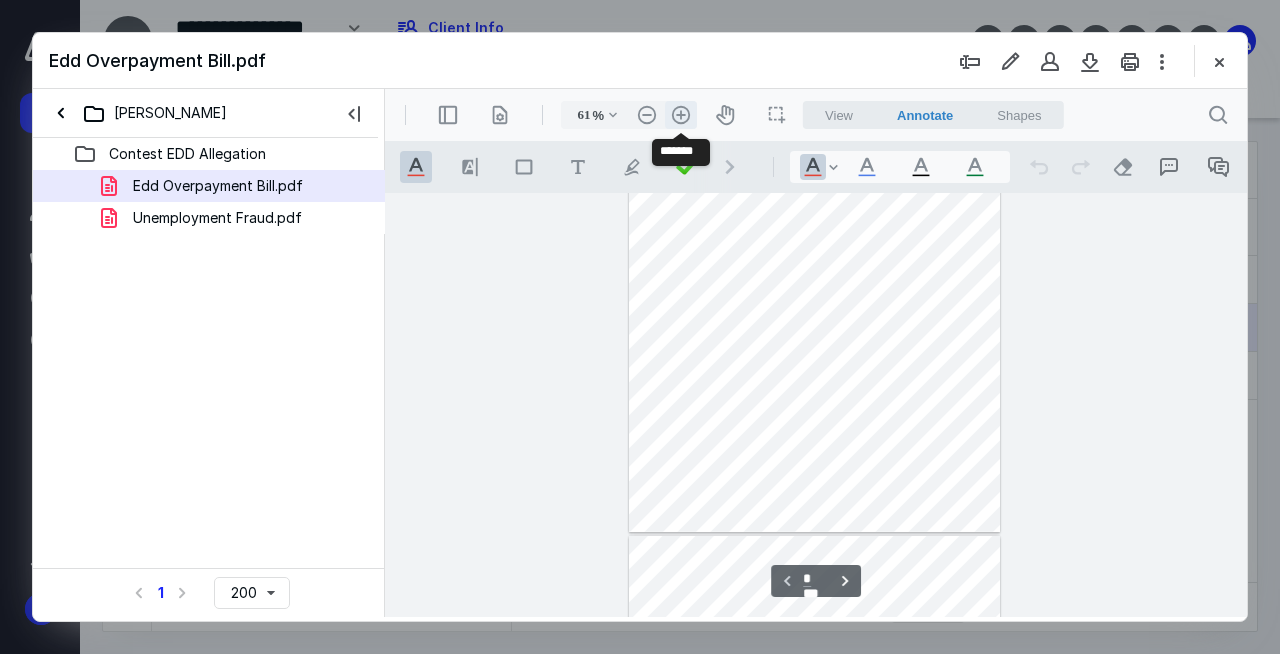 click on ".cls-1{fill:#abb0c4;} icon - header - zoom - in - line" at bounding box center [681, 115] 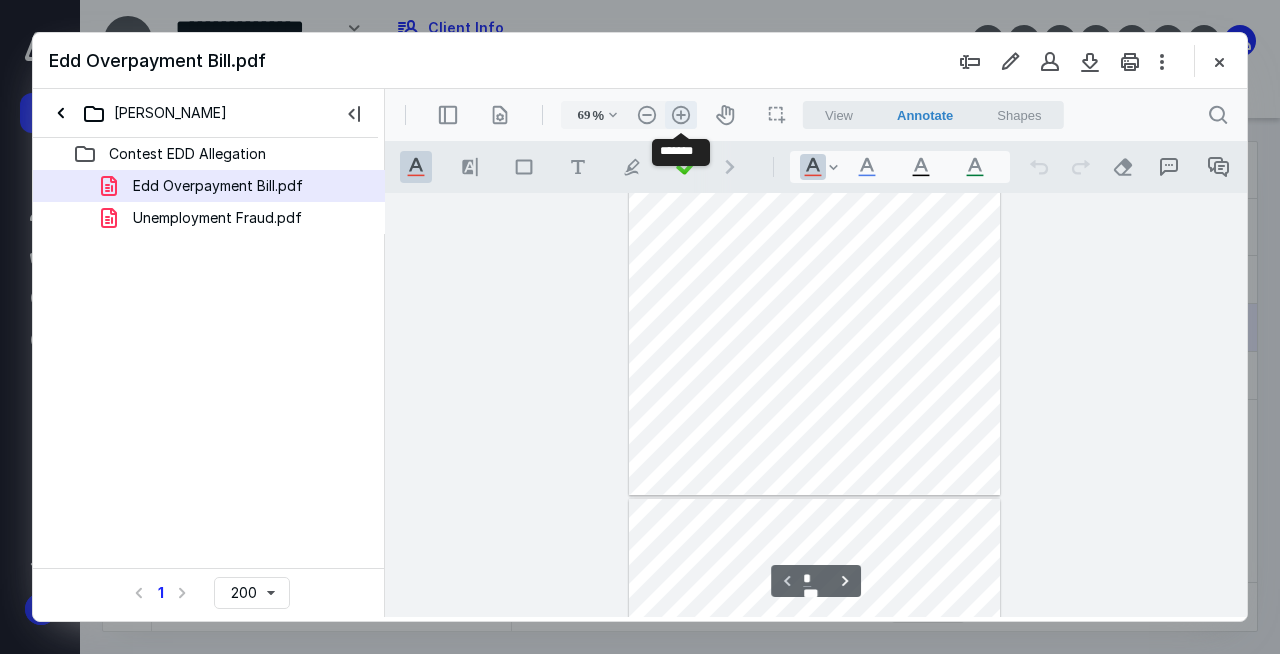 click on ".cls-1{fill:#abb0c4;} icon - header - zoom - in - line" at bounding box center (681, 115) 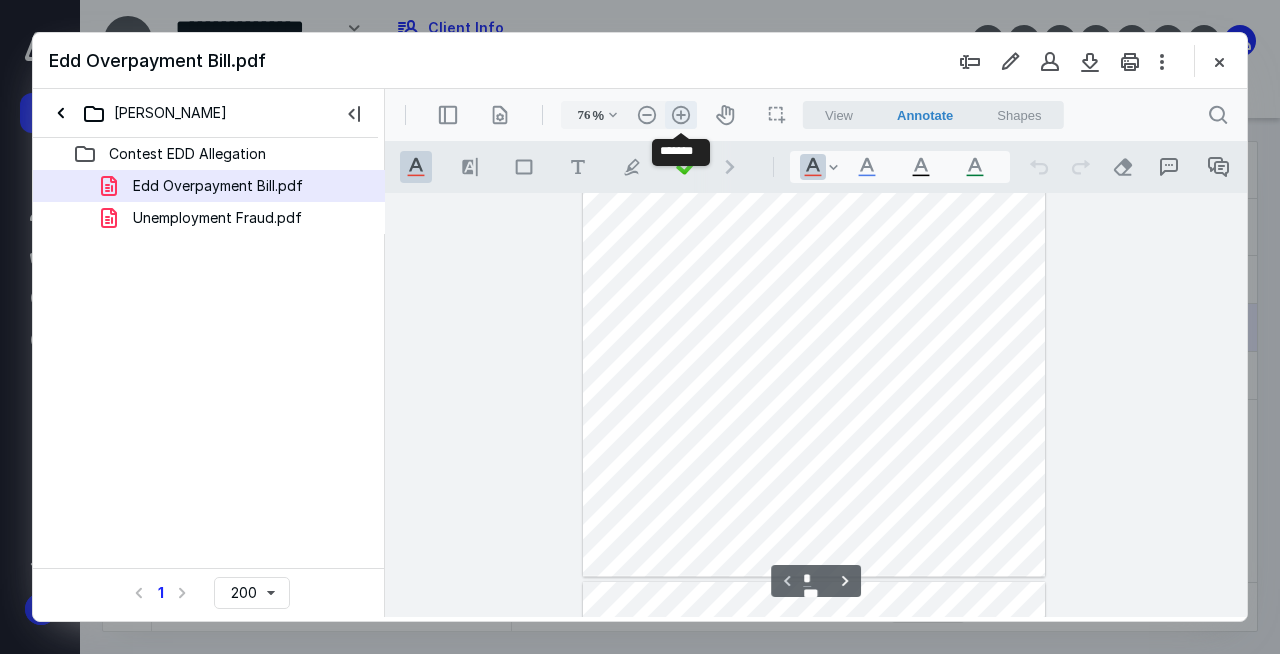 click on ".cls-1{fill:#abb0c4;} icon - header - zoom - in - line" at bounding box center (681, 115) 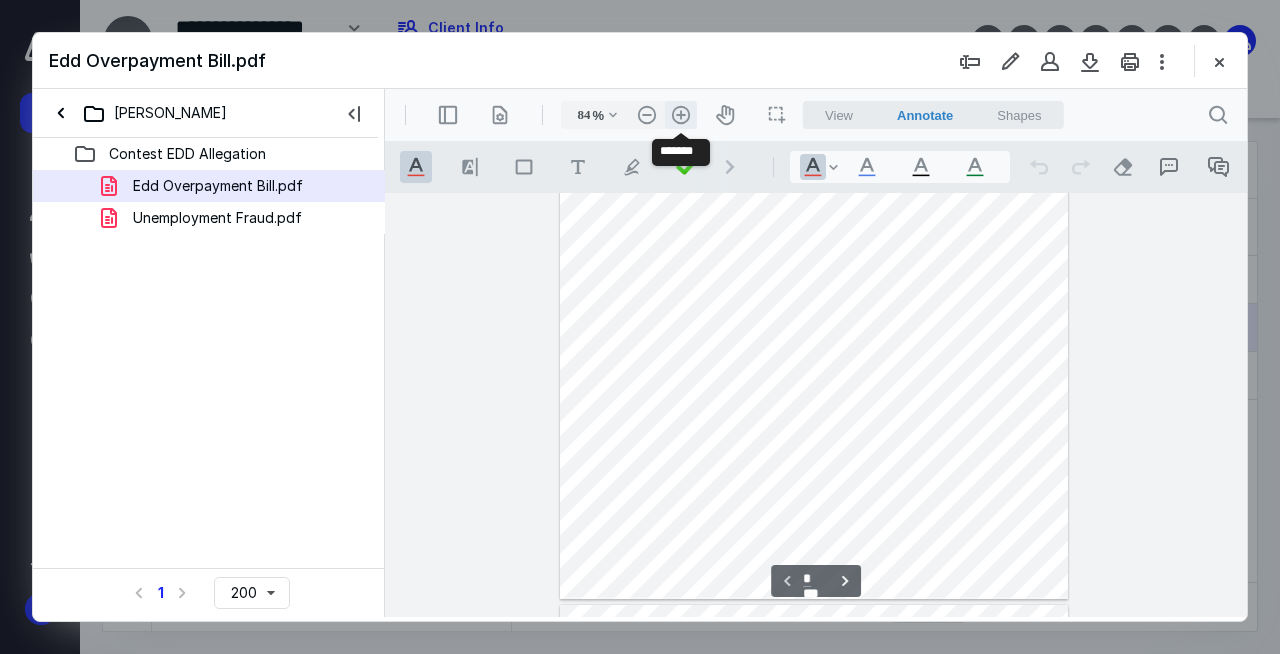 click on ".cls-1{fill:#abb0c4;} icon - header - zoom - in - line" at bounding box center [681, 115] 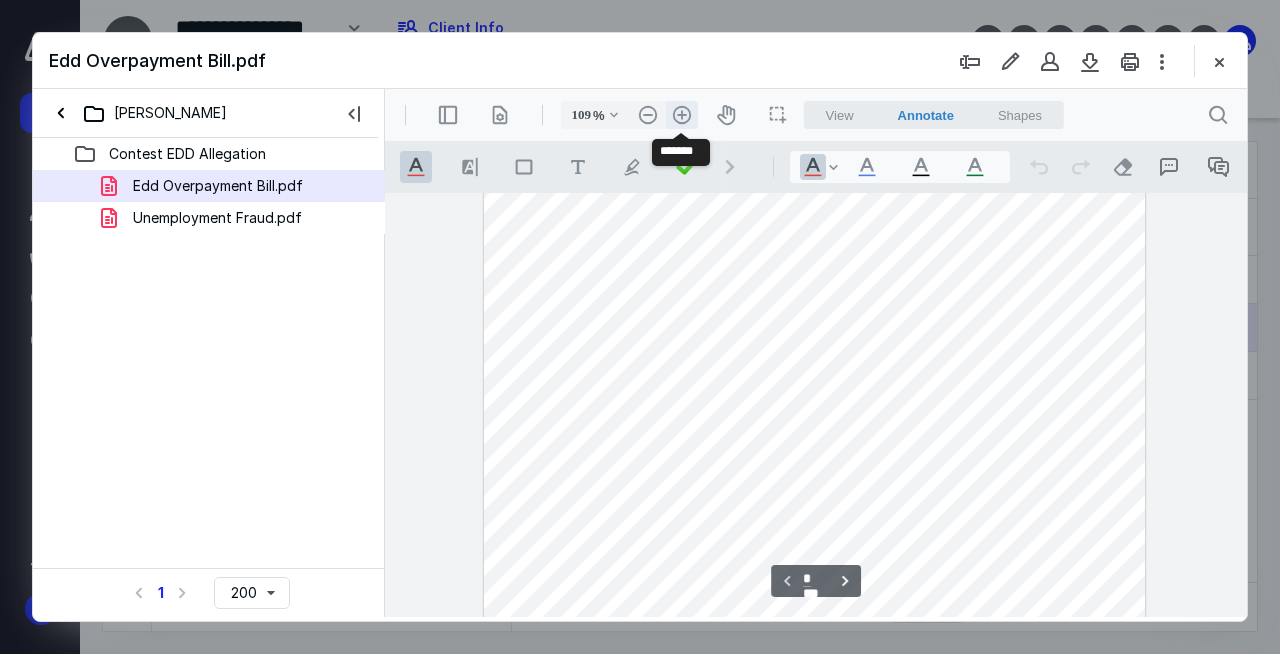click on ".cls-1{fill:#abb0c4;} icon - header - zoom - in - line" at bounding box center (682, 115) 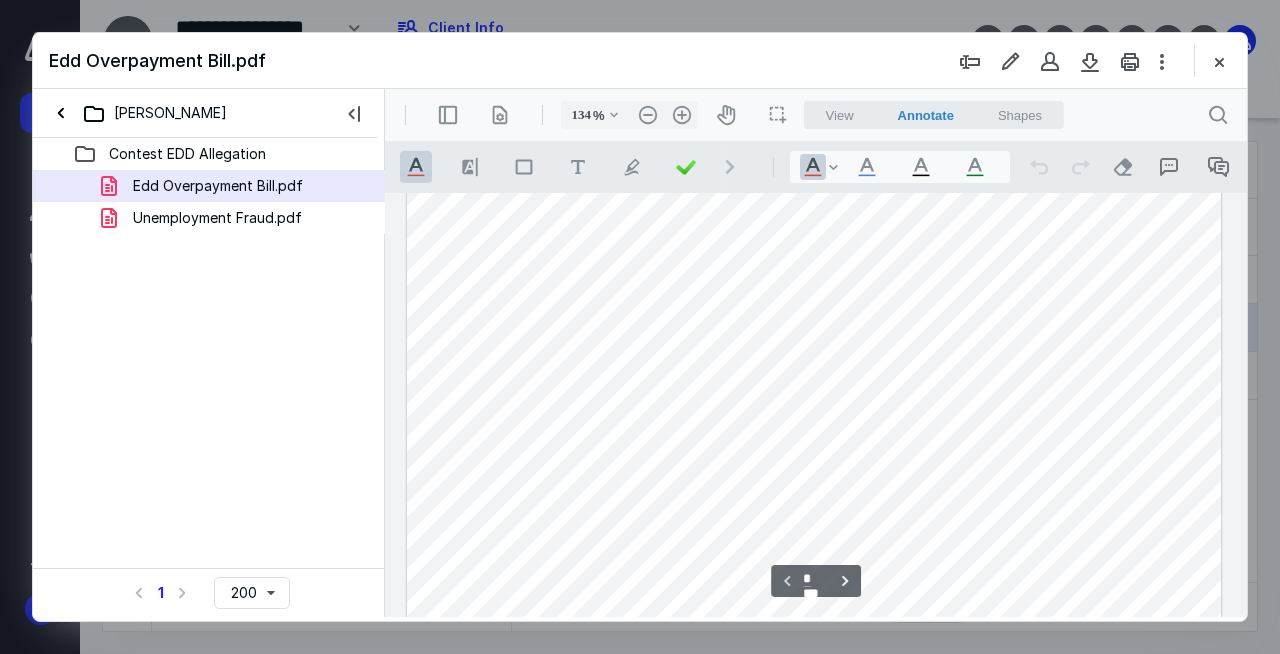 scroll, scrollTop: 806, scrollLeft: 0, axis: vertical 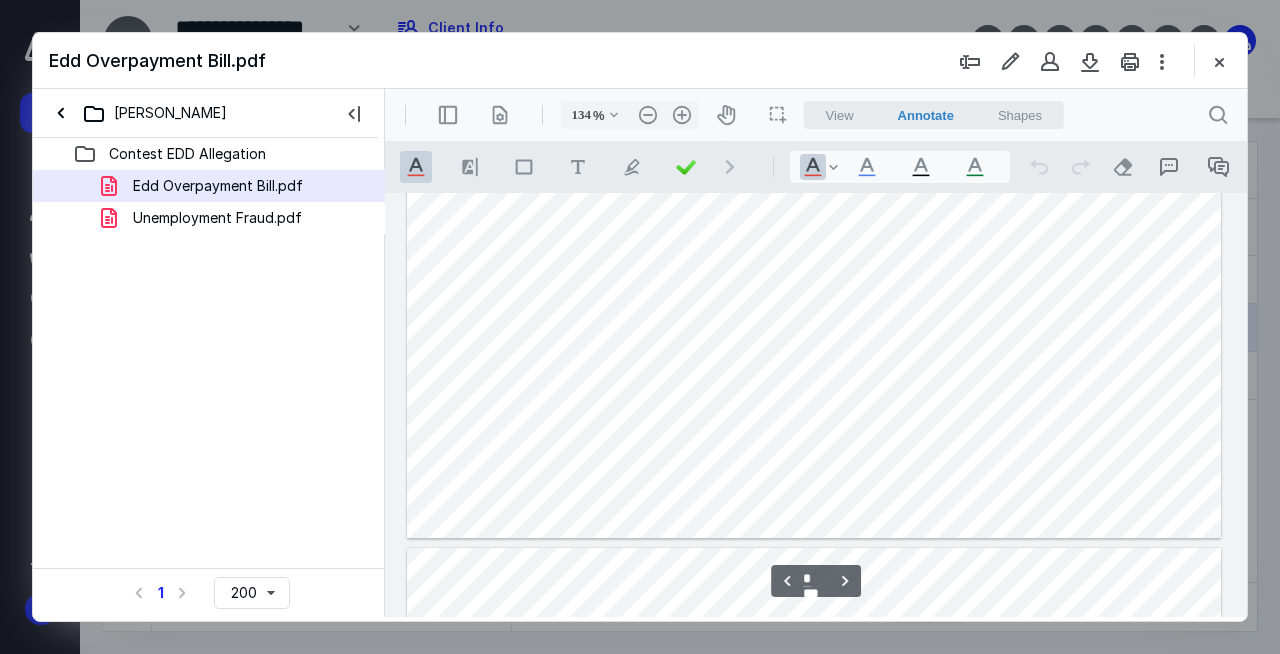 type on "*" 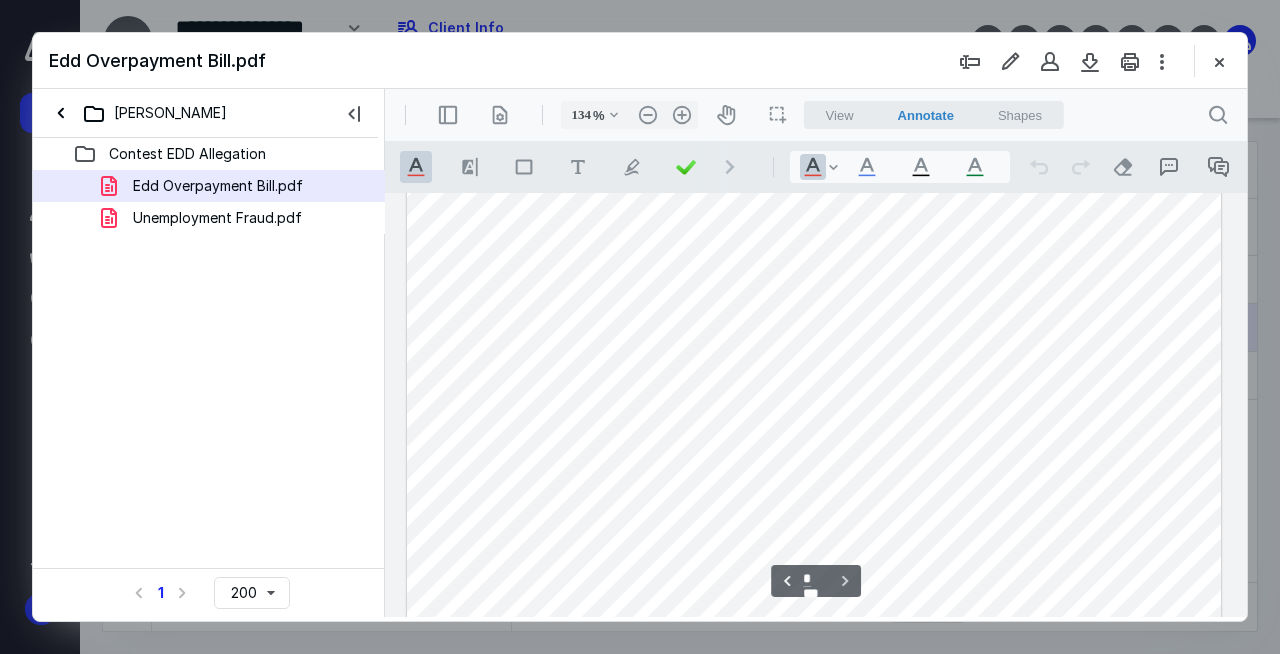 scroll, scrollTop: 2767, scrollLeft: 0, axis: vertical 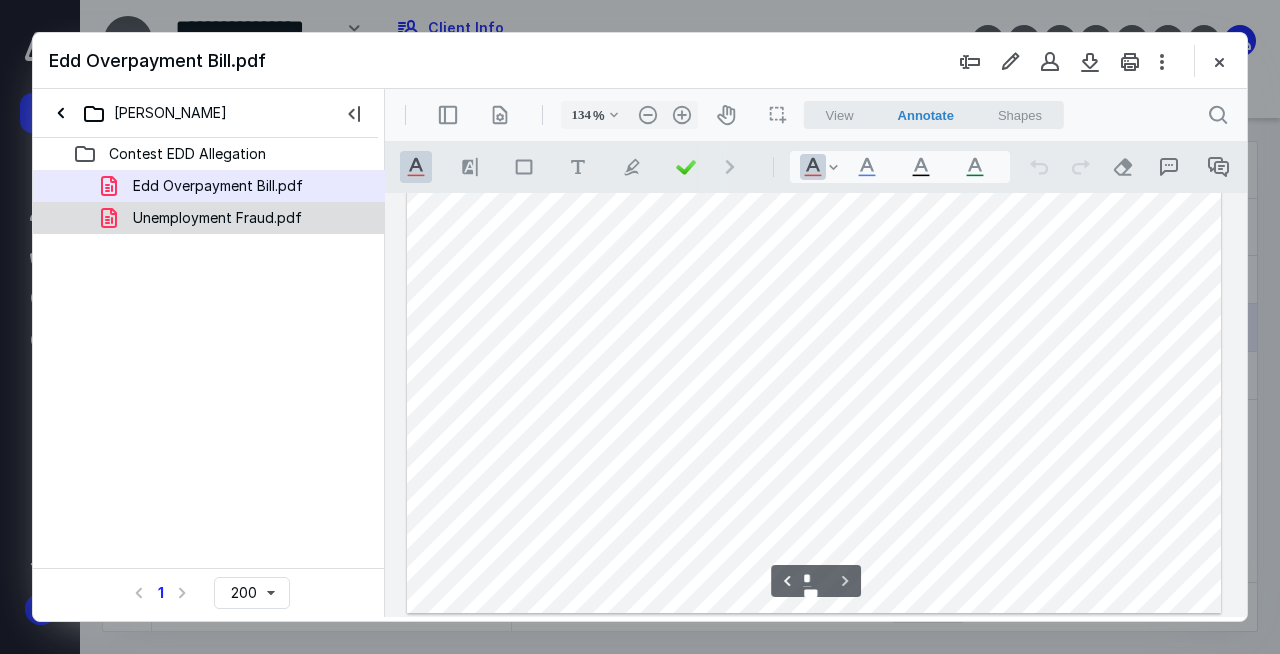 click on "Unemployment Fraud.pdf" at bounding box center [217, 218] 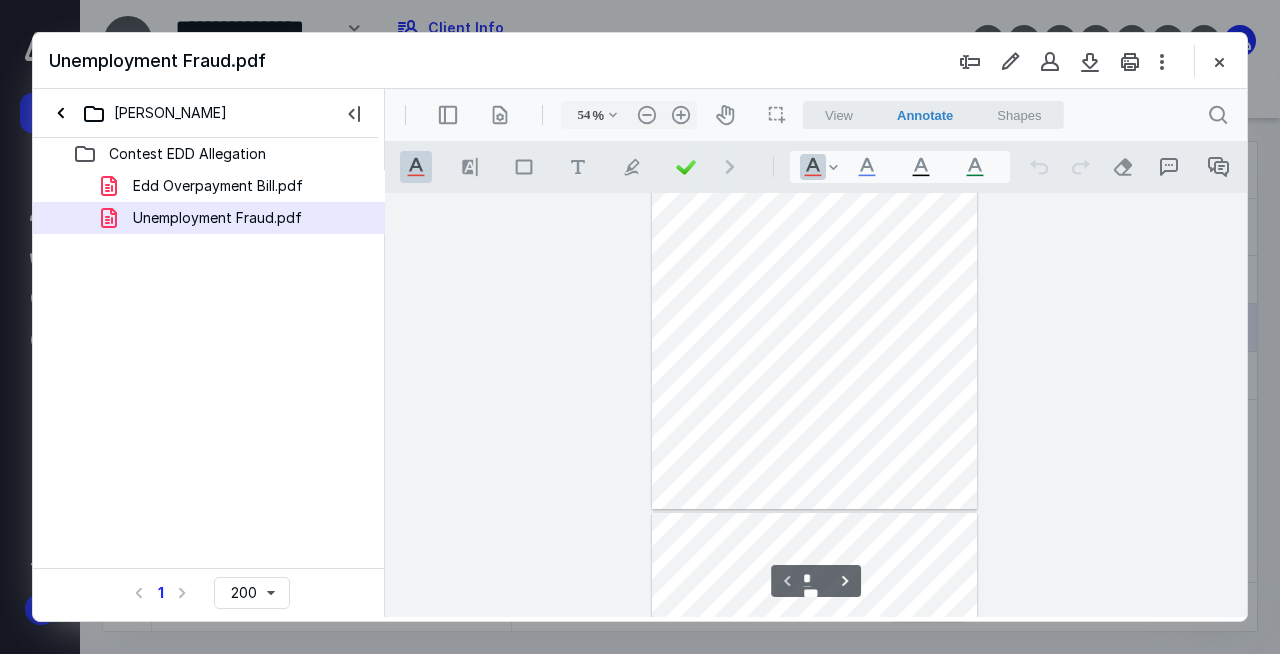 scroll, scrollTop: 0, scrollLeft: 0, axis: both 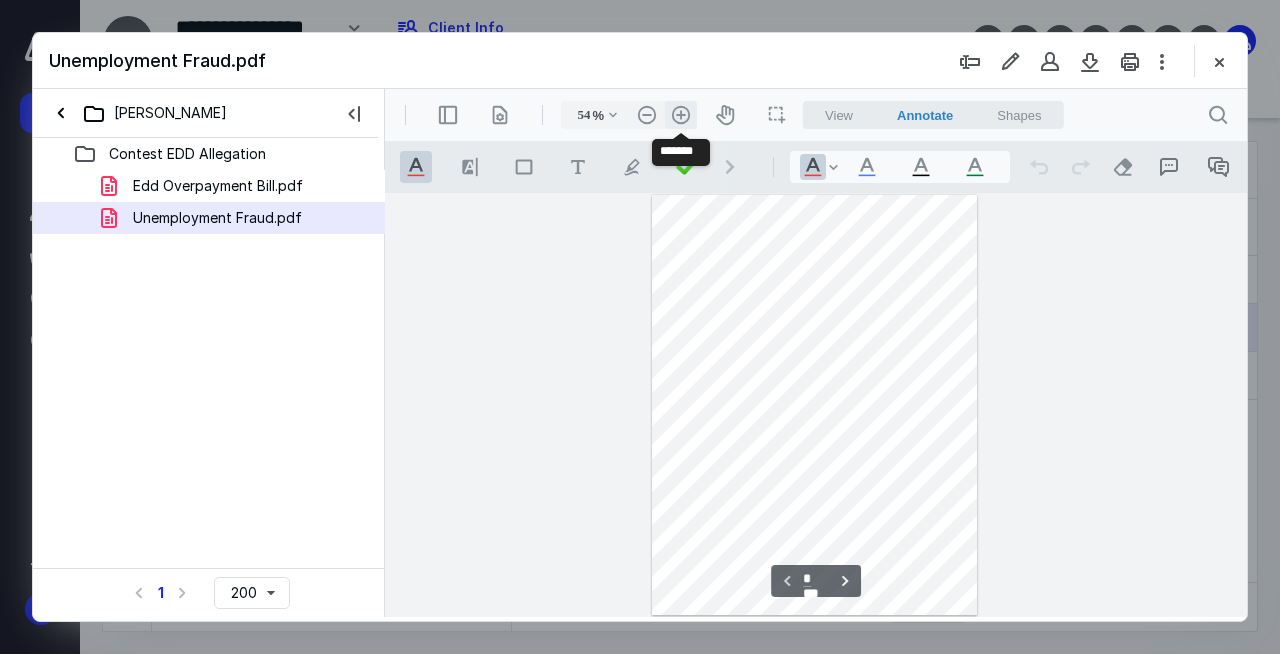 click on ".cls-1{fill:#abb0c4;} icon - header - zoom - in - line" at bounding box center (681, 115) 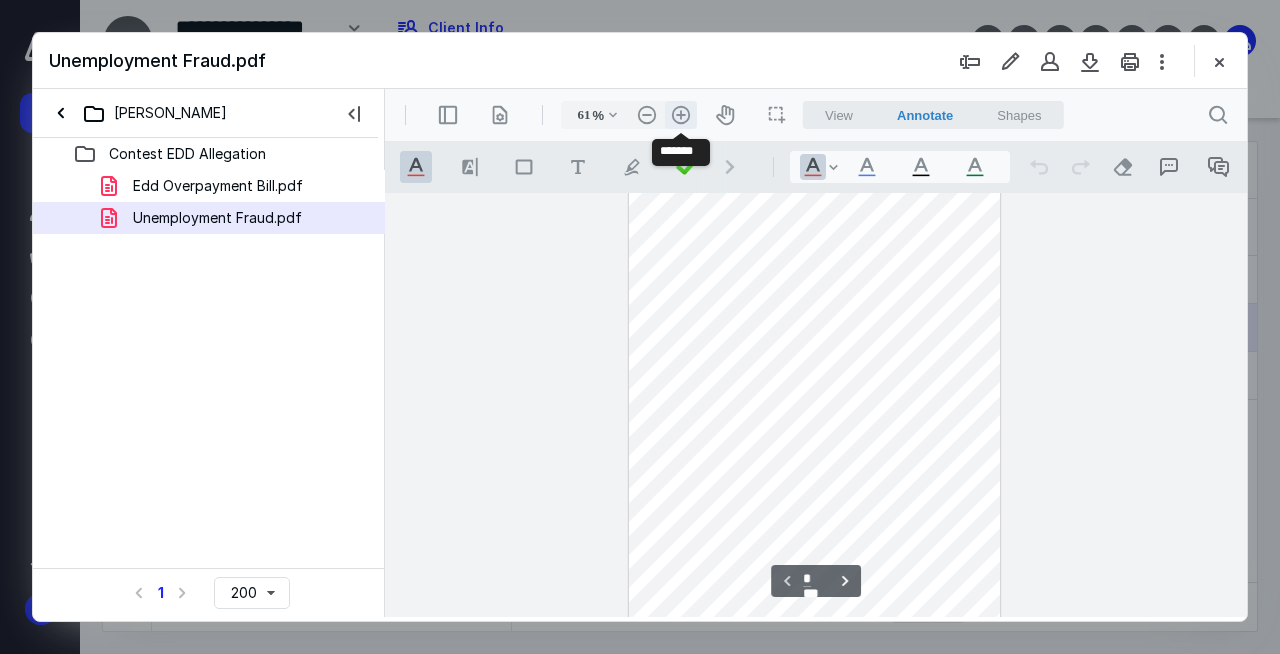 click on ".cls-1{fill:#abb0c4;} icon - header - zoom - in - line" at bounding box center [681, 115] 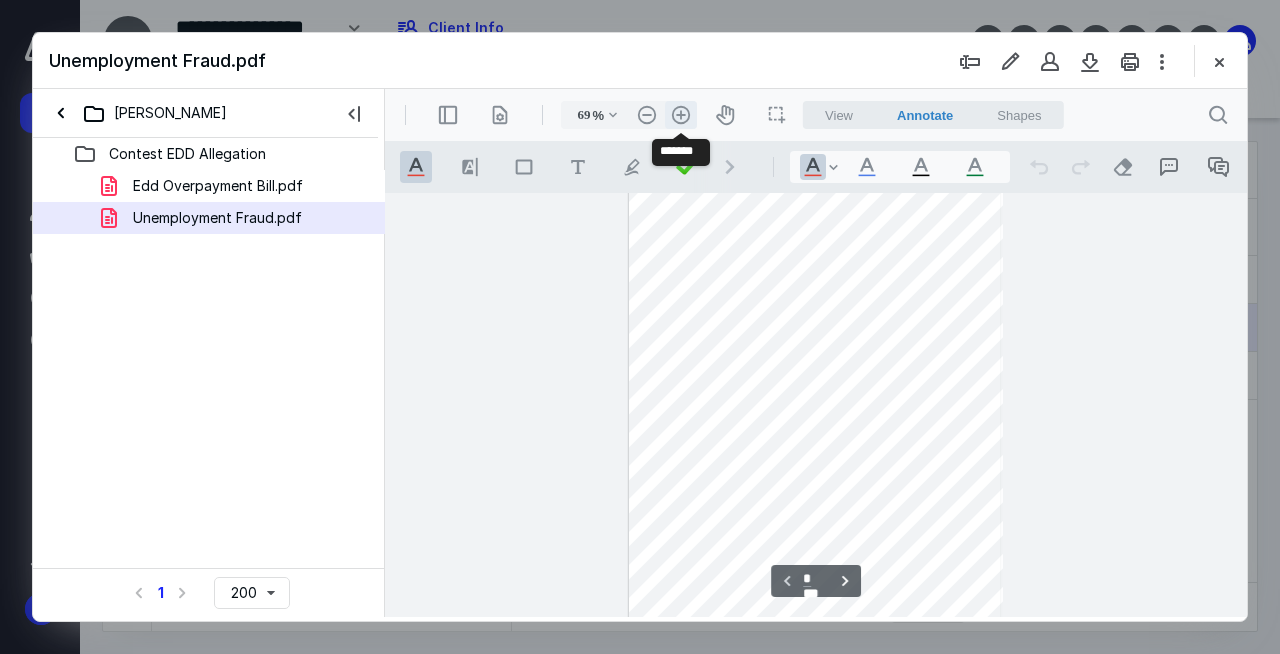 click on ".cls-1{fill:#abb0c4;} icon - header - zoom - in - line" at bounding box center [681, 115] 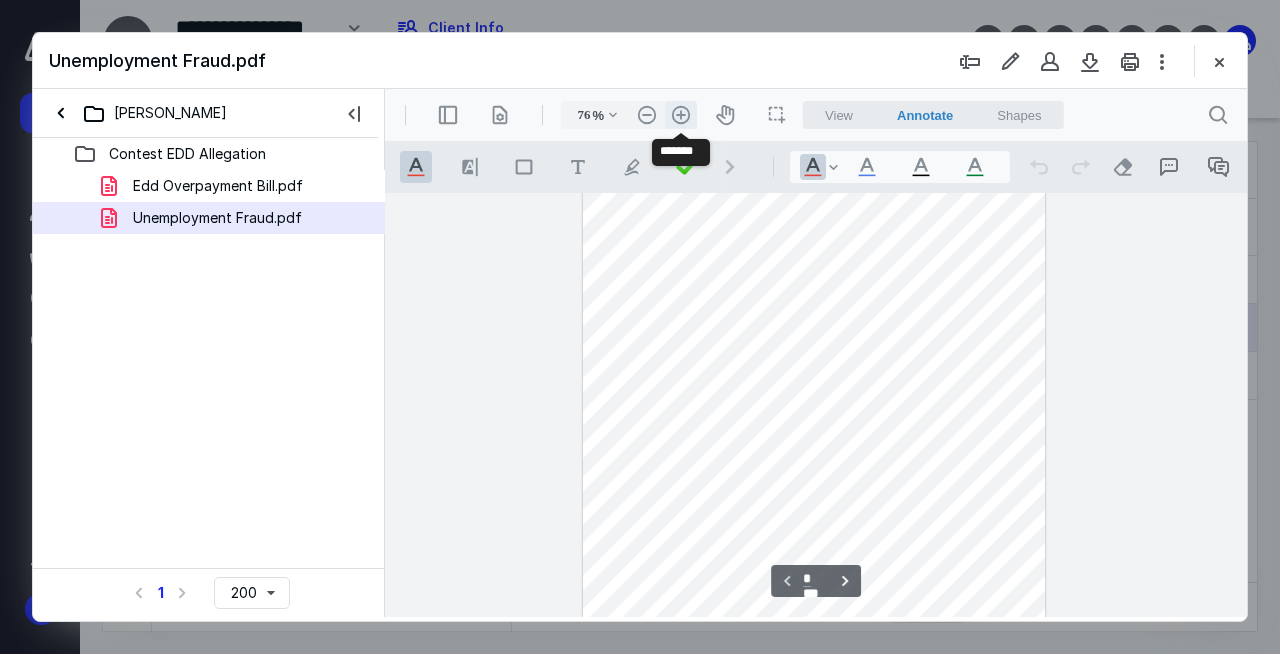click on ".cls-1{fill:#abb0c4;} icon - header - zoom - in - line" at bounding box center [681, 115] 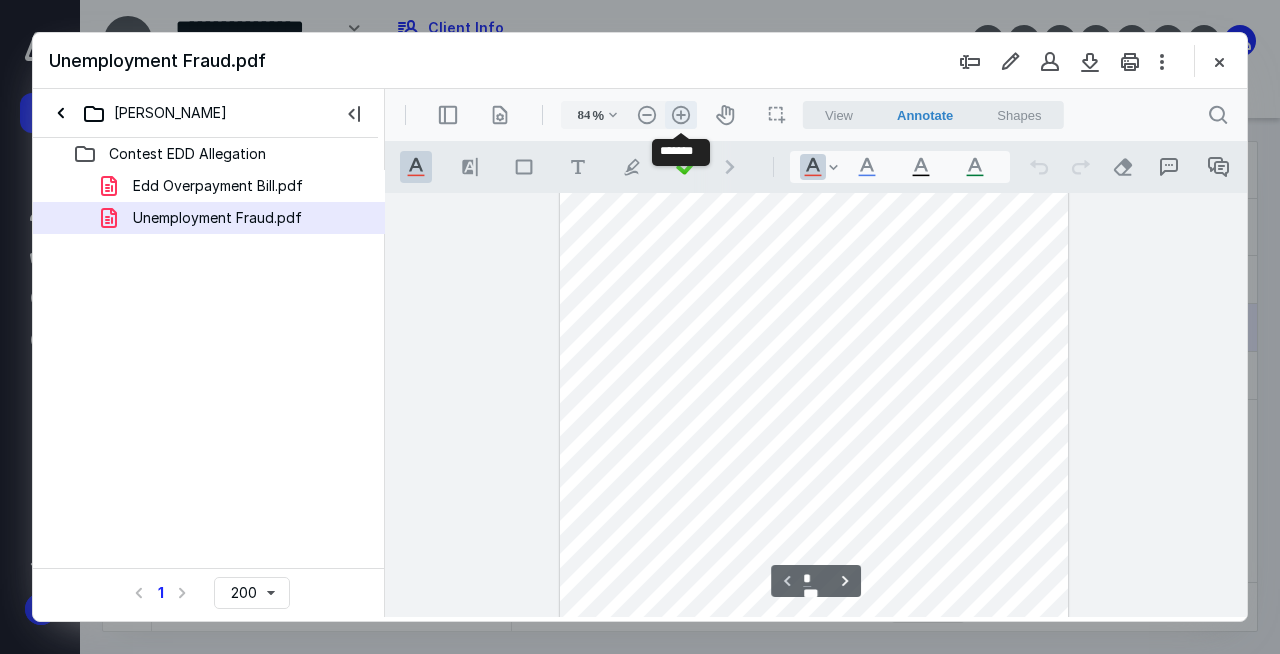 click on ".cls-1{fill:#abb0c4;} icon - header - zoom - in - line" at bounding box center (681, 115) 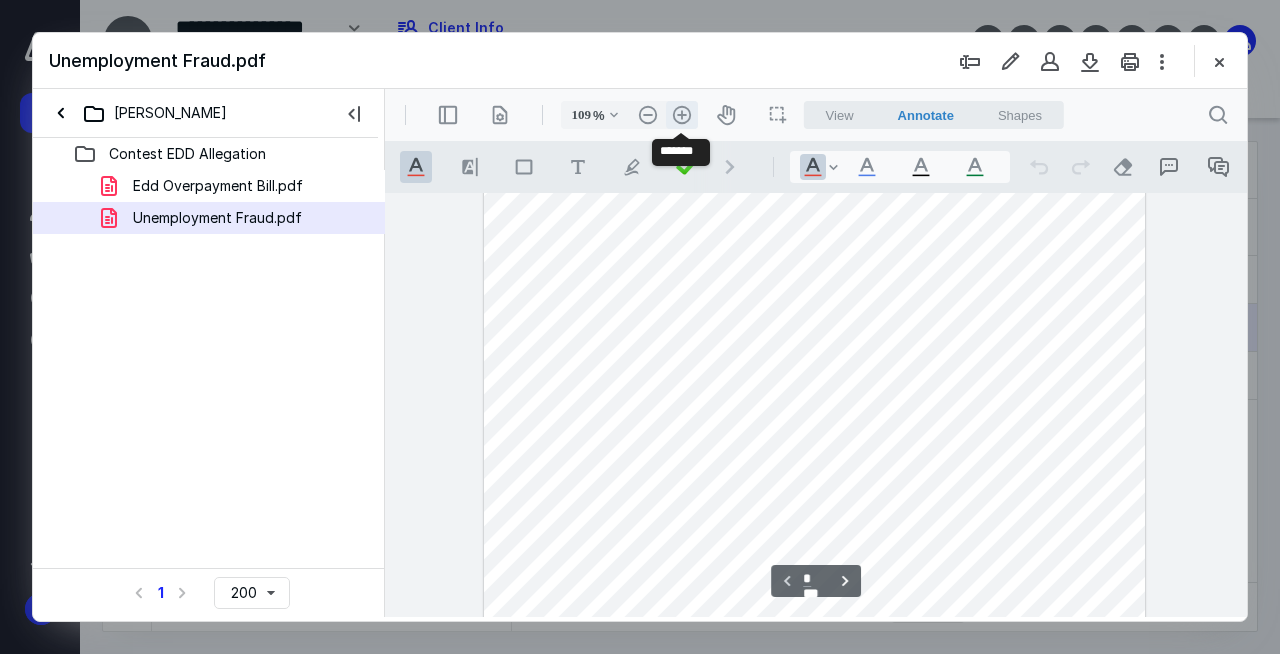 click on ".cls-1{fill:#abb0c4;} icon - header - zoom - in - line" at bounding box center [682, 115] 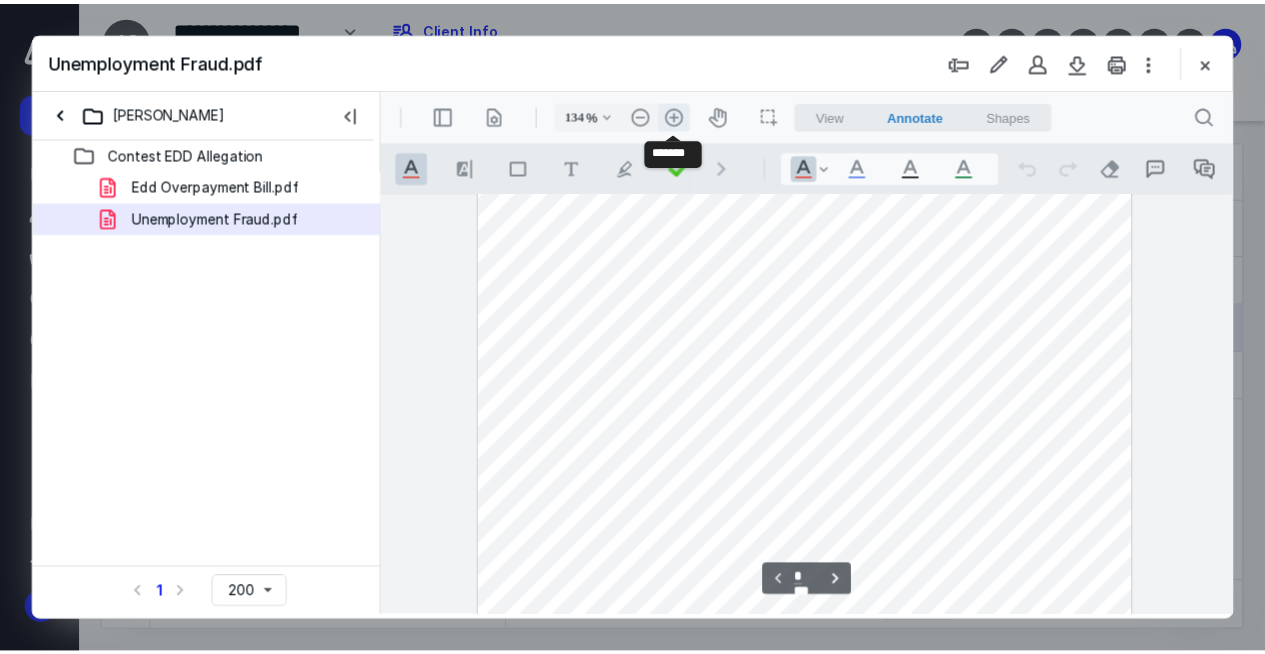 scroll, scrollTop: 241, scrollLeft: 0, axis: vertical 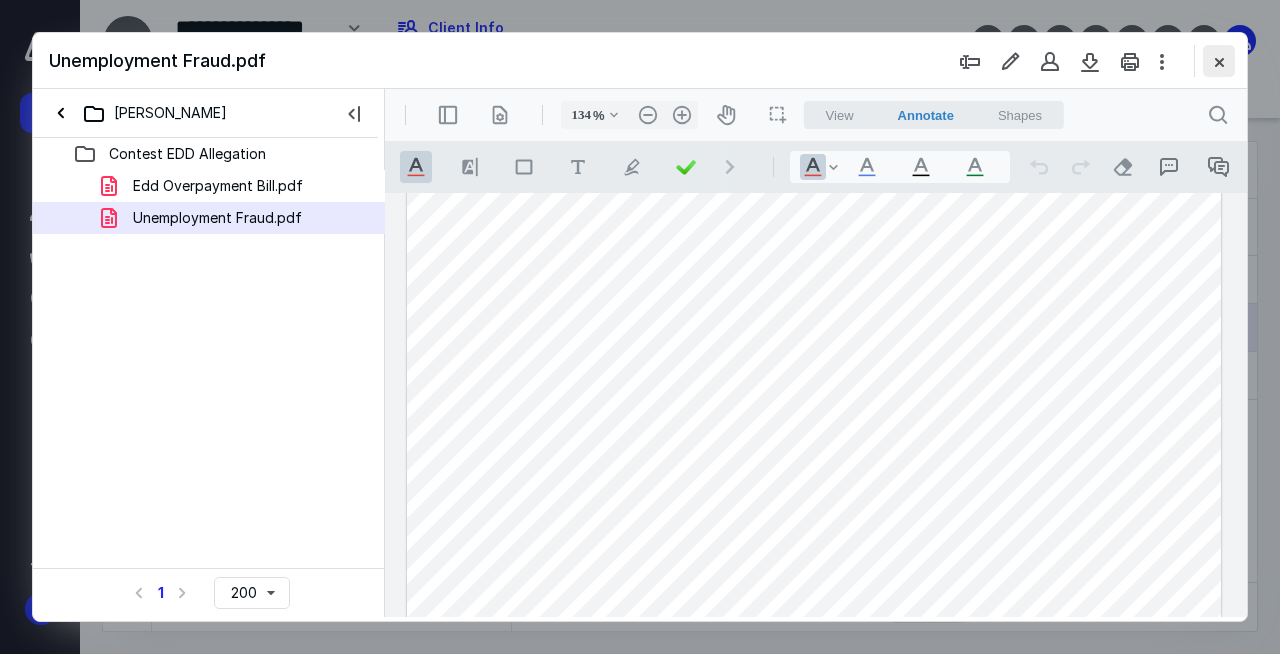 click at bounding box center [1219, 61] 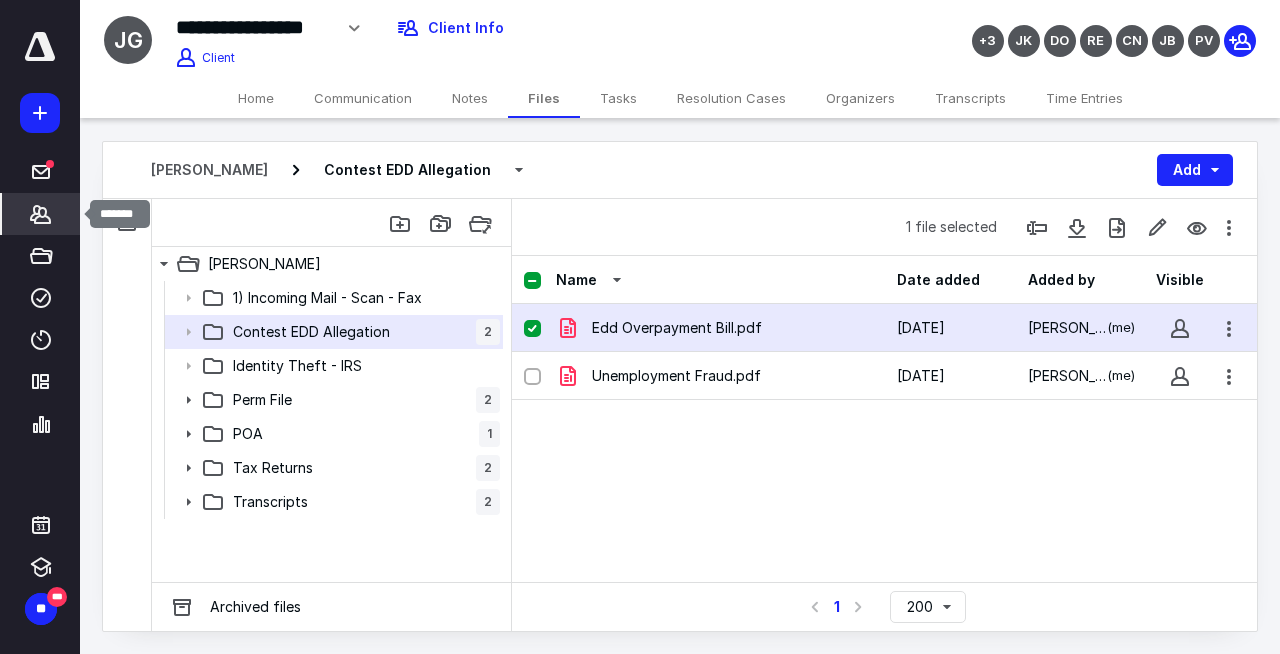 click 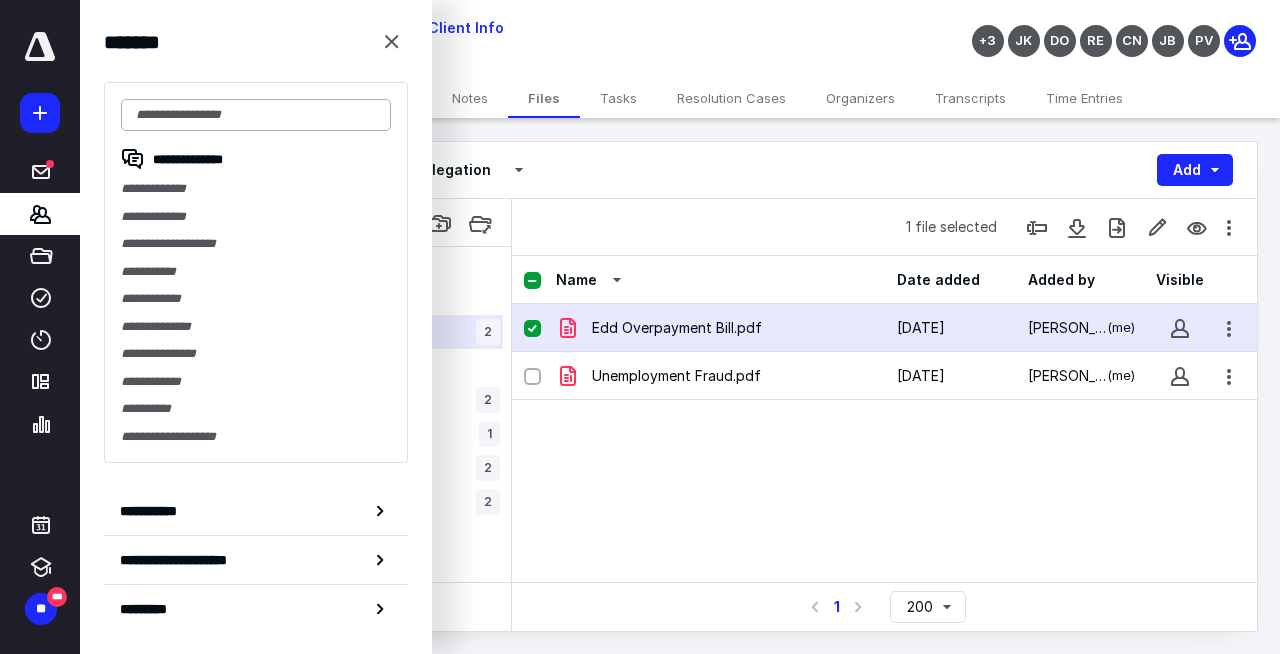 click at bounding box center (256, 115) 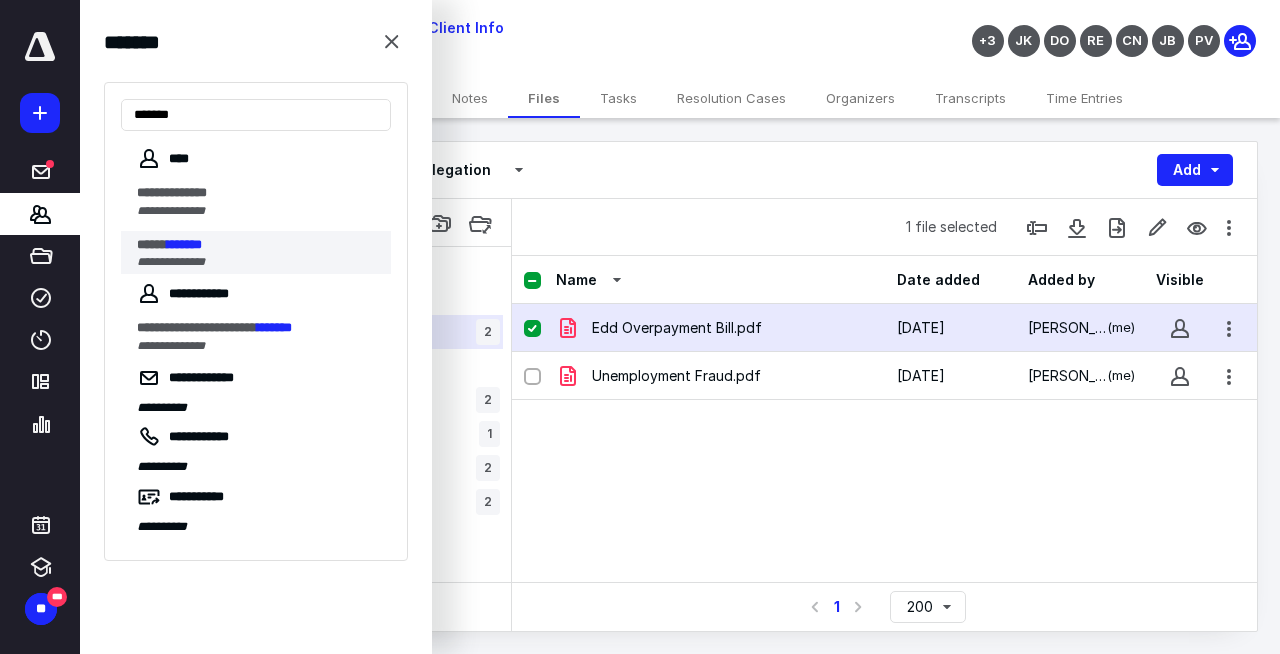 type on "*******" 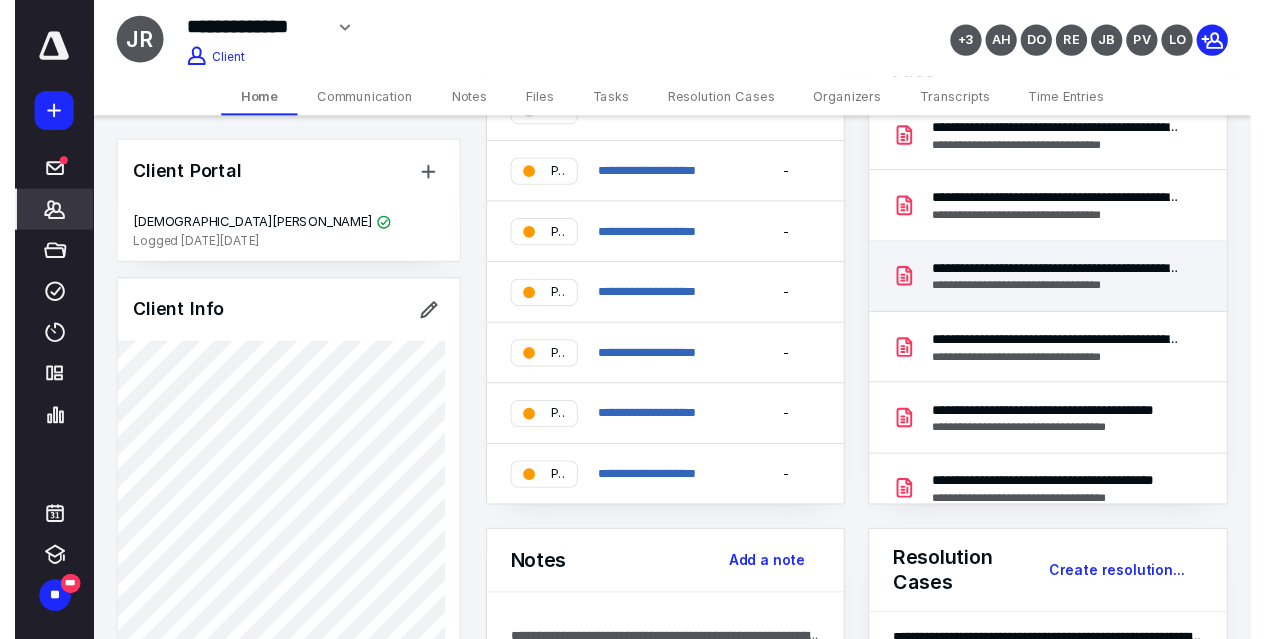 scroll, scrollTop: 0, scrollLeft: 0, axis: both 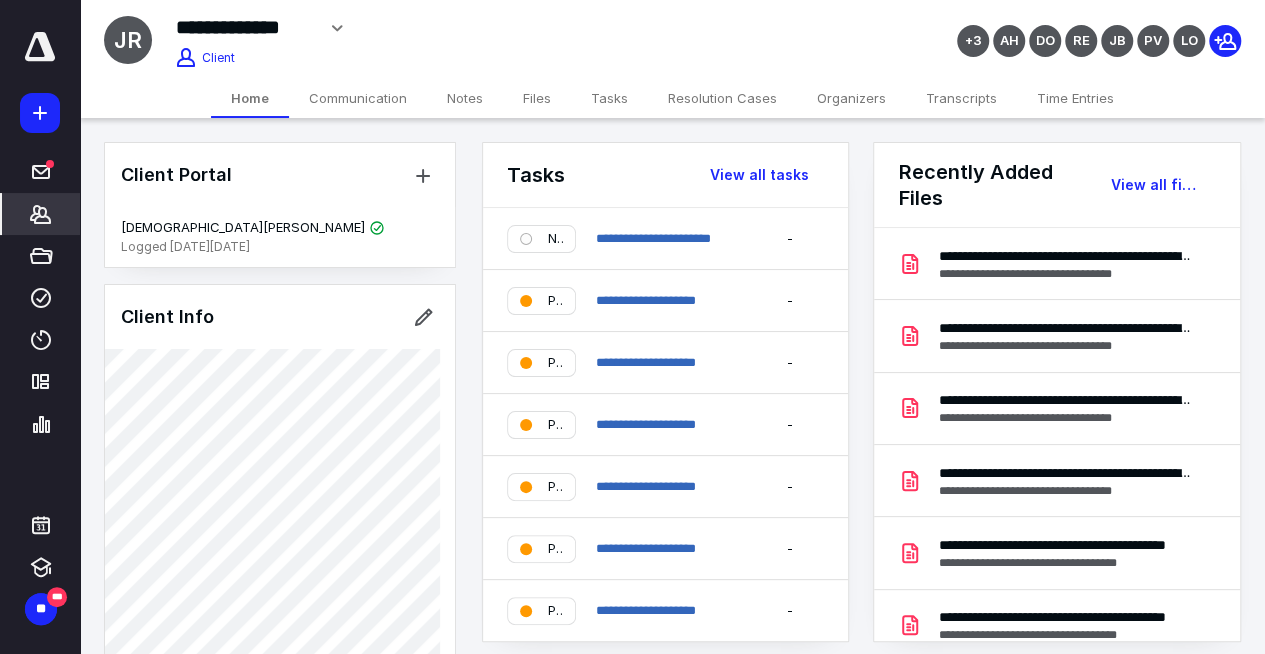 click on "Tasks" at bounding box center [609, 98] 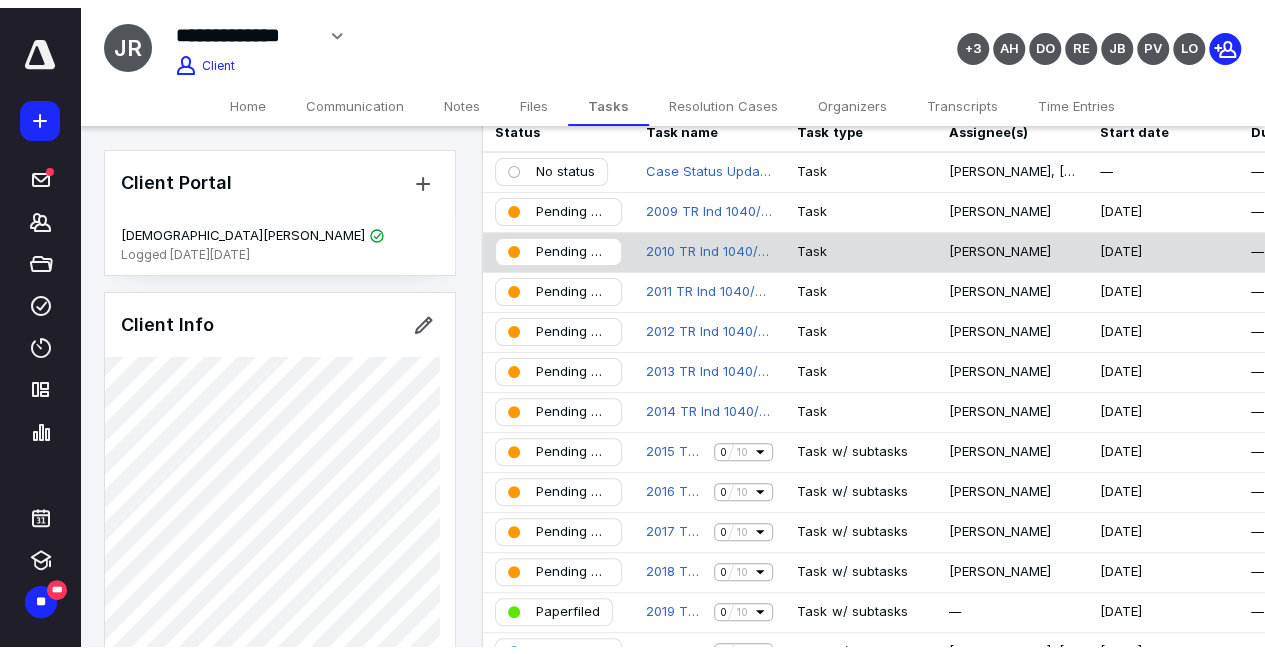 scroll, scrollTop: 0, scrollLeft: 0, axis: both 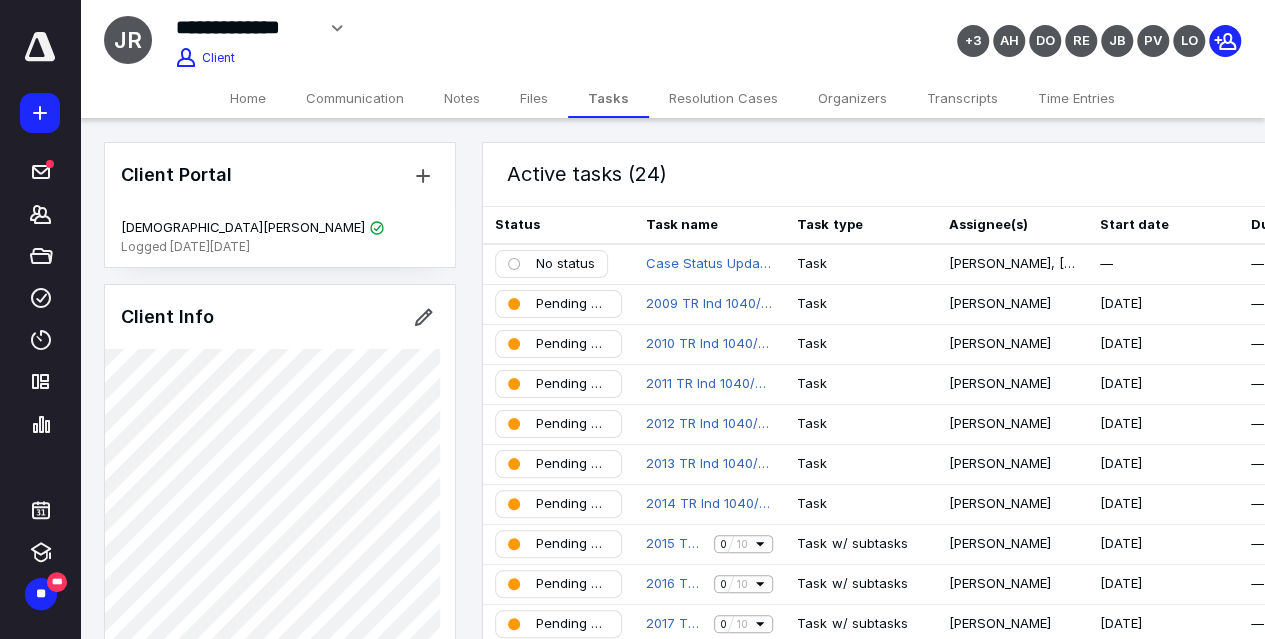 click on "Notes" at bounding box center (462, 98) 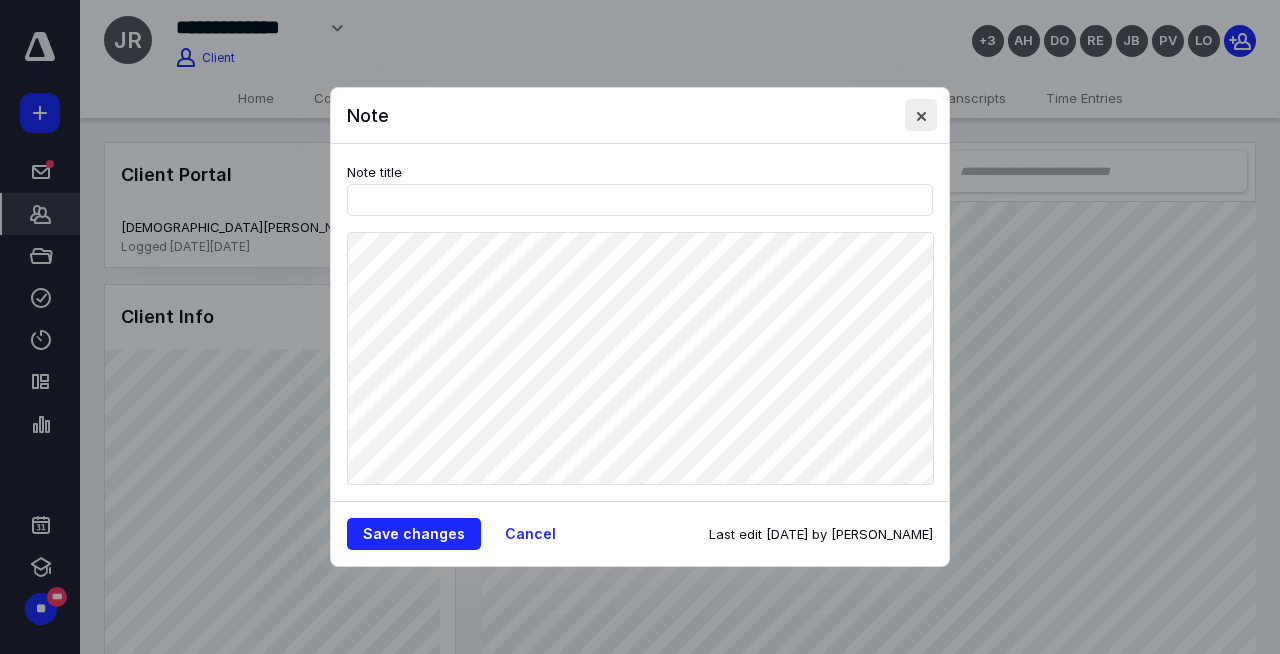 click at bounding box center [921, 115] 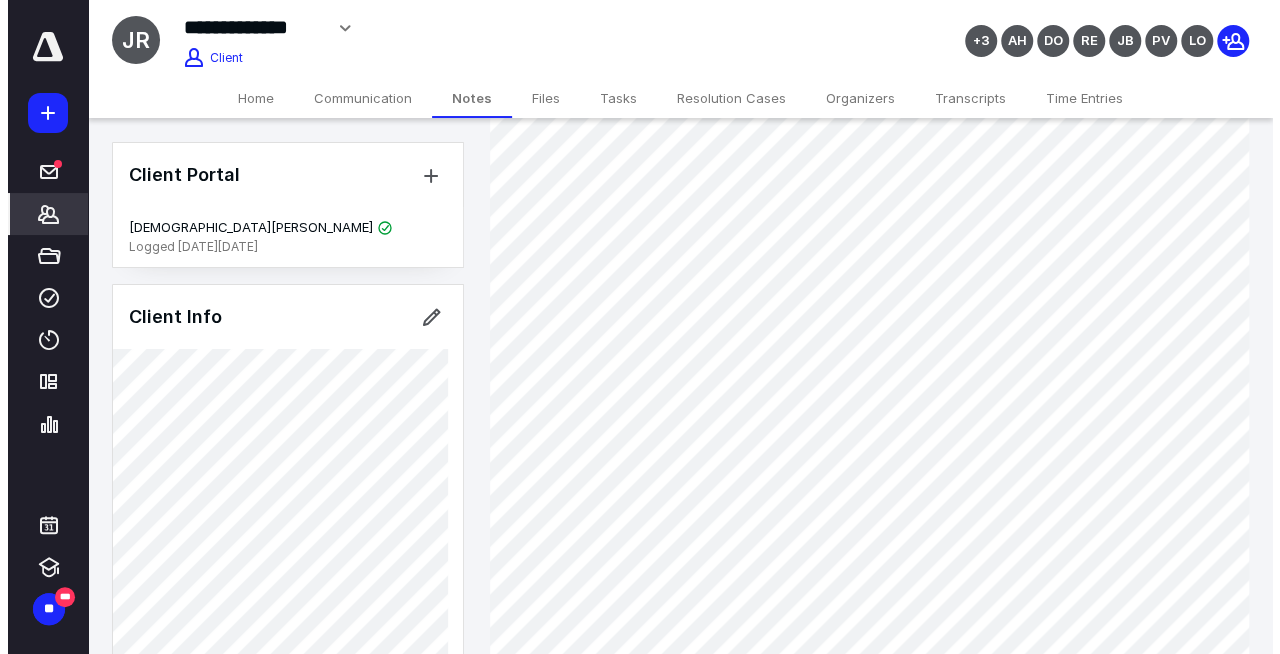 scroll, scrollTop: 0, scrollLeft: 0, axis: both 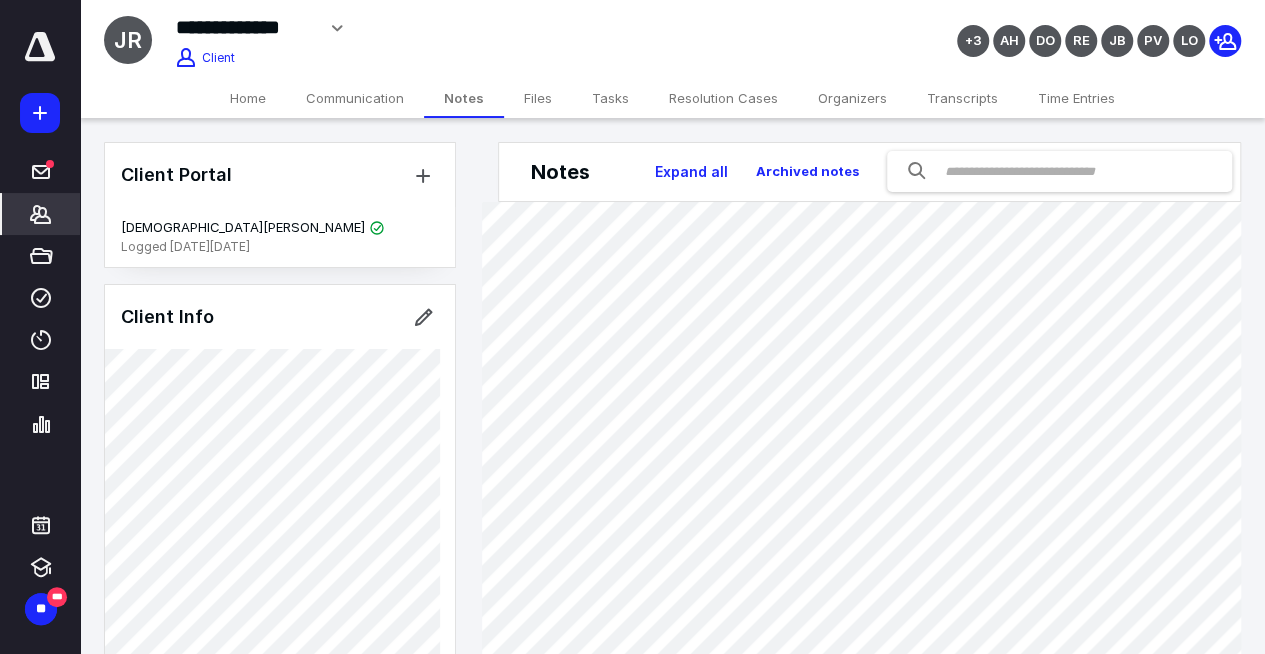 click on "Communication" at bounding box center [355, 98] 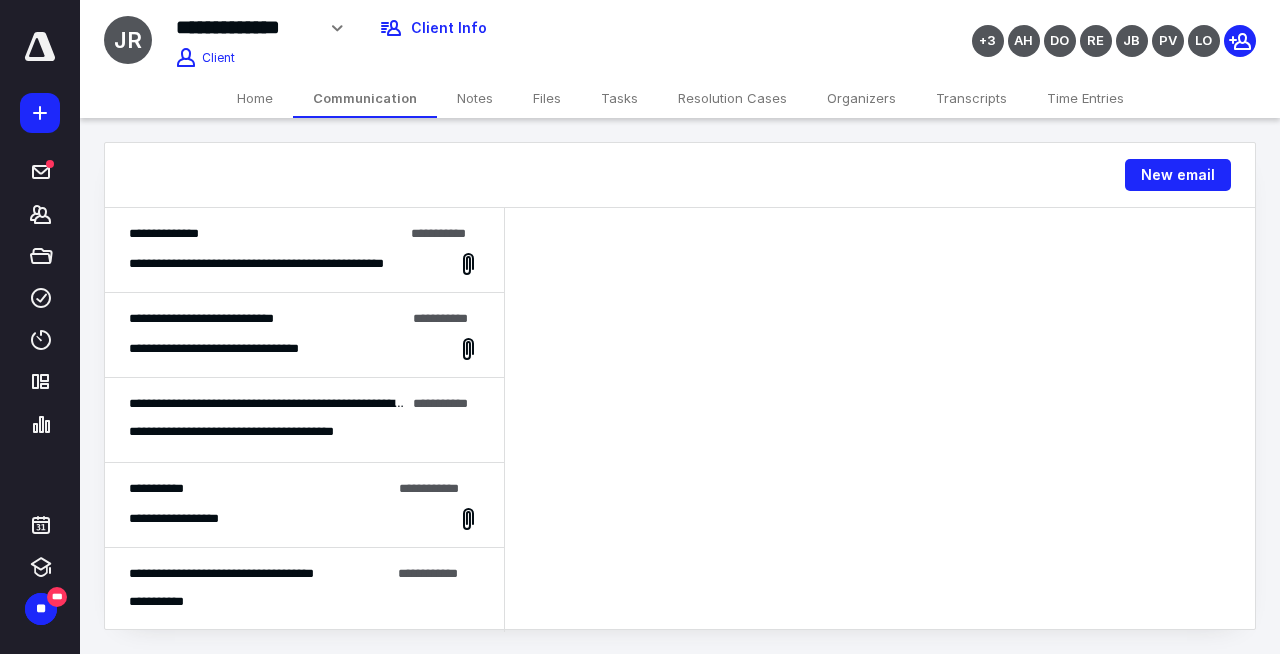 click on "**********" at bounding box center [281, 264] 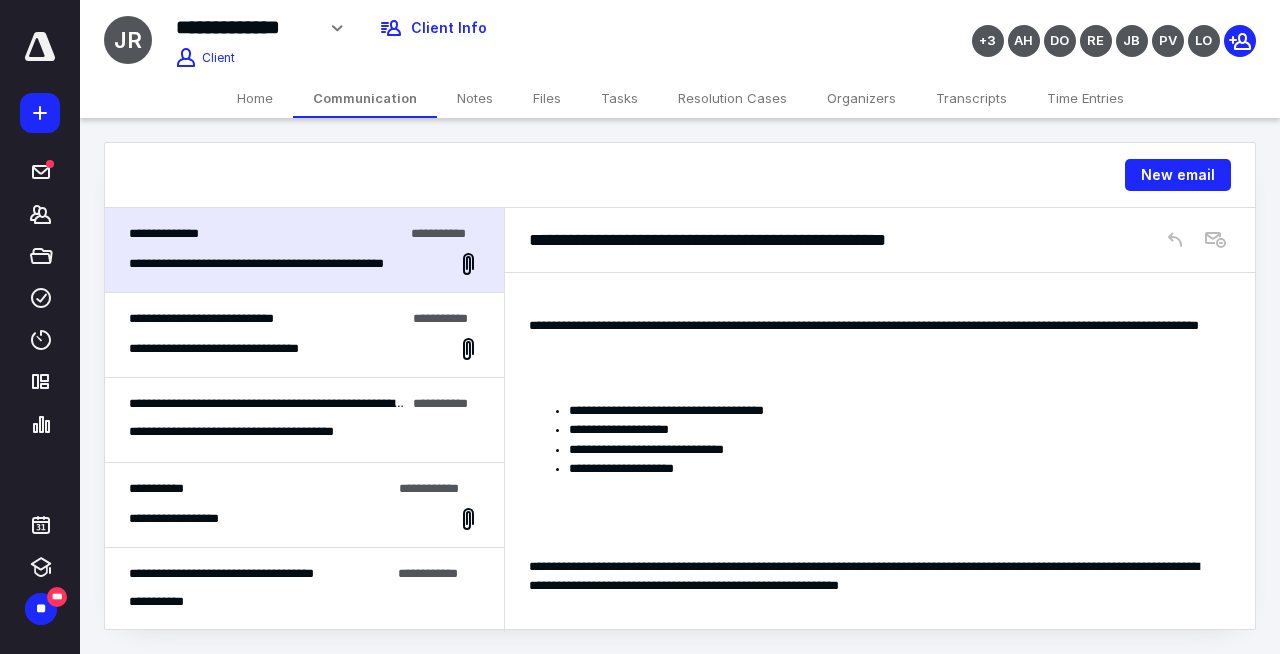 scroll, scrollTop: 793, scrollLeft: 0, axis: vertical 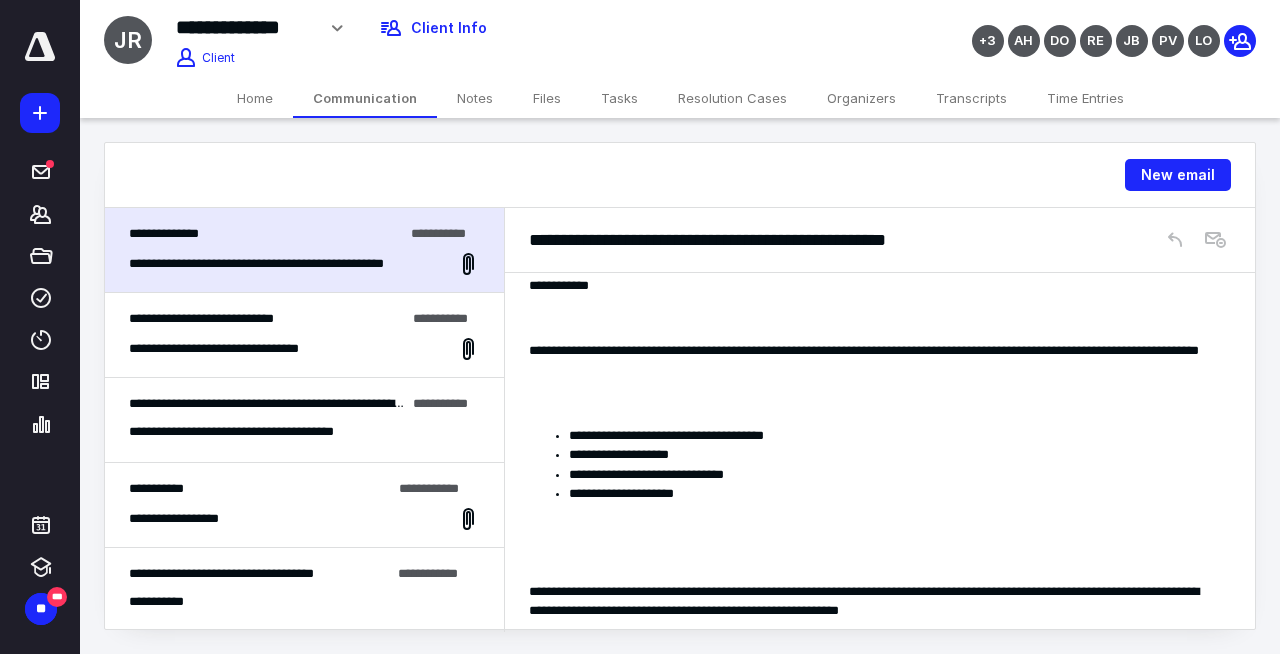 click on "**********" at bounding box center [231, 349] 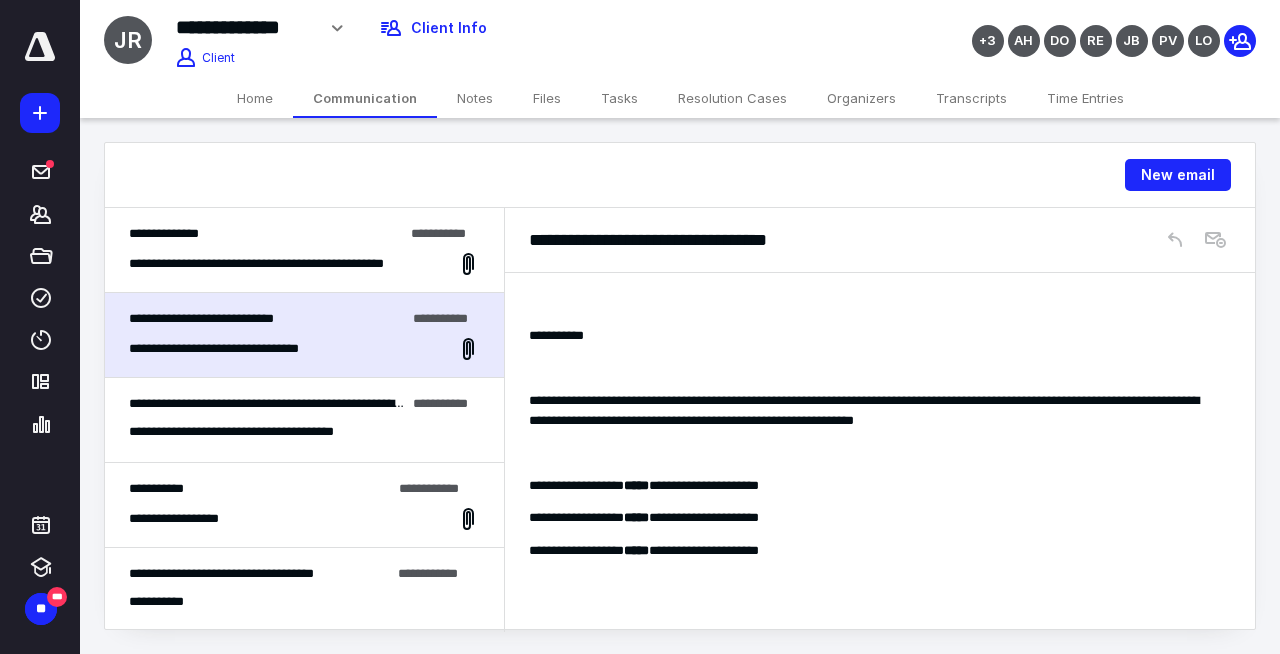 scroll, scrollTop: 172, scrollLeft: 0, axis: vertical 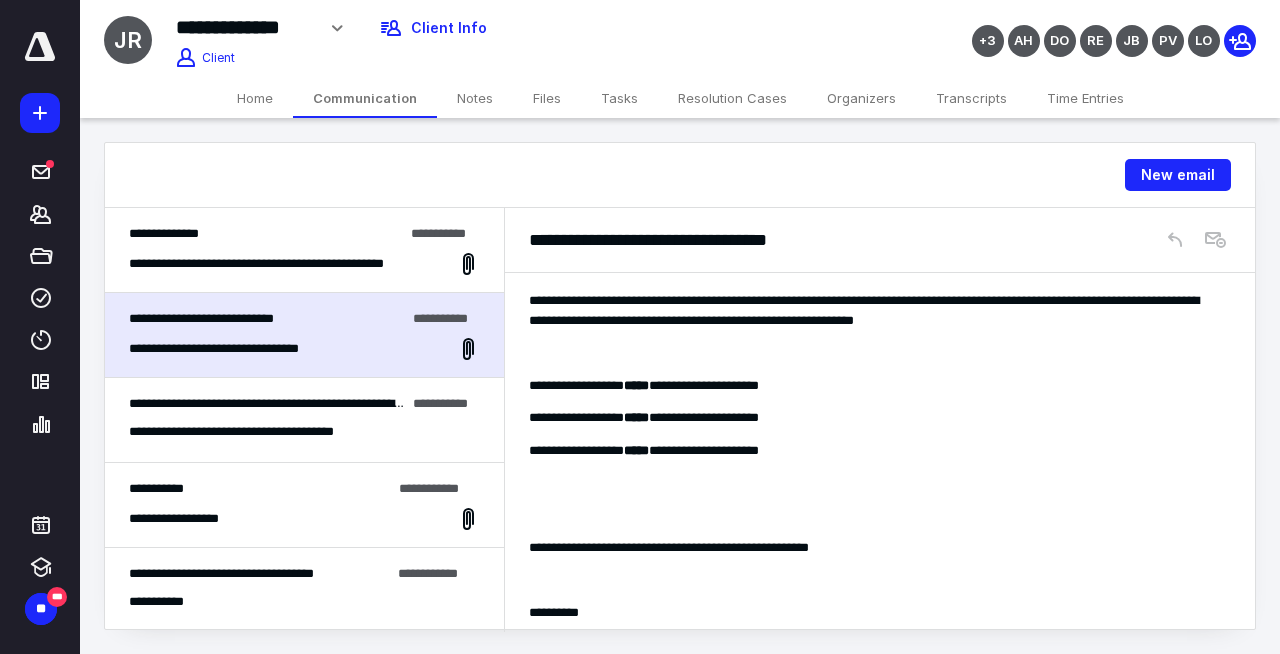 click on "**********" at bounding box center (271, 403) 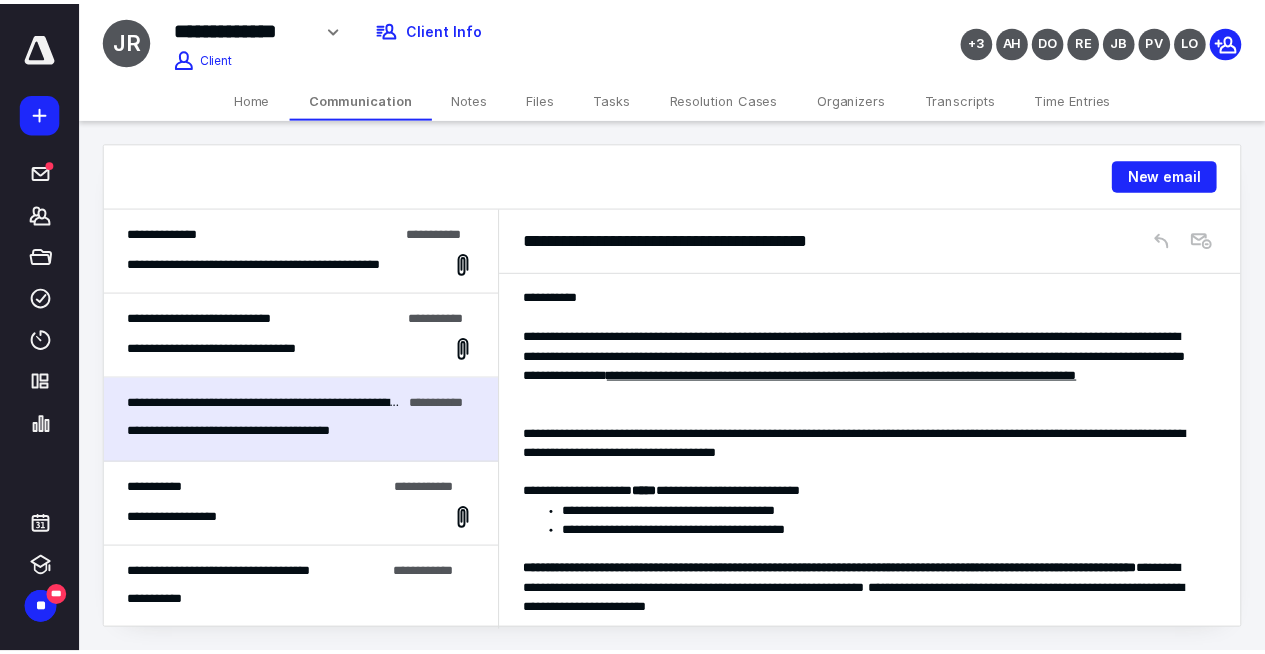 scroll, scrollTop: 0, scrollLeft: 0, axis: both 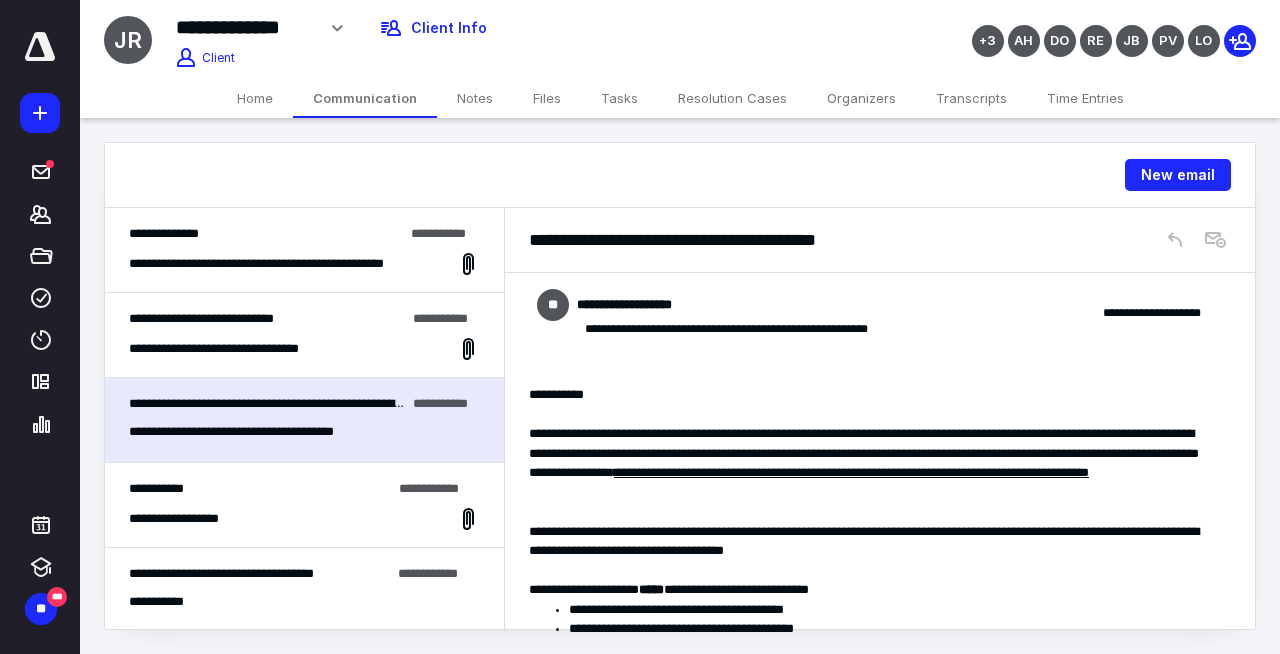 click on "Home" at bounding box center (255, 98) 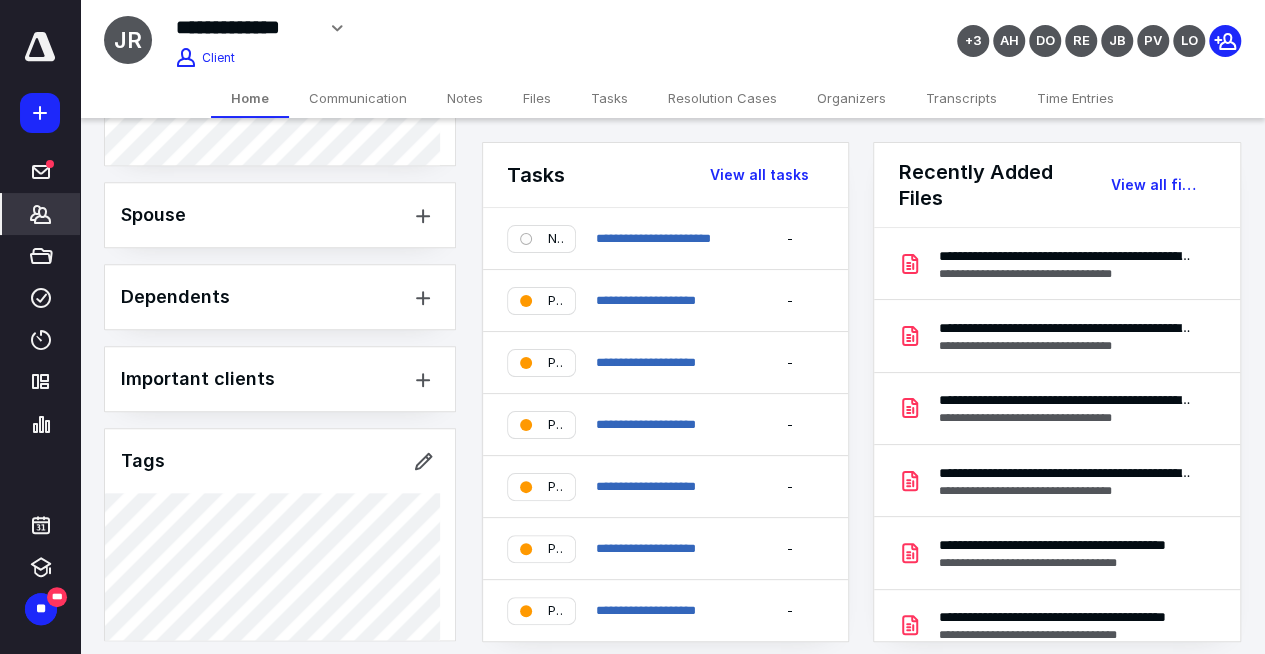 scroll, scrollTop: 1038, scrollLeft: 0, axis: vertical 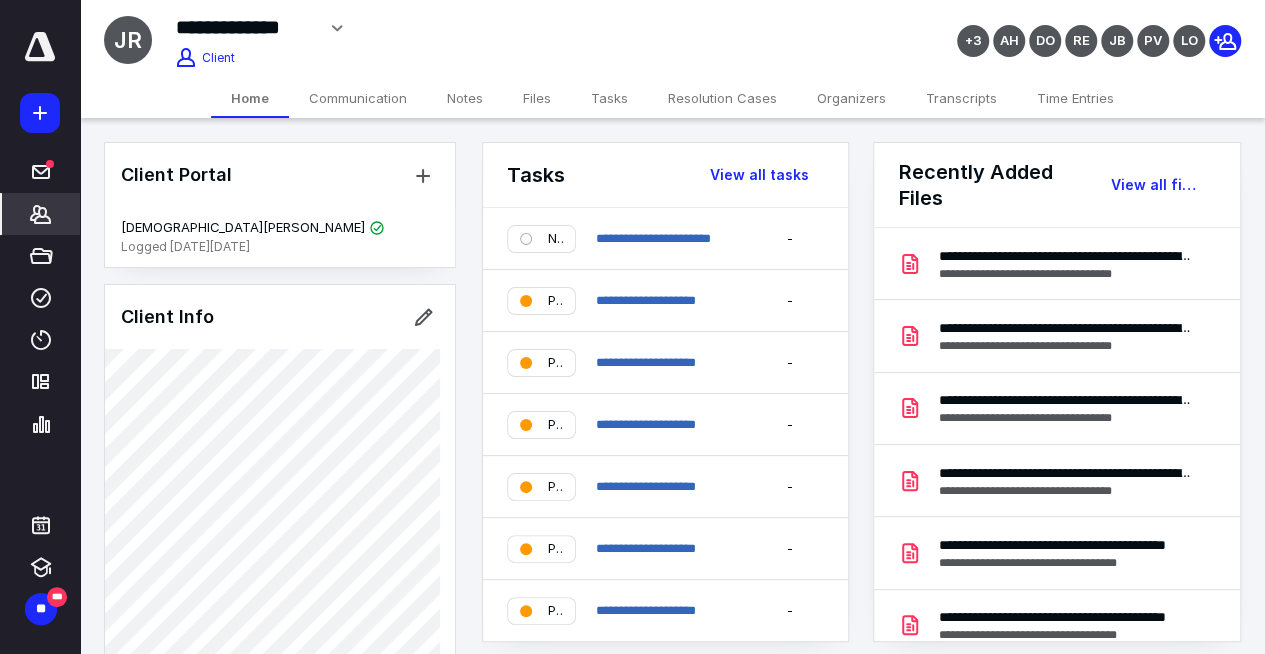 click on "Communication" at bounding box center (358, 98) 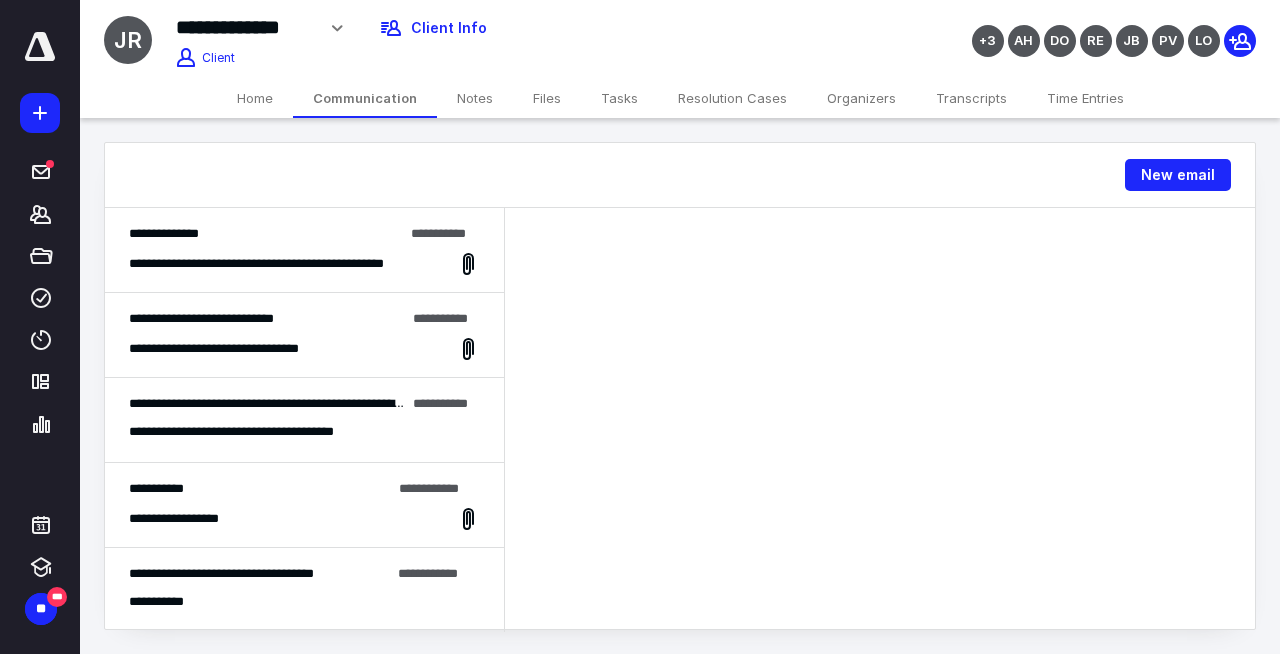 click on "**********" at bounding box center (281, 264) 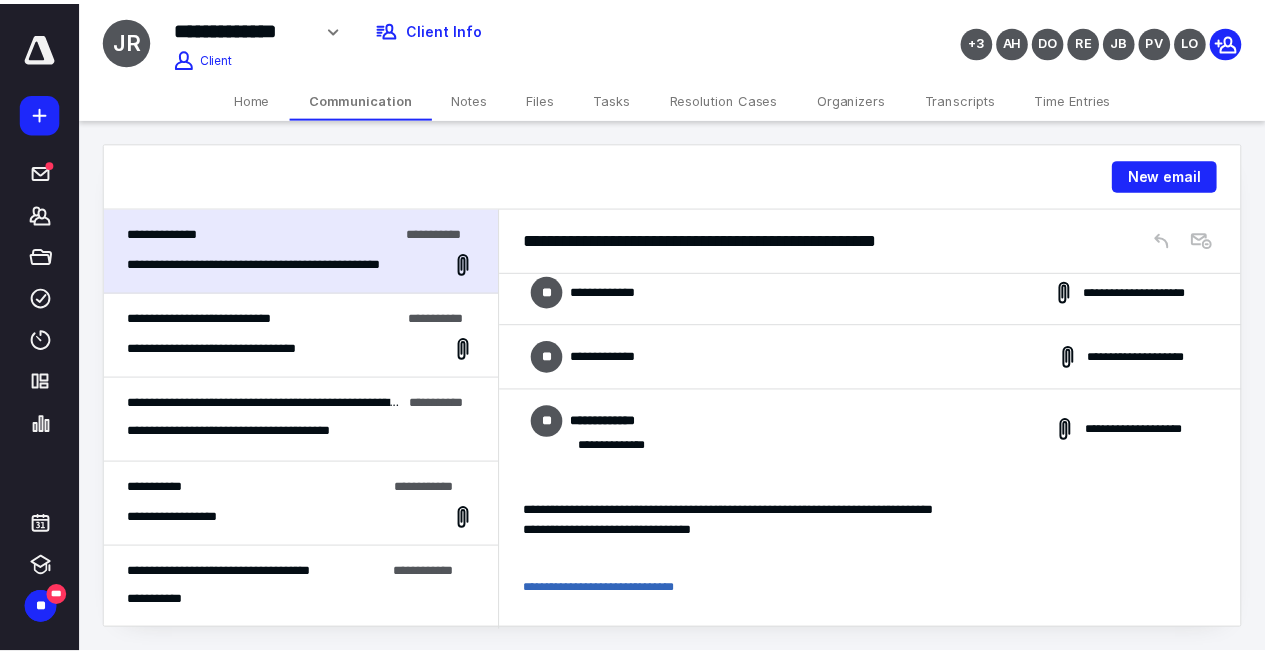 scroll, scrollTop: 0, scrollLeft: 0, axis: both 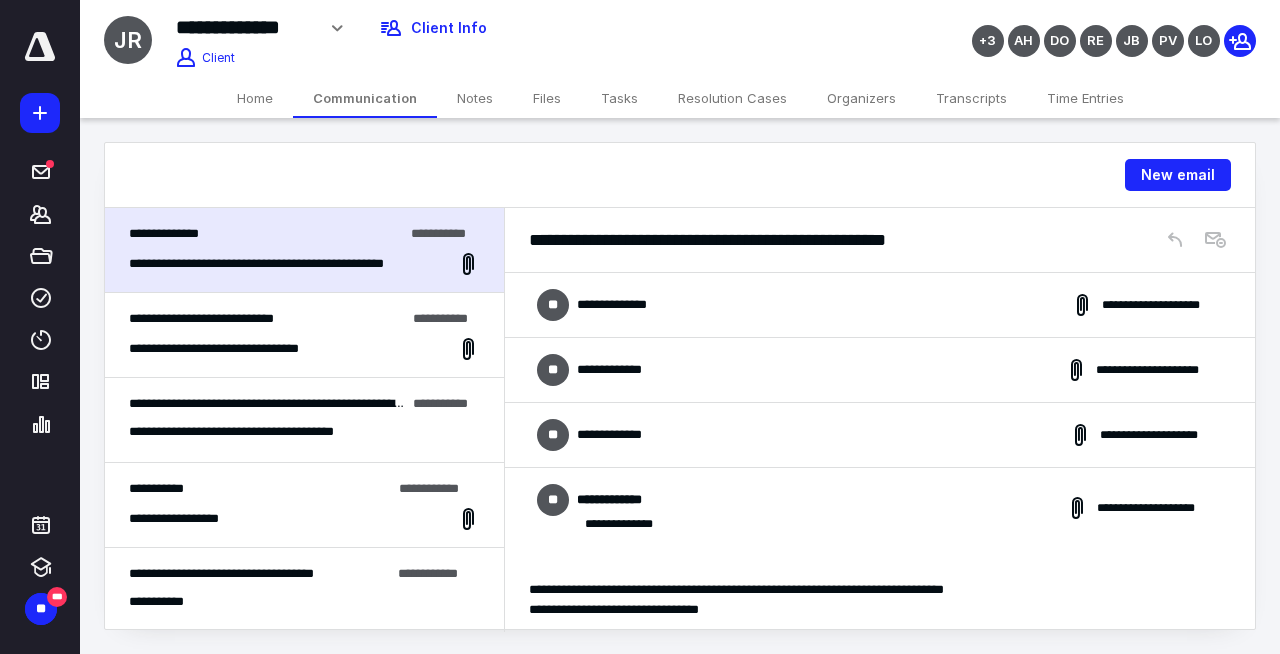 click on "Notes" at bounding box center (475, 98) 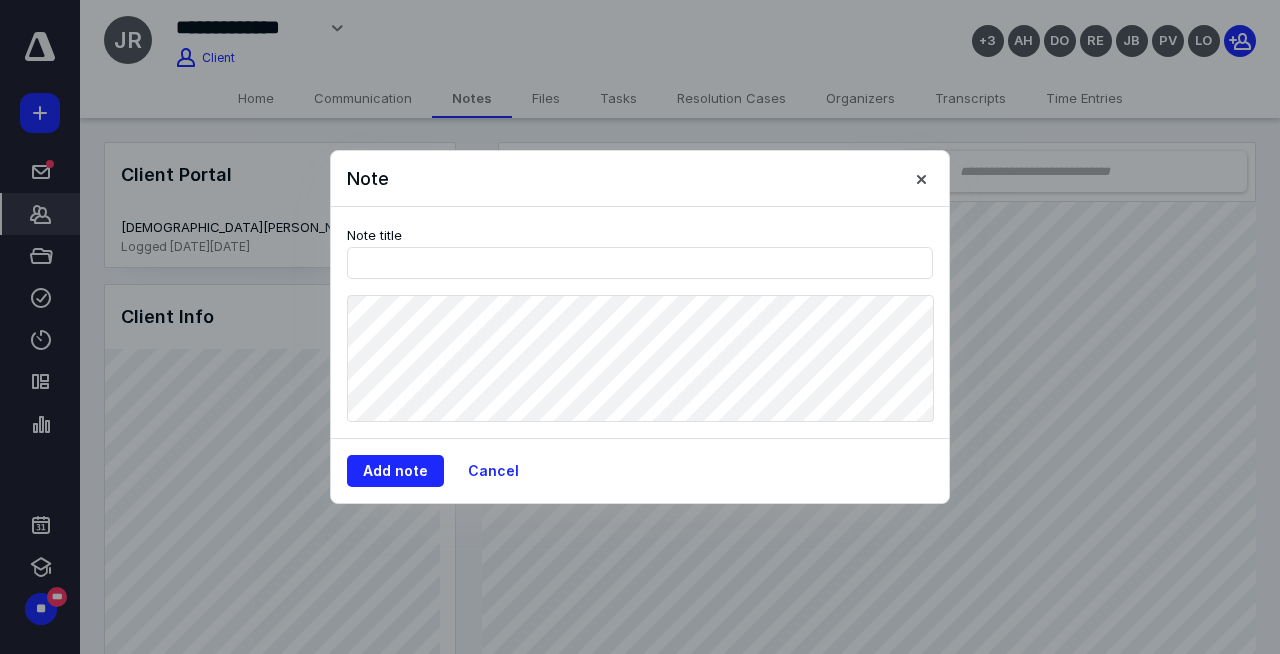 click on "Note title" at bounding box center (640, 323) 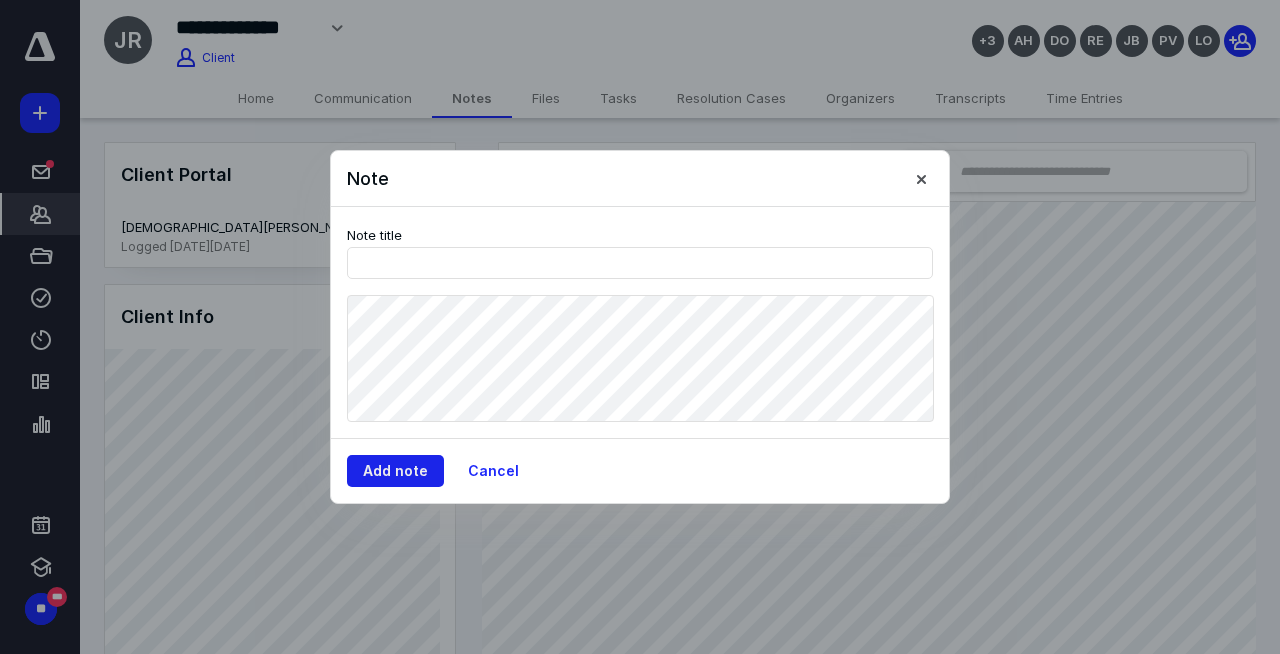 click on "Add note" at bounding box center [395, 471] 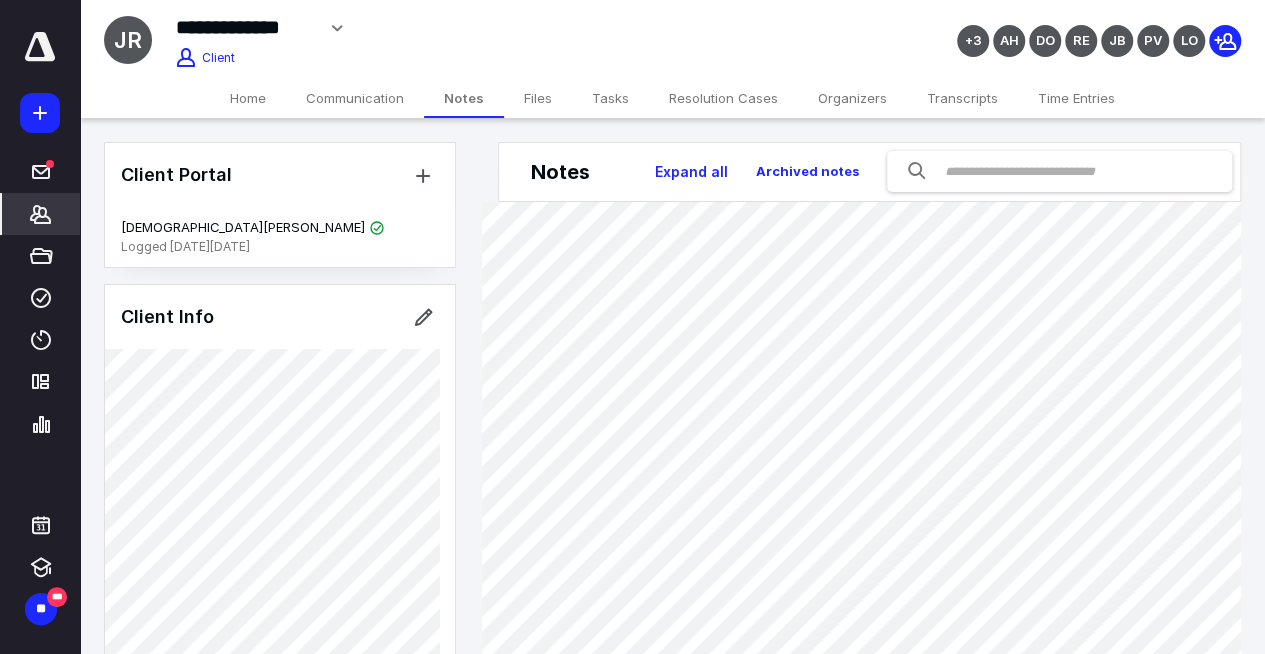 click on "Time Entries" at bounding box center [1076, 98] 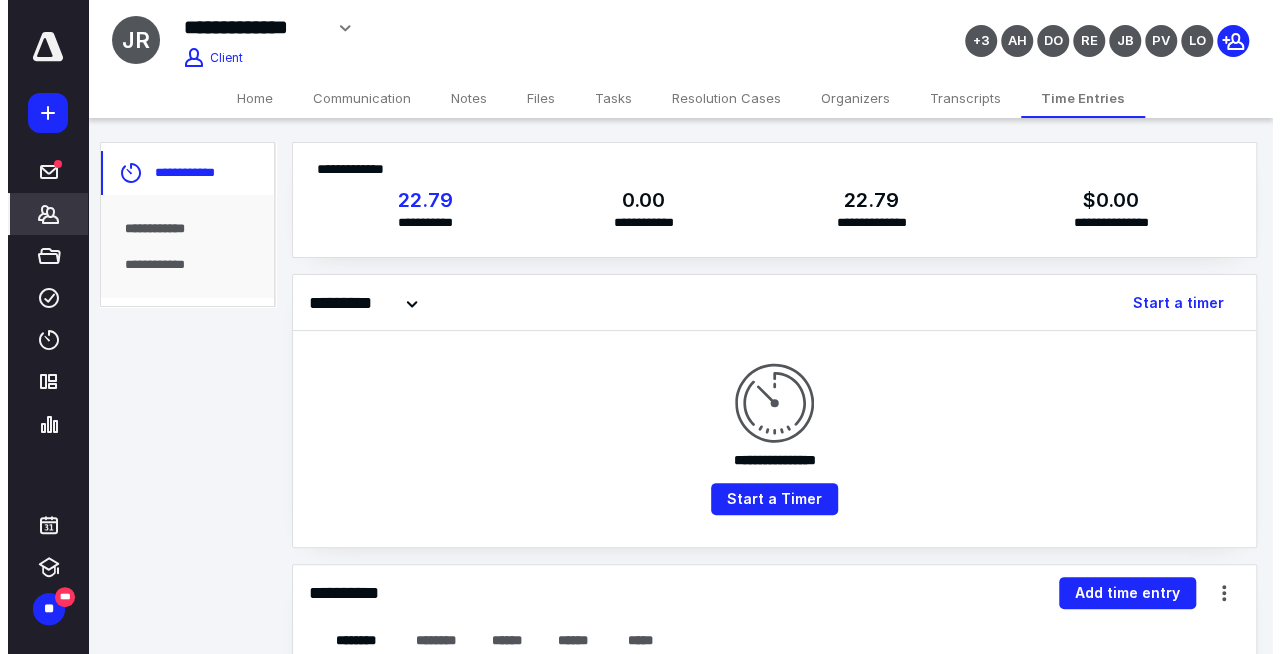 scroll, scrollTop: 200, scrollLeft: 0, axis: vertical 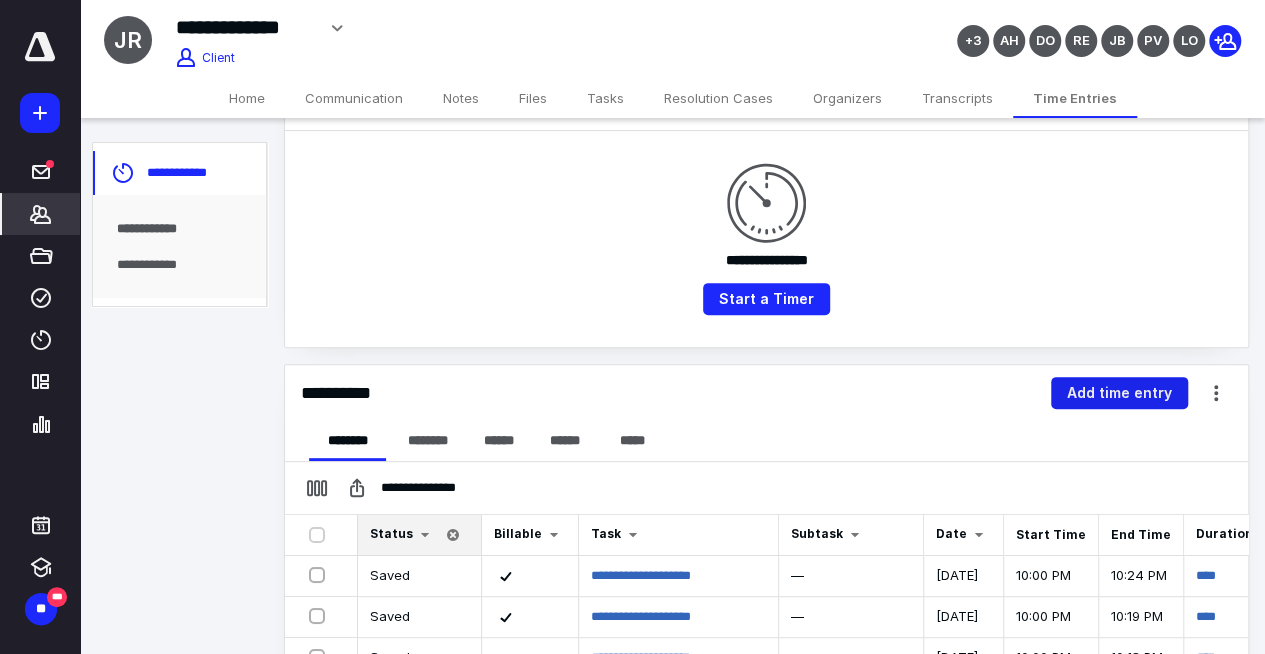 click on "Add time entry" at bounding box center (1119, 393) 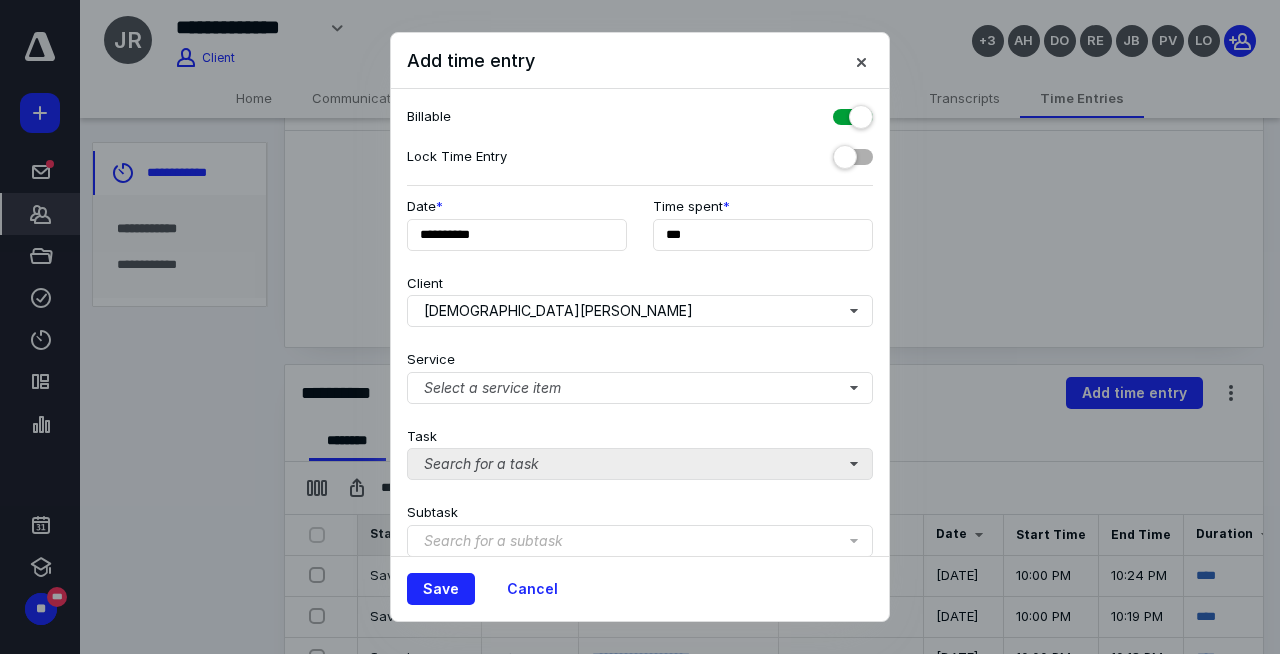 scroll, scrollTop: 246, scrollLeft: 0, axis: vertical 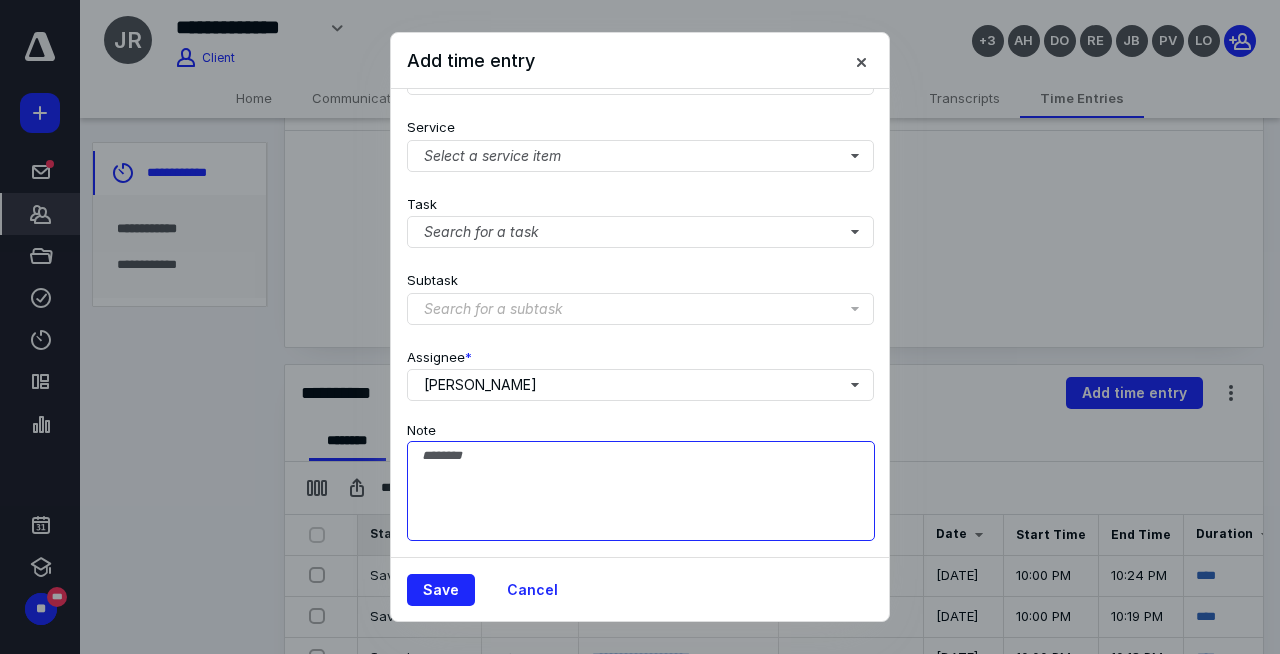 click on "Note" at bounding box center (641, 491) 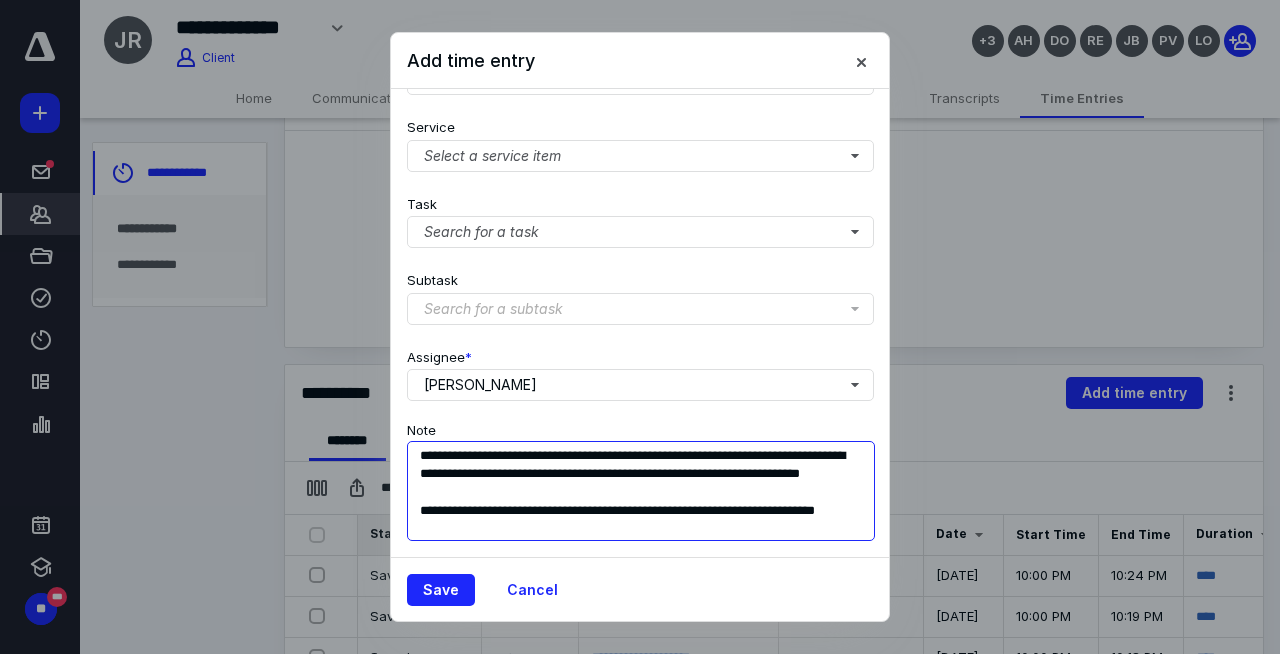 scroll, scrollTop: 16, scrollLeft: 0, axis: vertical 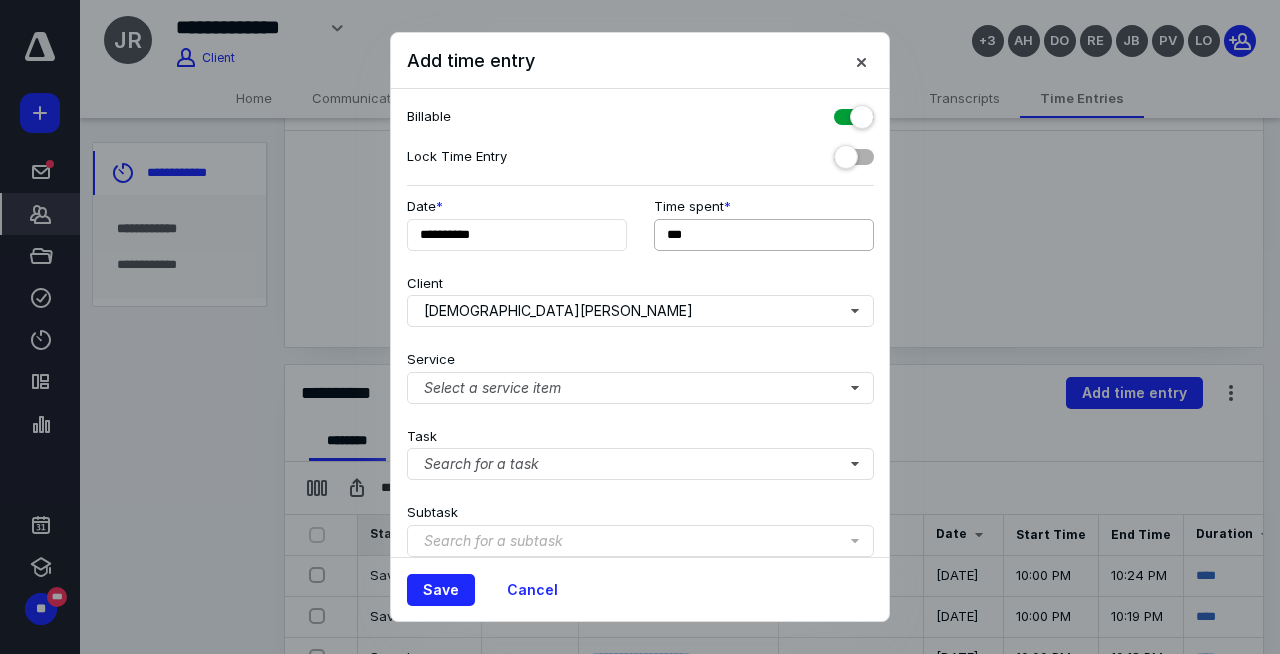 type on "**********" 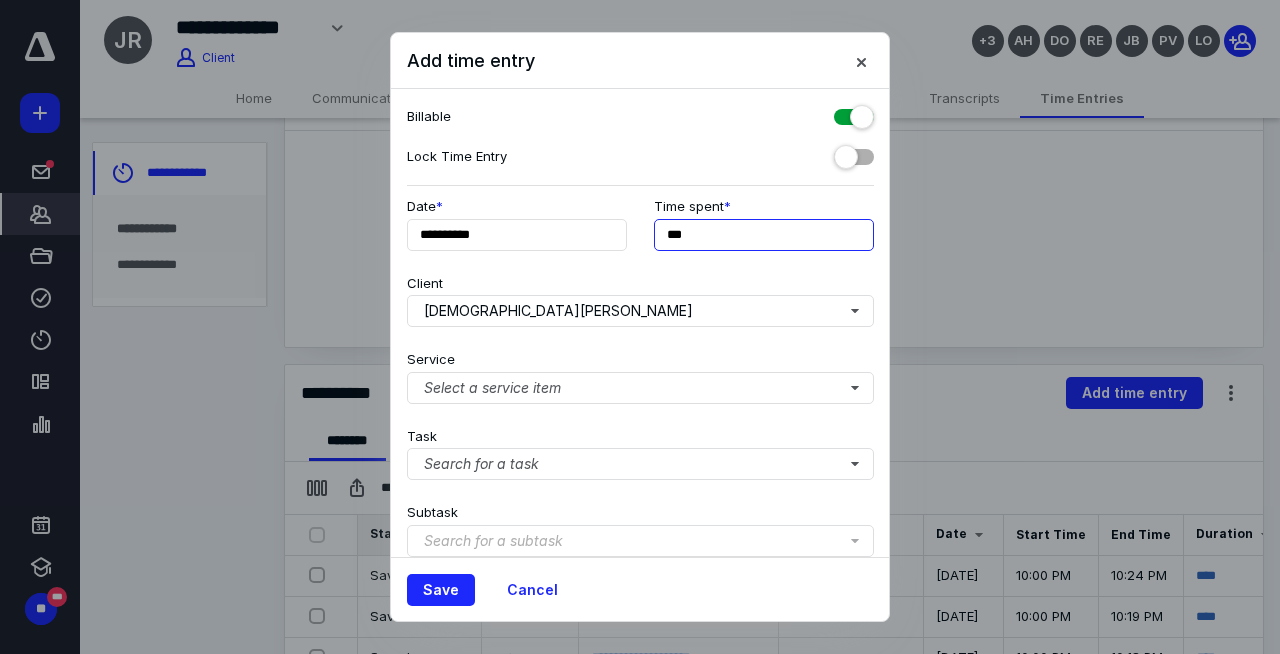 click on "***" at bounding box center (764, 235) 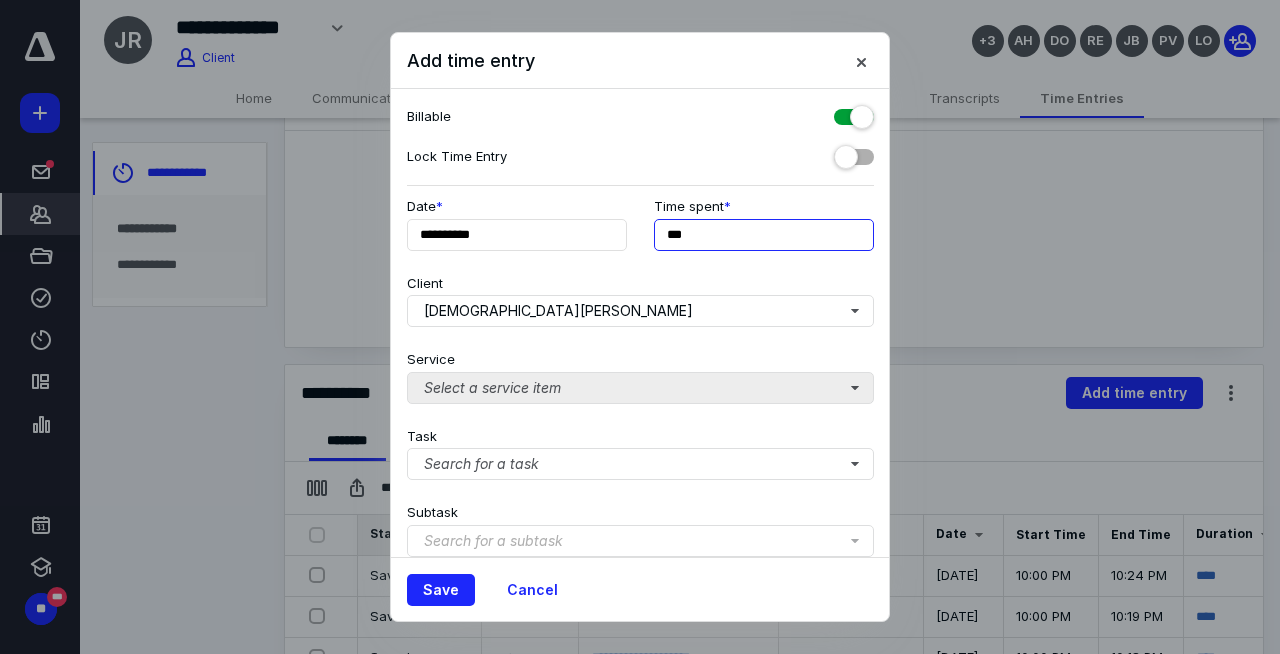 type on "***" 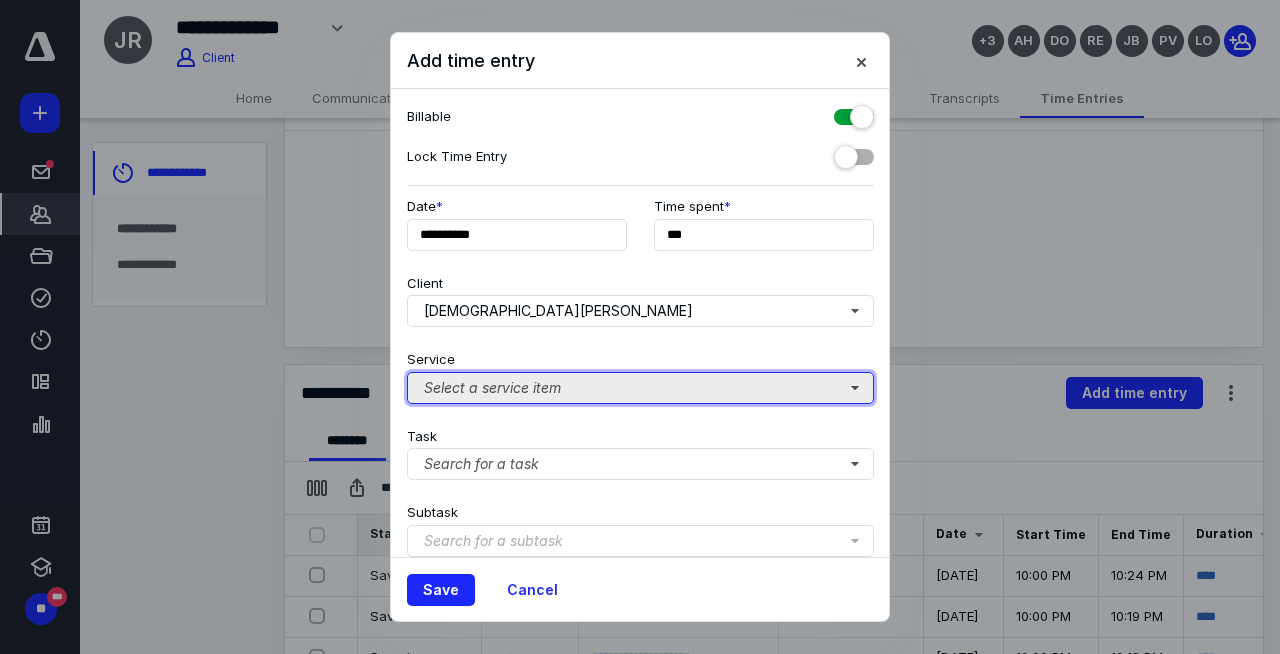 click on "Select a service item" at bounding box center [640, 388] 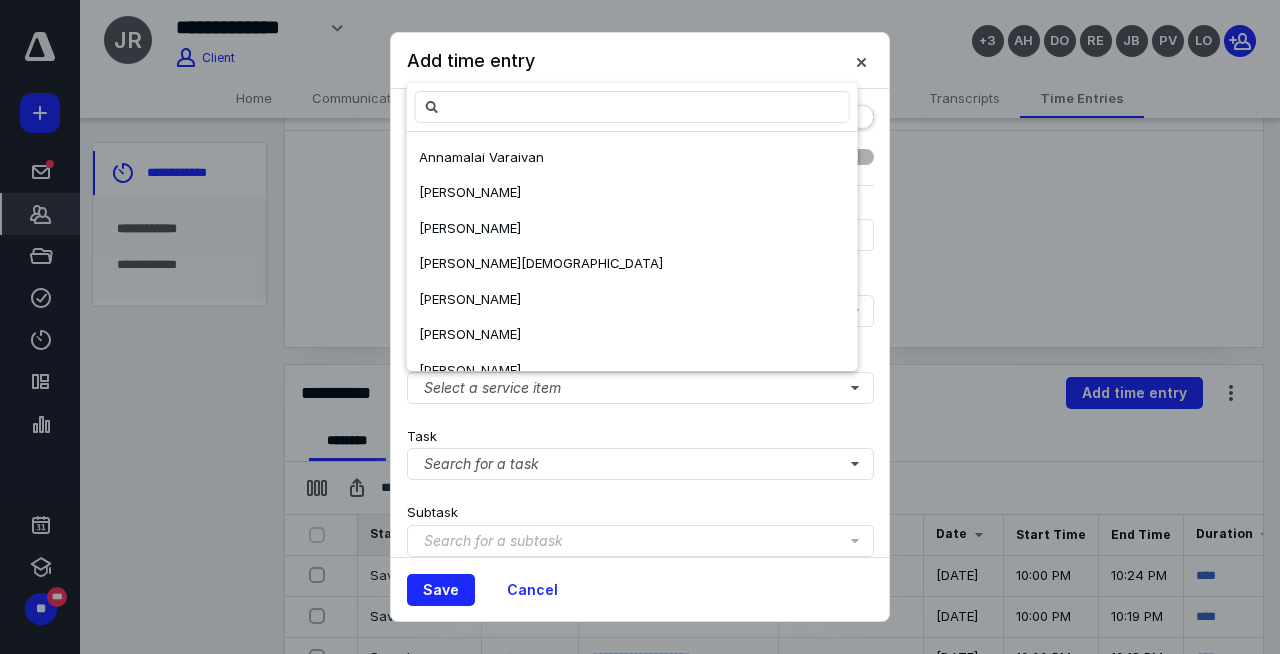 scroll, scrollTop: 948, scrollLeft: 0, axis: vertical 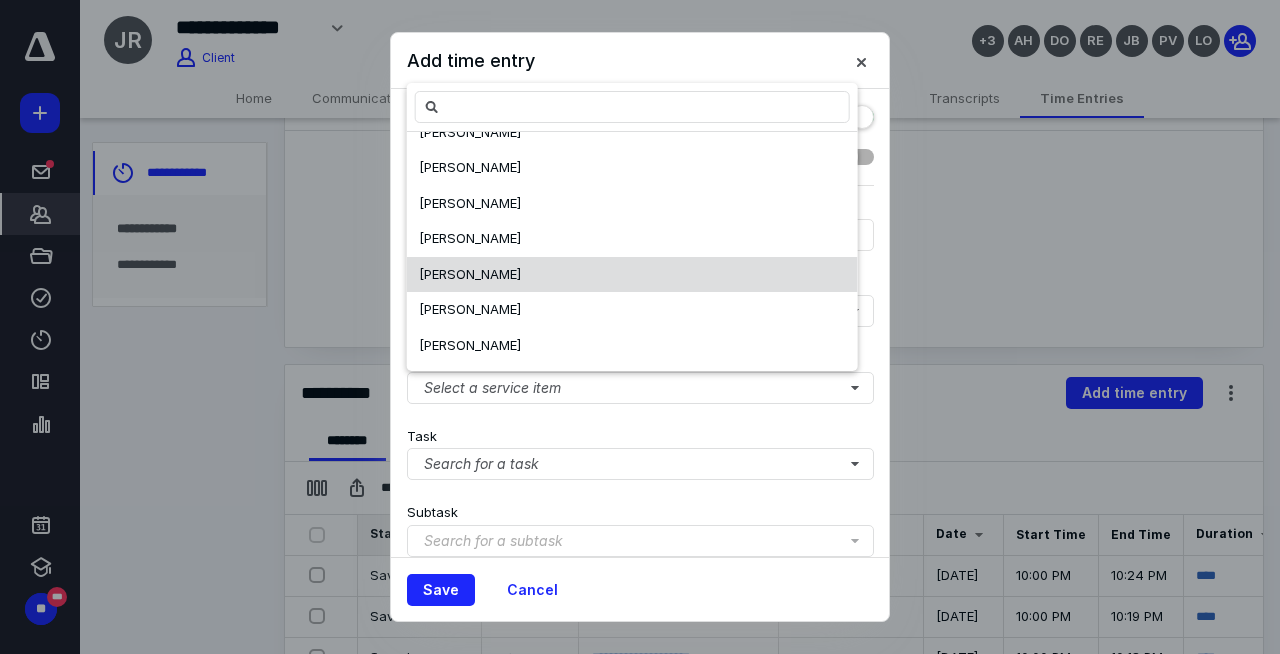 click on "[PERSON_NAME]" at bounding box center (632, 275) 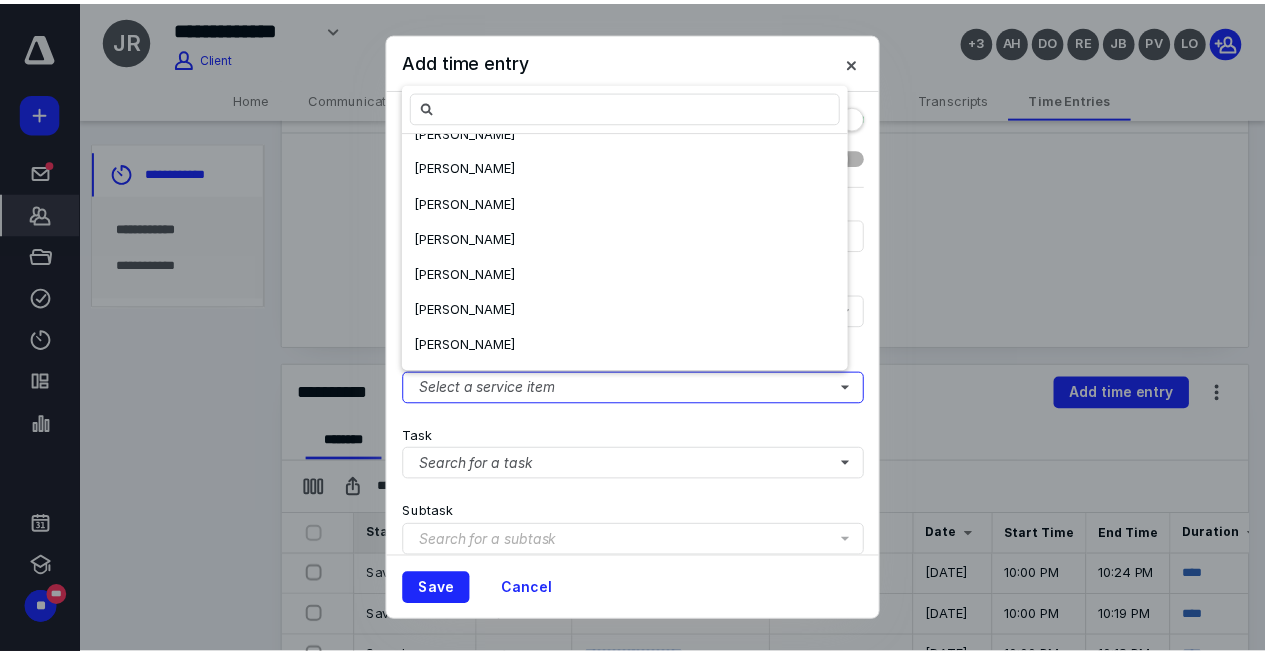 scroll, scrollTop: 0, scrollLeft: 0, axis: both 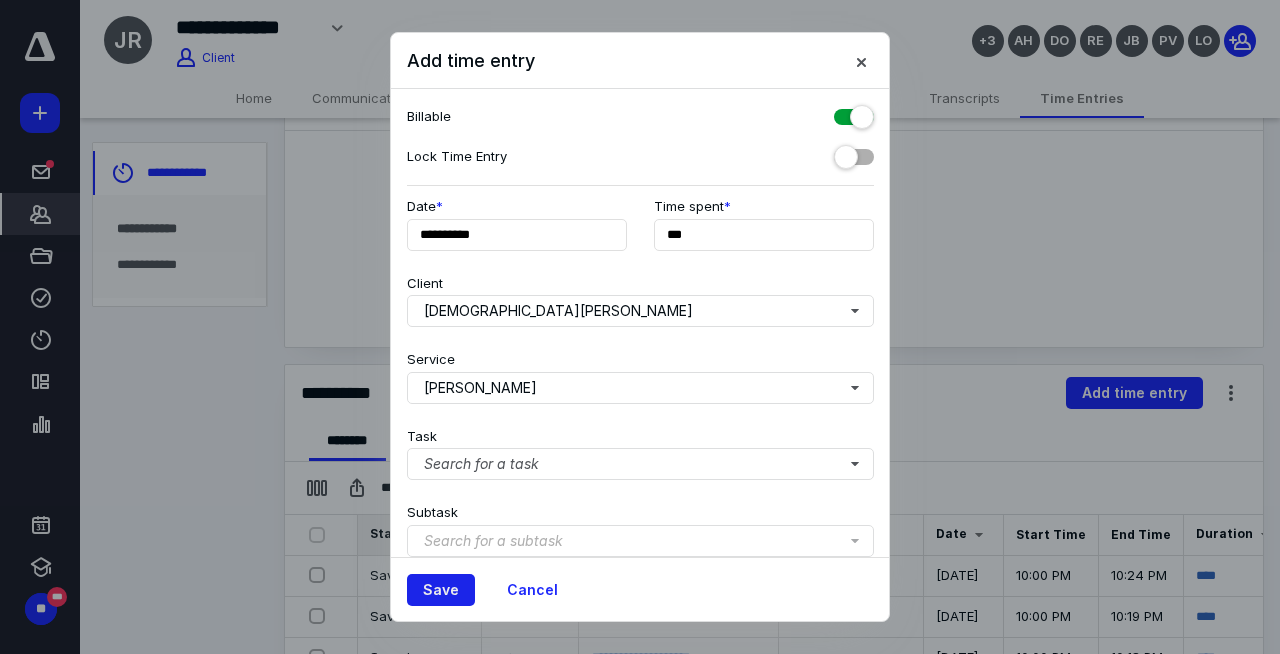 click on "Save" at bounding box center [441, 590] 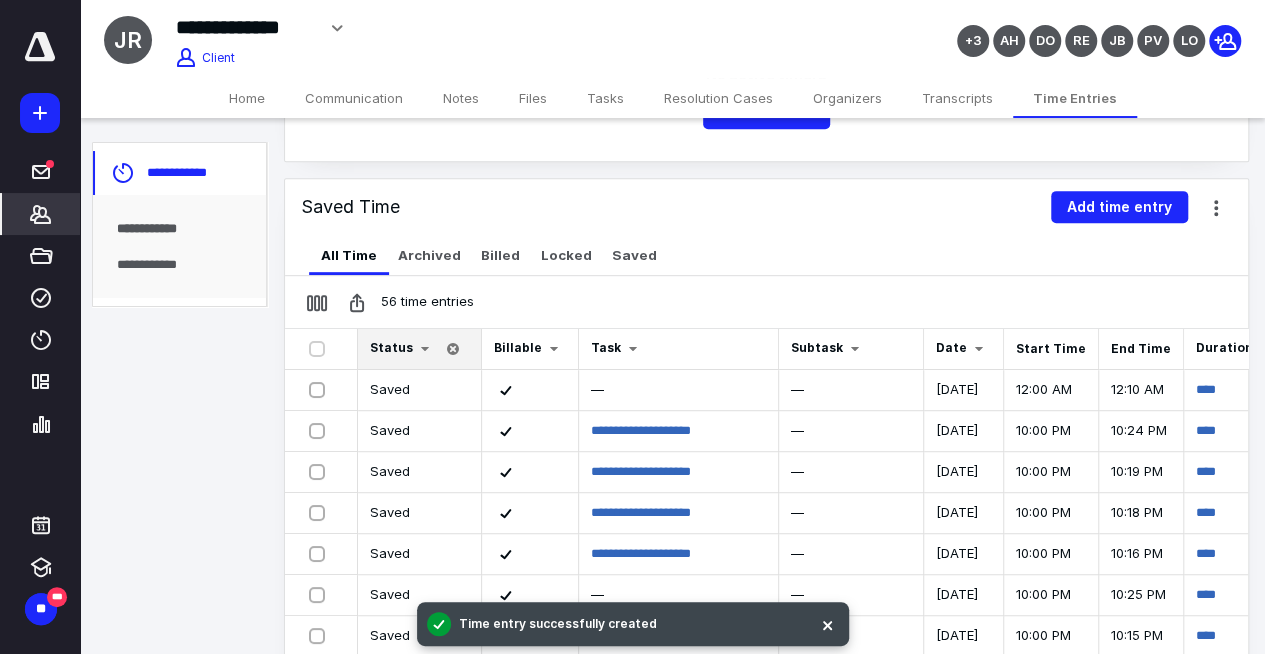 scroll, scrollTop: 400, scrollLeft: 0, axis: vertical 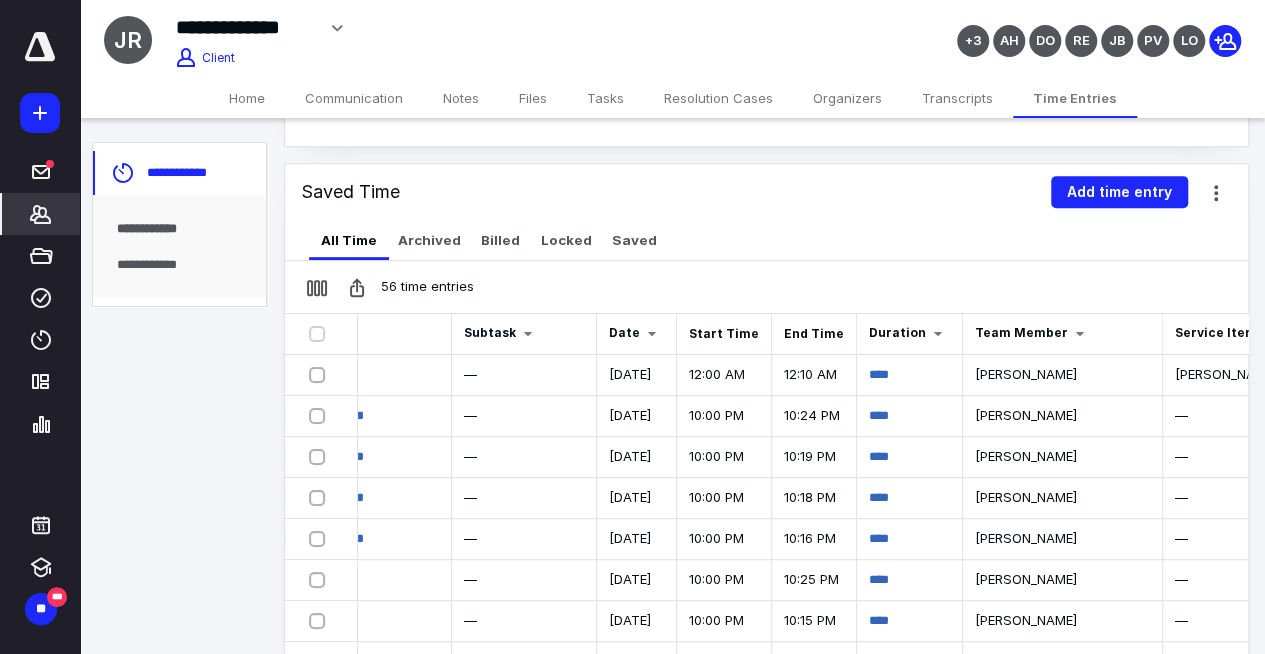 click on "Tasks" at bounding box center (605, 98) 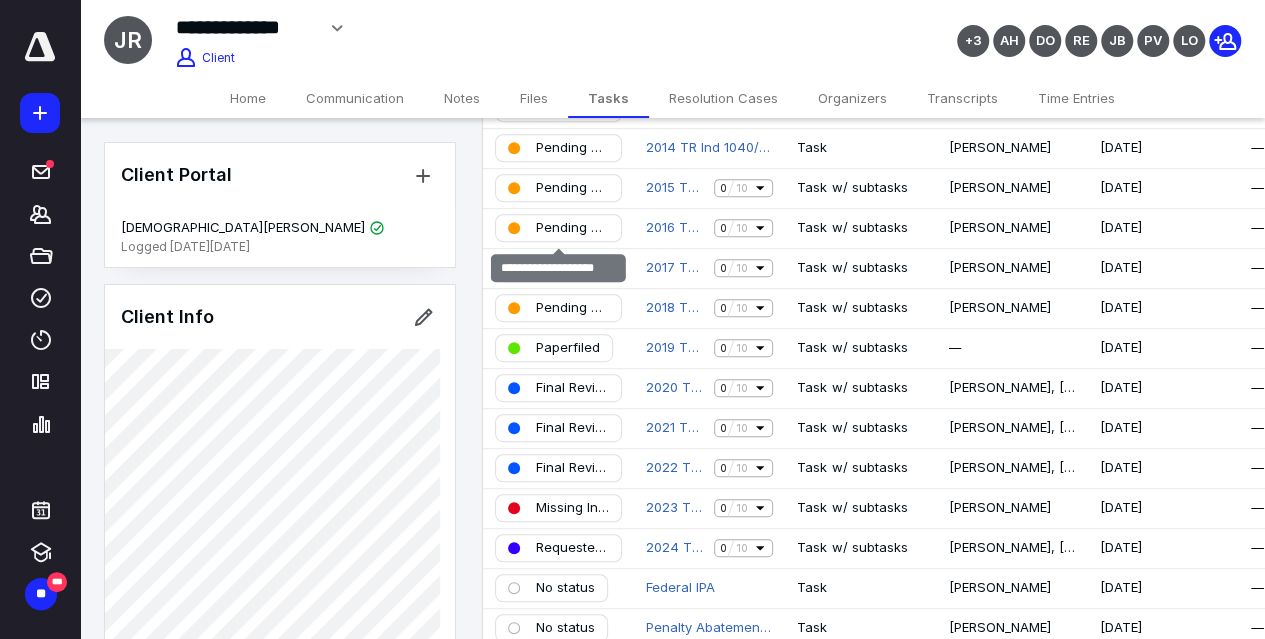scroll, scrollTop: 400, scrollLeft: 0, axis: vertical 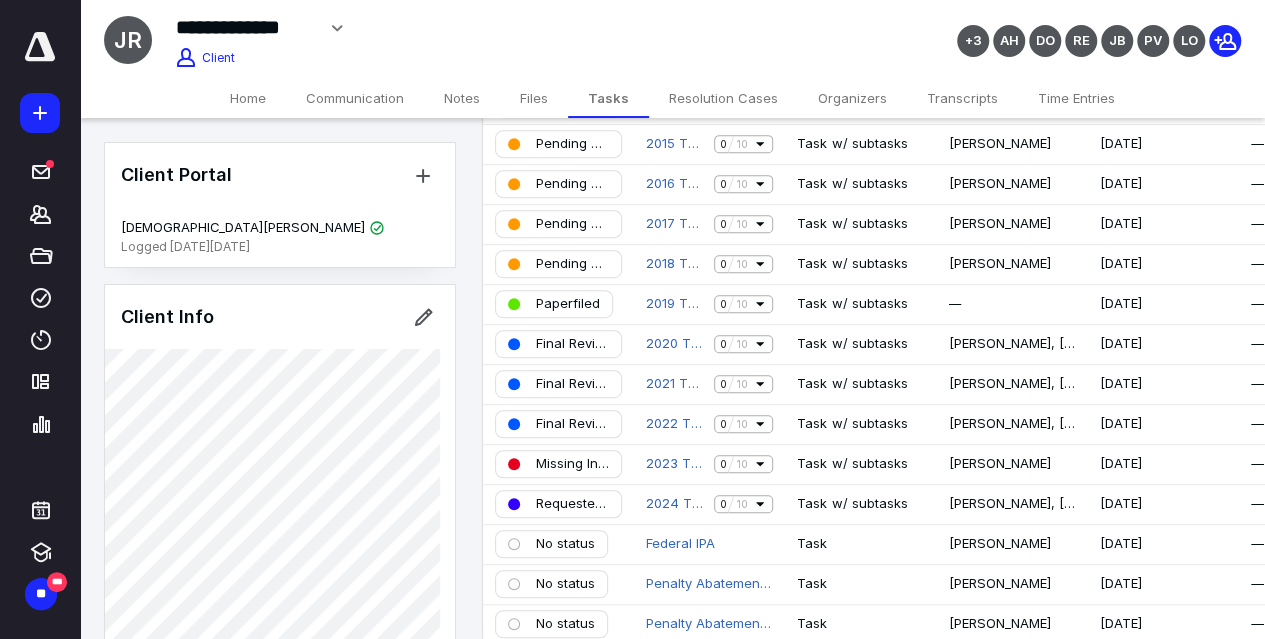 click on "Notes" at bounding box center [462, 98] 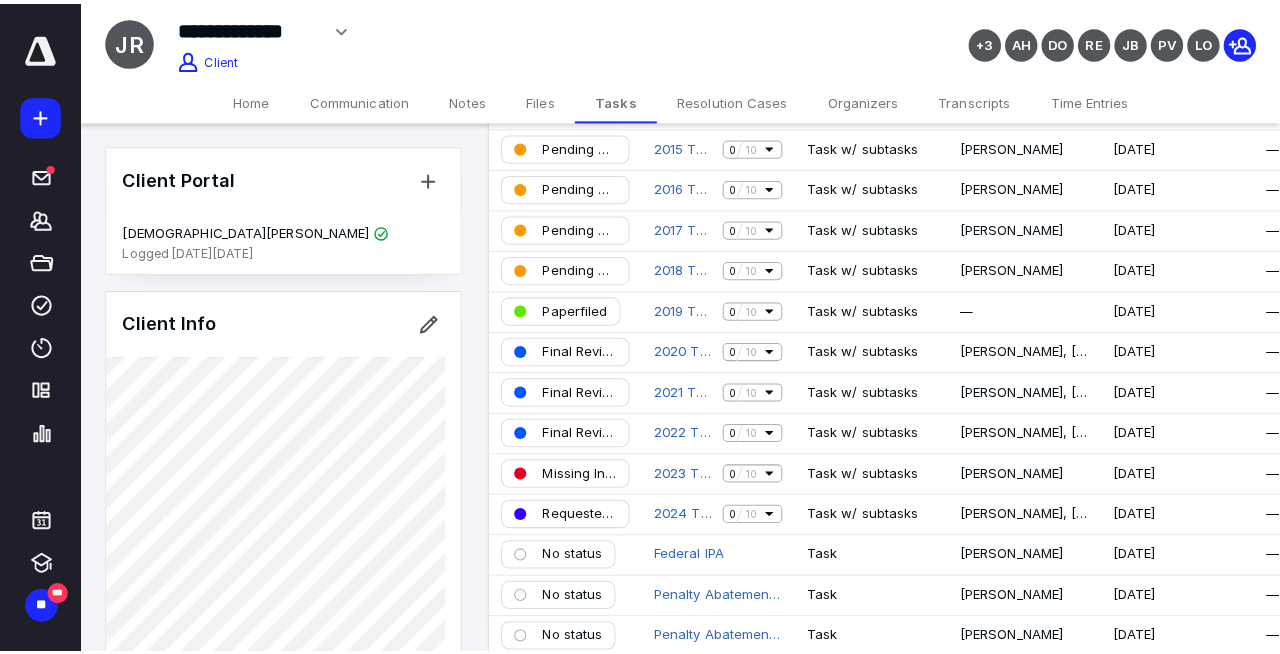 scroll, scrollTop: 0, scrollLeft: 0, axis: both 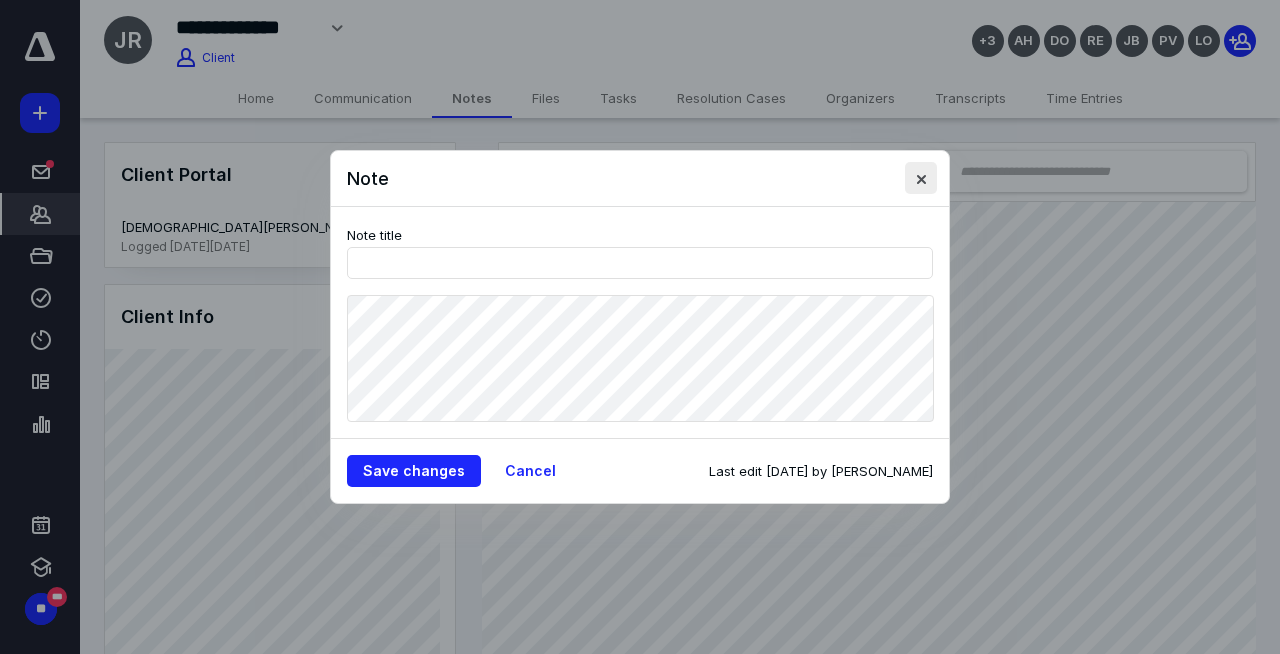 click at bounding box center (921, 178) 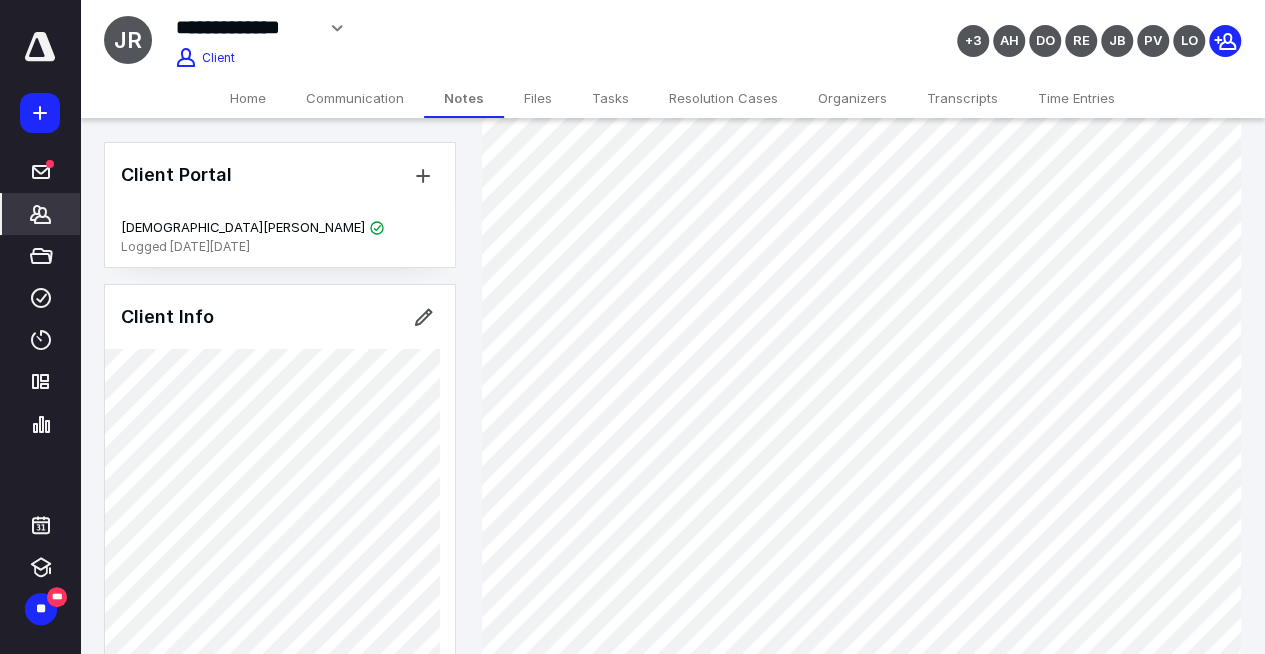scroll, scrollTop: 200, scrollLeft: 0, axis: vertical 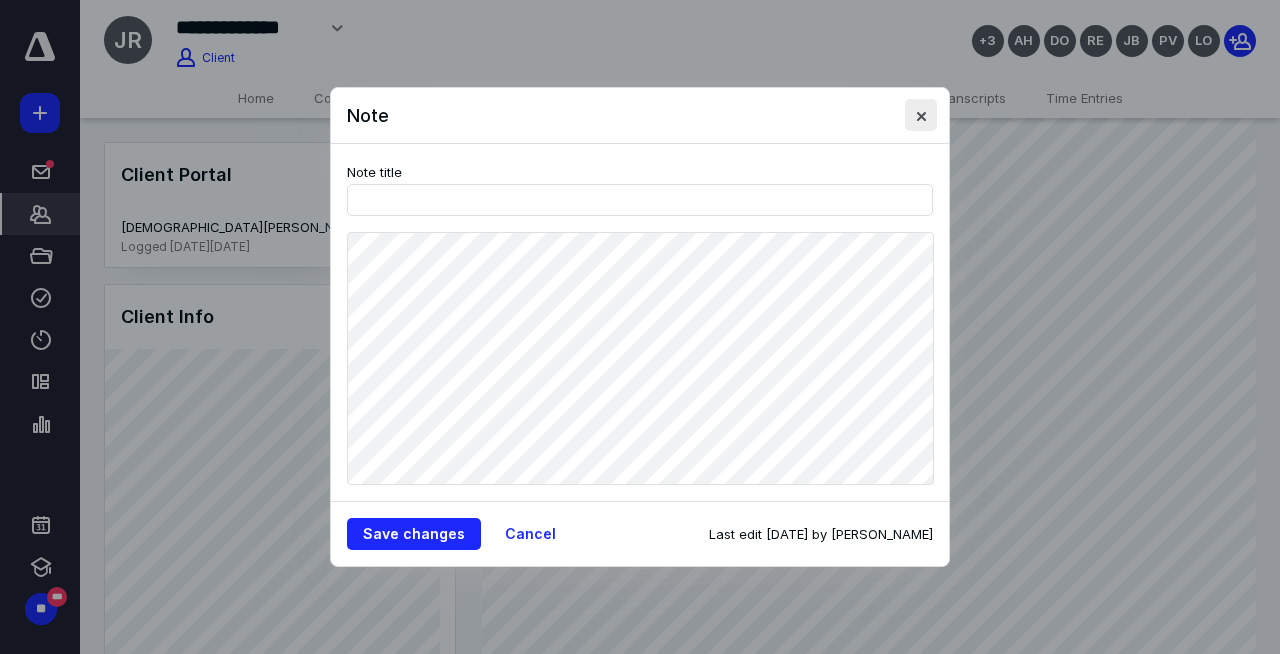 click at bounding box center (921, 115) 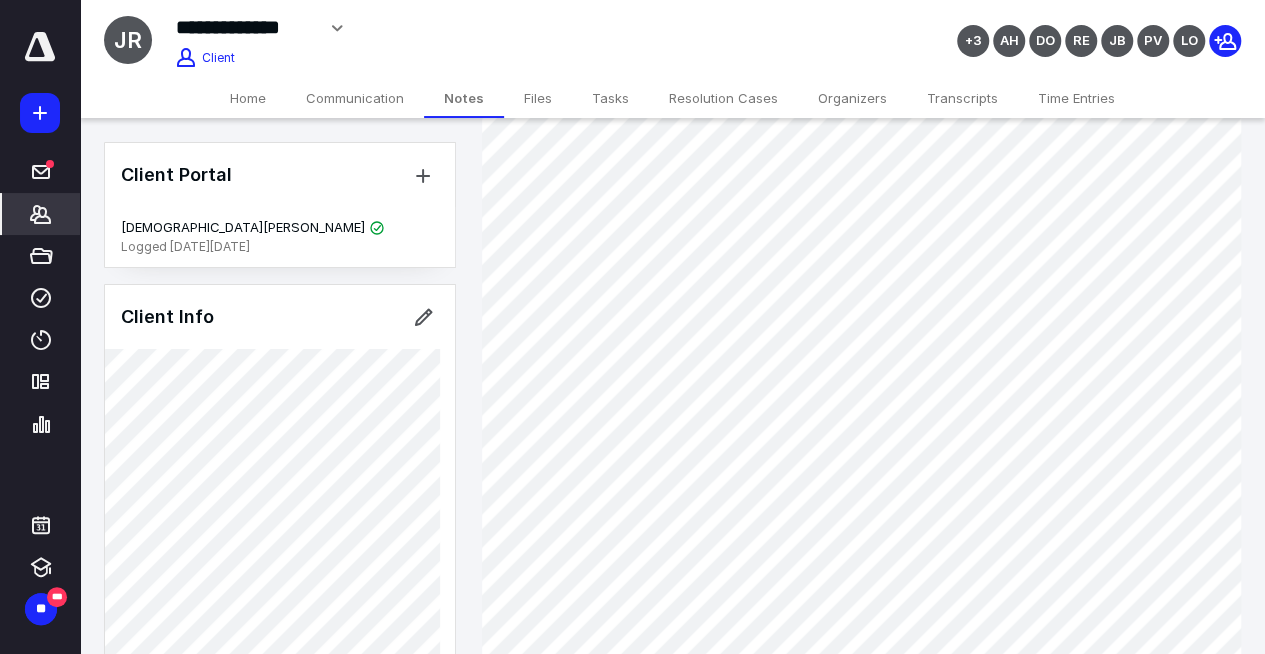 scroll, scrollTop: 2100, scrollLeft: 0, axis: vertical 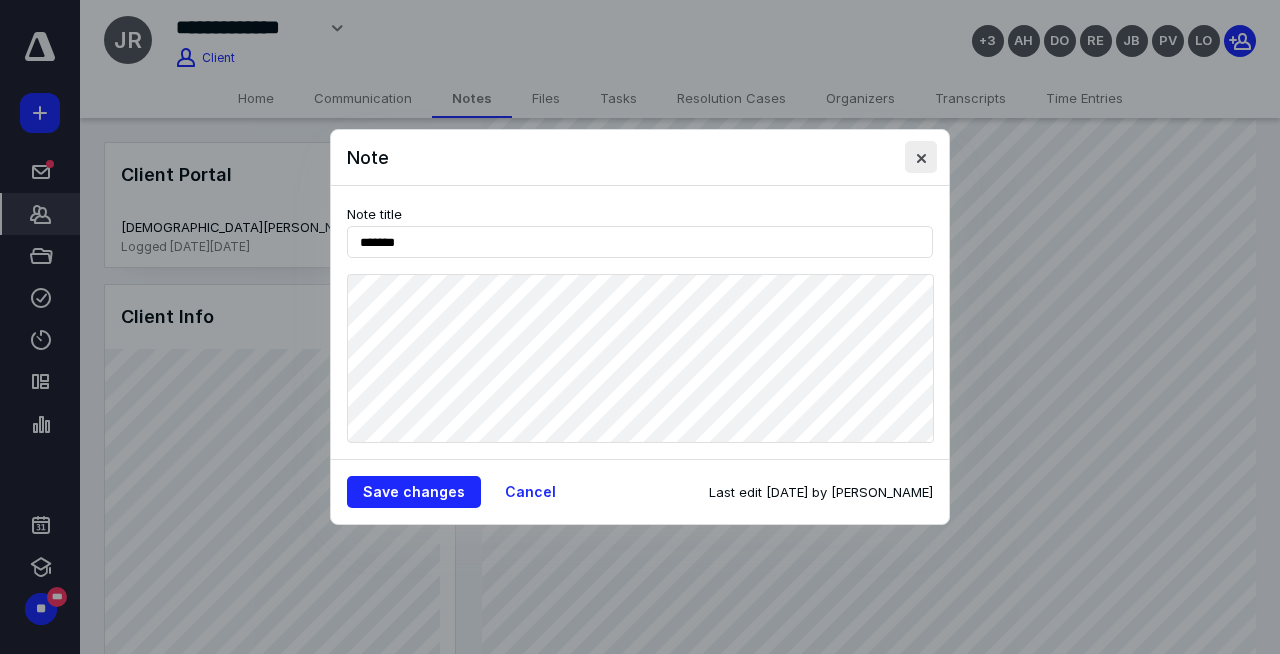 click at bounding box center [921, 157] 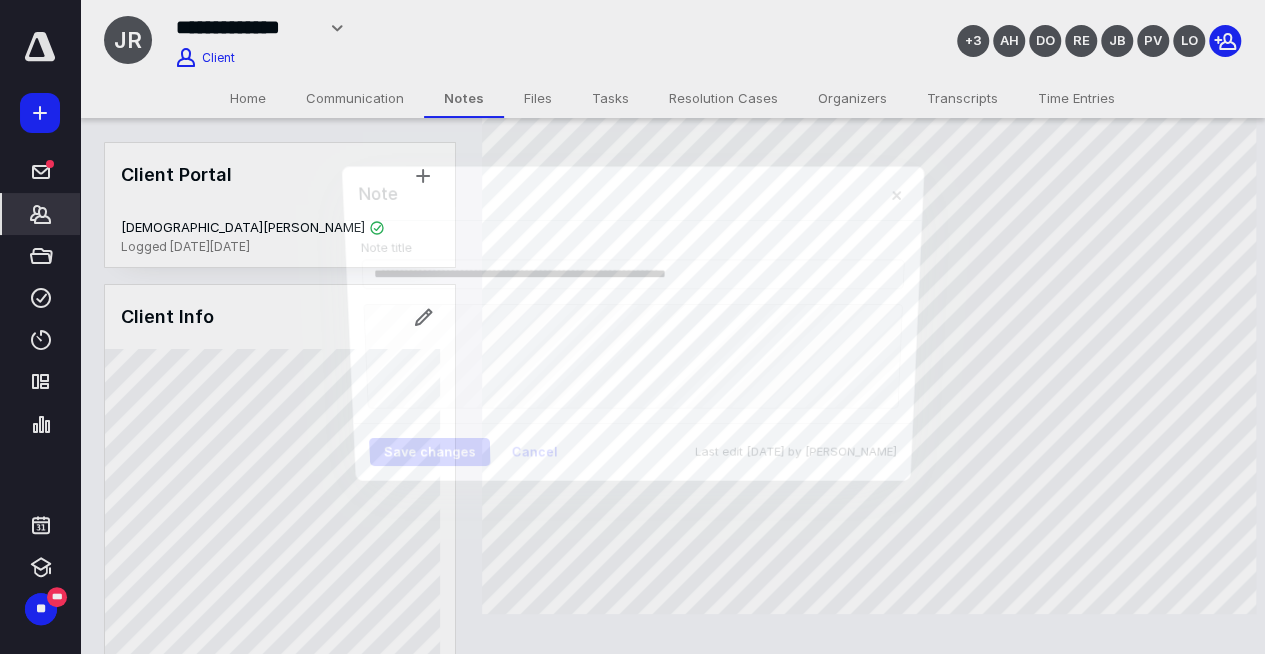 scroll, scrollTop: 2421, scrollLeft: 0, axis: vertical 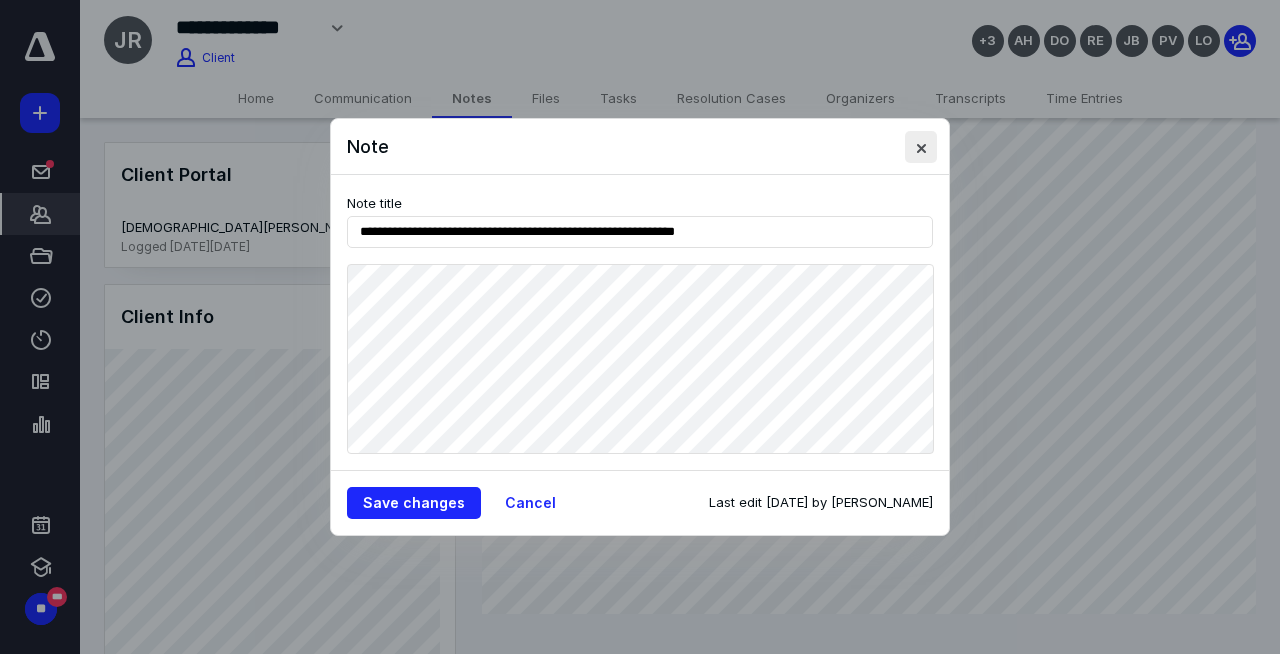 click at bounding box center (921, 147) 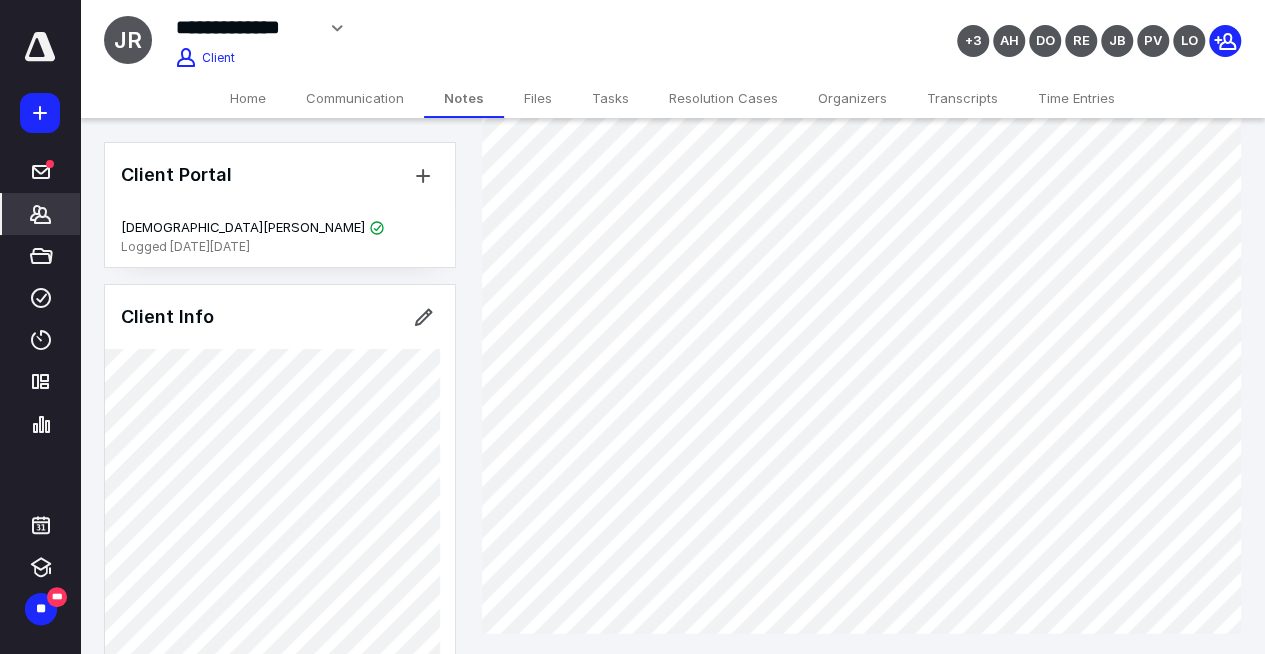 click on "Tasks" at bounding box center (610, 98) 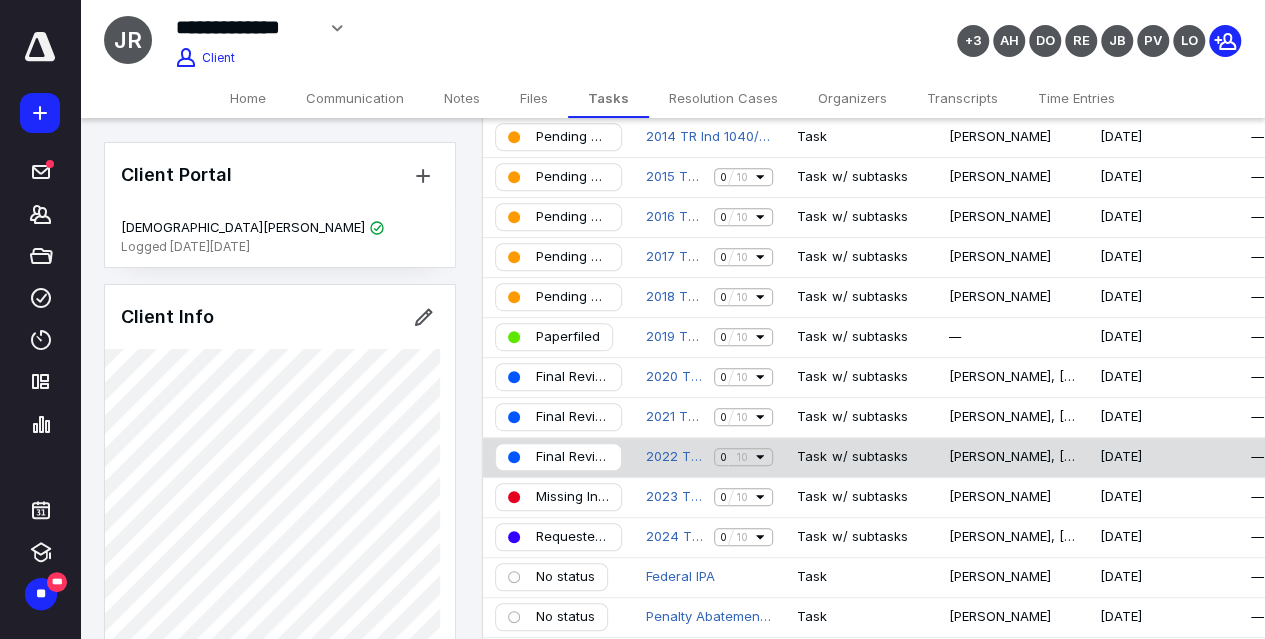 scroll, scrollTop: 400, scrollLeft: 0, axis: vertical 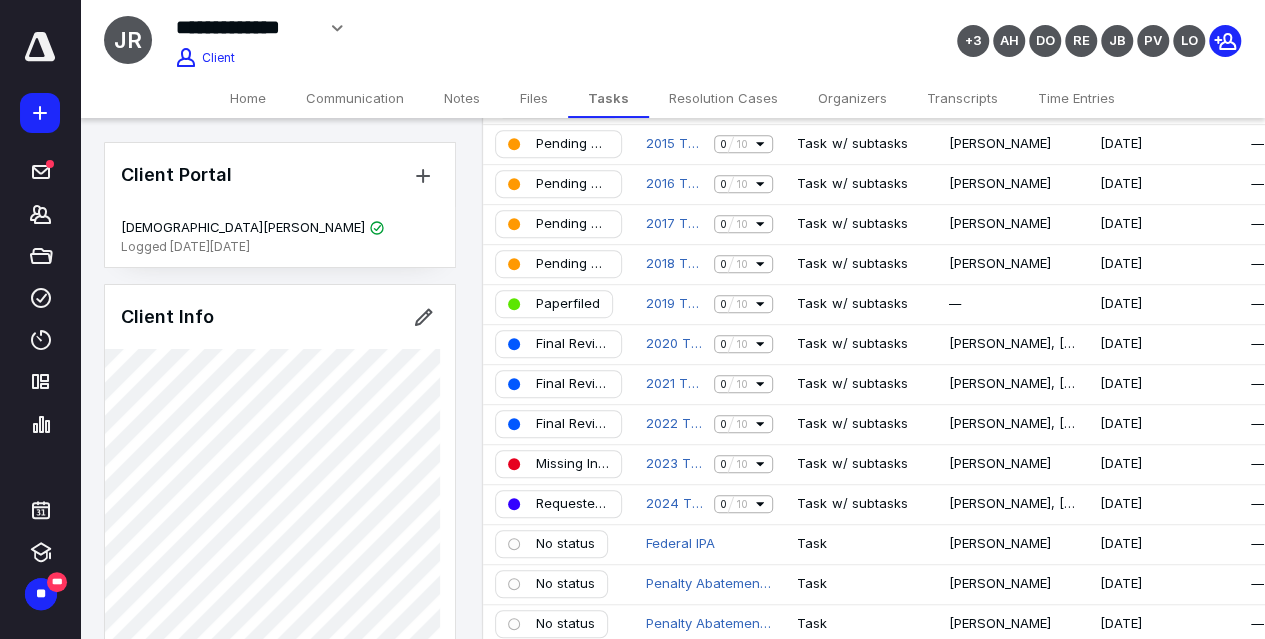 click on "Notes" at bounding box center [462, 98] 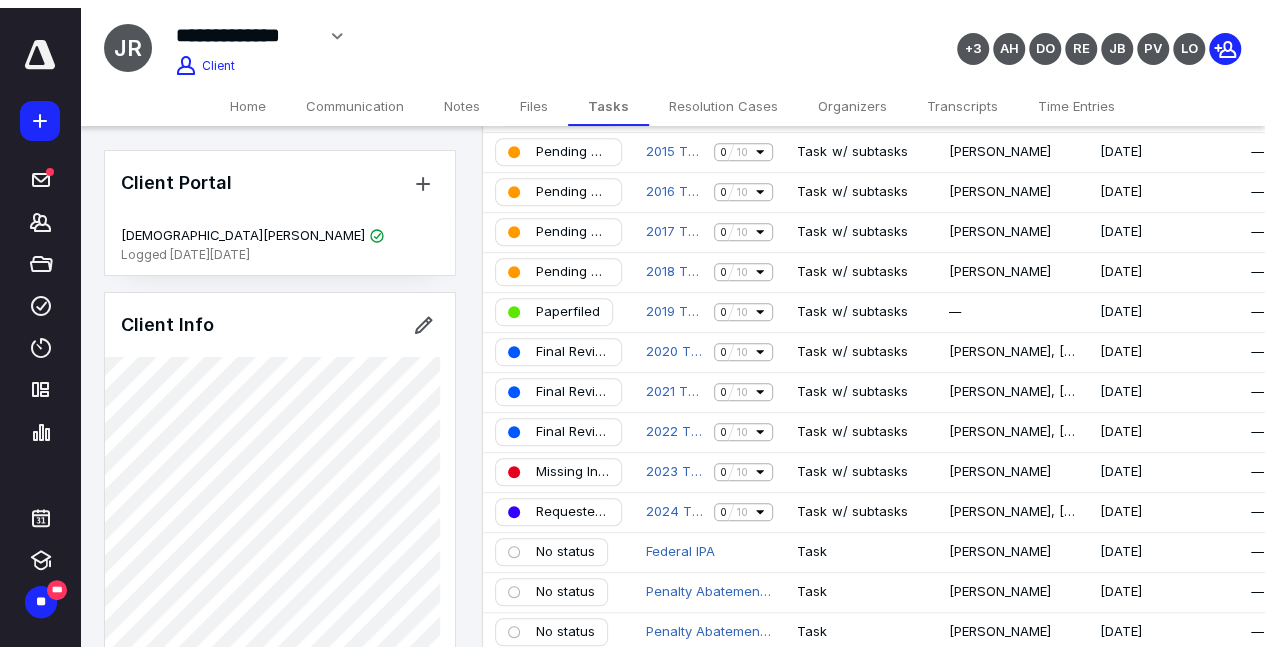 scroll, scrollTop: 0, scrollLeft: 0, axis: both 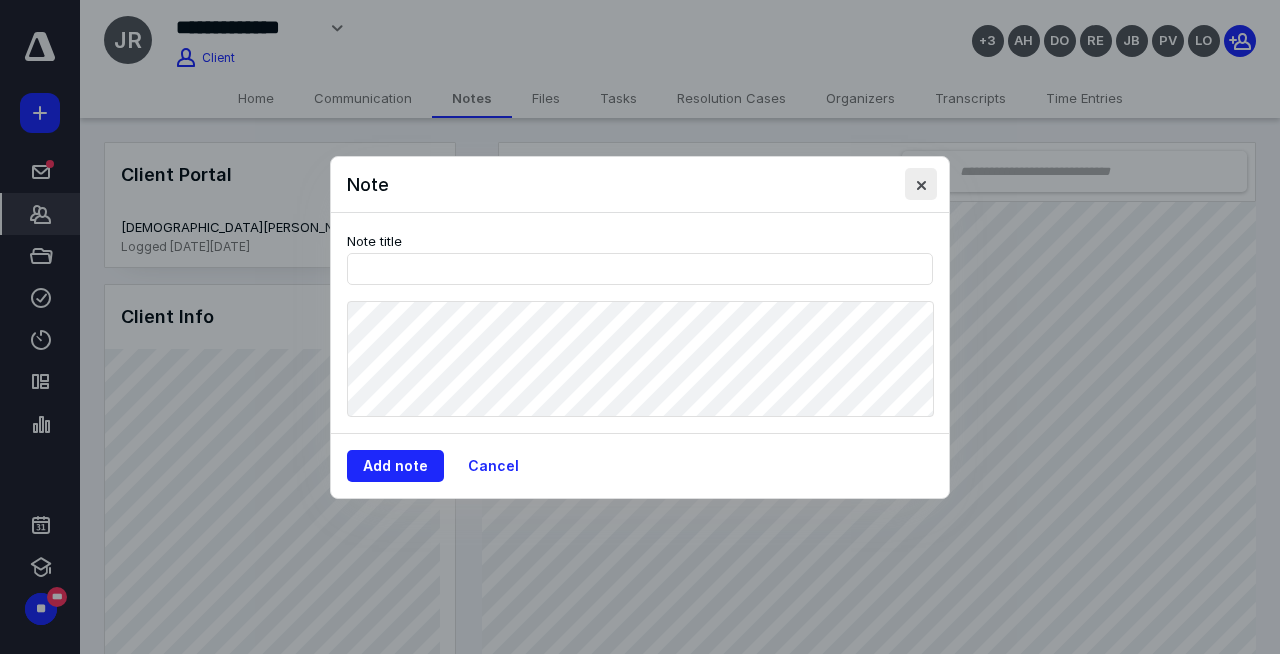 click at bounding box center [921, 184] 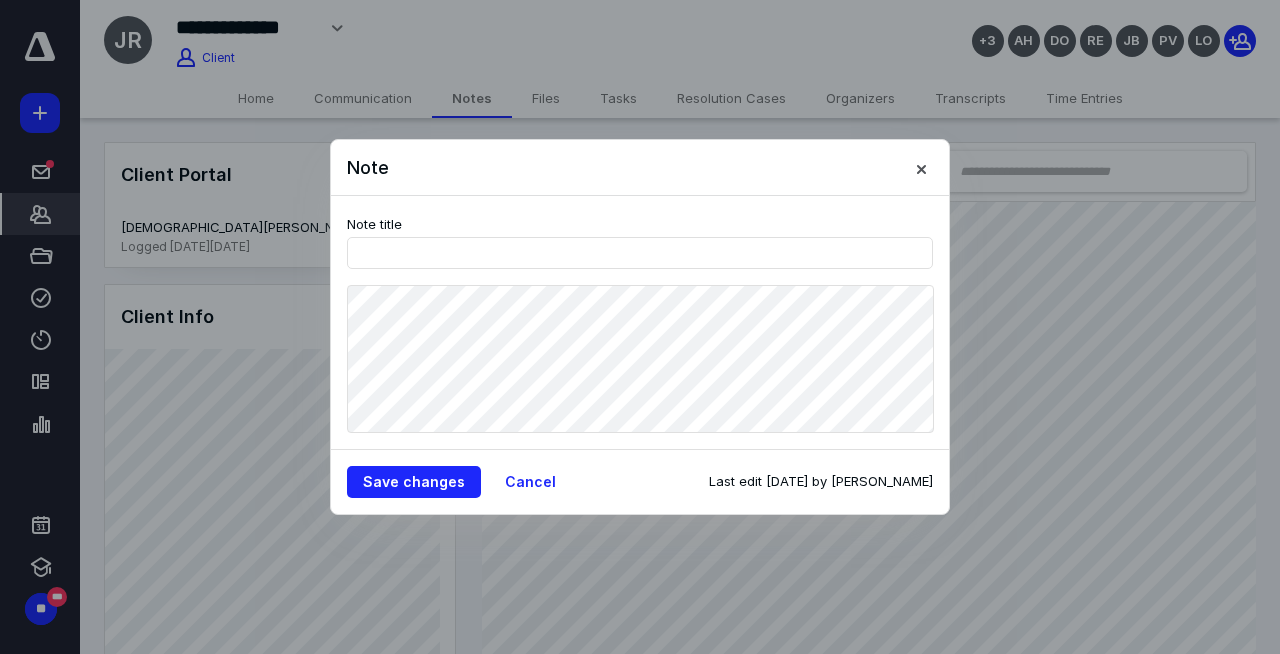 click on "Note Note title Save changes Cancel Last edit [DATE] by [PERSON_NAME]" at bounding box center (640, 327) 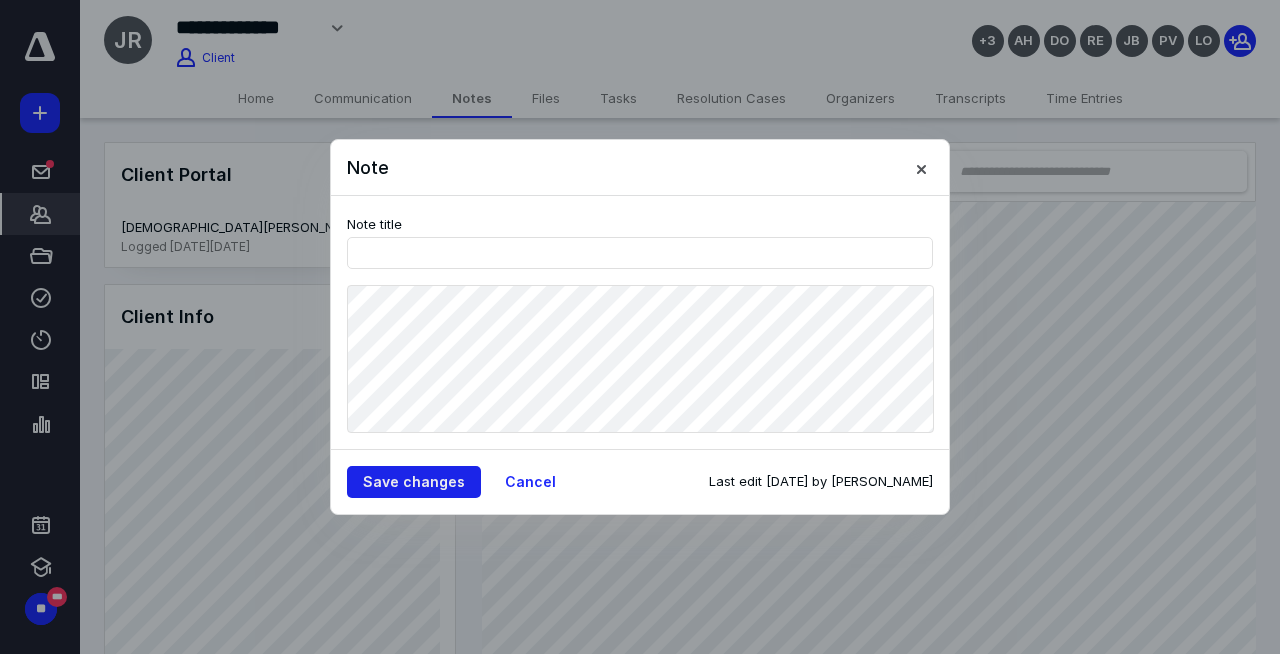 click on "Save changes" at bounding box center (414, 482) 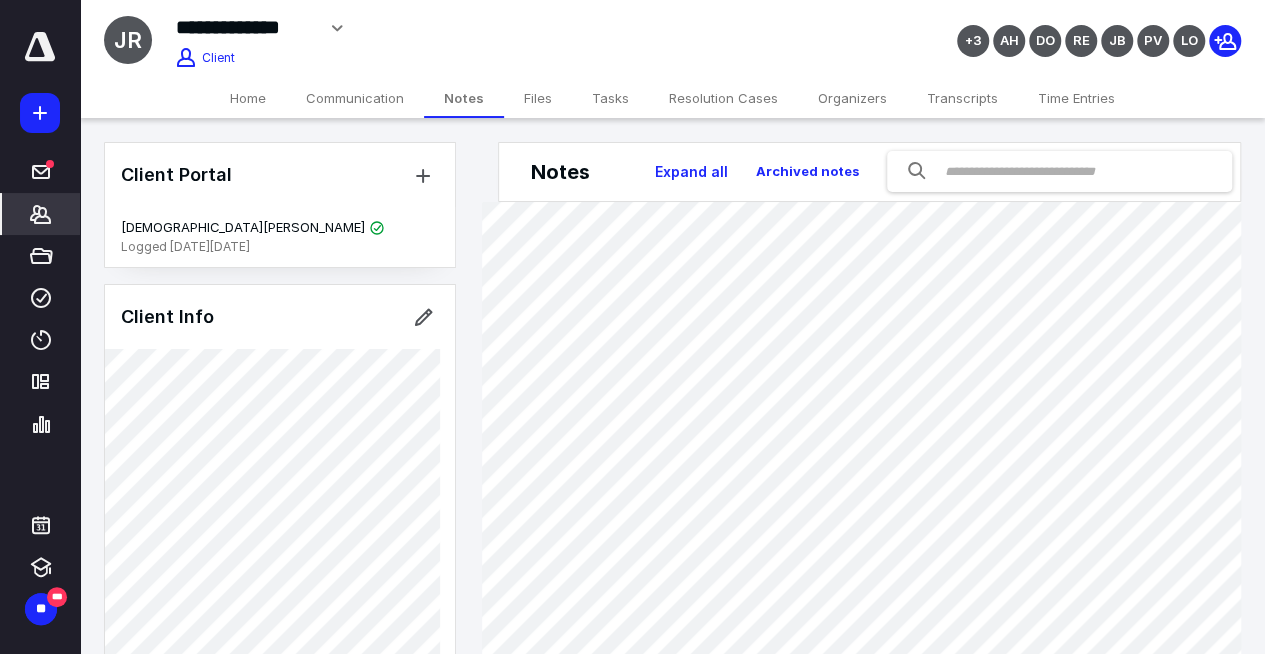 click on "Time Entries" at bounding box center (1076, 98) 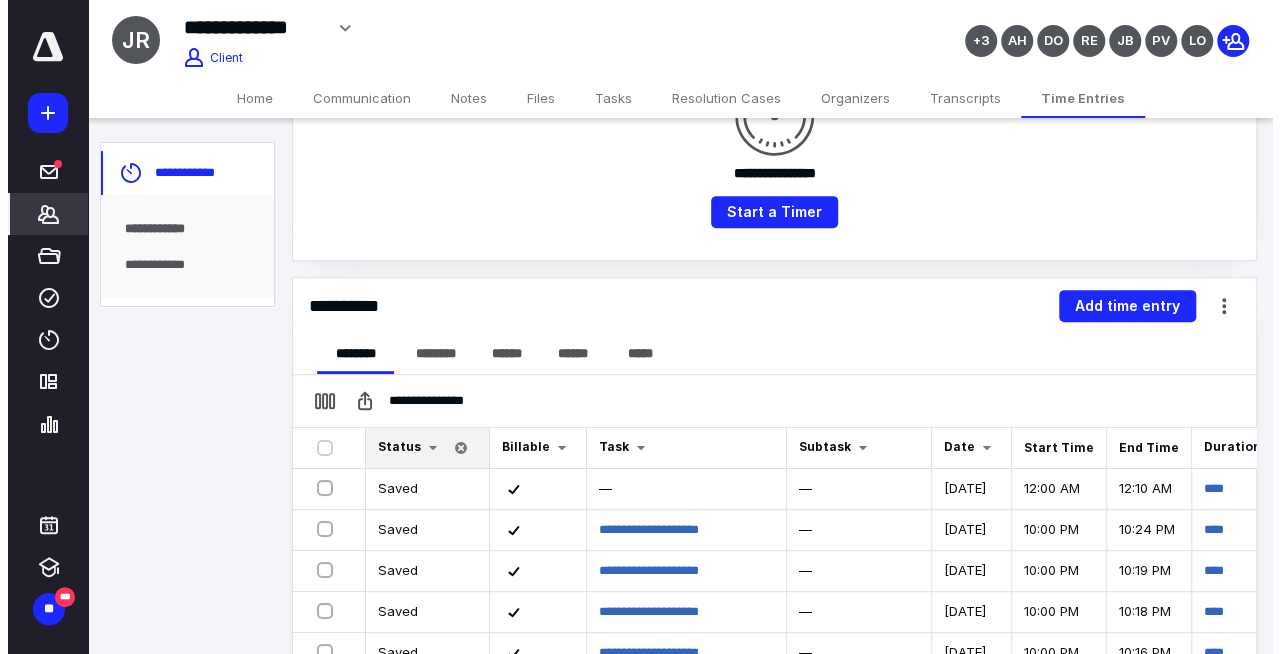 scroll, scrollTop: 400, scrollLeft: 0, axis: vertical 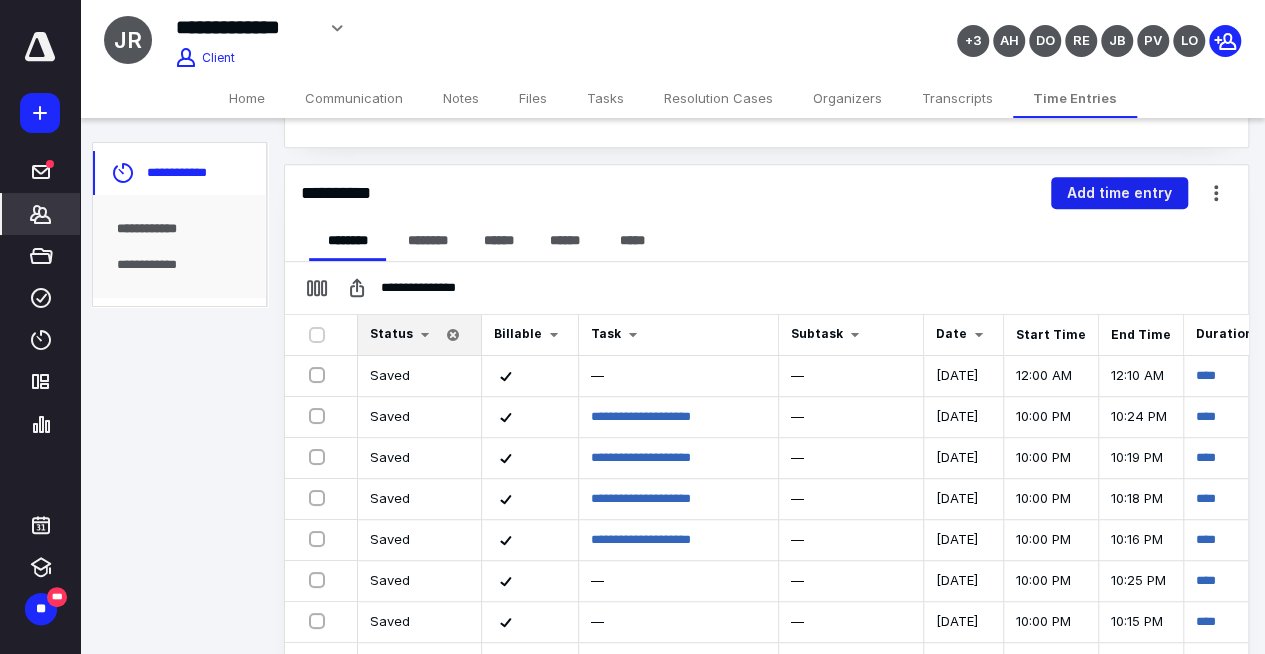click on "Add time entry" at bounding box center (1119, 193) 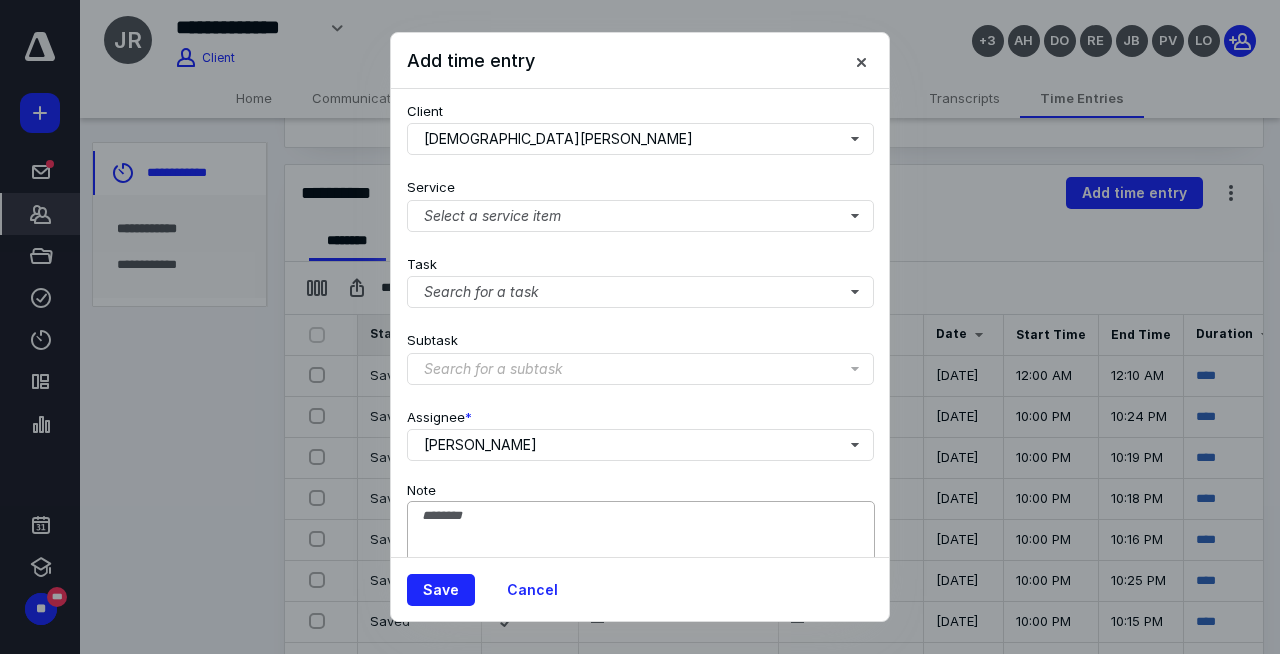 scroll, scrollTop: 246, scrollLeft: 0, axis: vertical 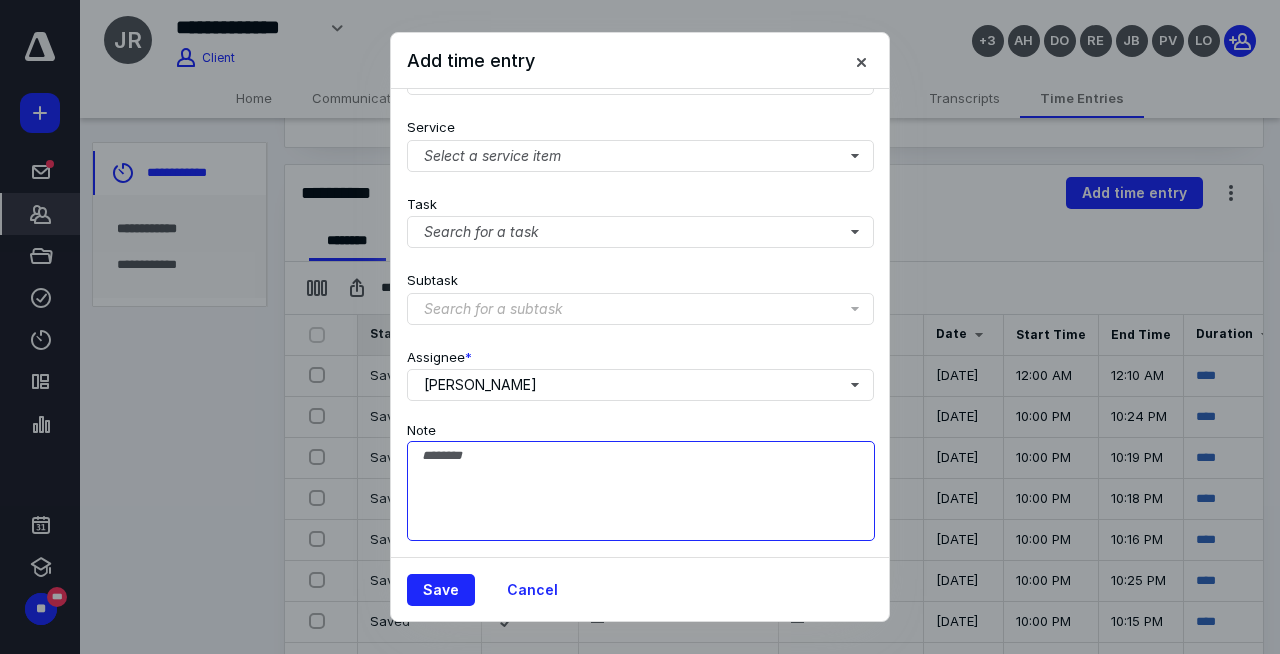 click on "Note" at bounding box center (641, 491) 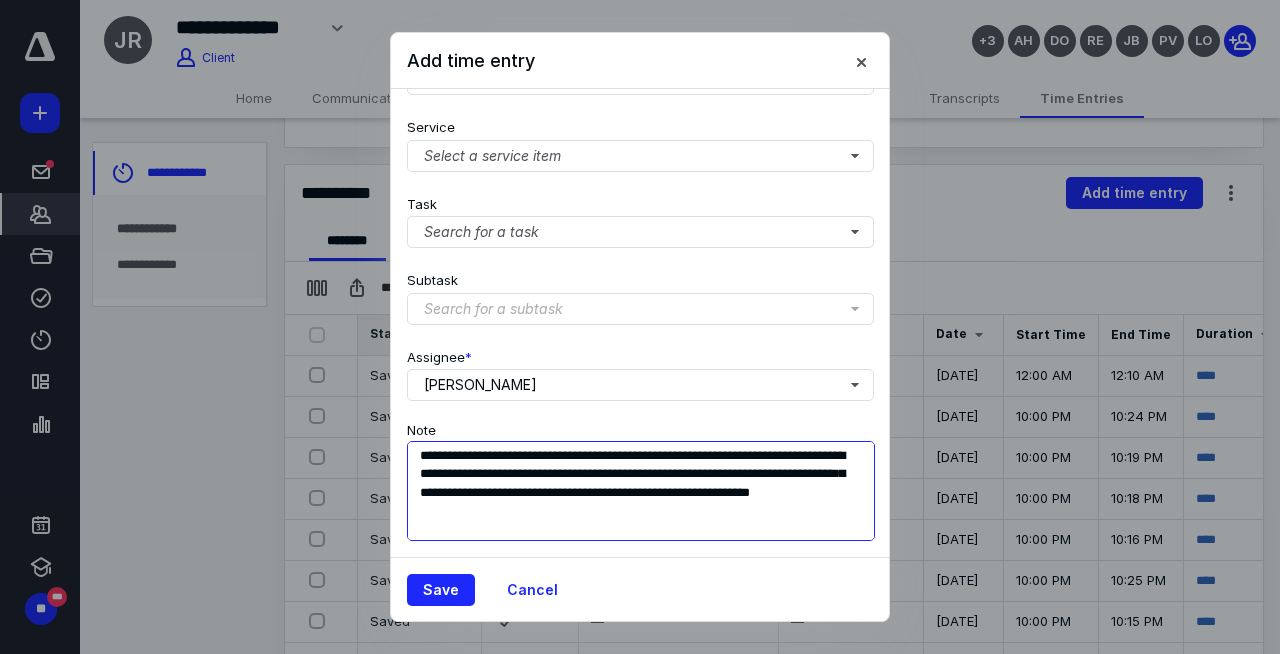 scroll, scrollTop: 53, scrollLeft: 0, axis: vertical 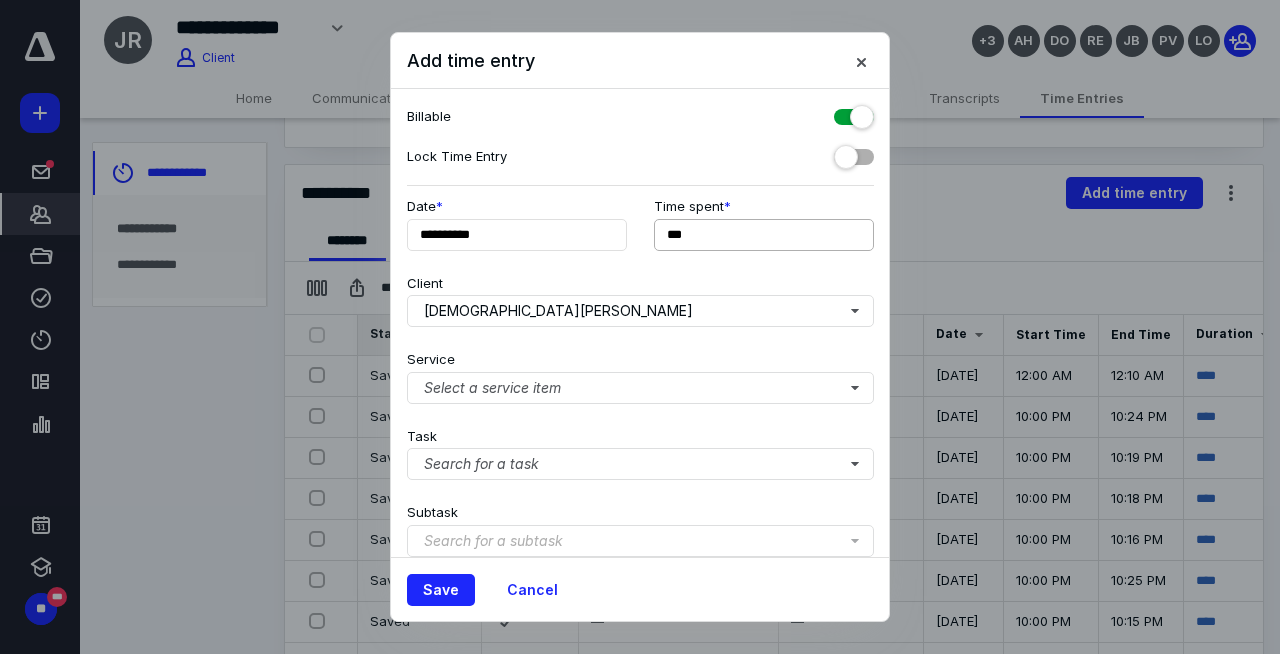 type on "**********" 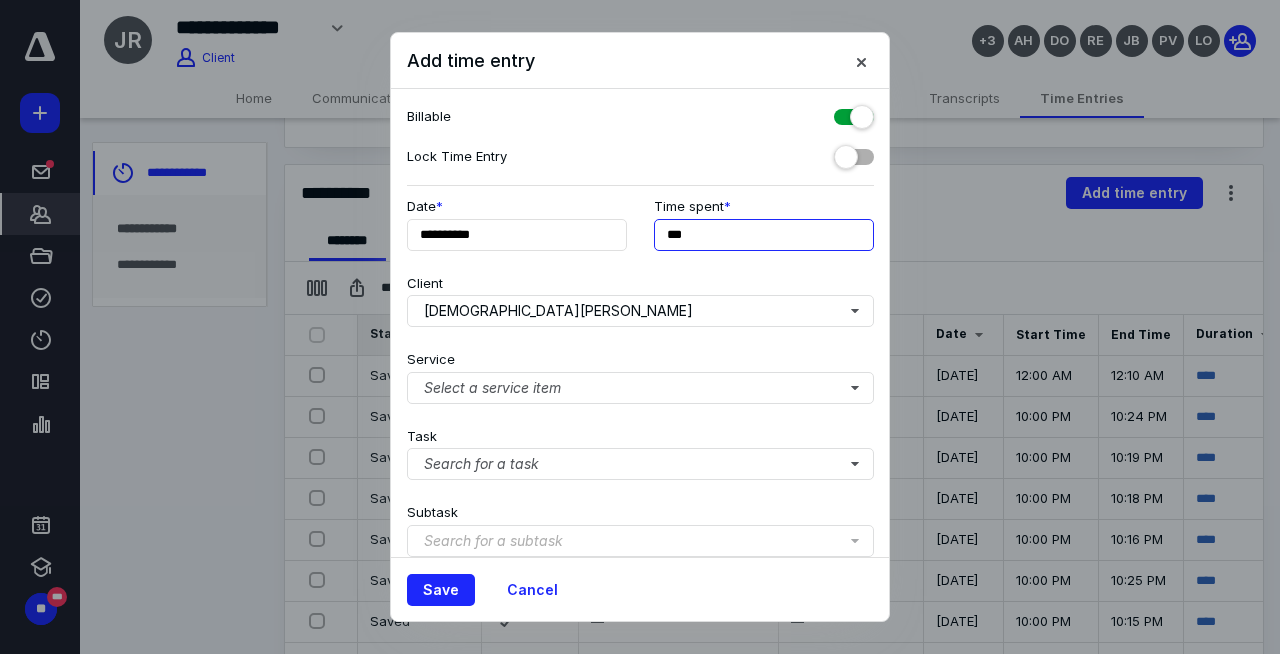 click on "***" at bounding box center [764, 235] 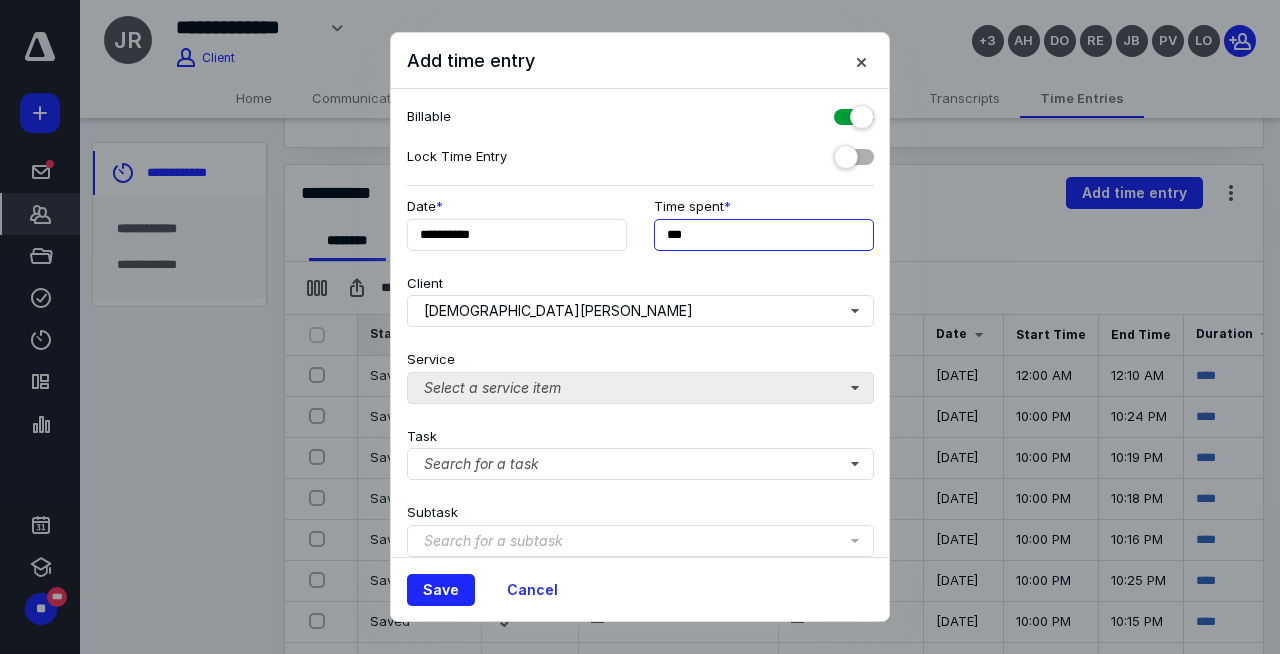 type on "***" 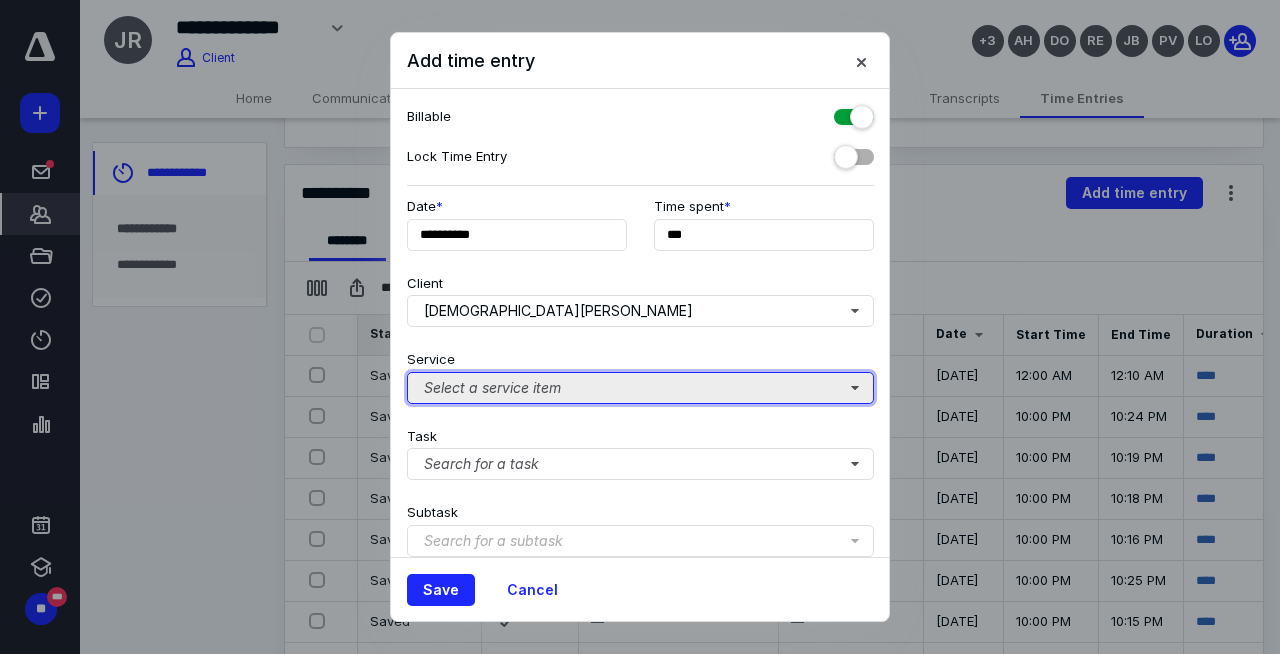click on "Select a service item" at bounding box center [640, 388] 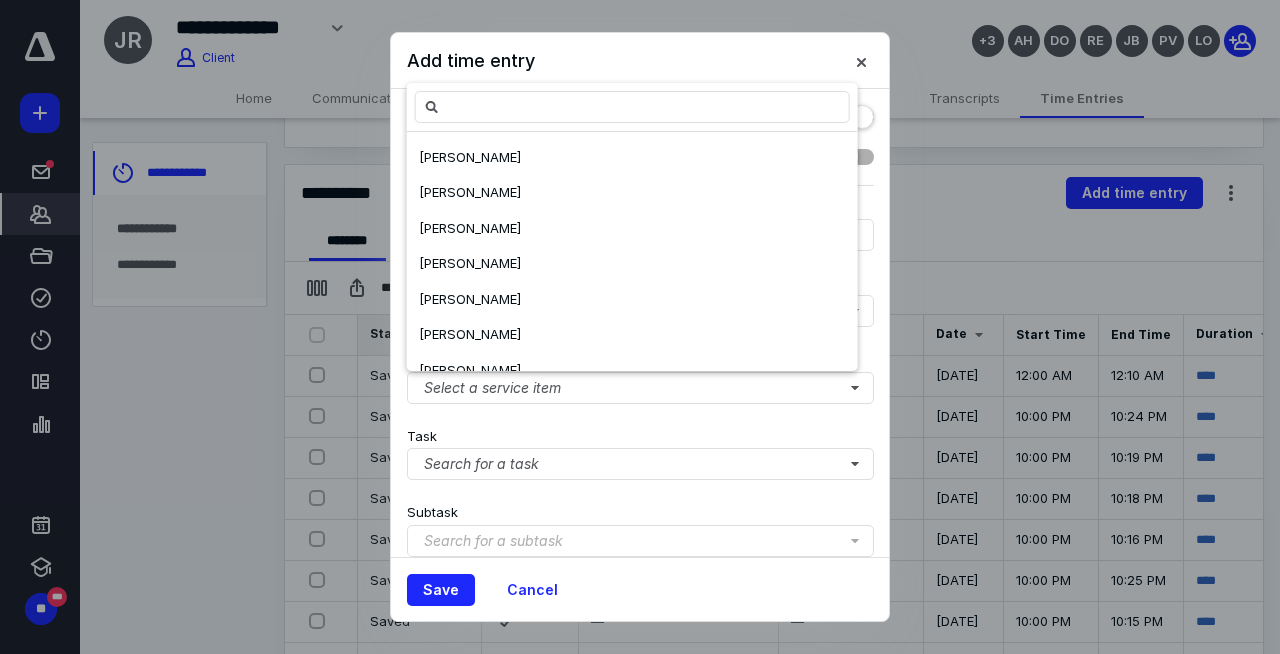 scroll, scrollTop: 948, scrollLeft: 0, axis: vertical 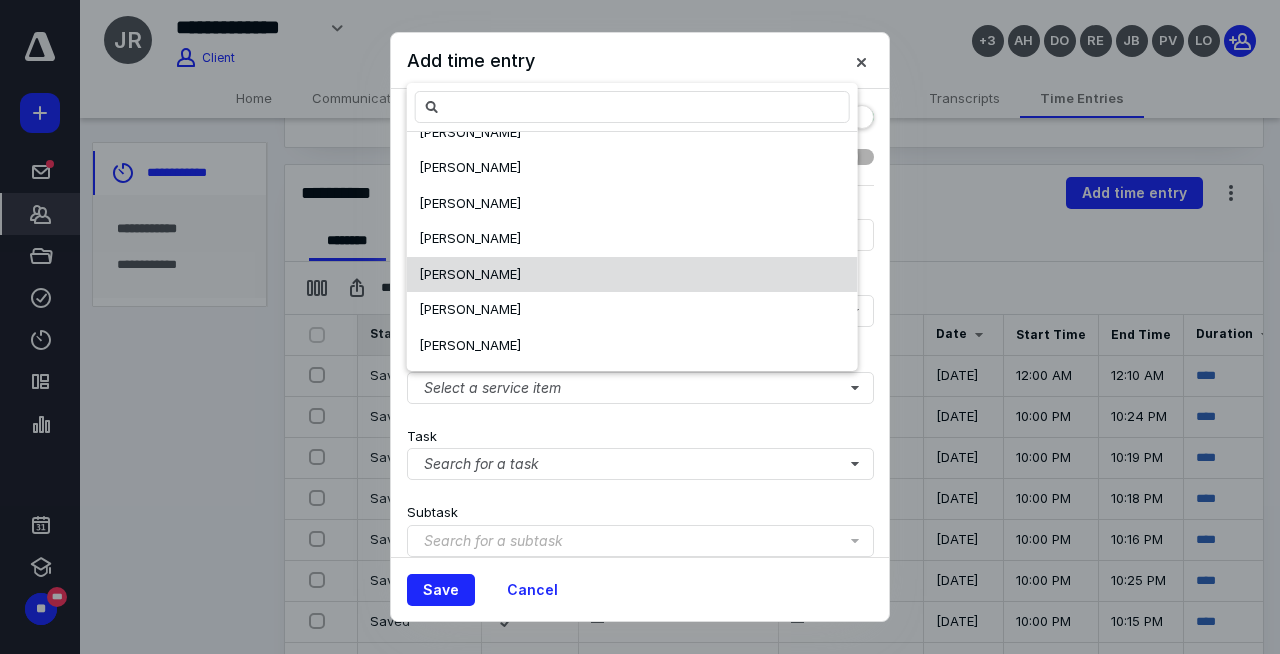 click on "[PERSON_NAME]" at bounding box center (632, 275) 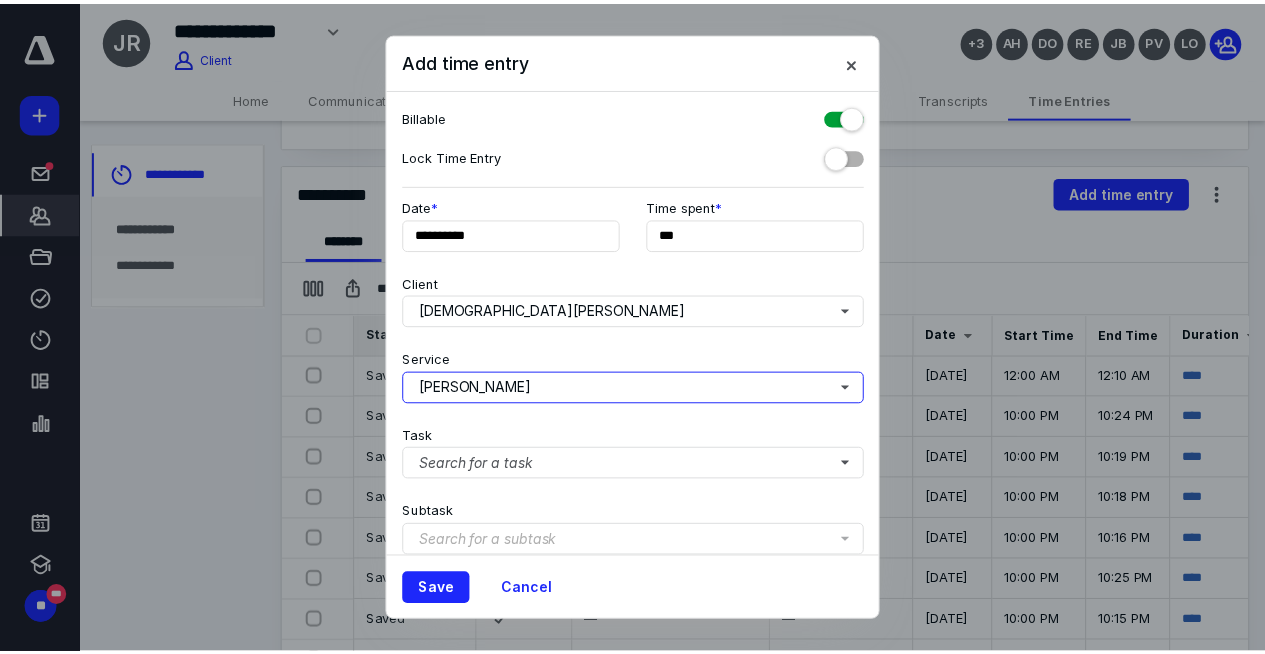 scroll, scrollTop: 0, scrollLeft: 0, axis: both 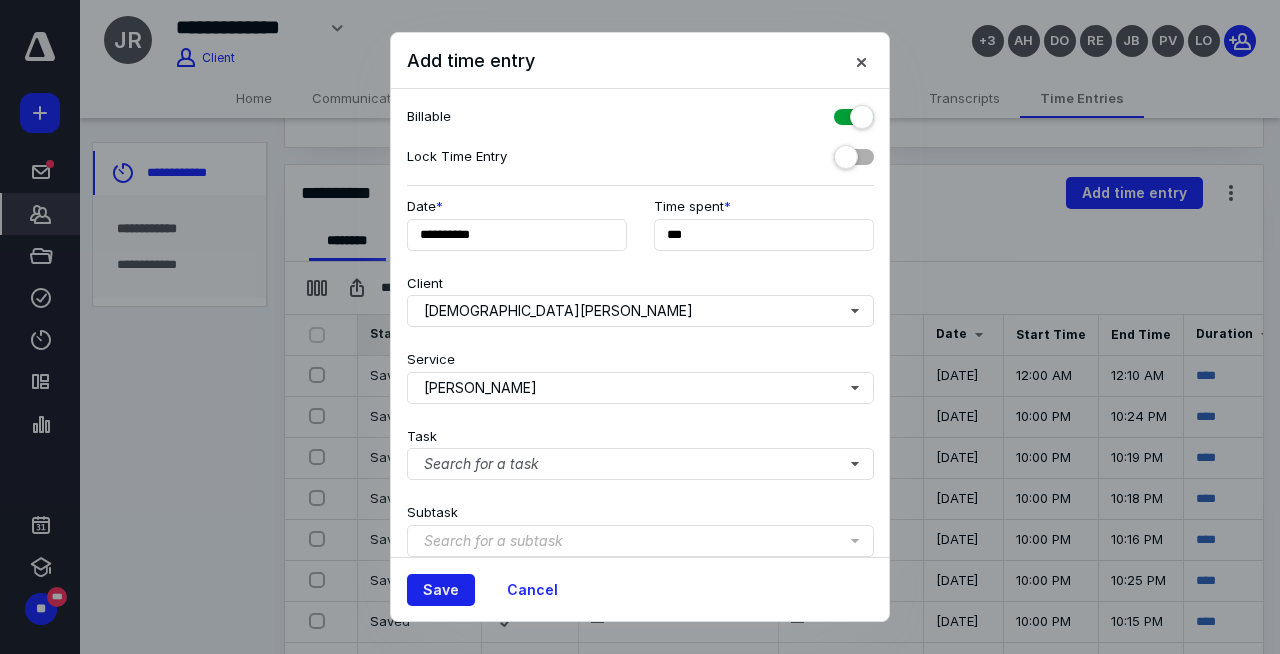 click on "Save" at bounding box center [441, 590] 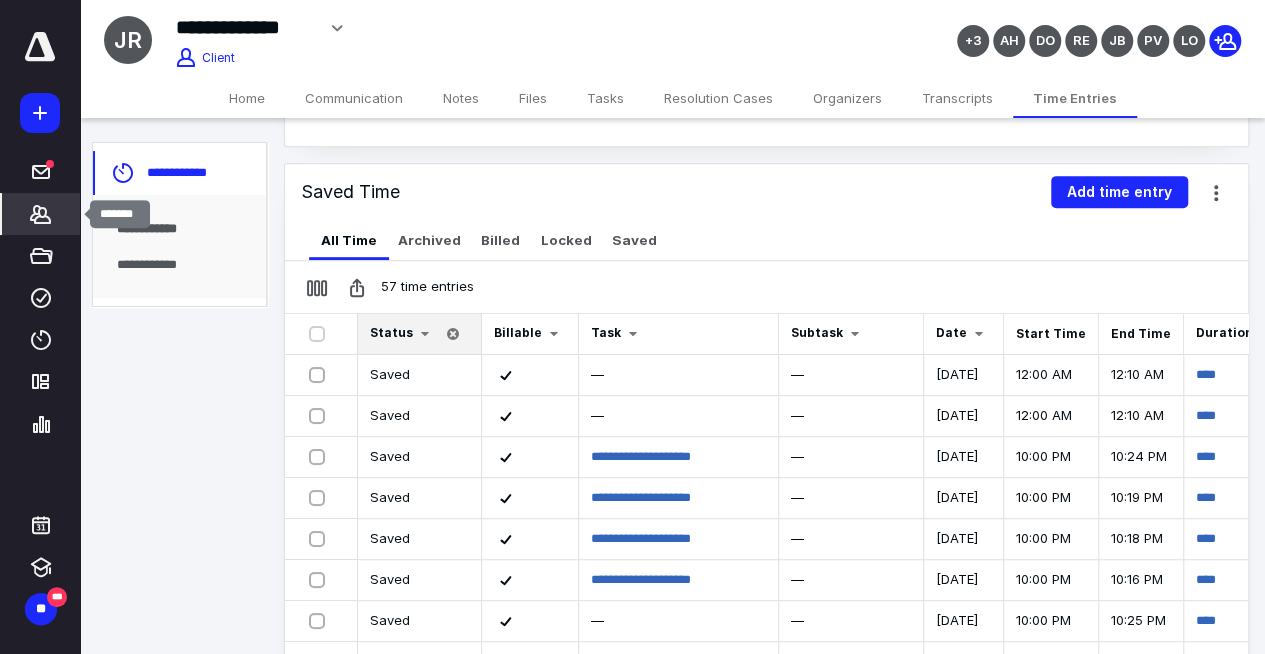 click 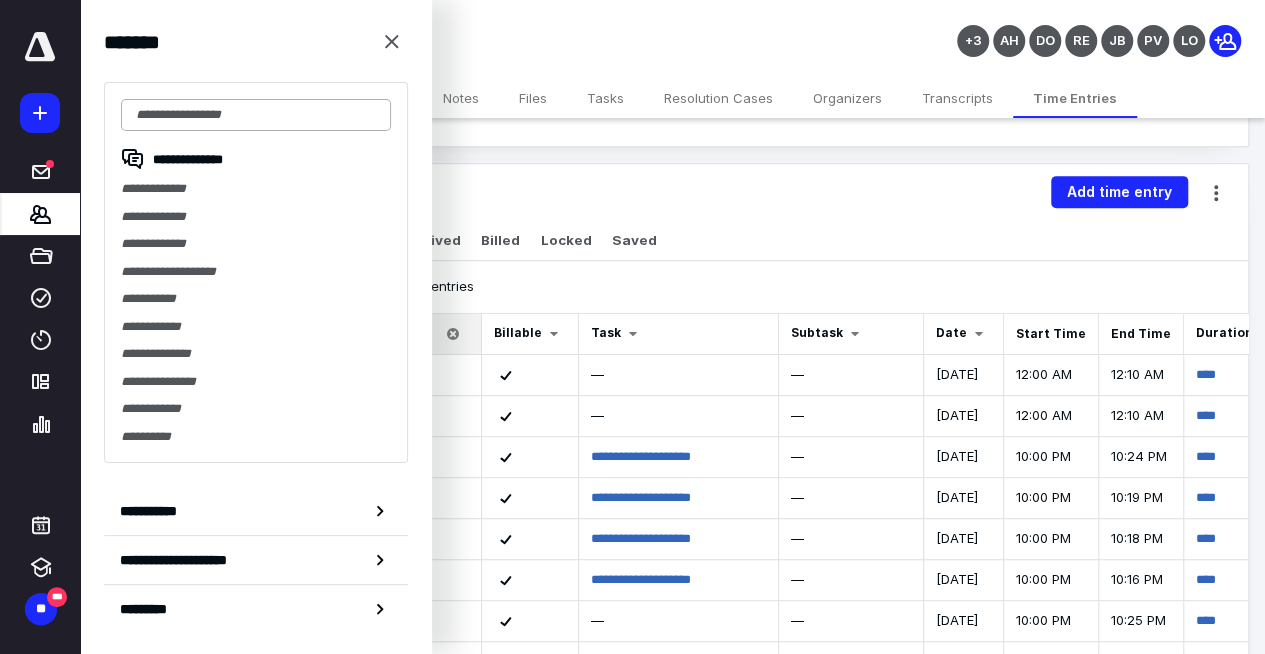 click at bounding box center [256, 115] 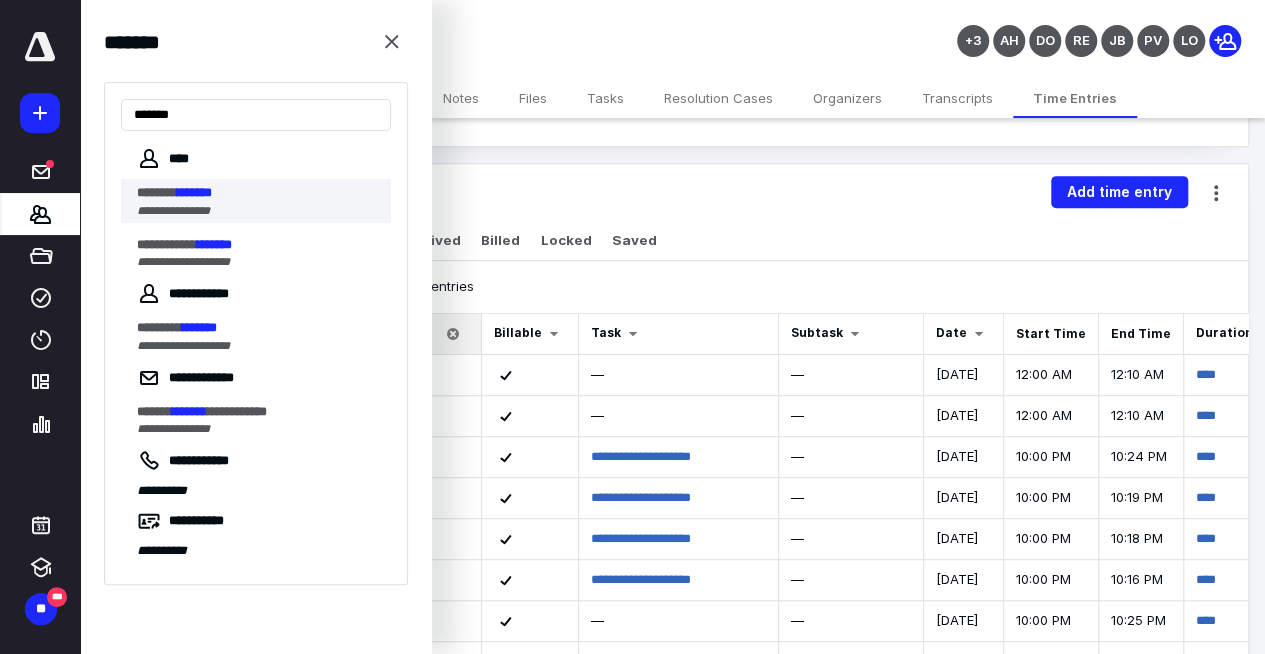 type on "*******" 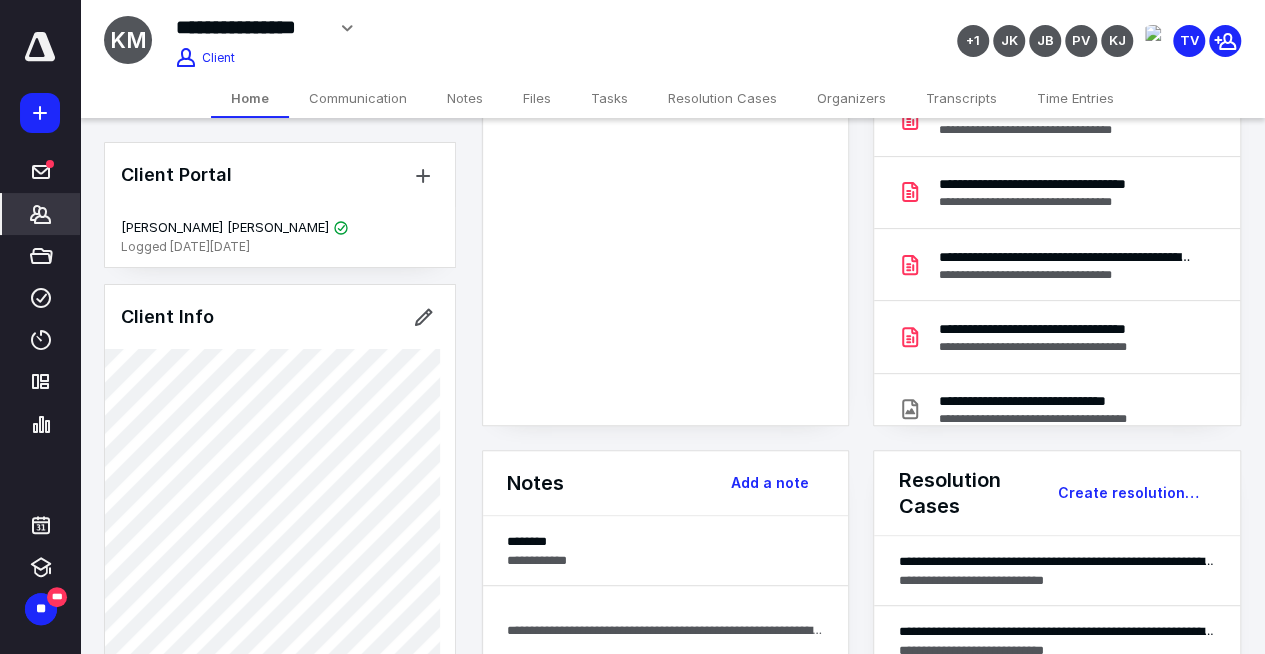 scroll, scrollTop: 300, scrollLeft: 0, axis: vertical 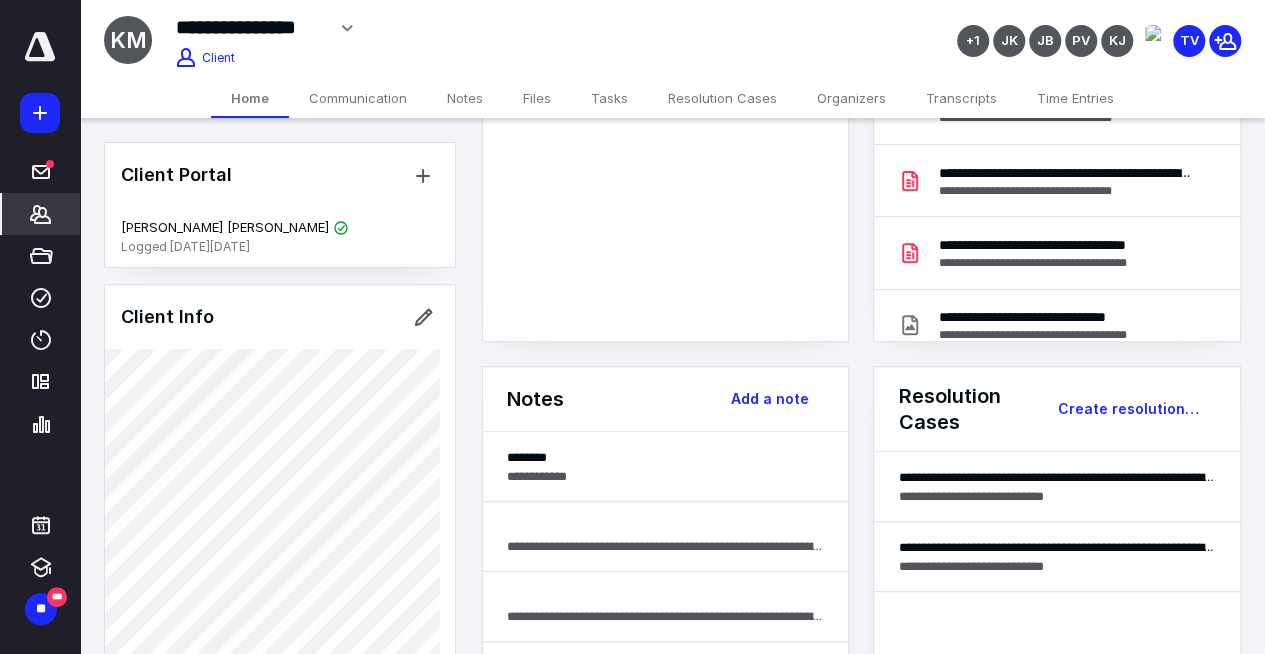 click on "Notes" at bounding box center [465, 98] 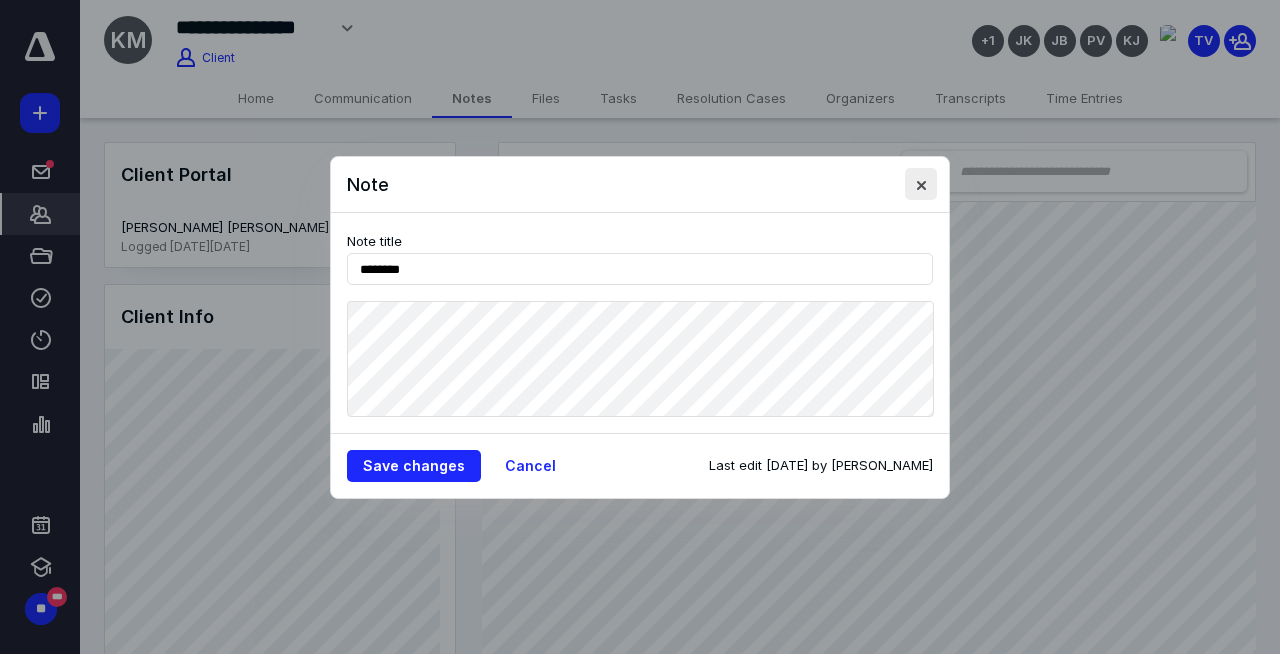 click at bounding box center (921, 184) 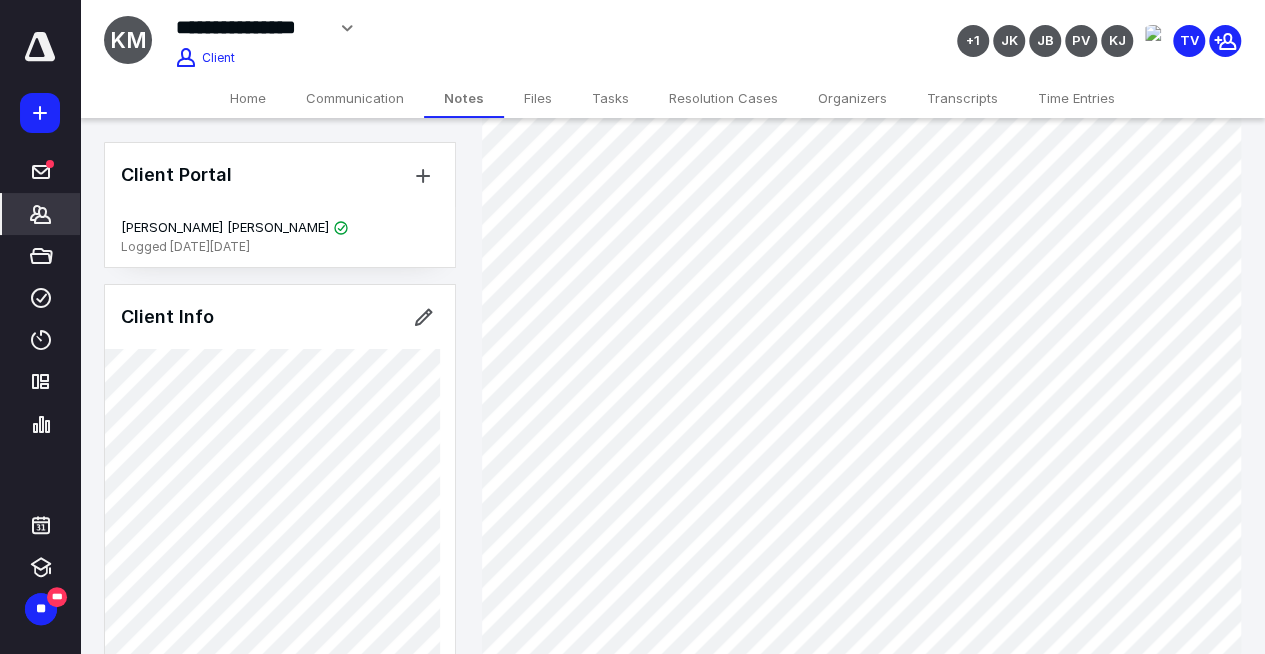 scroll, scrollTop: 100, scrollLeft: 0, axis: vertical 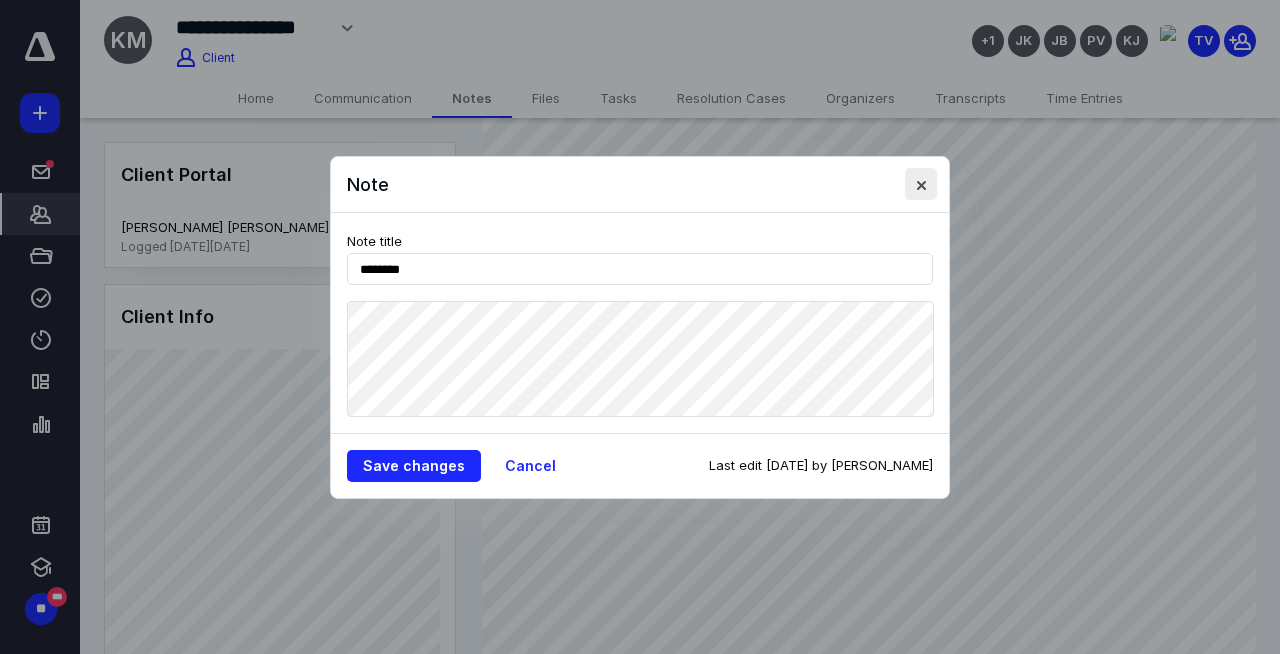 click at bounding box center (921, 184) 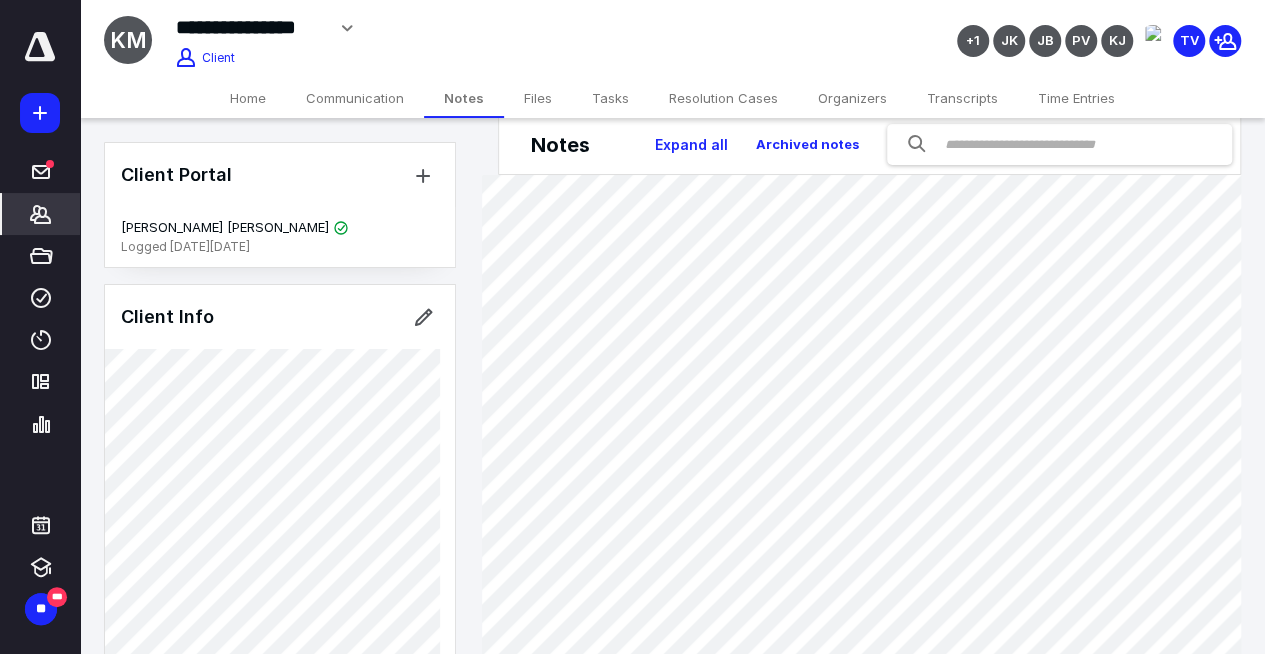 scroll, scrollTop: 0, scrollLeft: 0, axis: both 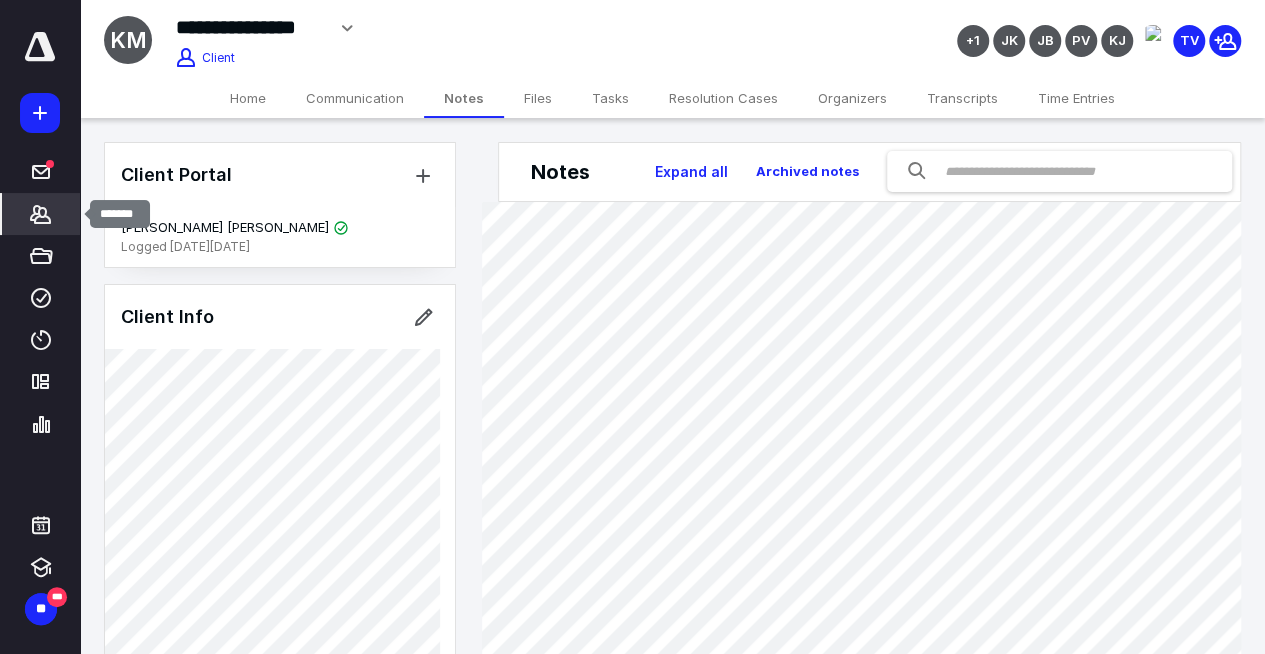 click on "*******" at bounding box center (41, 214) 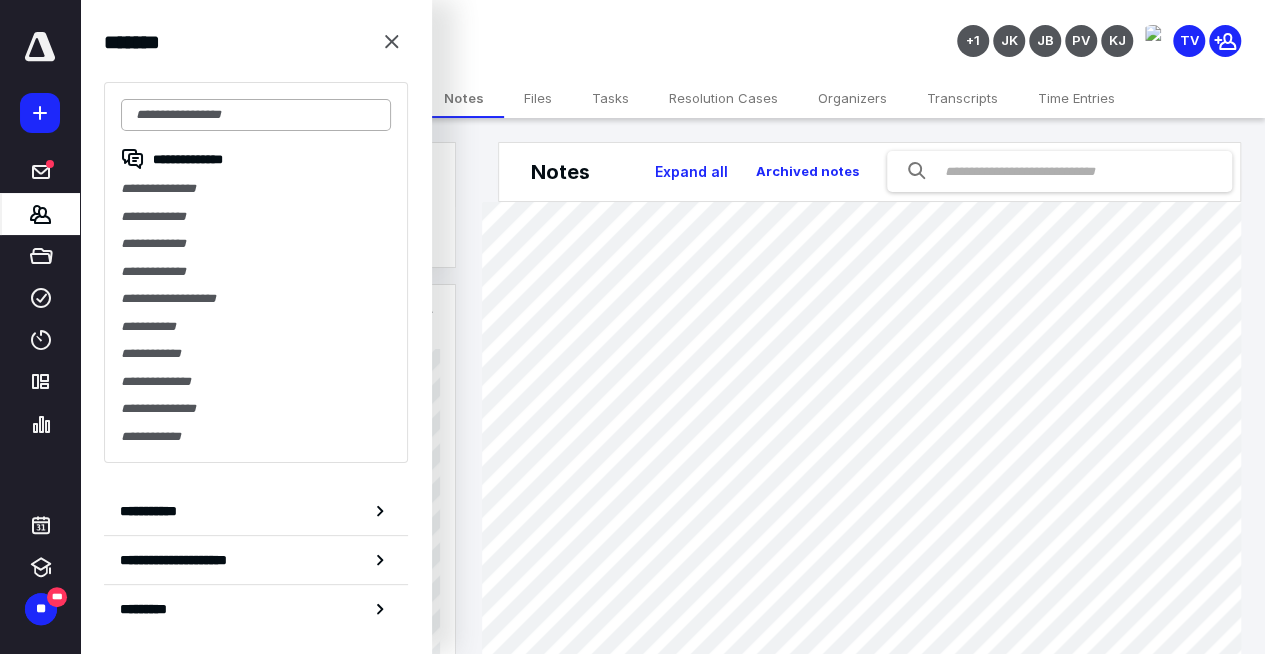 click at bounding box center (256, 115) 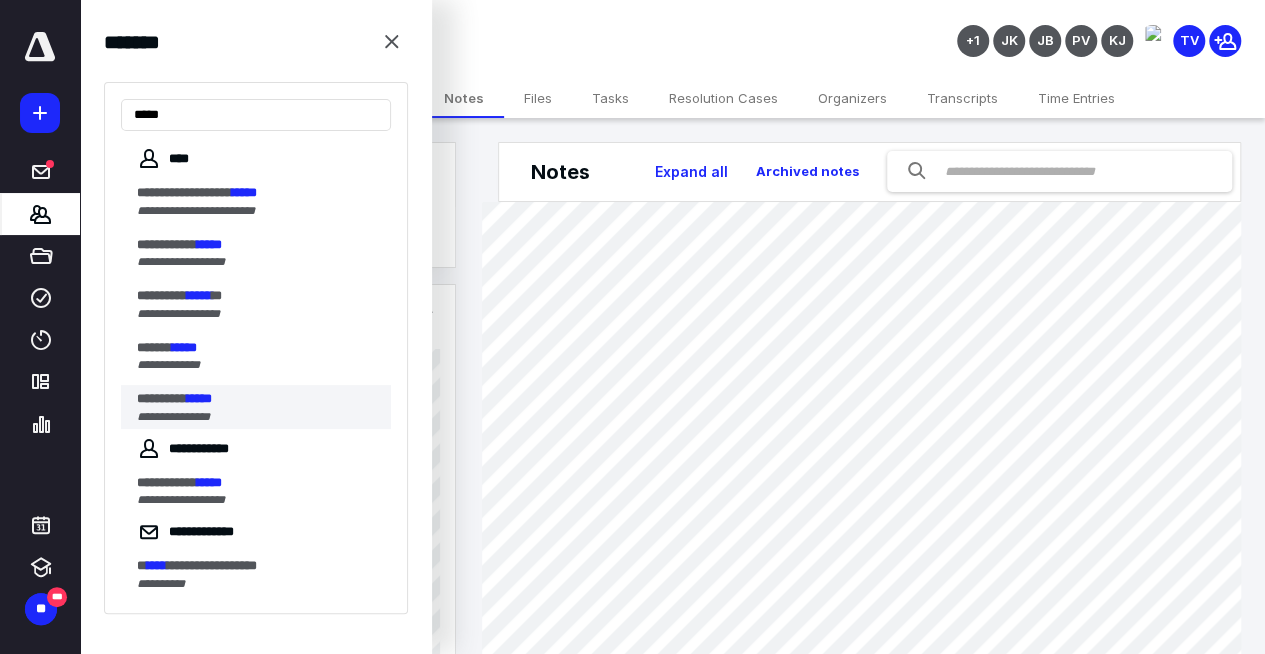 type on "*****" 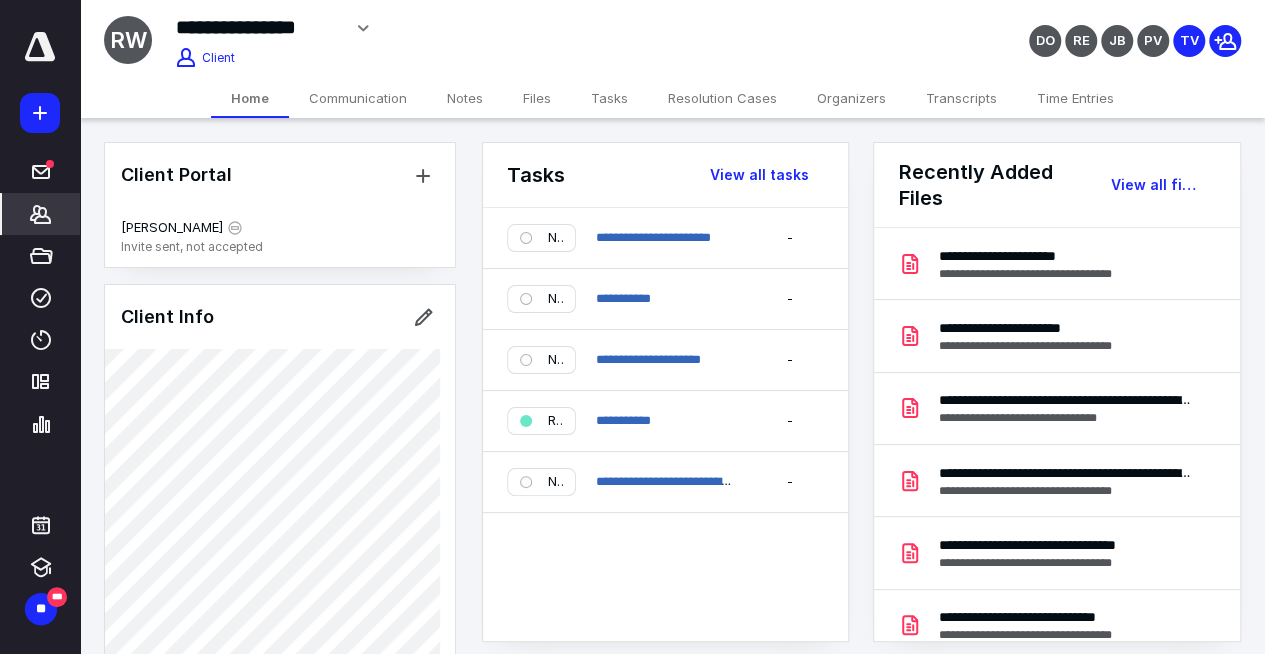 click on "Notes" at bounding box center (465, 98) 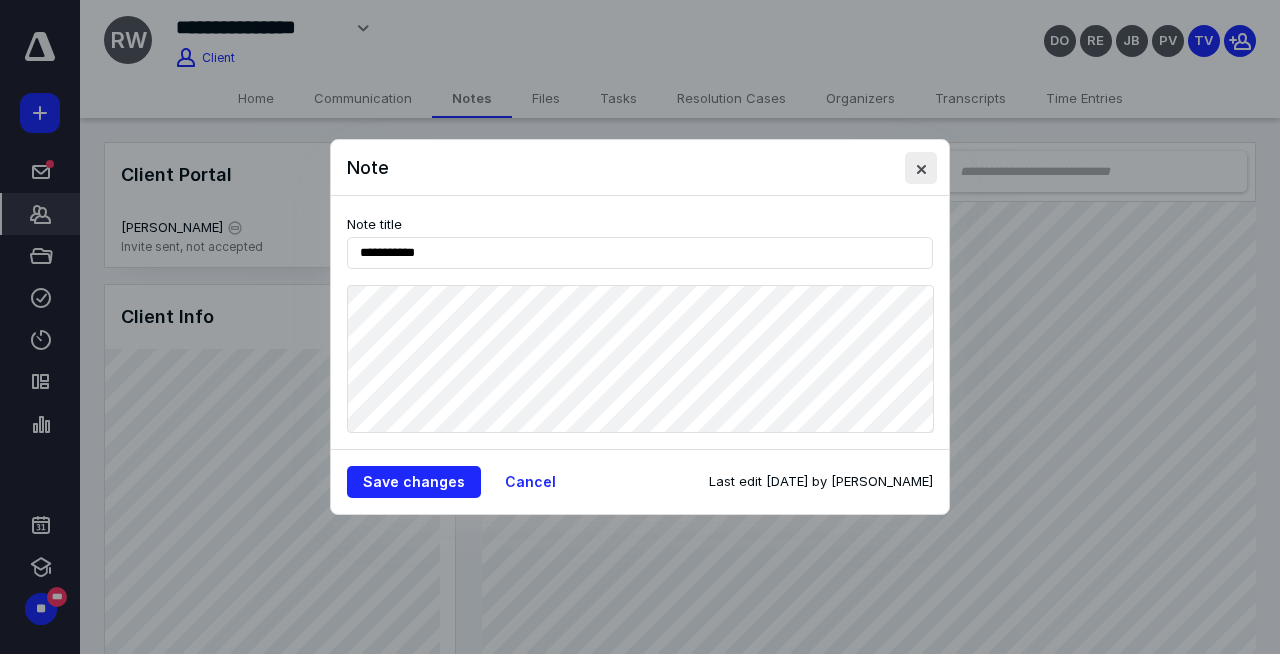 click at bounding box center (921, 168) 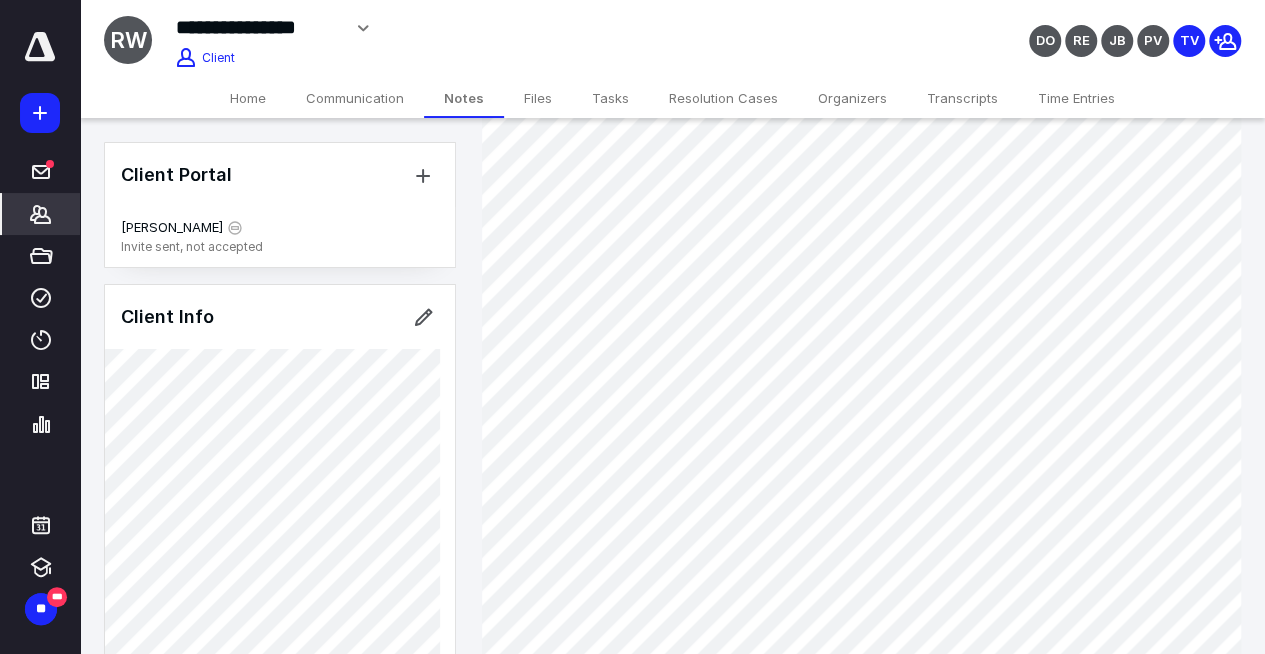 scroll, scrollTop: 129, scrollLeft: 0, axis: vertical 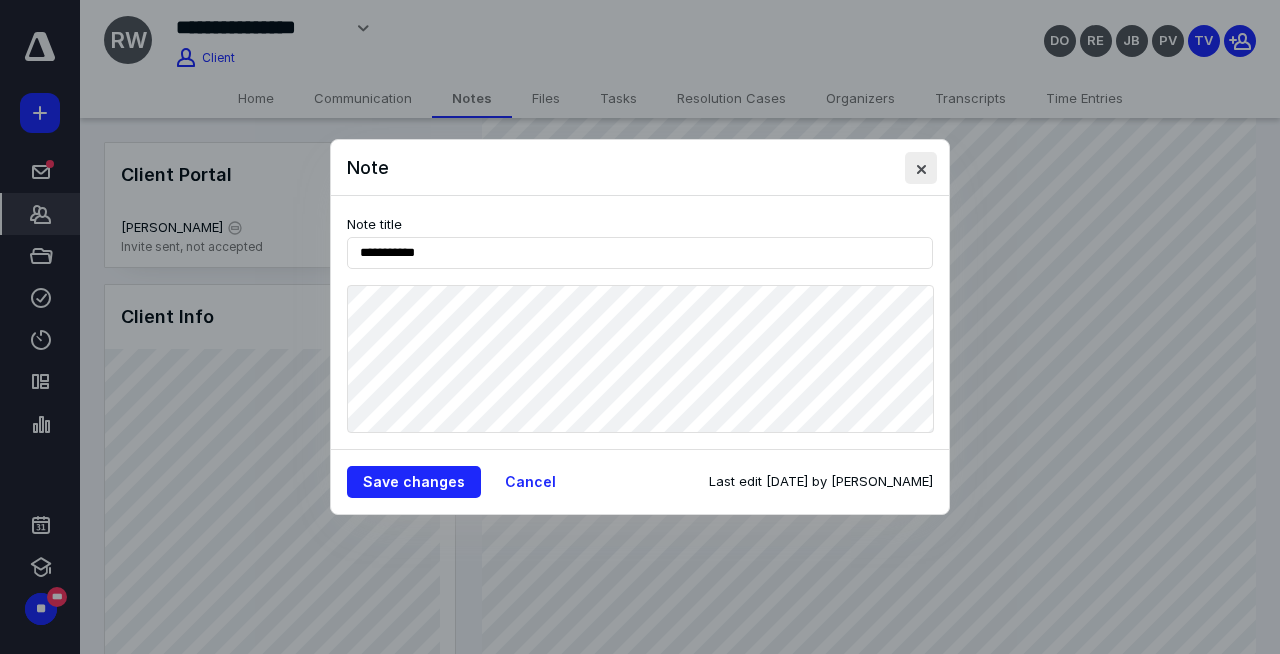 click at bounding box center [921, 168] 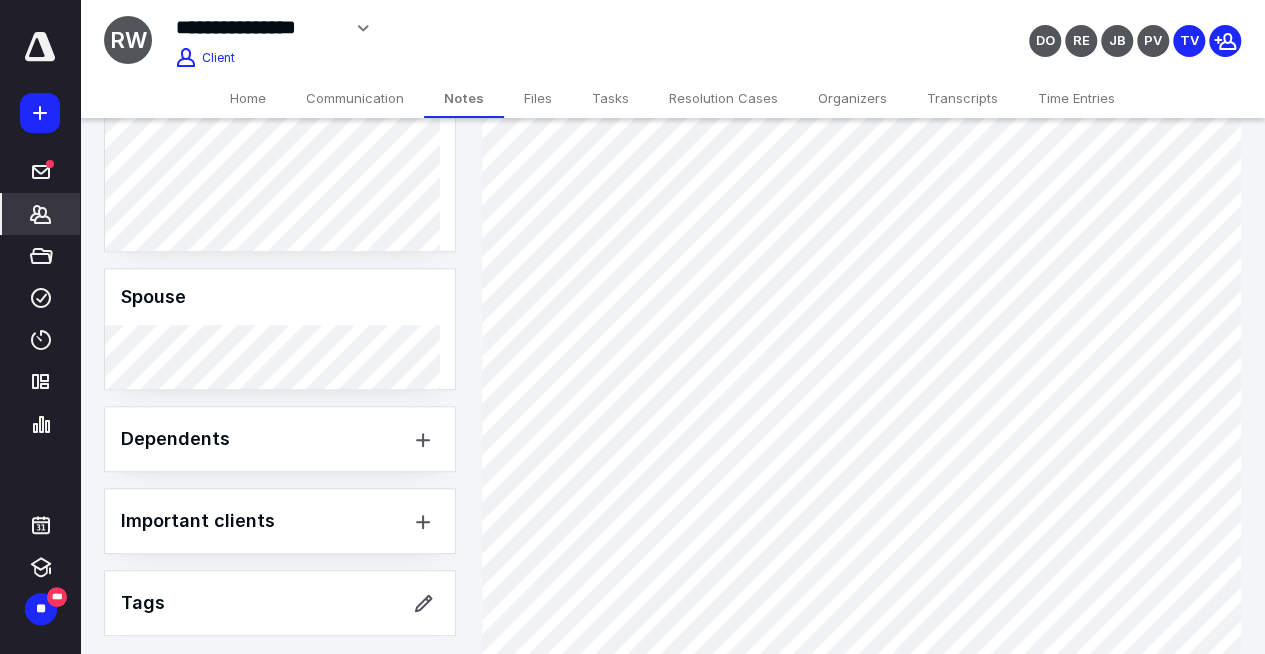scroll, scrollTop: 823, scrollLeft: 0, axis: vertical 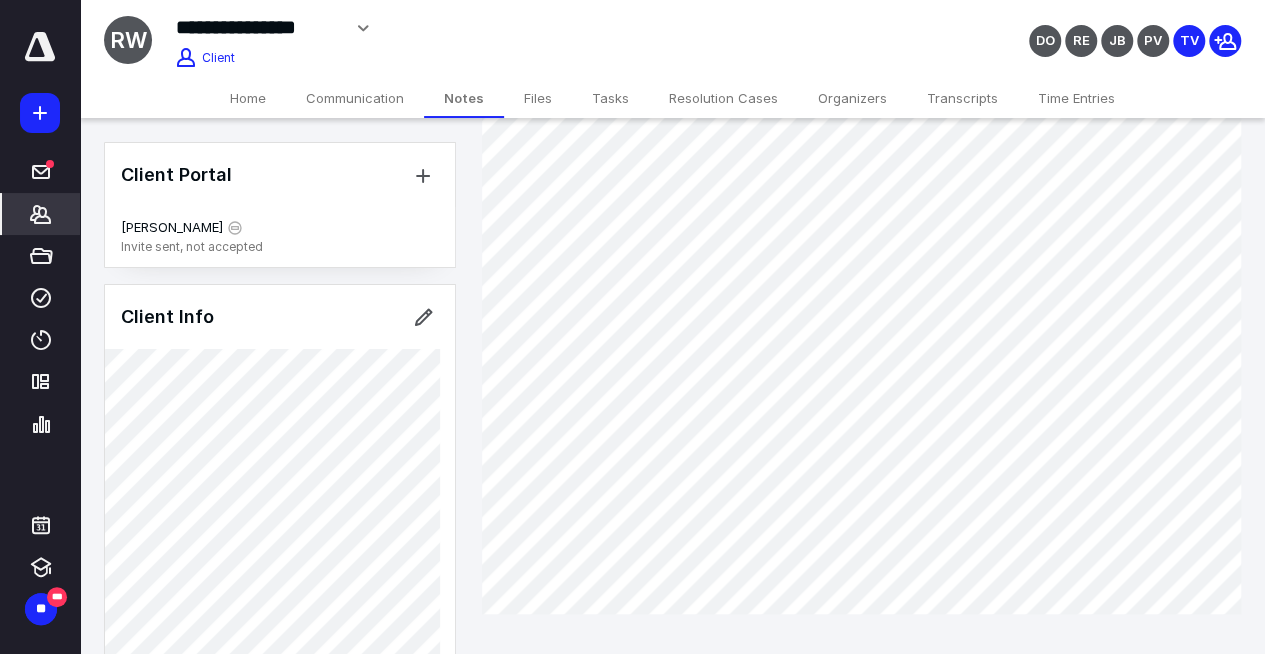 click on "Resolution Cases" at bounding box center (723, 98) 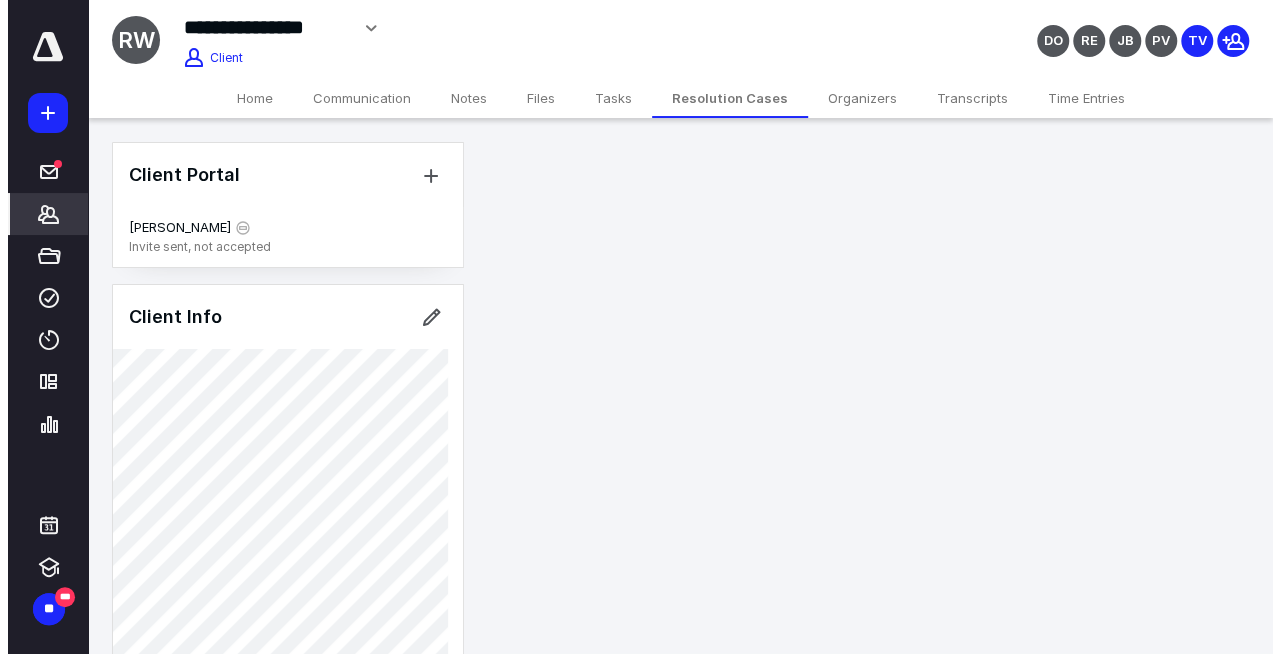 scroll, scrollTop: 0, scrollLeft: 0, axis: both 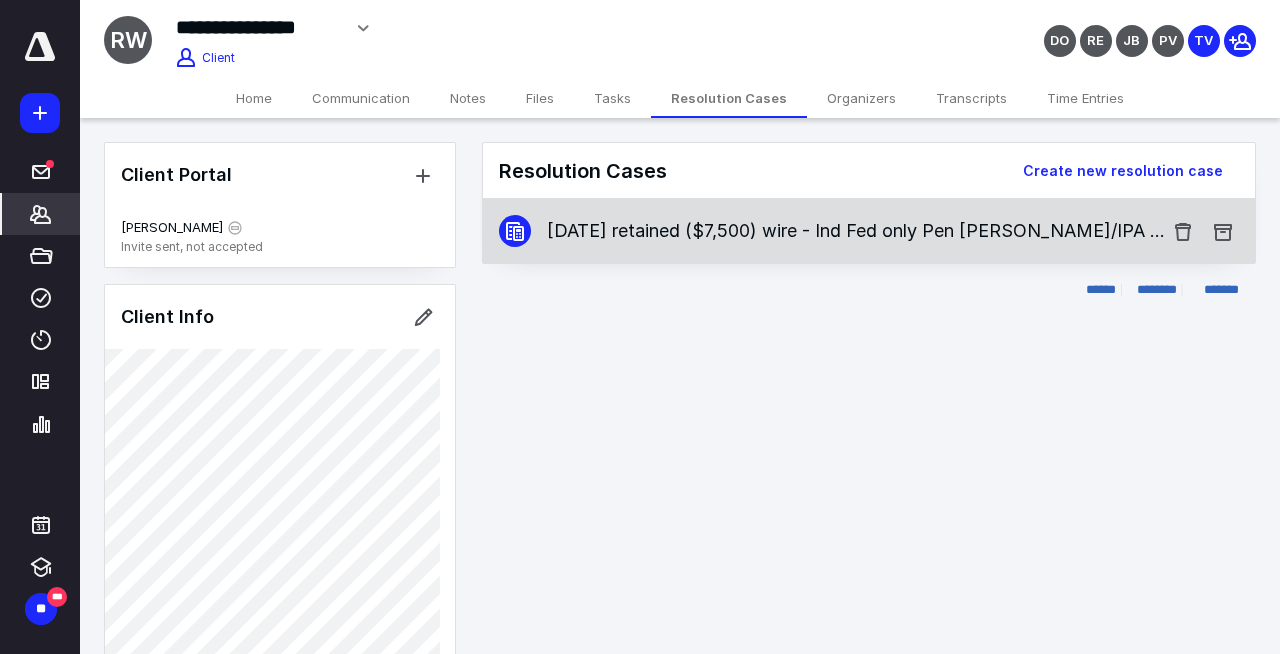 click on "[DATE] retained ($7,500) wire - Ind Fed only Pen [PERSON_NAME]/IPA [DATE]-[DATE]   - Updated  [DATE] 12:03 PM" at bounding box center [857, 231] 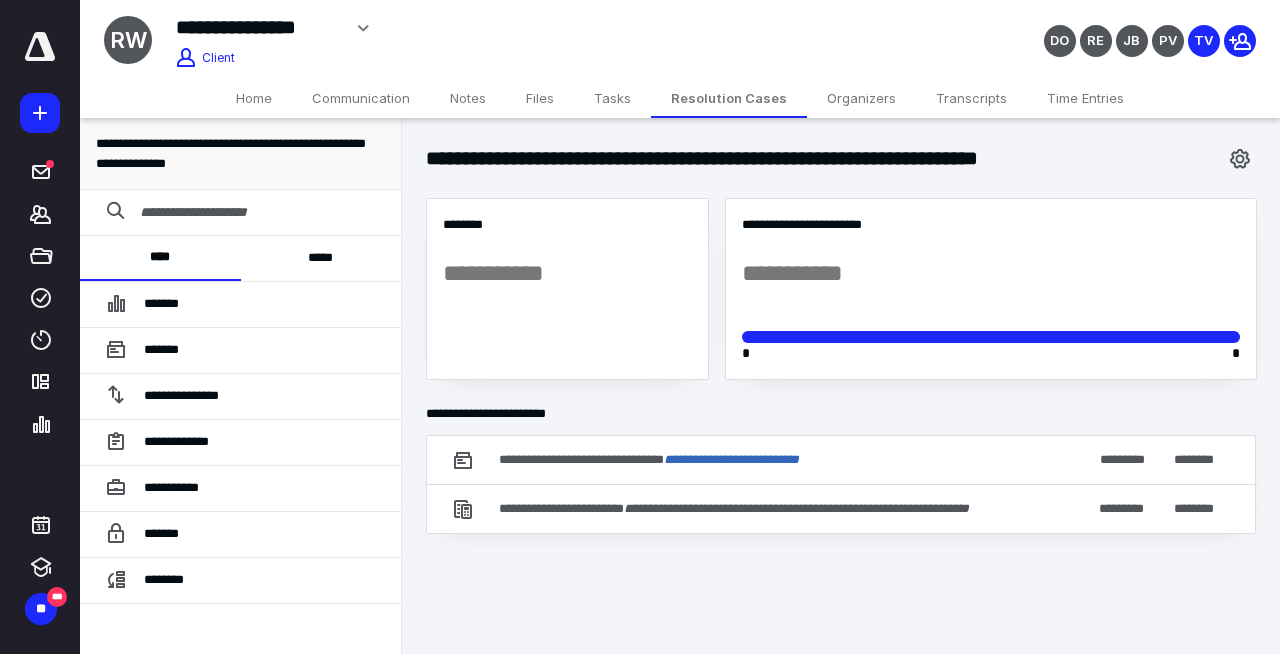 click on "Tasks" at bounding box center (612, 98) 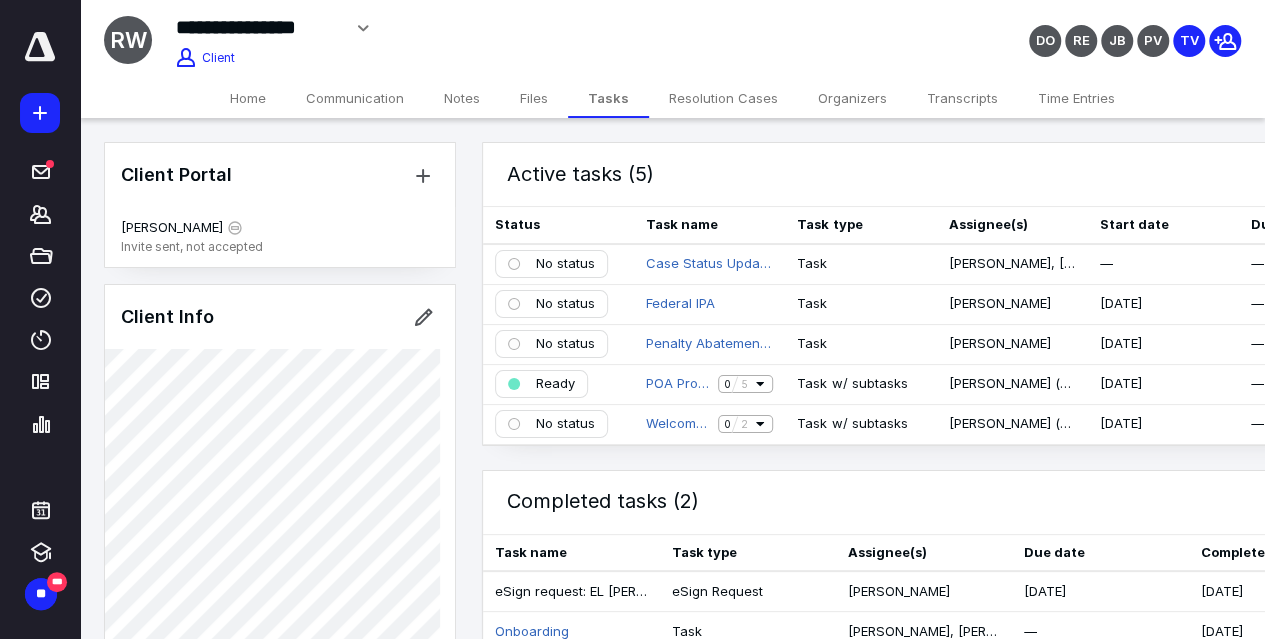 click on "Files" at bounding box center (534, 98) 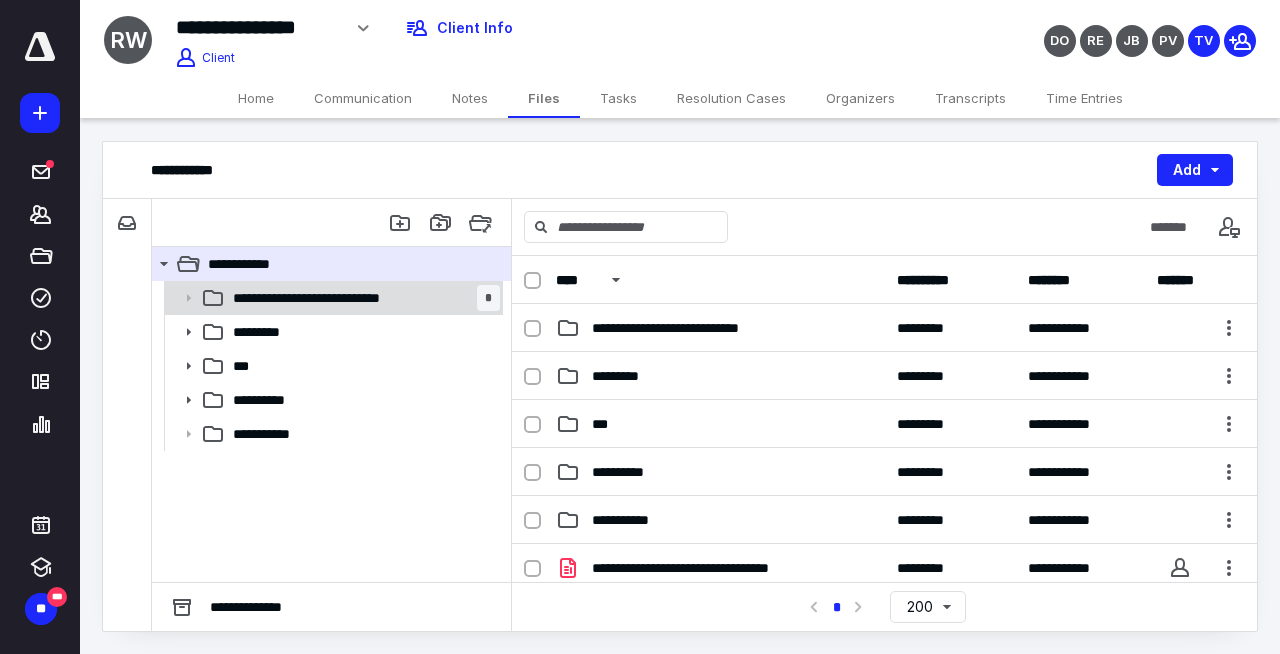 click 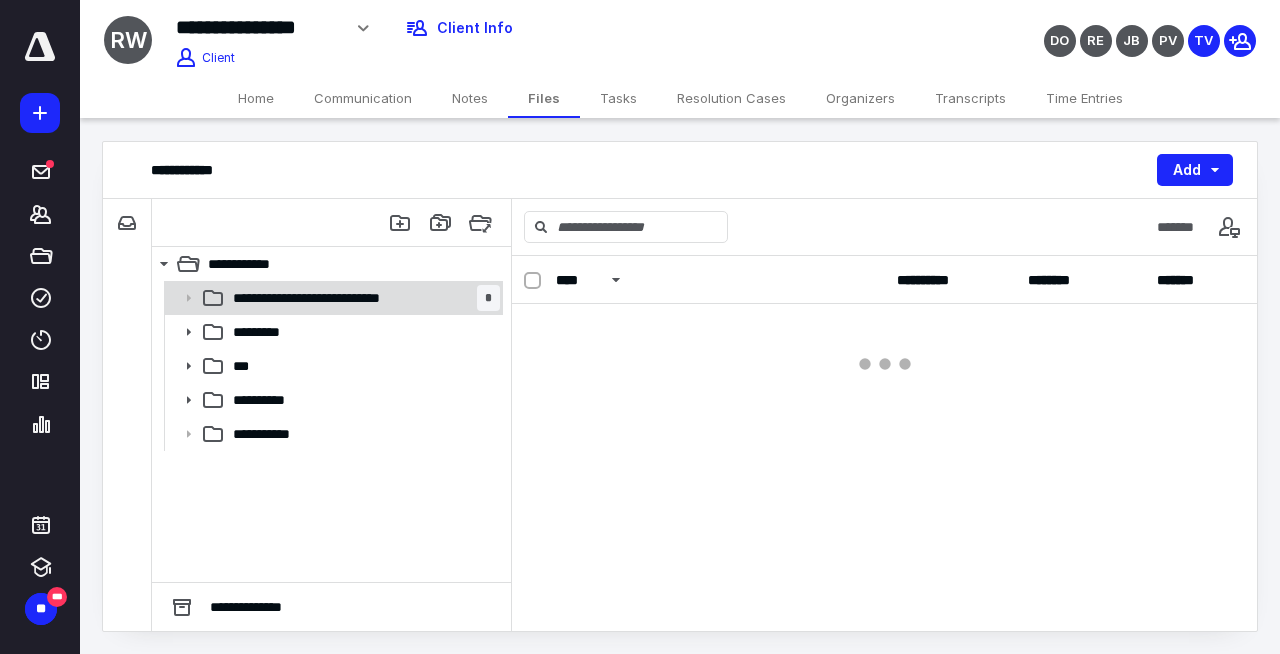 click on "**********" at bounding box center [362, 298] 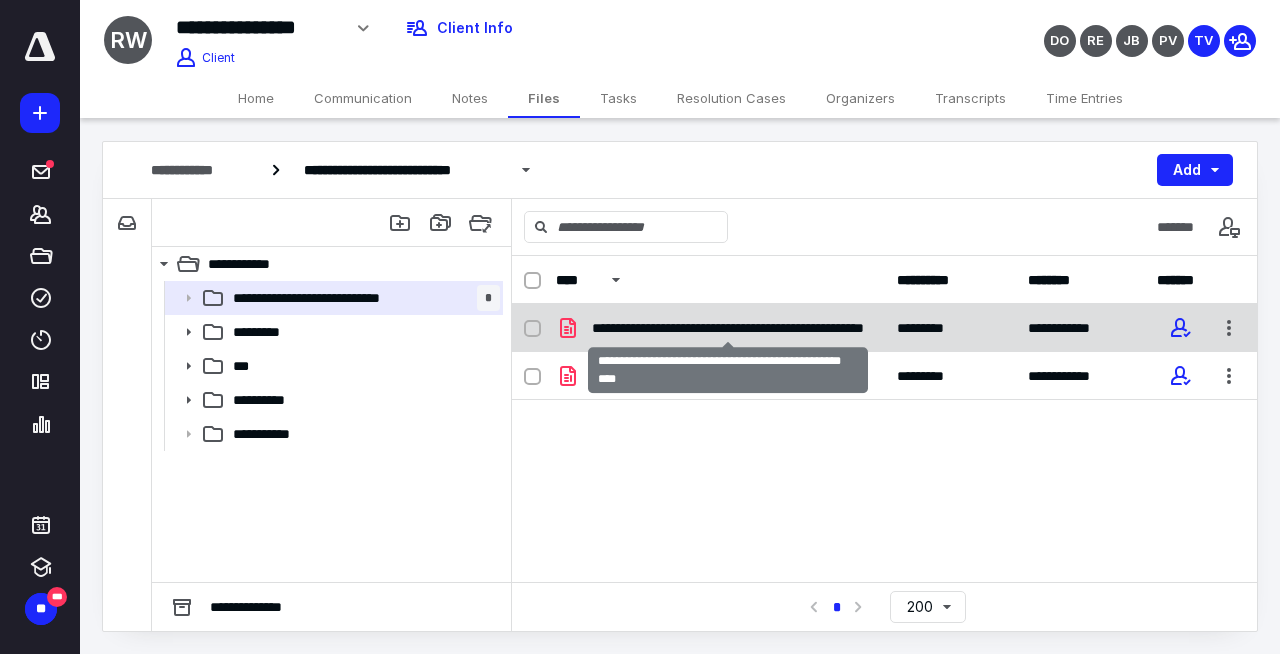 click on "**********" at bounding box center [728, 328] 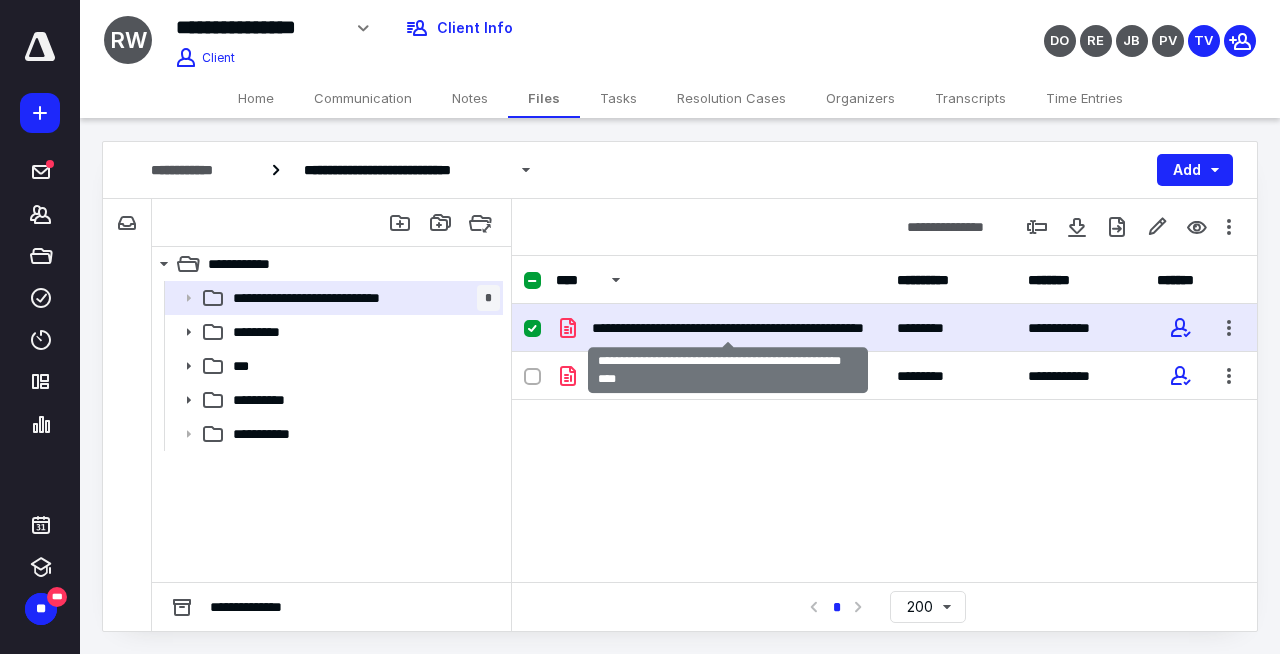 click on "**********" at bounding box center [728, 328] 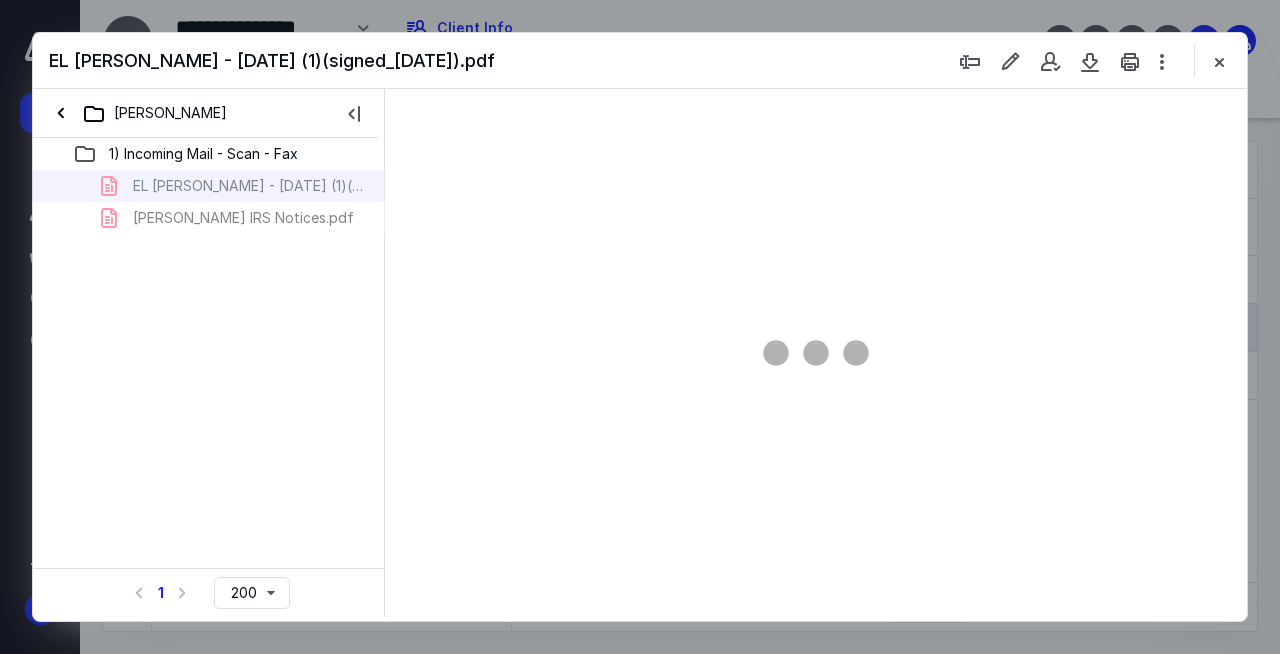 scroll, scrollTop: 0, scrollLeft: 0, axis: both 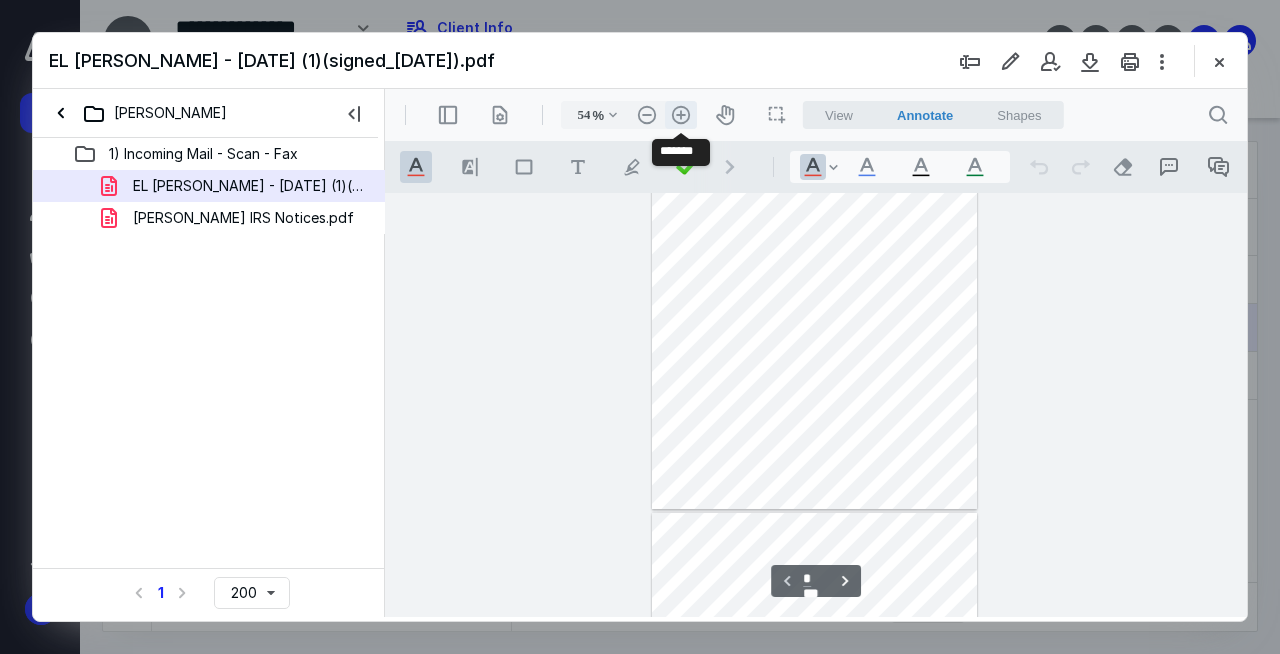 click on ".cls-1{fill:#abb0c4;} icon - header - zoom - in - line" at bounding box center [681, 115] 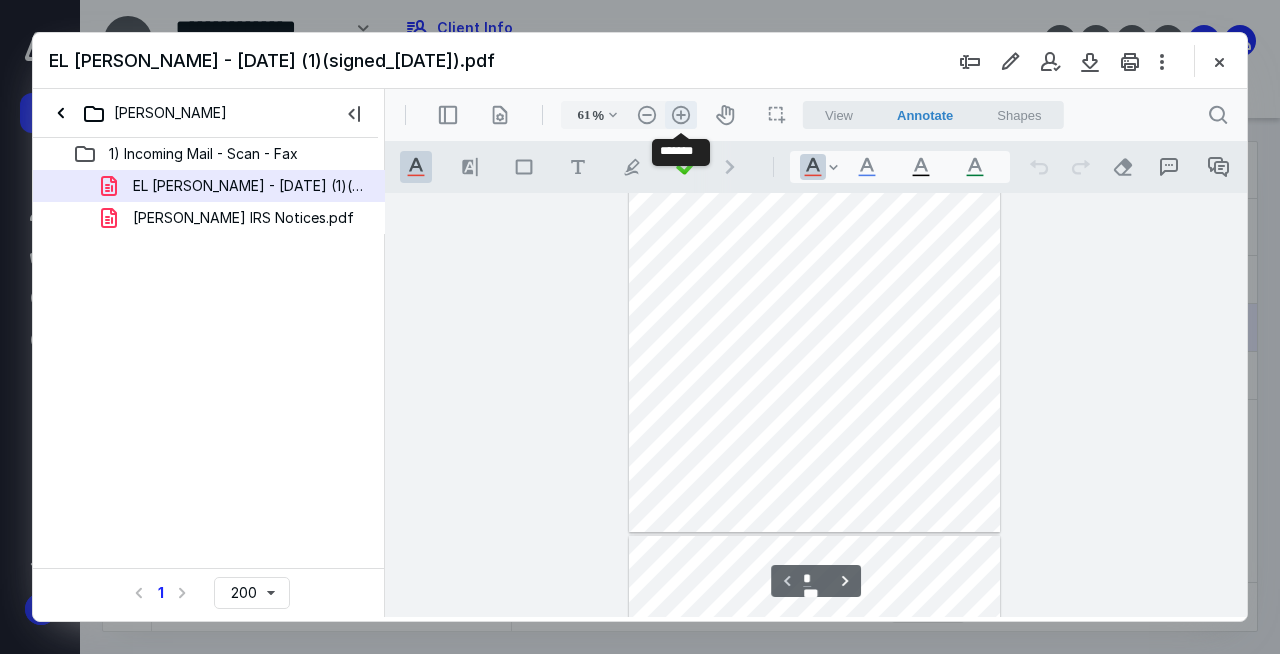 click on ".cls-1{fill:#abb0c4;} icon - header - zoom - in - line" at bounding box center [681, 115] 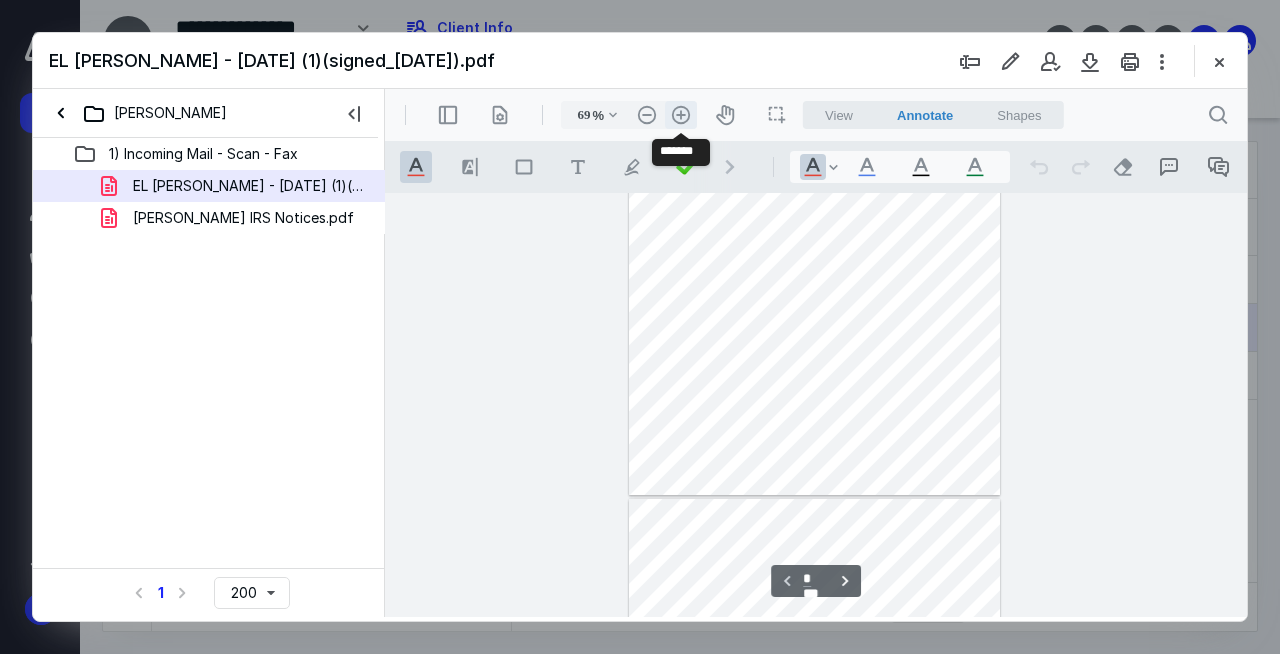 click on ".cls-1{fill:#abb0c4;} icon - header - zoom - in - line" at bounding box center [681, 115] 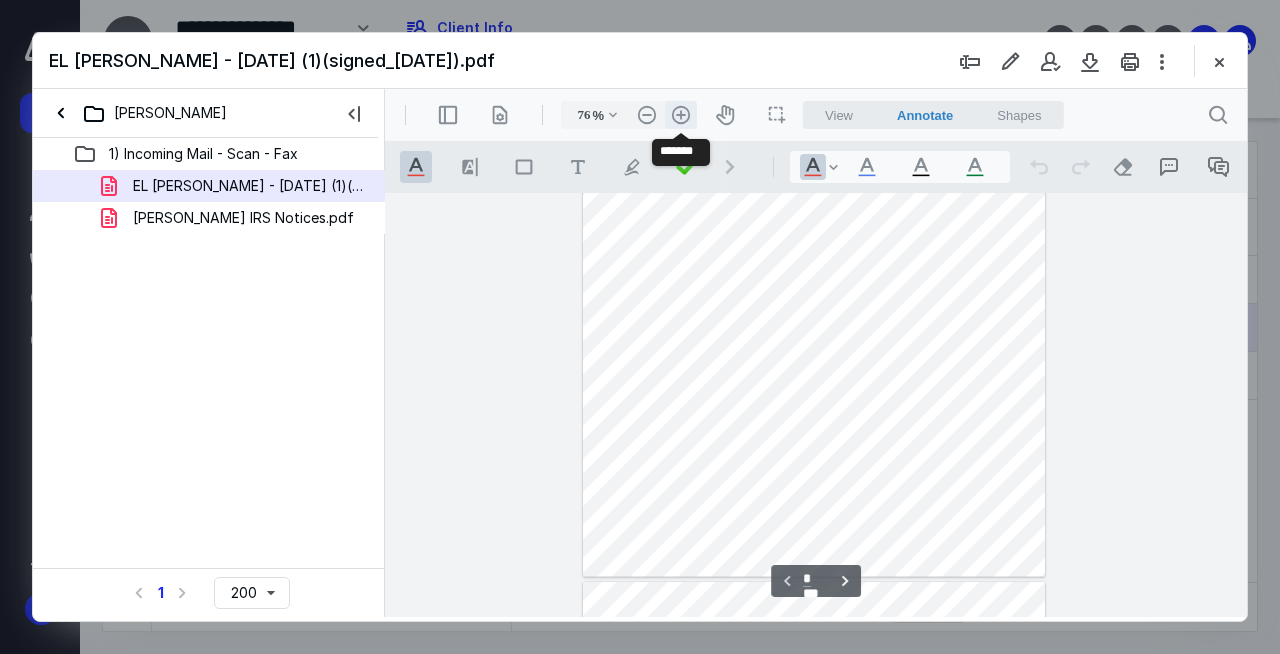 click on ".cls-1{fill:#abb0c4;} icon - header - zoom - in - line" at bounding box center [681, 115] 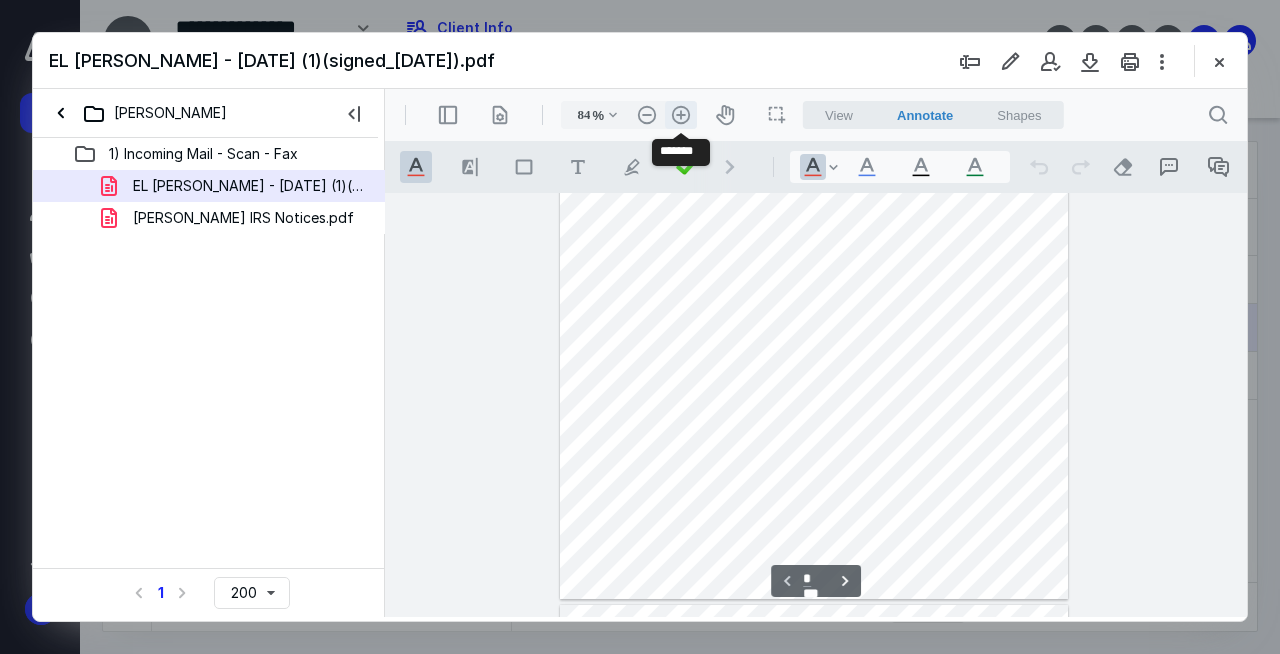 click on ".cls-1{fill:#abb0c4;} icon - header - zoom - in - line" at bounding box center [681, 115] 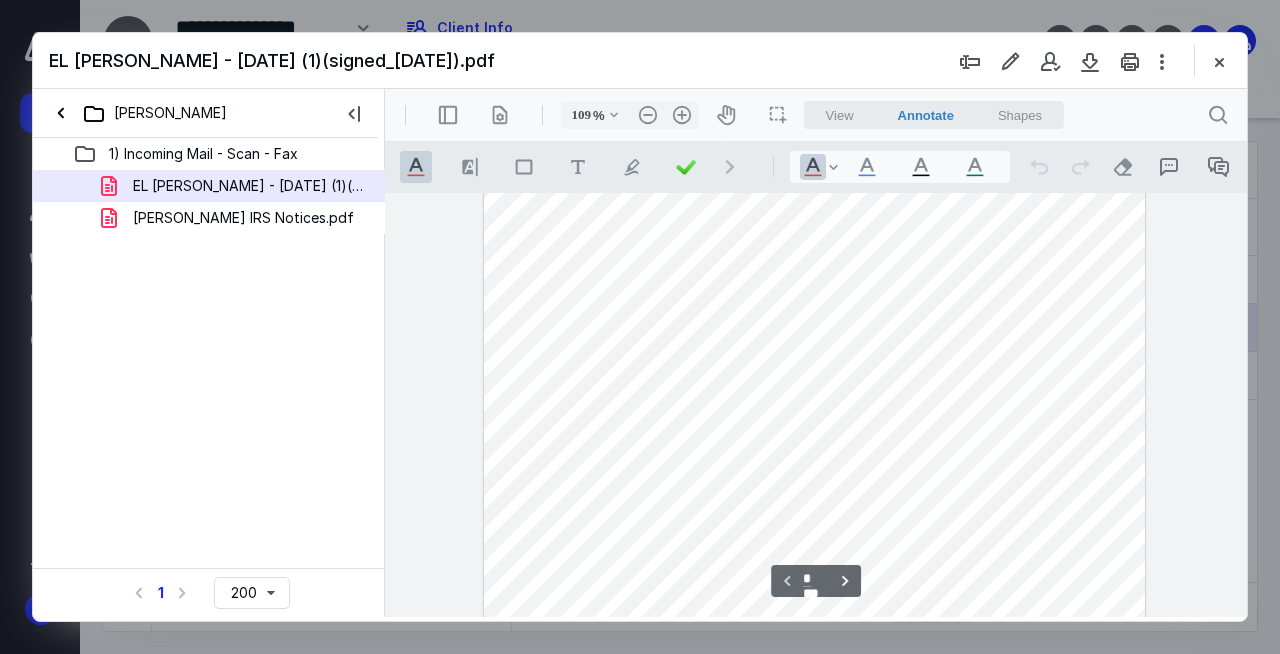 scroll, scrollTop: 180, scrollLeft: 0, axis: vertical 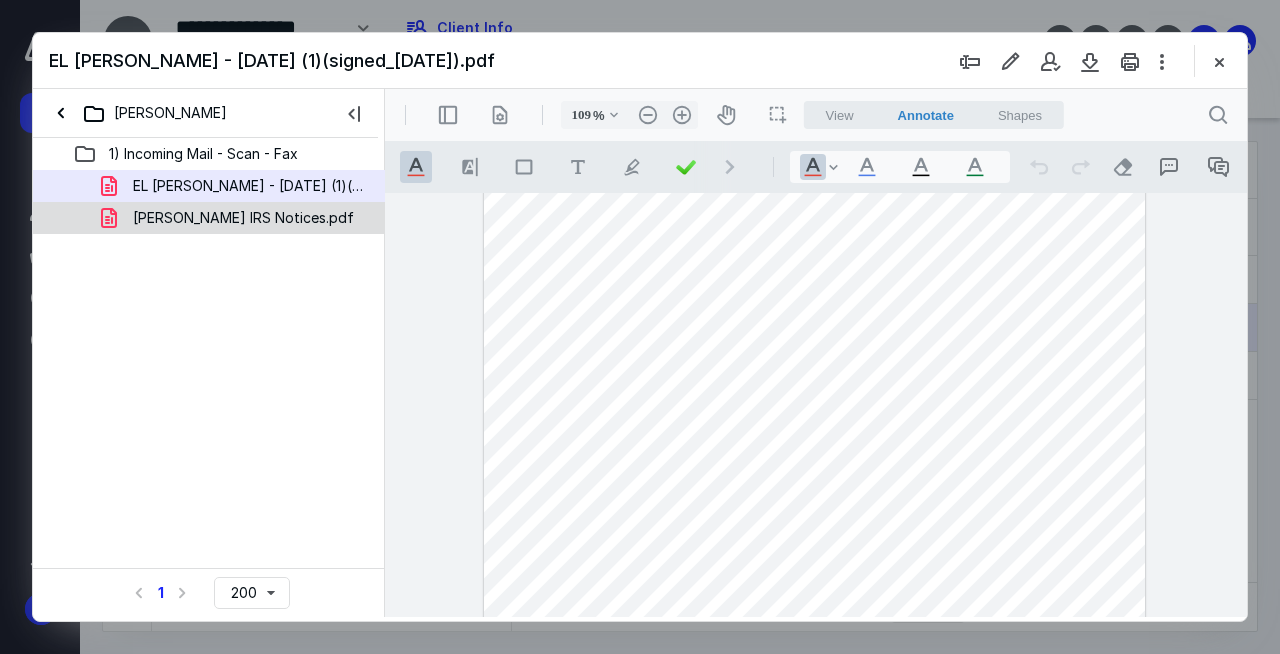click on "[PERSON_NAME] IRS Notices.pdf" at bounding box center (209, 218) 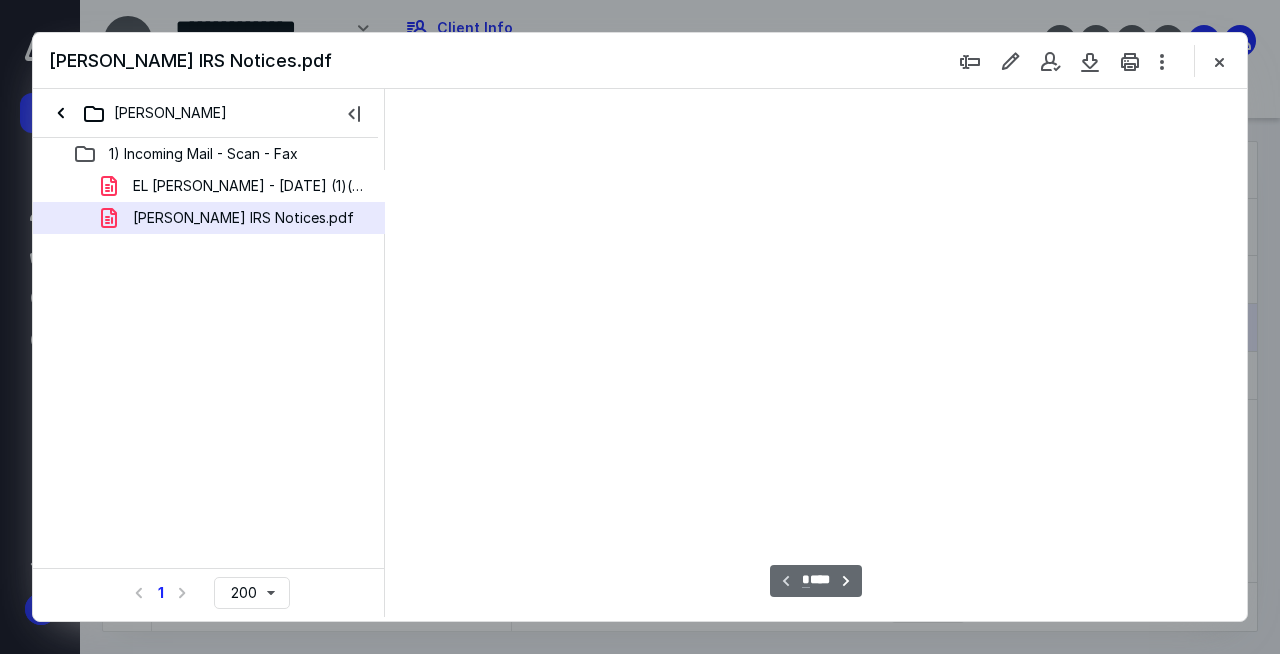 scroll, scrollTop: 106, scrollLeft: 0, axis: vertical 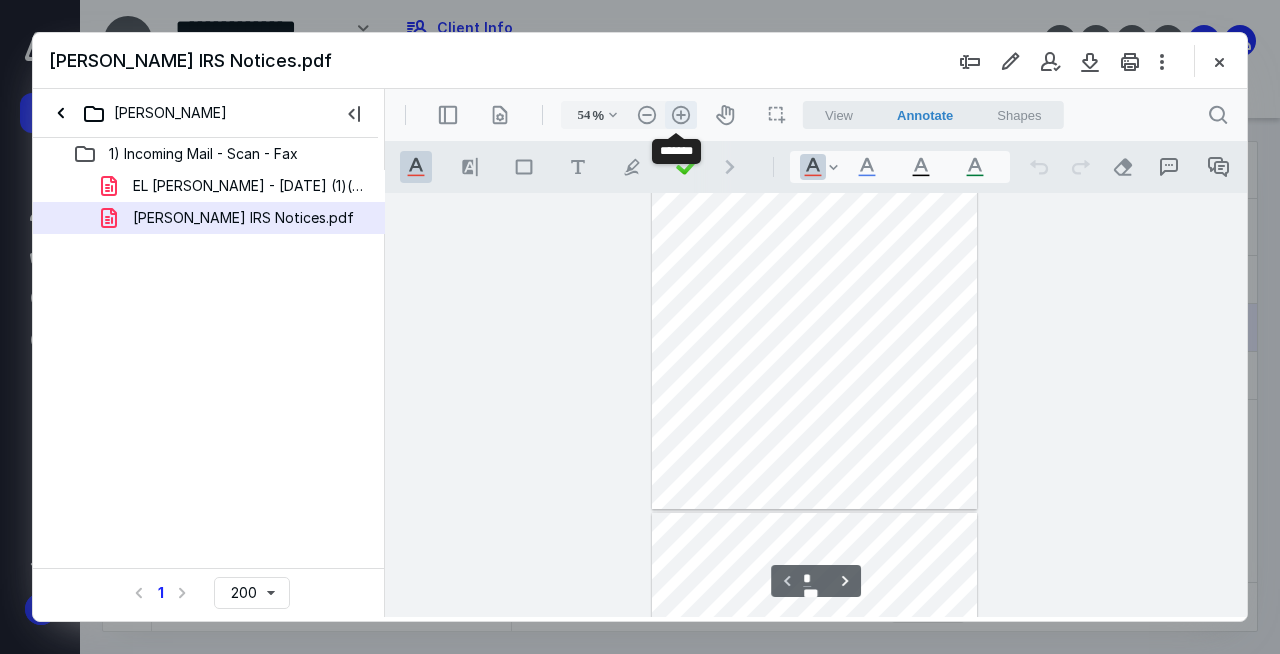 click on ".cls-1{fill:#abb0c4;} icon - header - zoom - in - line" at bounding box center [681, 115] 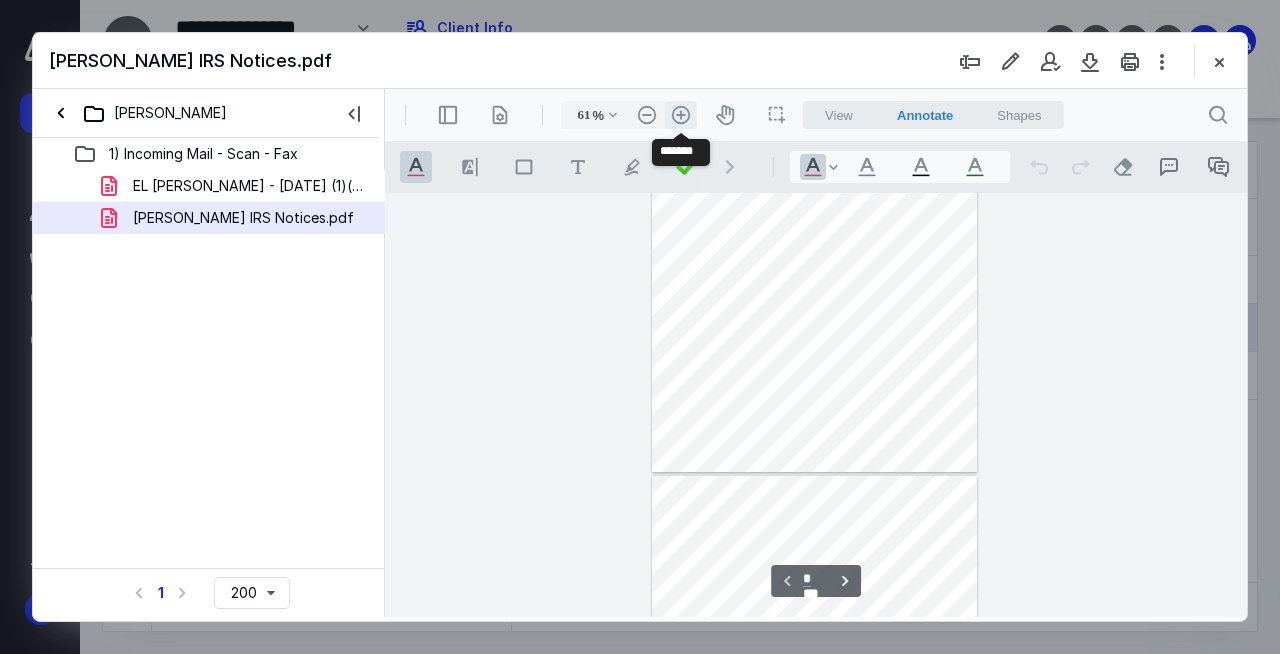 click on ".cls-1{fill:#abb0c4;} icon - header - zoom - in - line" at bounding box center [681, 115] 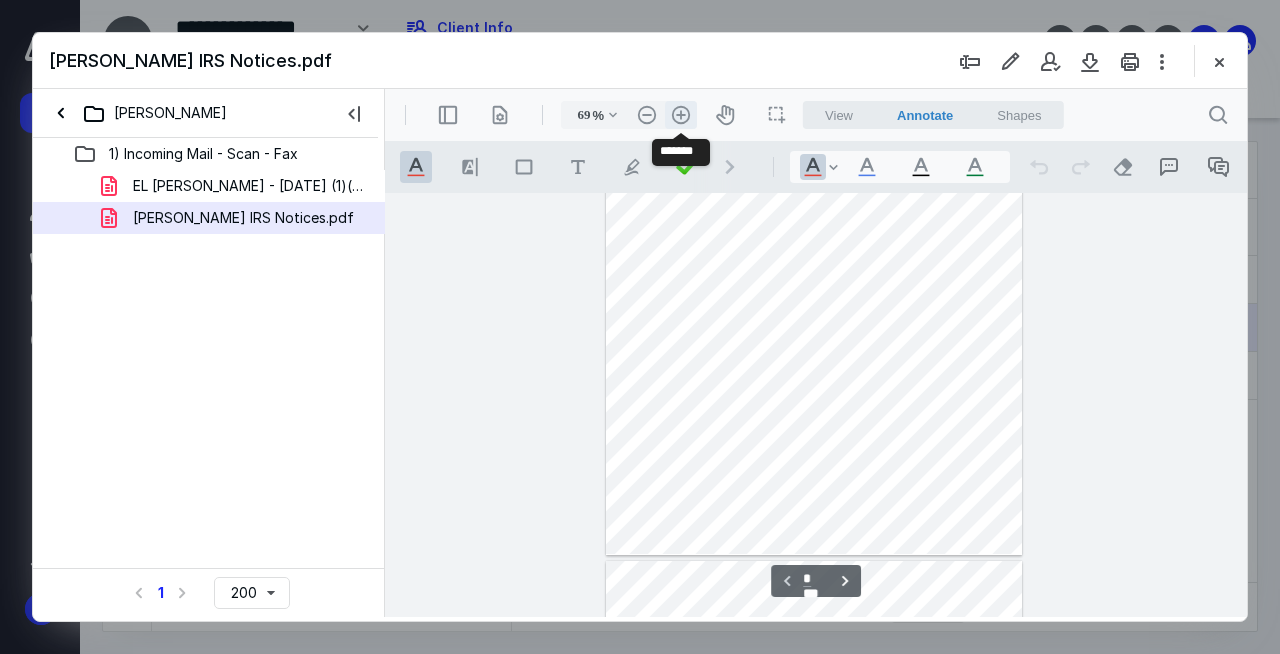 click on ".cls-1{fill:#abb0c4;} icon - header - zoom - in - line" at bounding box center [681, 115] 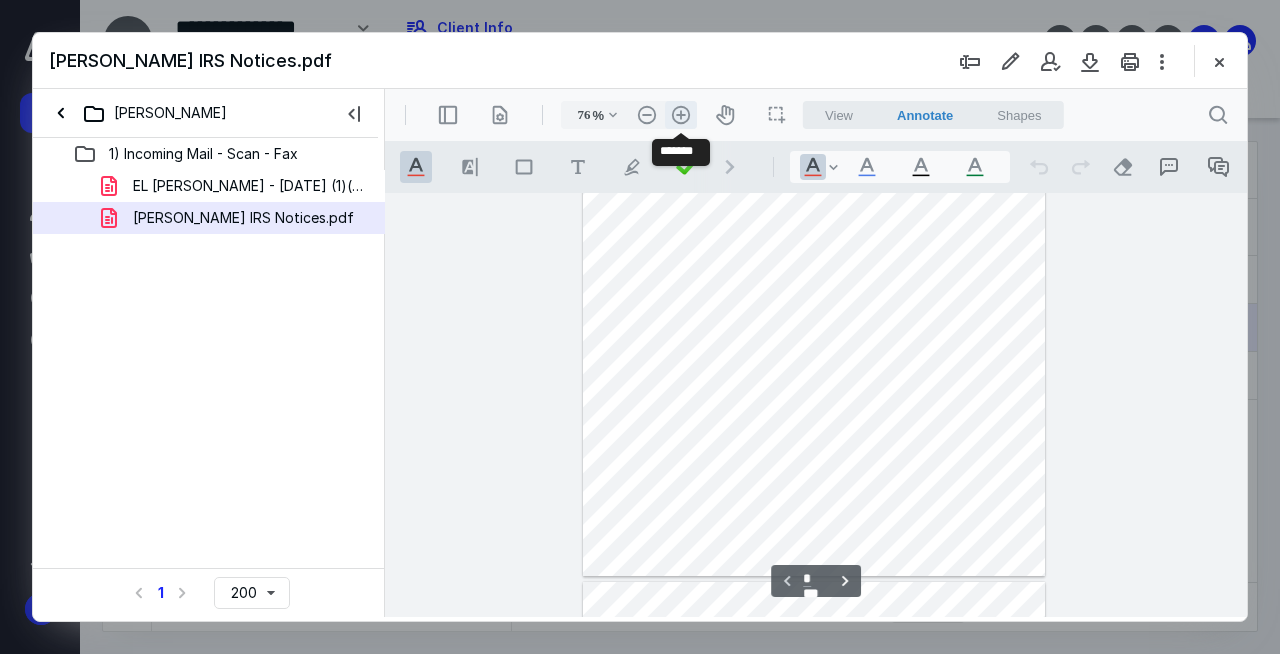 click on ".cls-1{fill:#abb0c4;} icon - header - zoom - in - line" at bounding box center (681, 115) 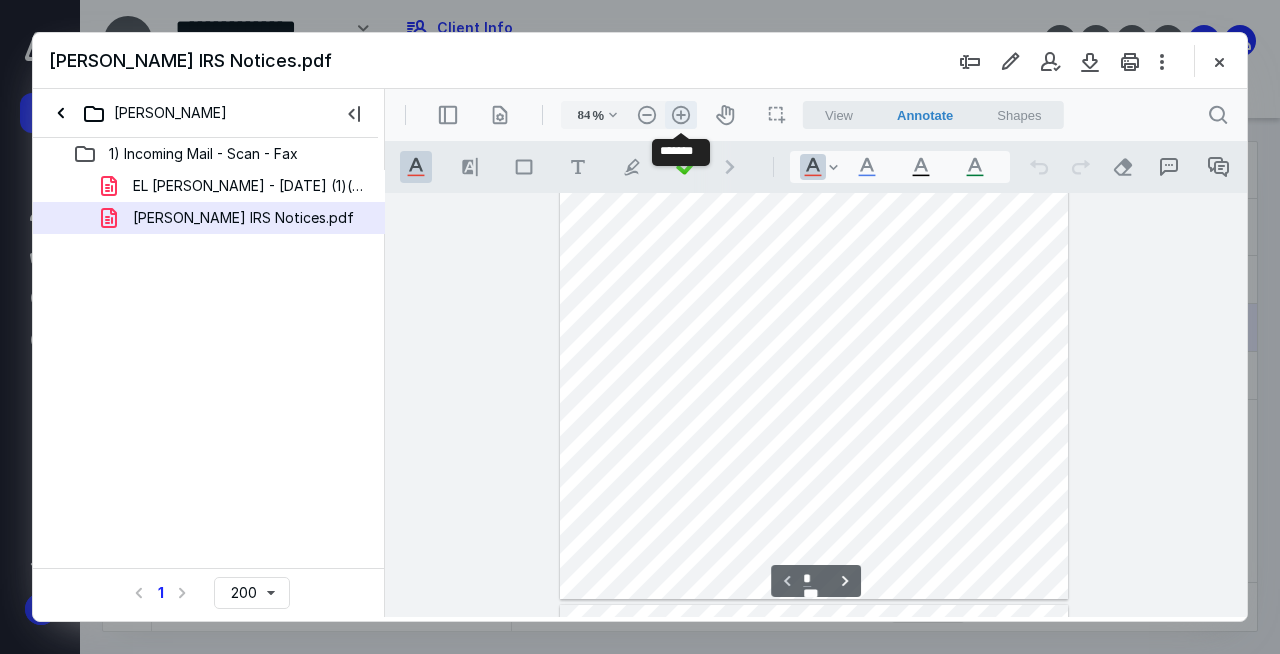 click on ".cls-1{fill:#abb0c4;} icon - header - zoom - in - line" at bounding box center [681, 115] 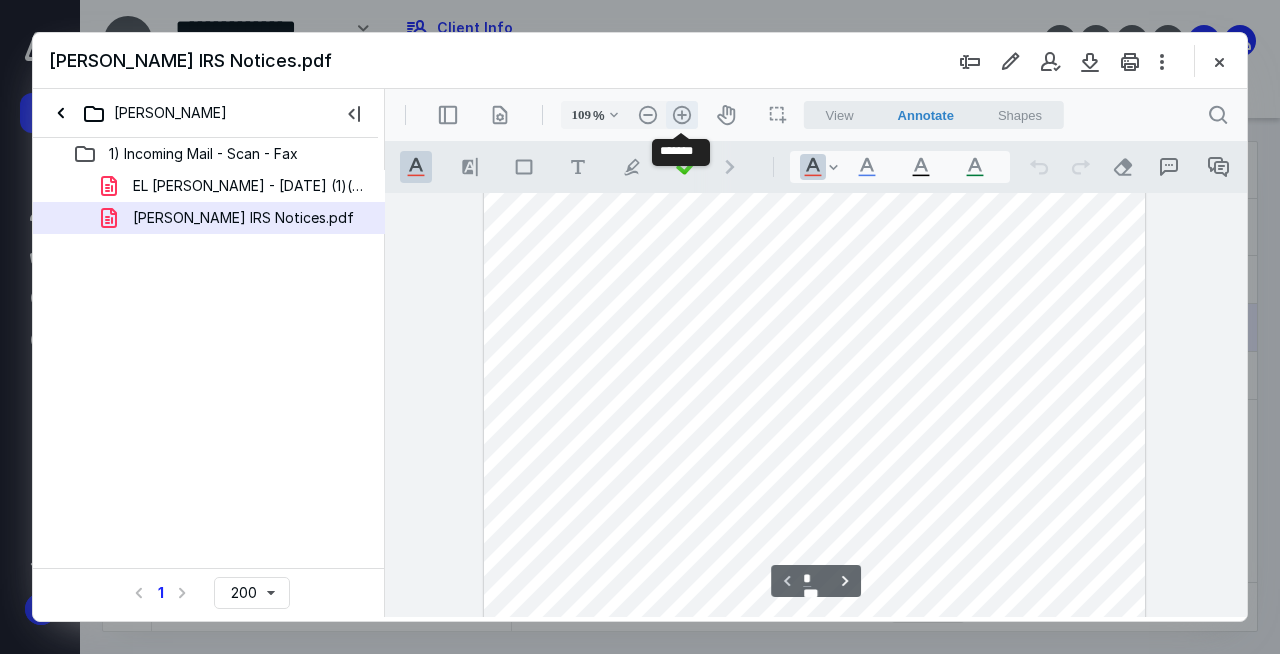 click on ".cls-1{fill:#abb0c4;} icon - header - zoom - in - line" at bounding box center [682, 115] 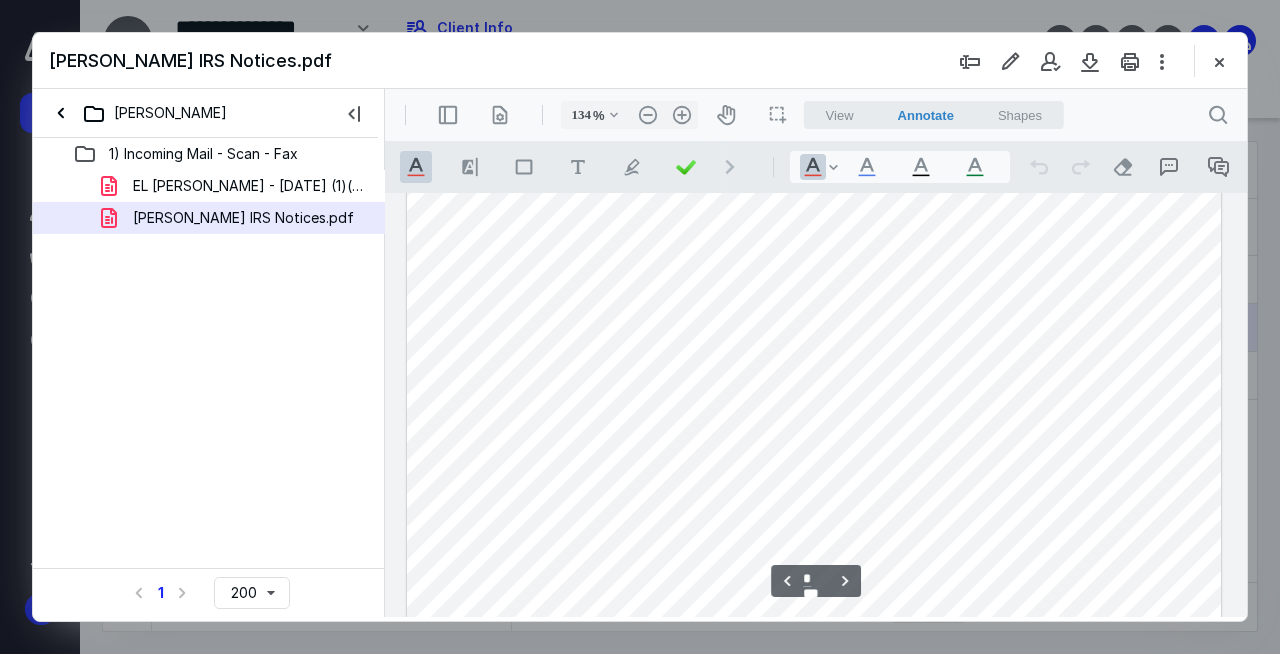 scroll, scrollTop: 3306, scrollLeft: 0, axis: vertical 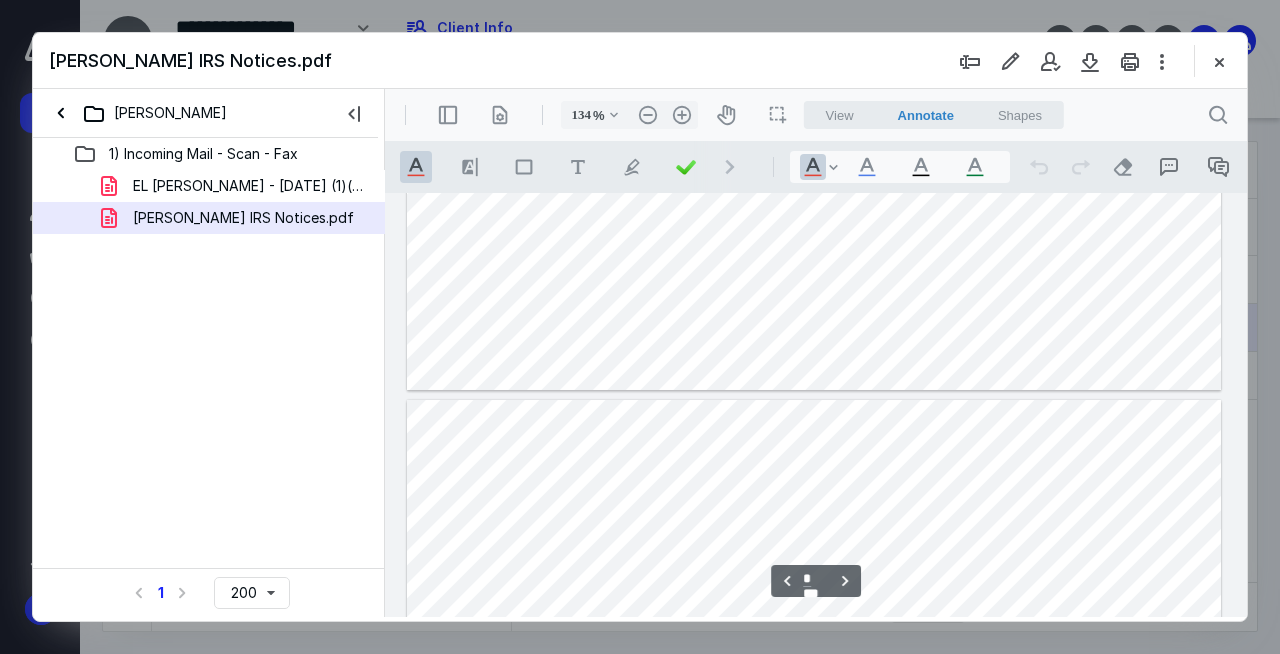 type on "*" 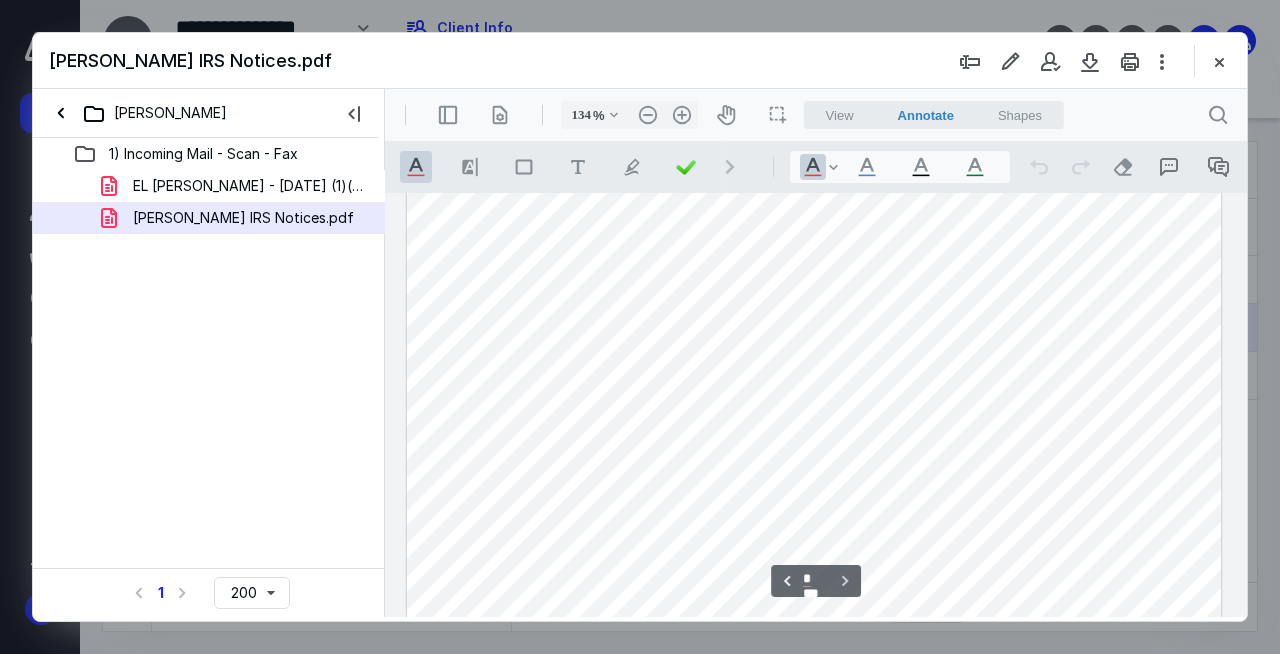 scroll, scrollTop: 7023, scrollLeft: 0, axis: vertical 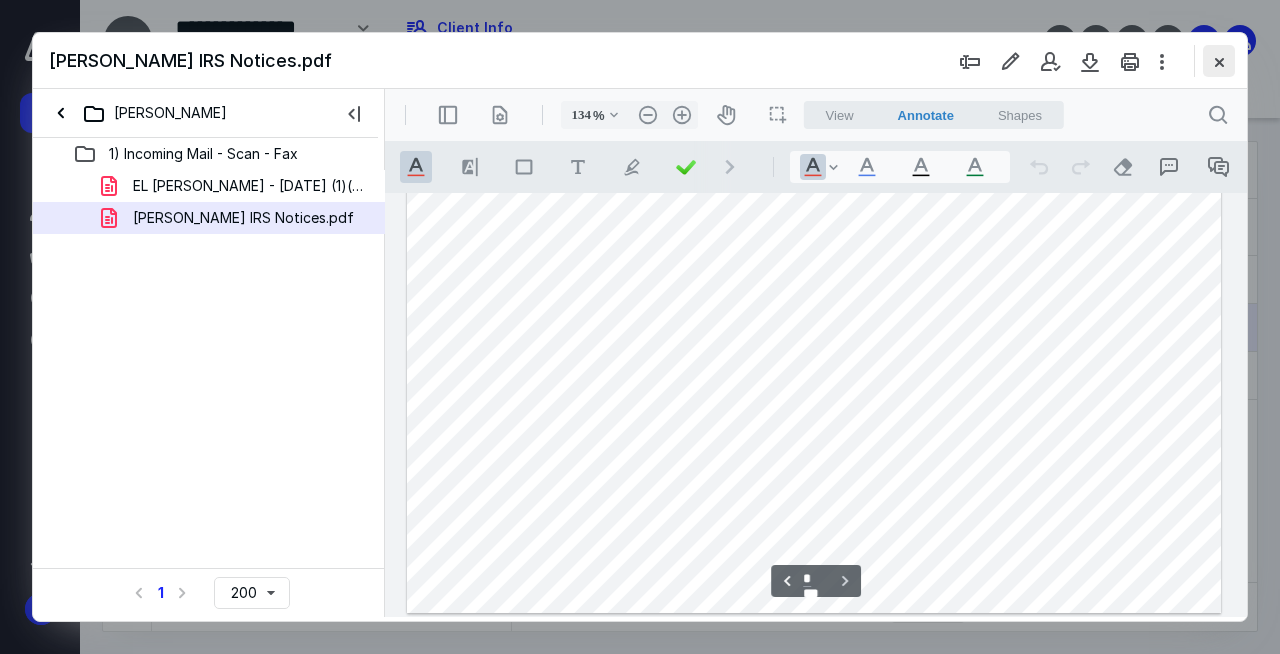 click at bounding box center (1219, 61) 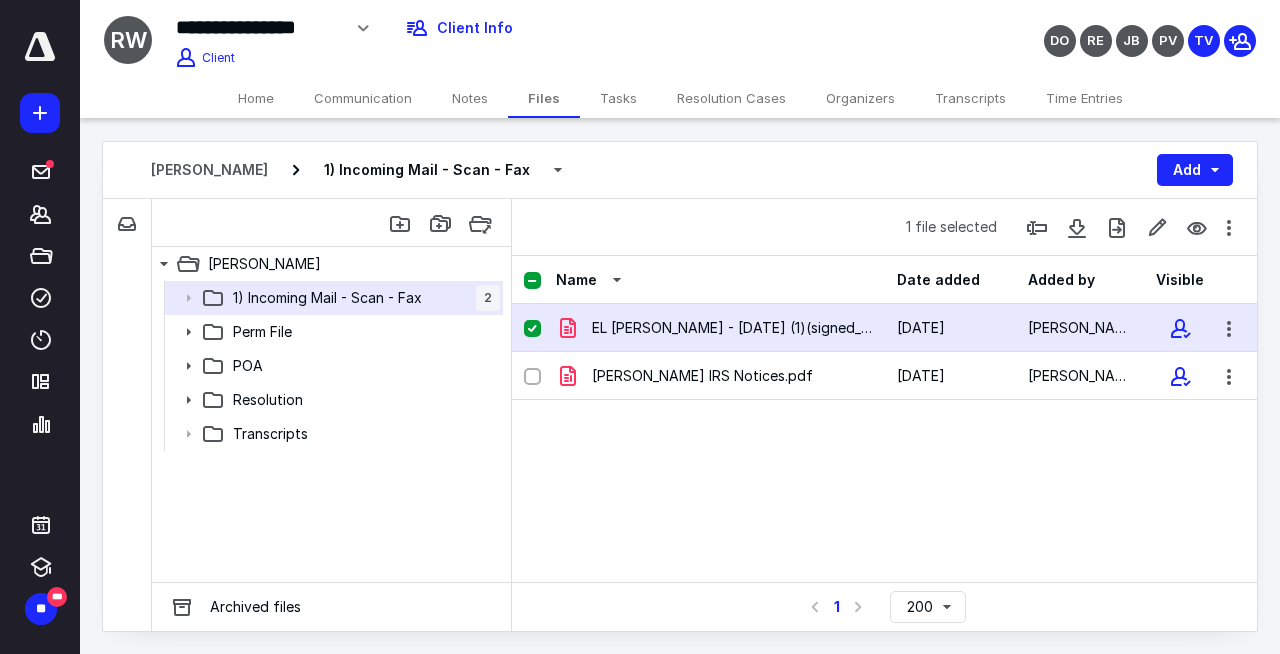 click on "Home" at bounding box center [256, 98] 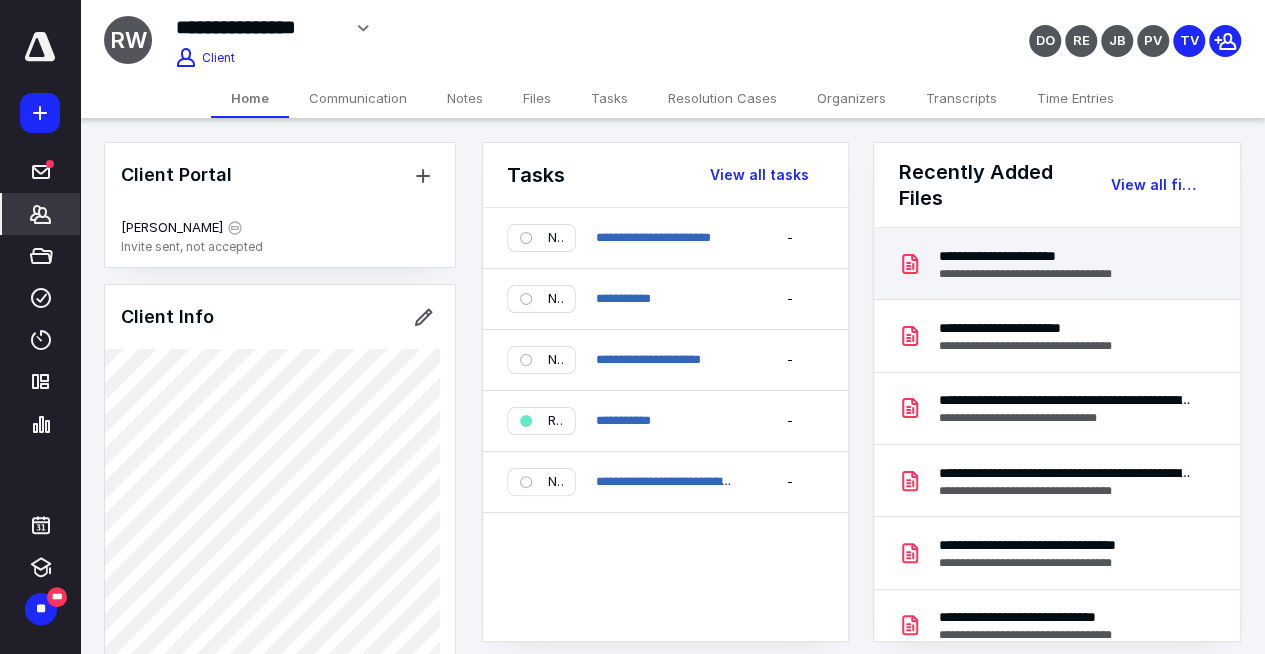 click on "**********" at bounding box center (1043, 274) 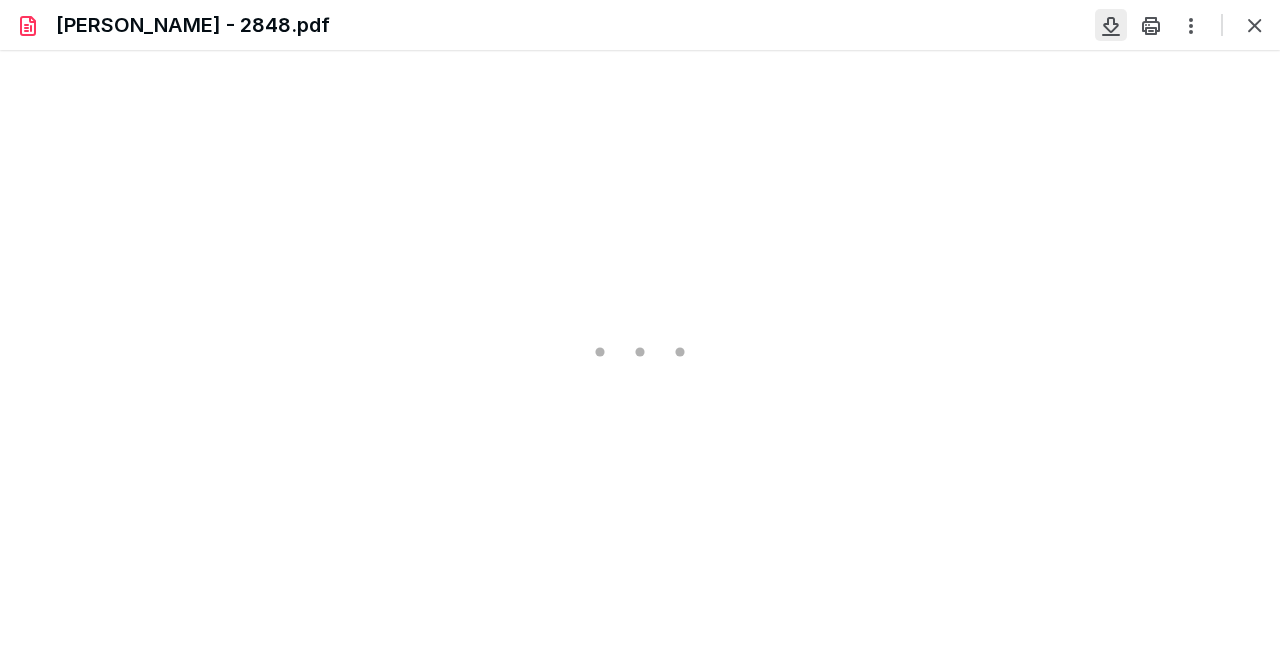 scroll, scrollTop: 0, scrollLeft: 0, axis: both 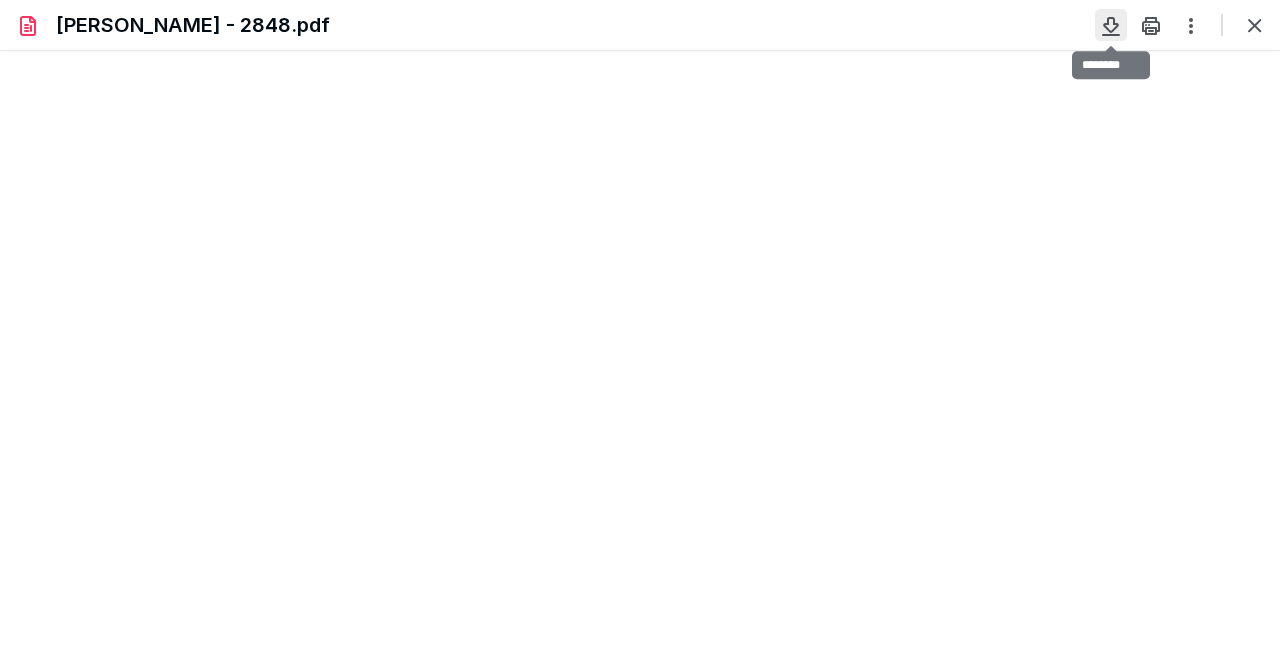 type on "71" 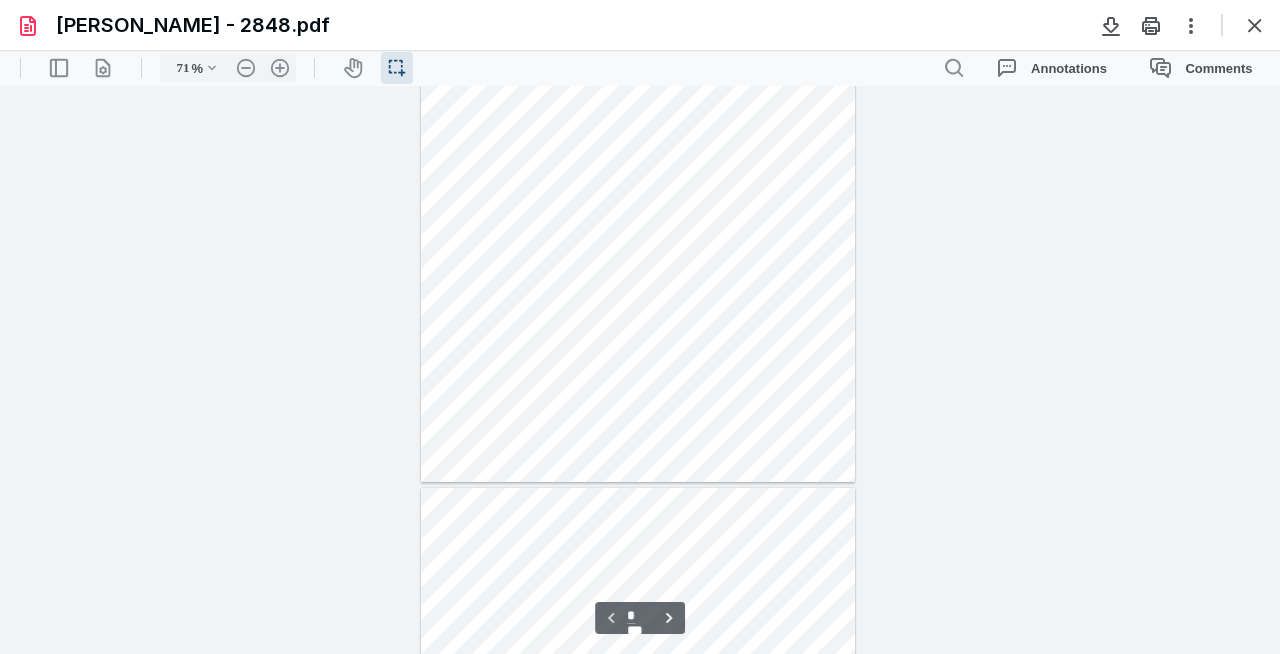scroll, scrollTop: 68, scrollLeft: 0, axis: vertical 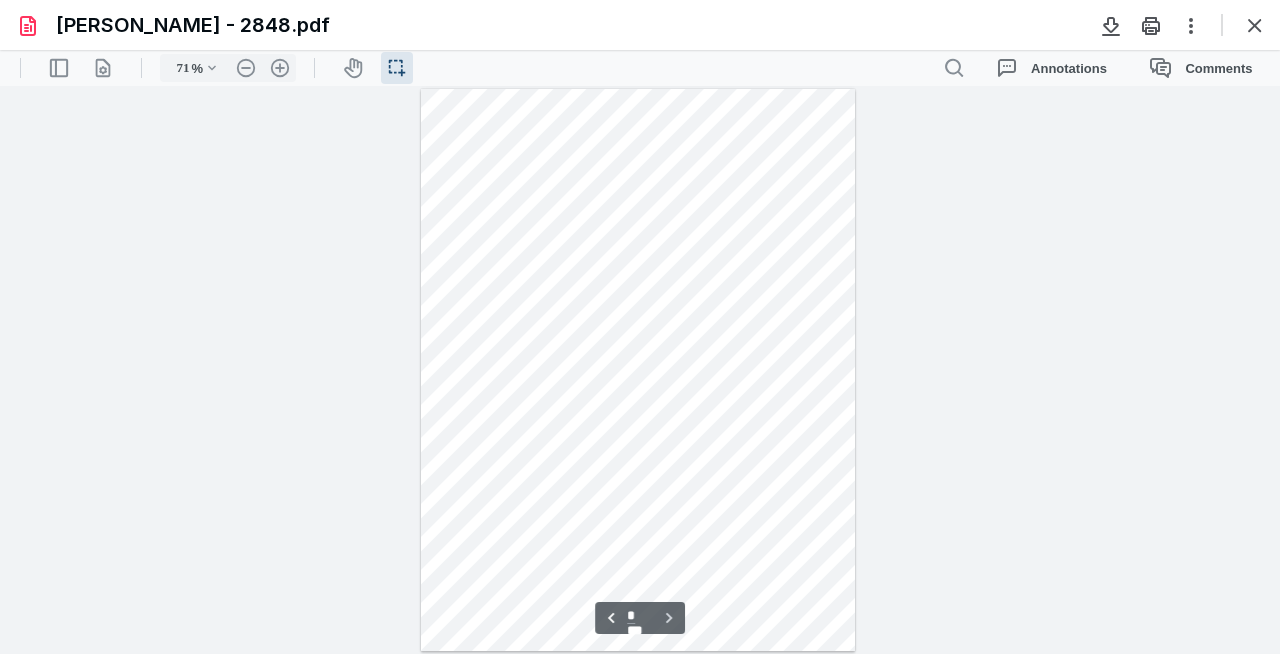 type on "*" 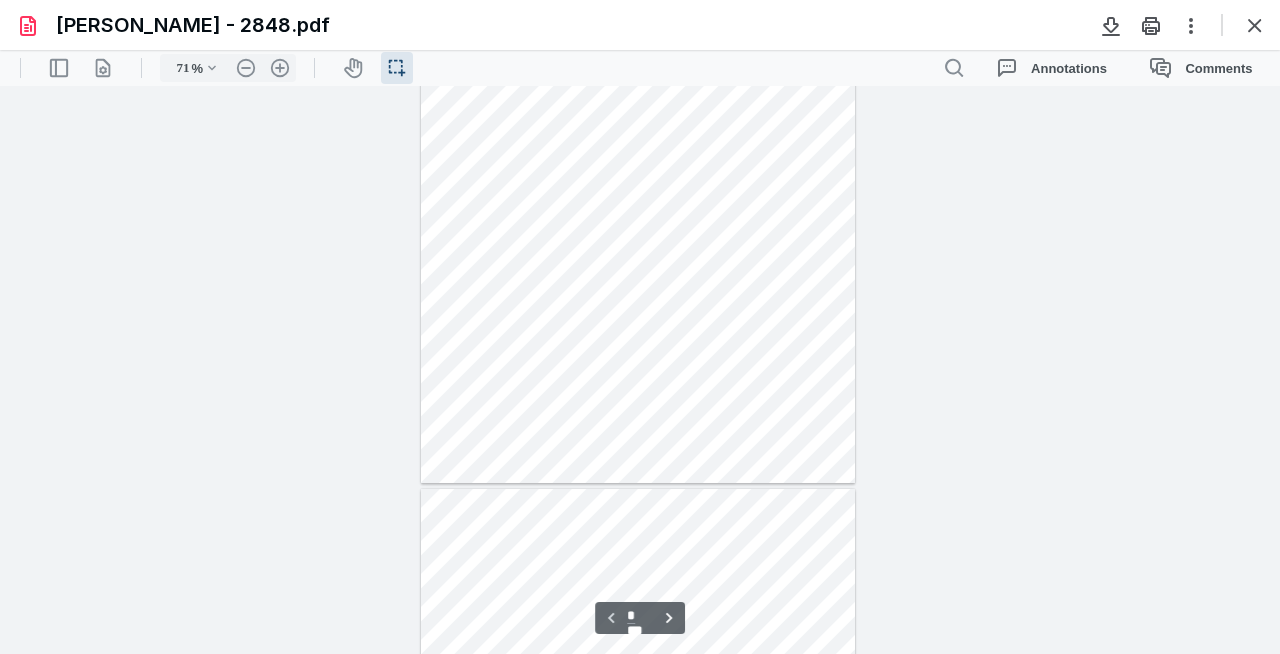 scroll, scrollTop: 0, scrollLeft: 0, axis: both 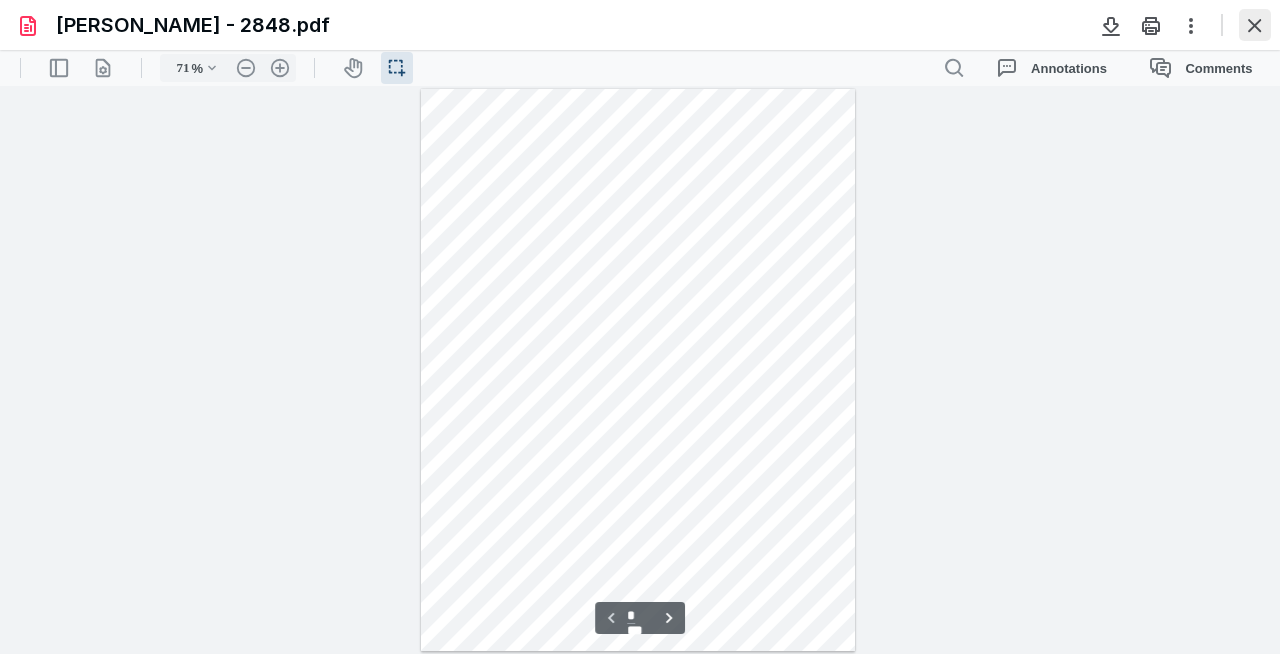 click at bounding box center (1255, 25) 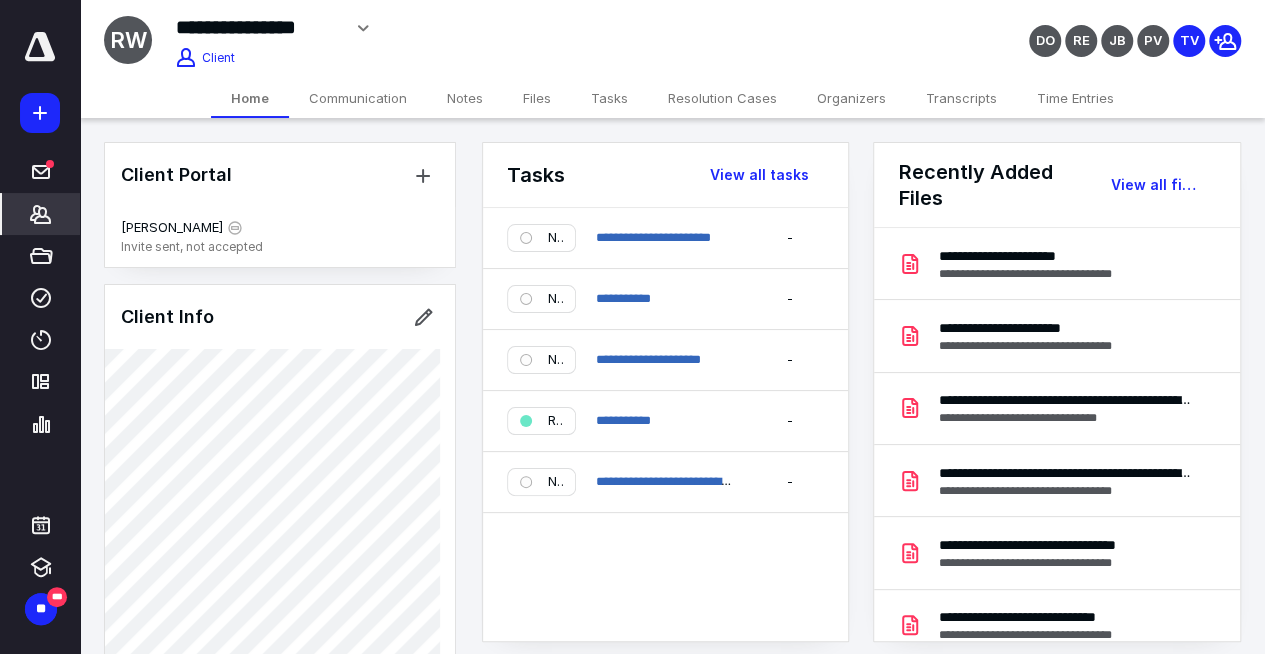 click on "Communication" at bounding box center (358, 98) 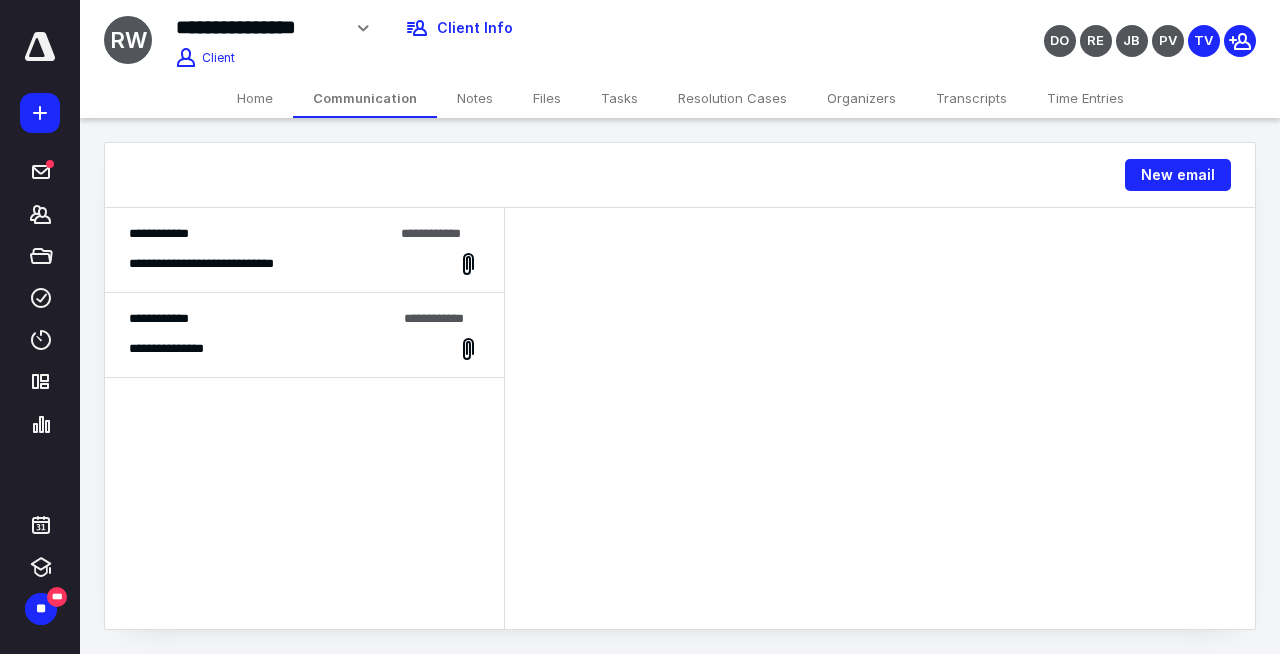 click on "**********" at bounding box center (219, 264) 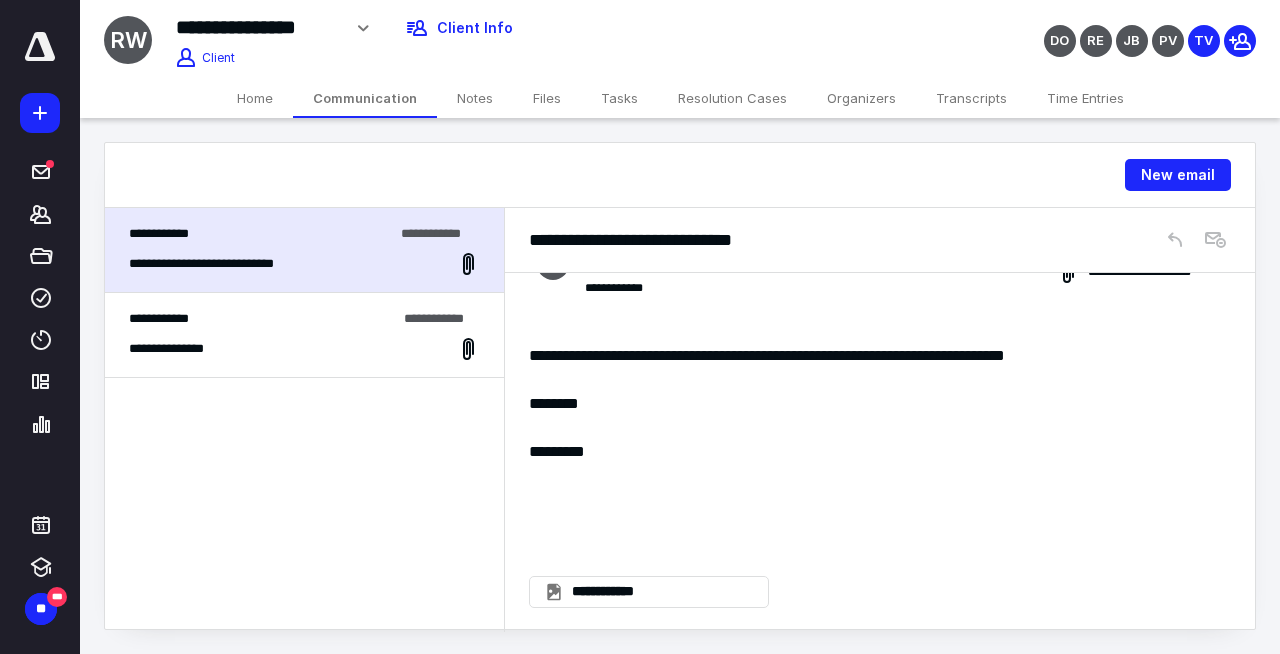 scroll, scrollTop: 0, scrollLeft: 0, axis: both 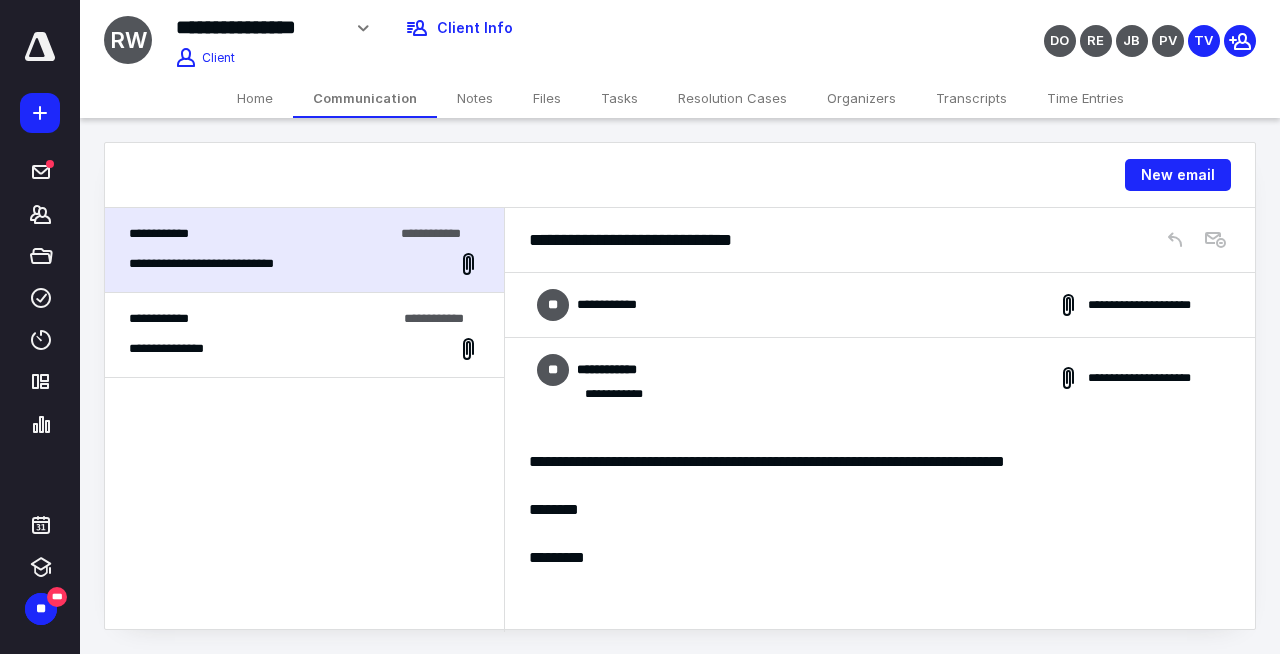 click on "**********" at bounding box center [880, 305] 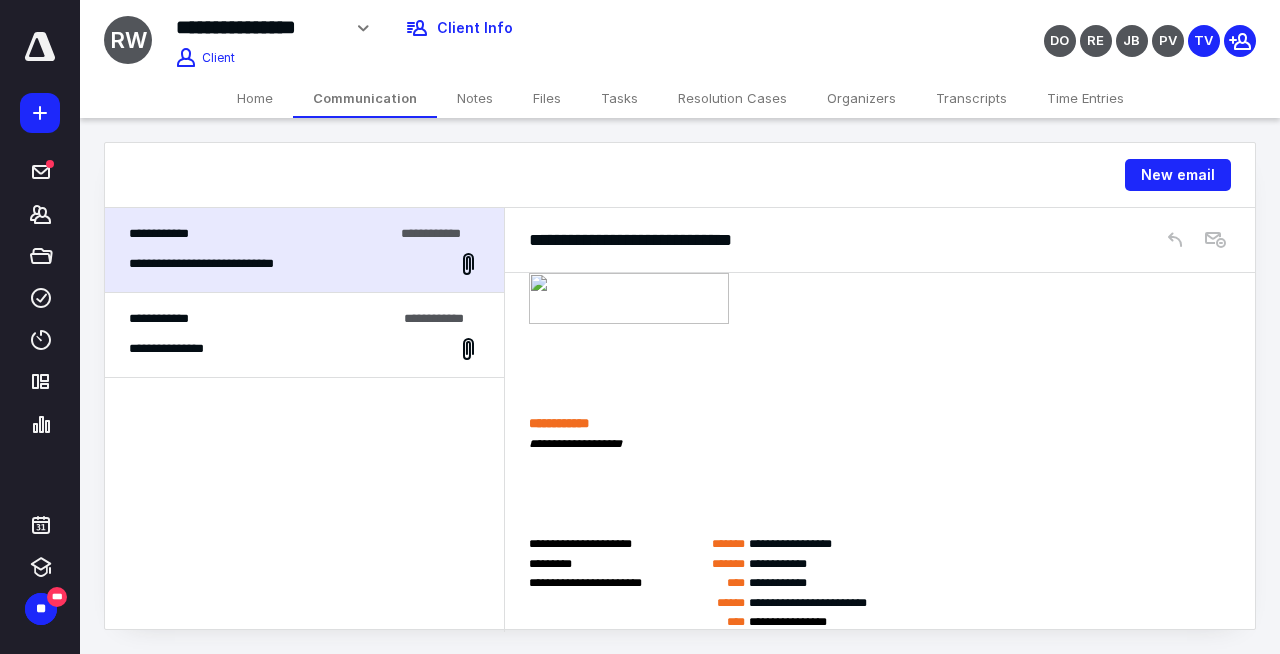 scroll, scrollTop: 522, scrollLeft: 0, axis: vertical 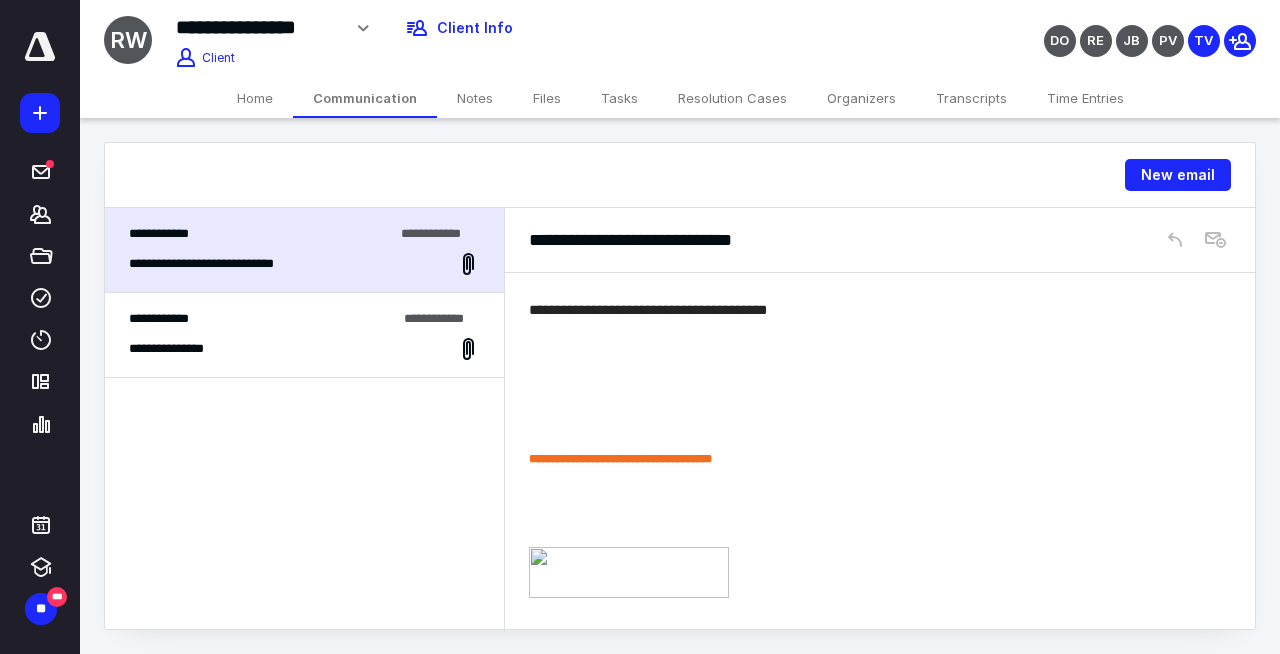 click on "**********" at bounding box center (304, 335) 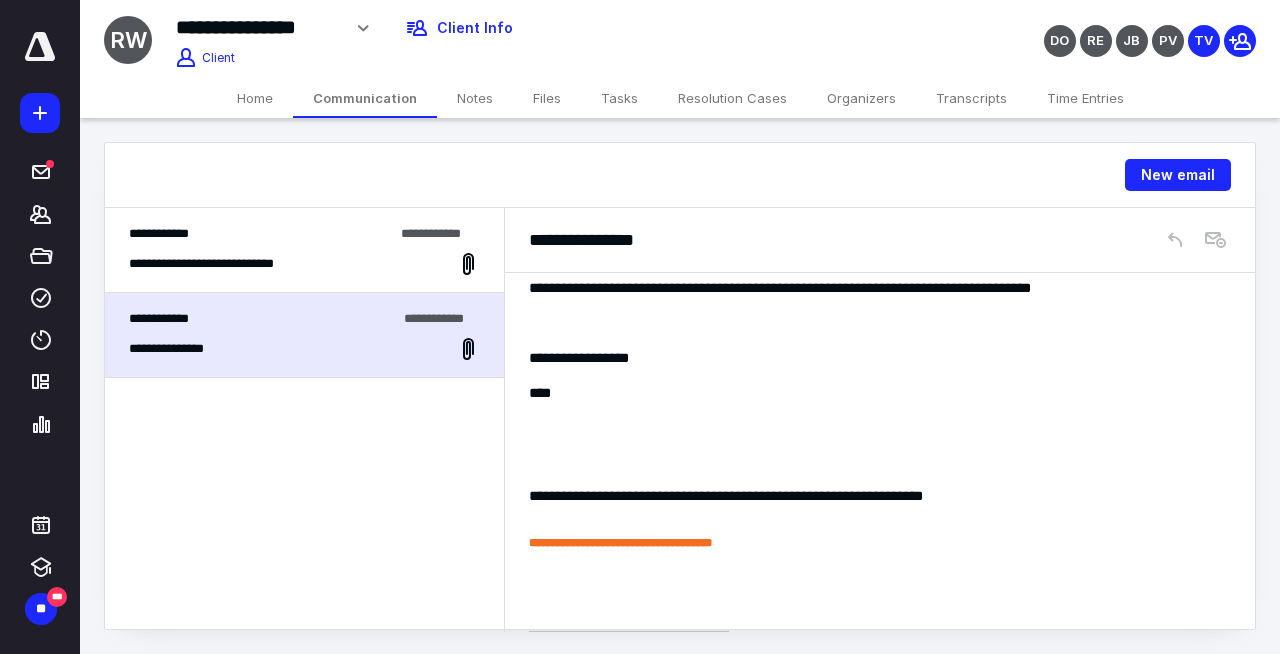 scroll, scrollTop: 0, scrollLeft: 0, axis: both 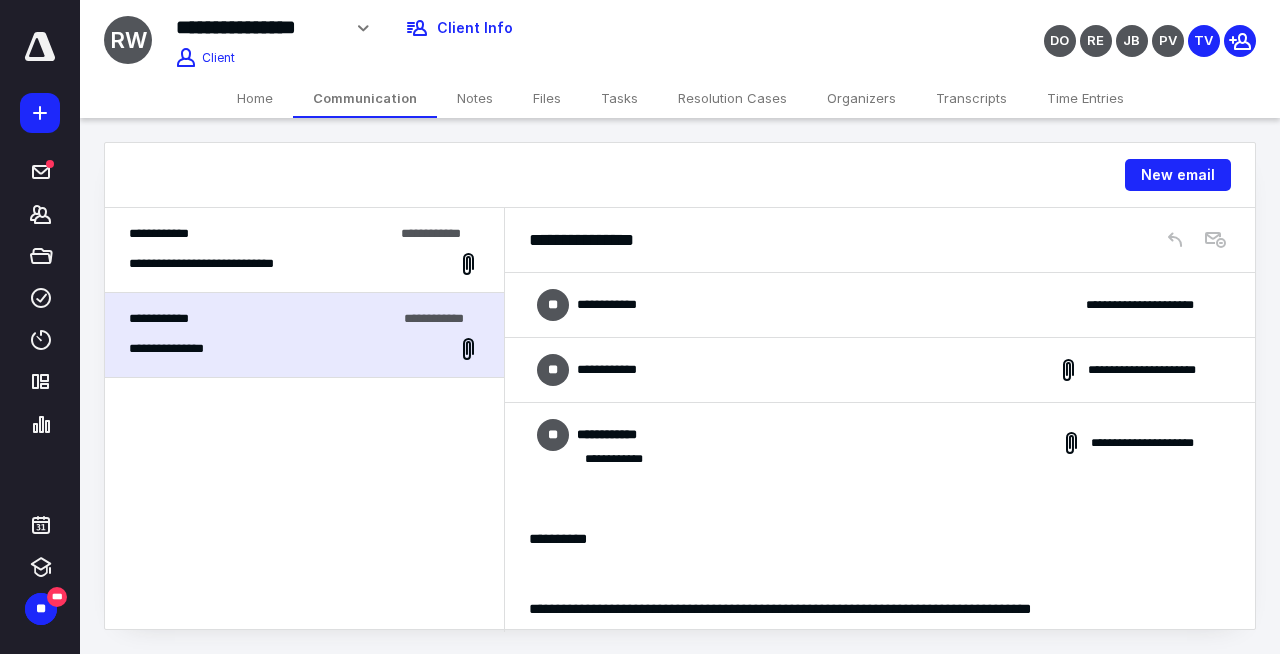 click on "**********" at bounding box center (880, 370) 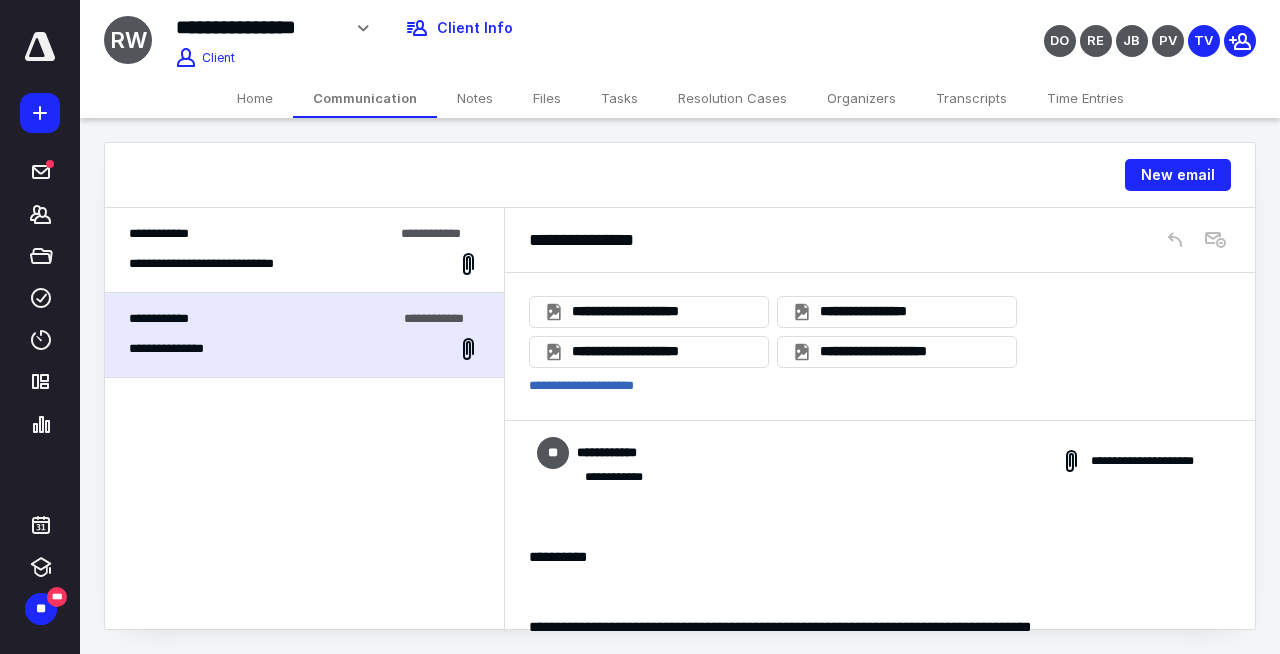 scroll, scrollTop: 400, scrollLeft: 0, axis: vertical 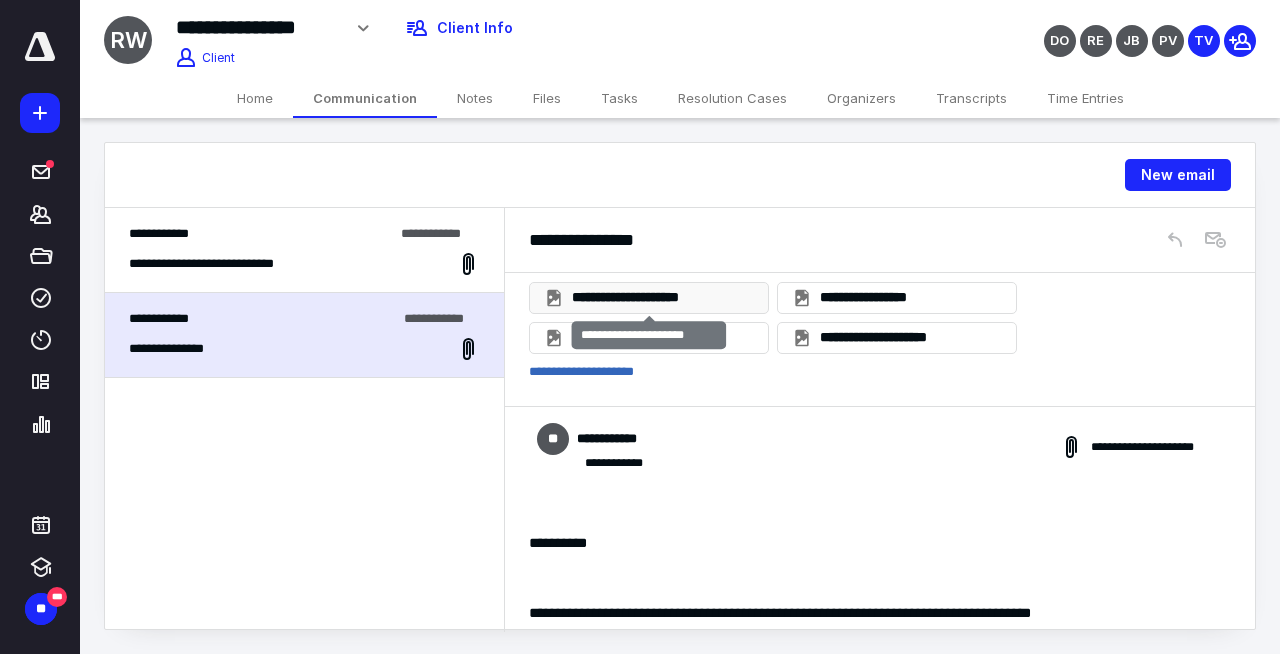 click on "**********" at bounding box center [661, 298] 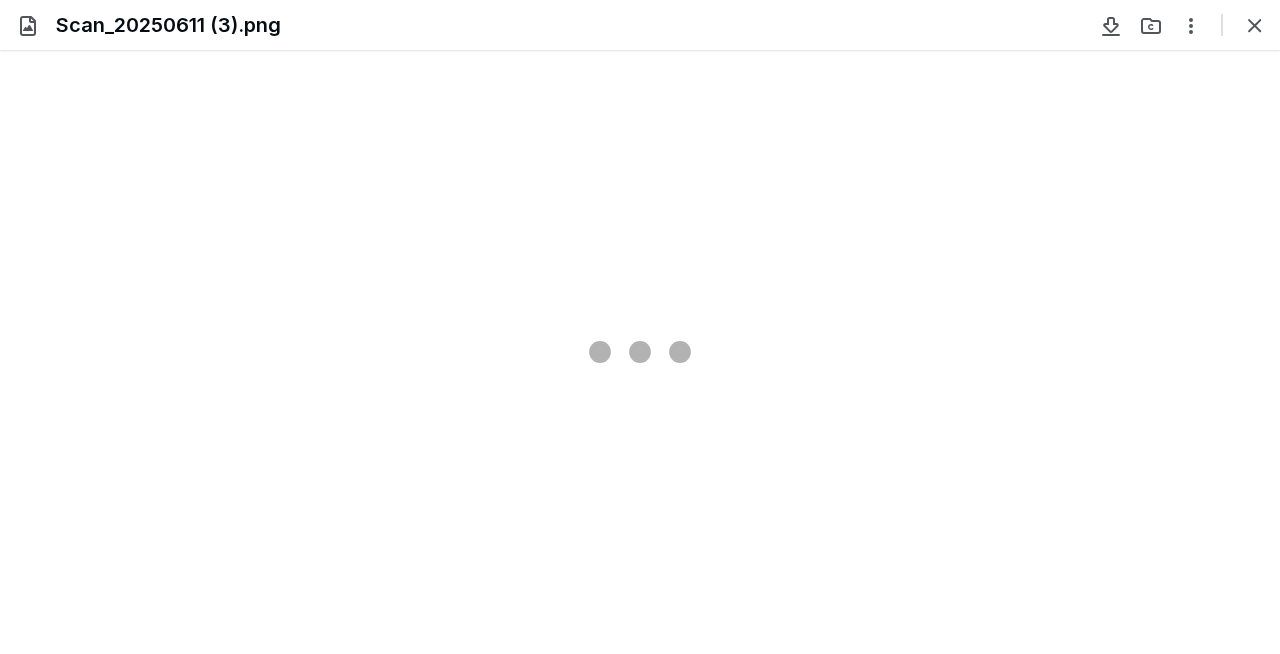 scroll, scrollTop: 0, scrollLeft: 0, axis: both 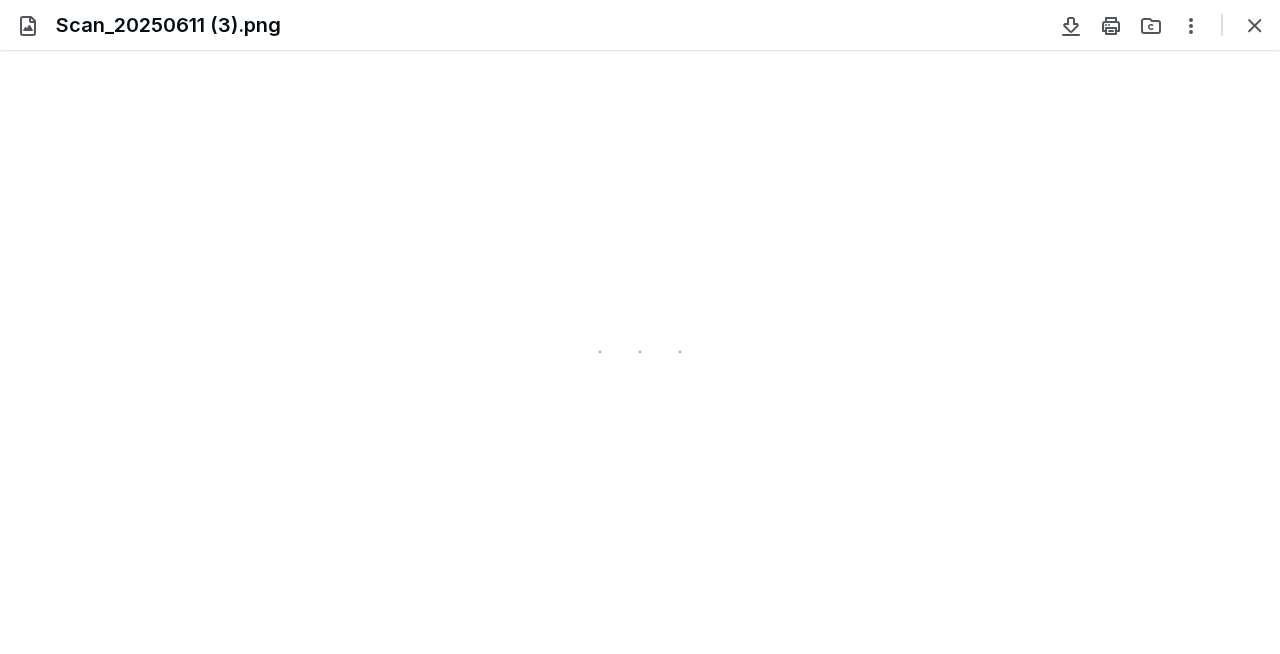 type on "71" 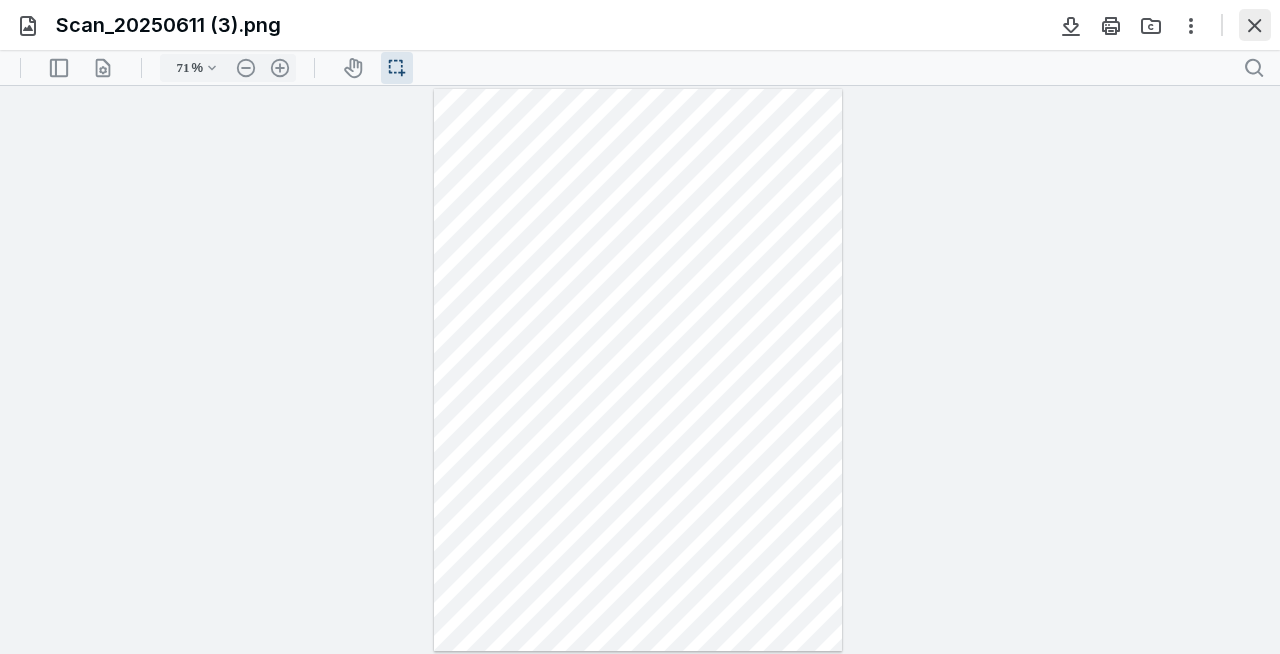click at bounding box center (1255, 25) 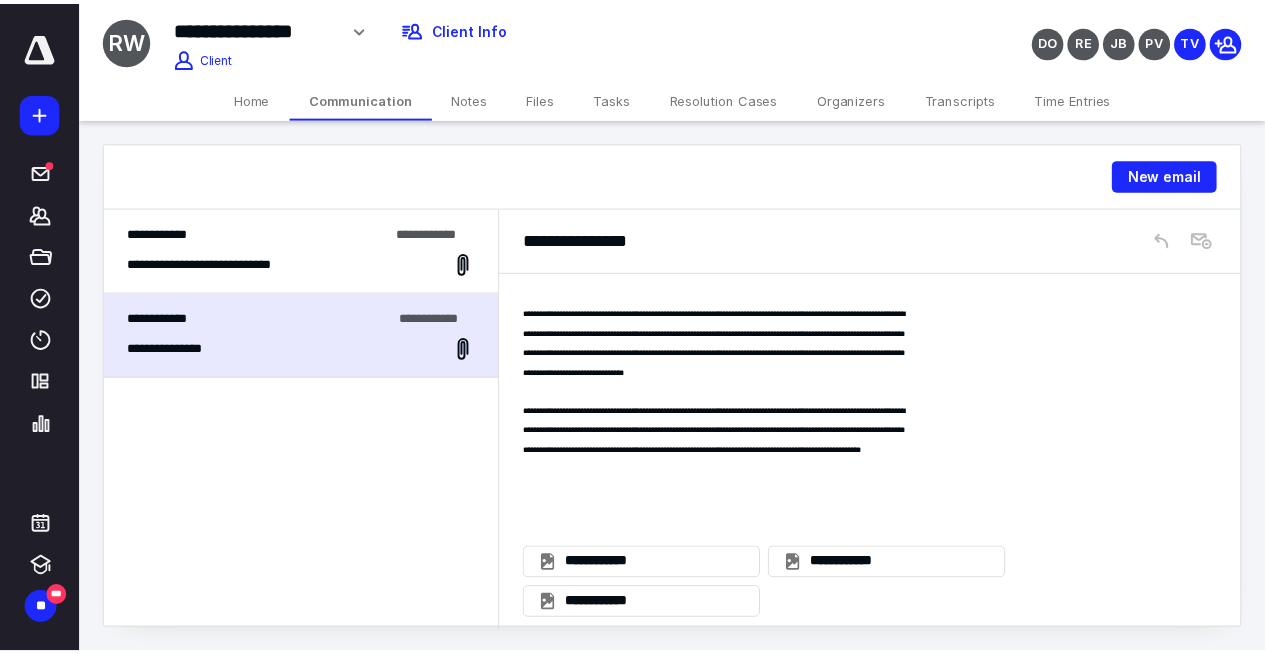 scroll, scrollTop: 3325, scrollLeft: 0, axis: vertical 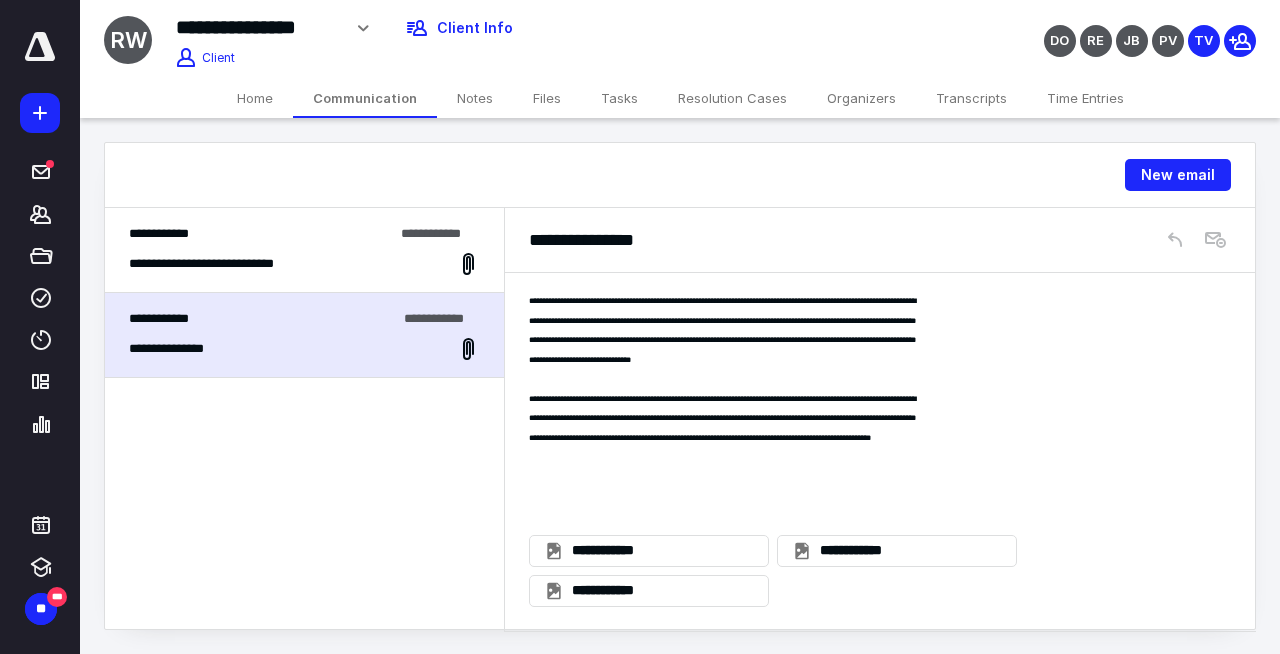 click on "Notes" at bounding box center (475, 98) 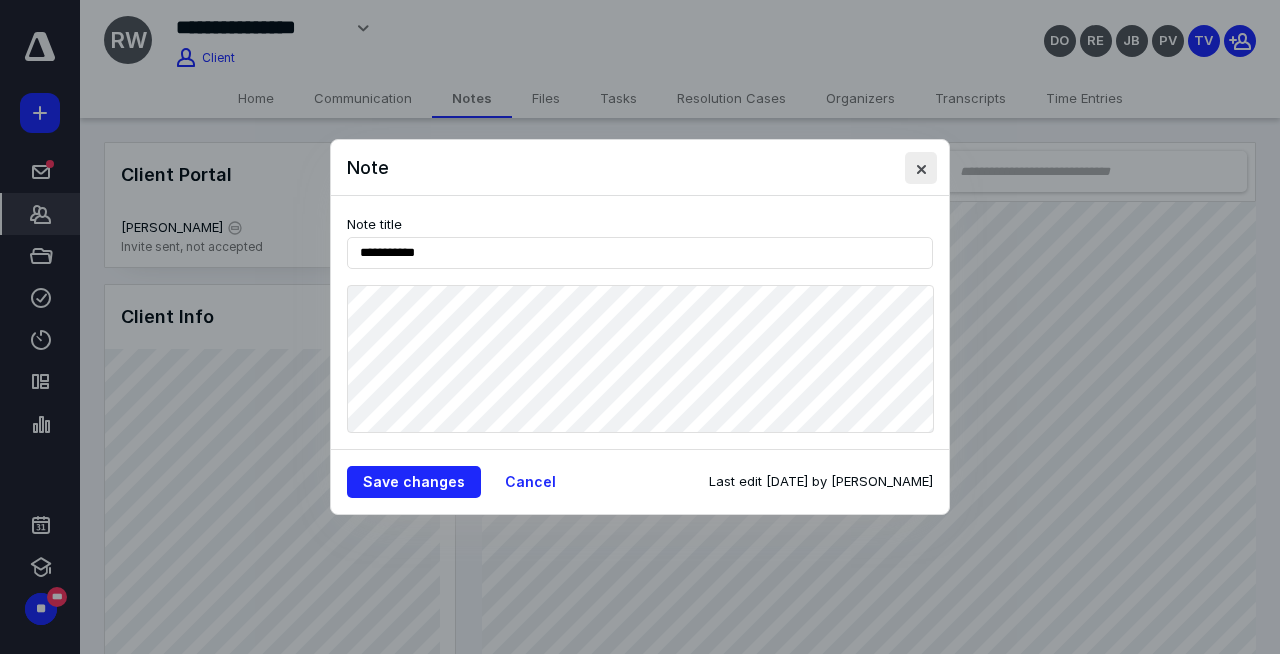 click at bounding box center [921, 168] 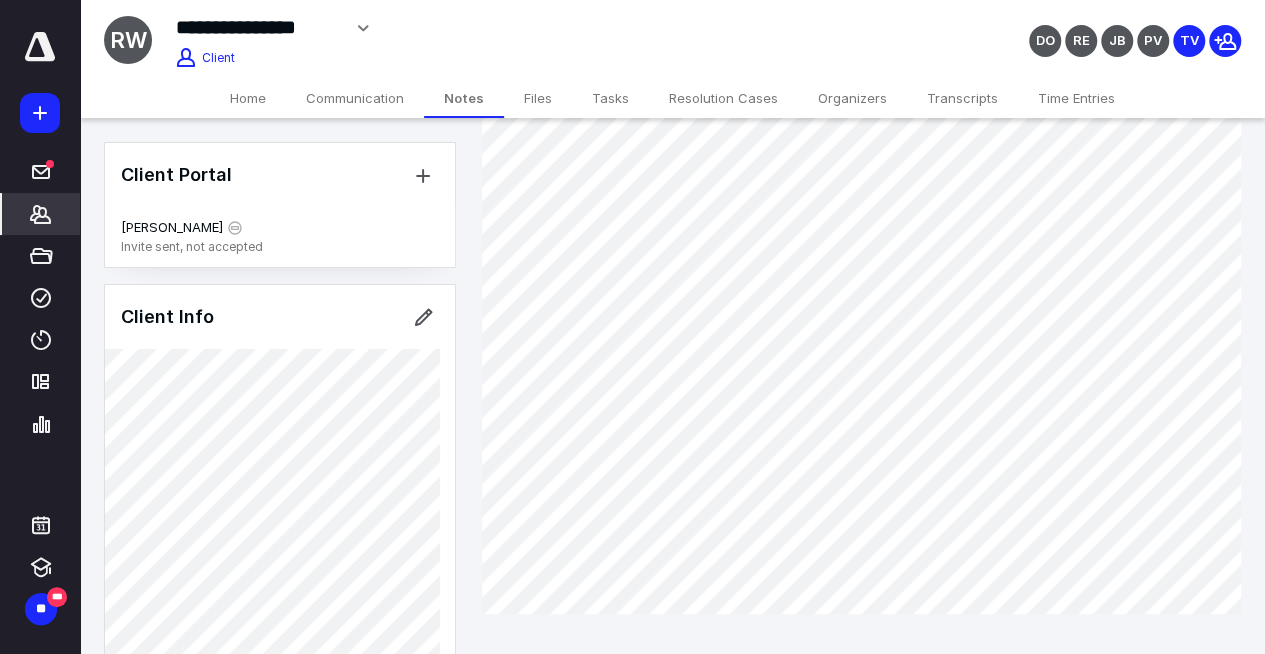 scroll, scrollTop: 29, scrollLeft: 0, axis: vertical 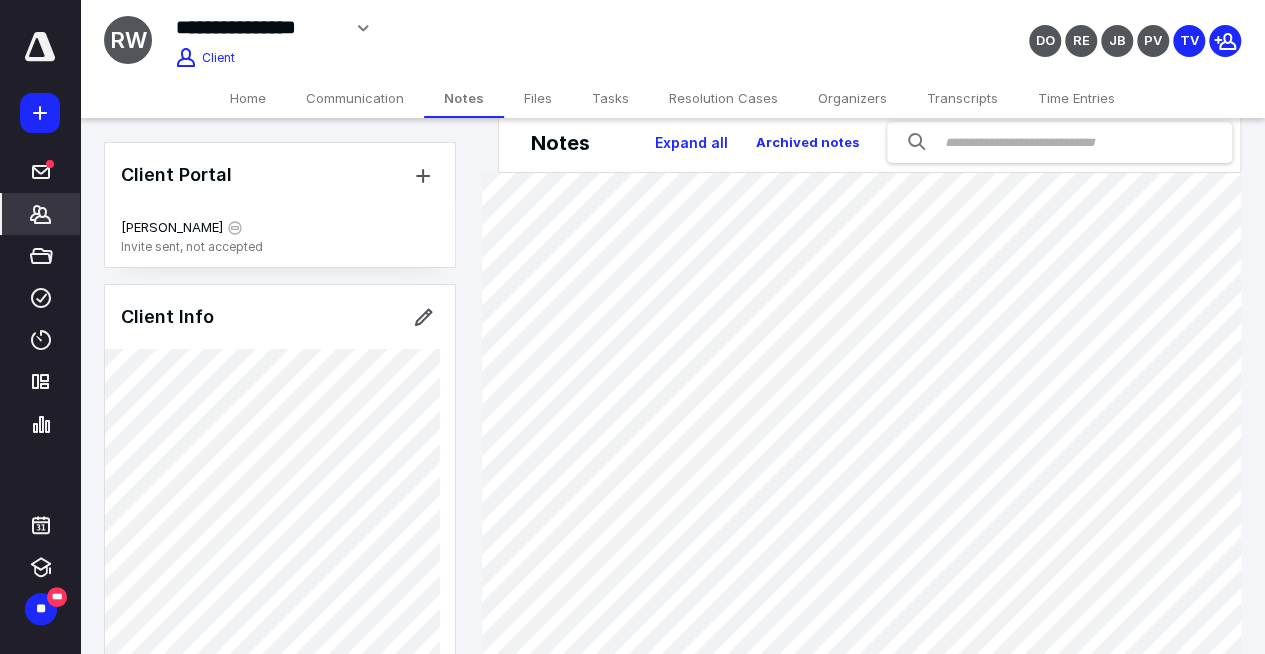 click on "Home" at bounding box center [248, 98] 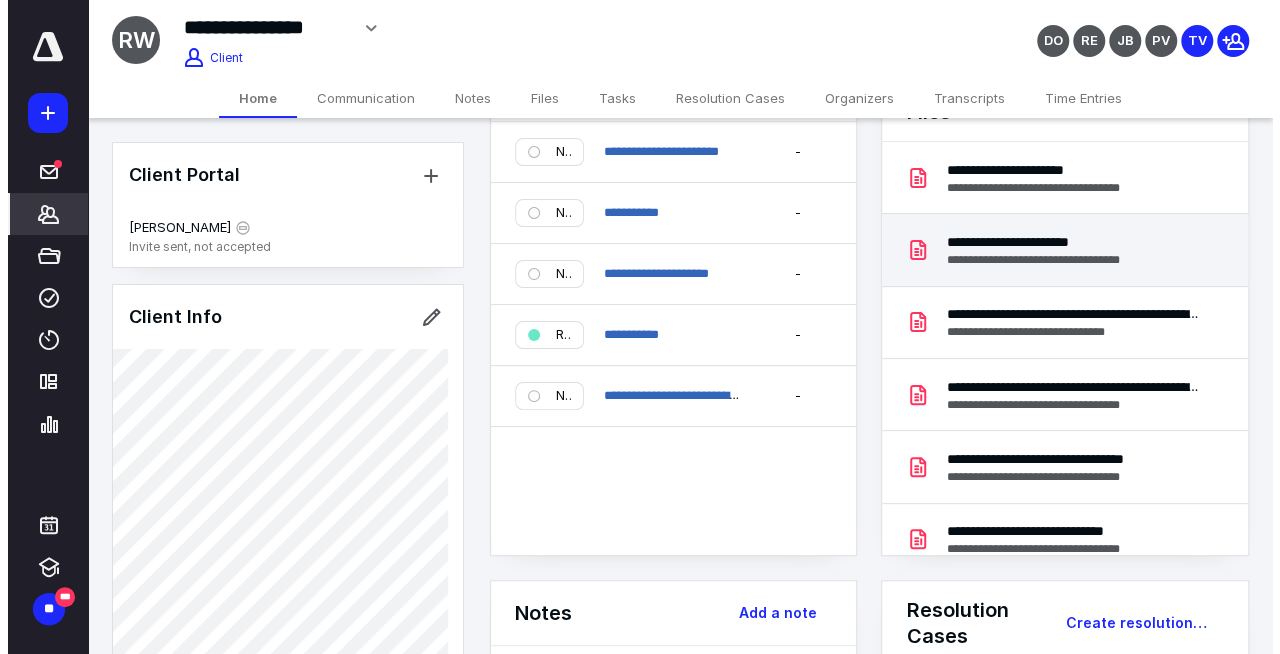 scroll, scrollTop: 0, scrollLeft: 0, axis: both 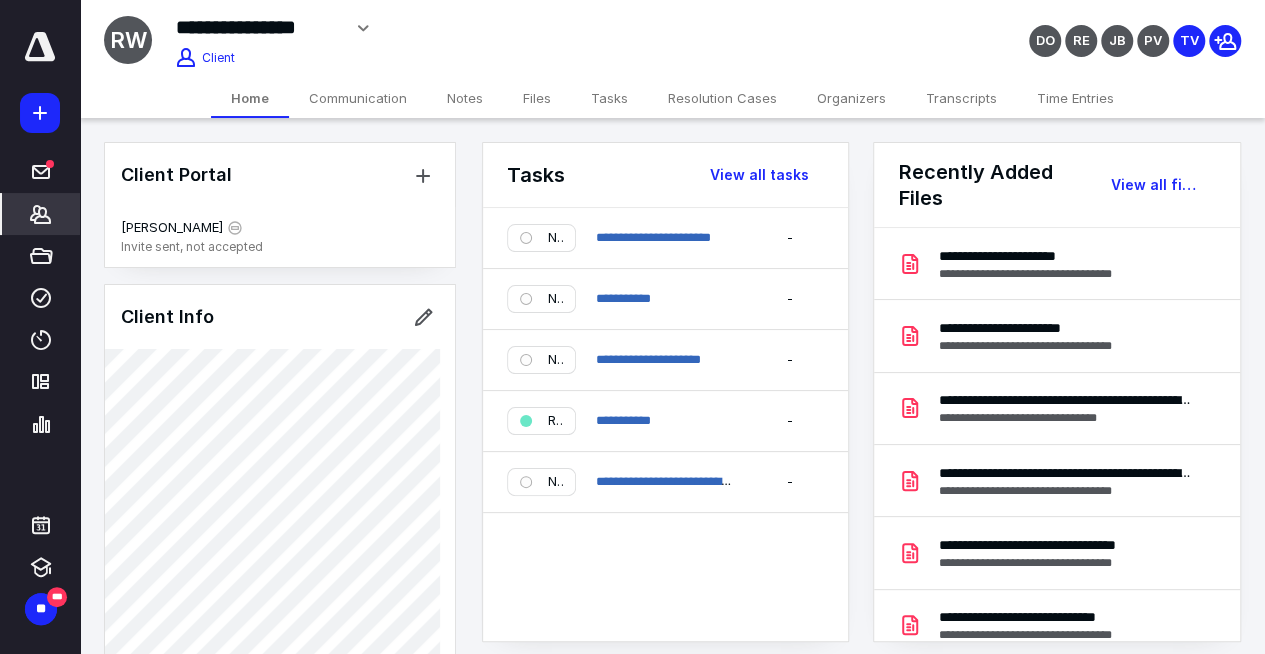 click on "Files" at bounding box center (537, 98) 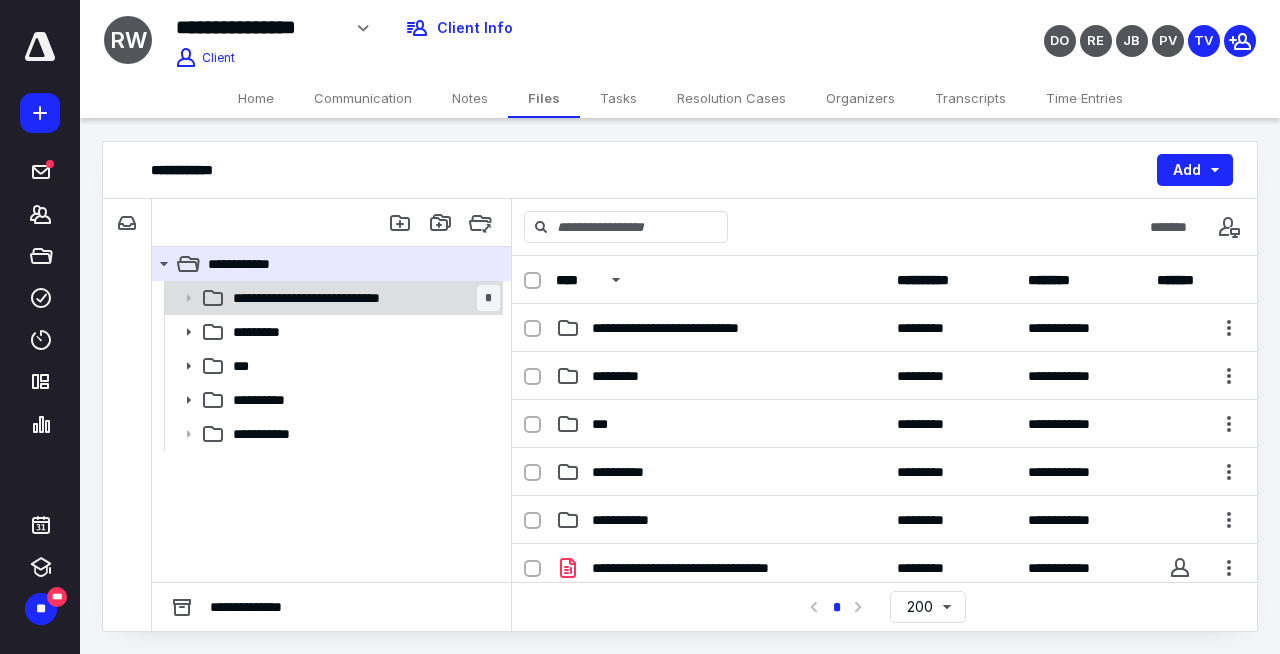 click 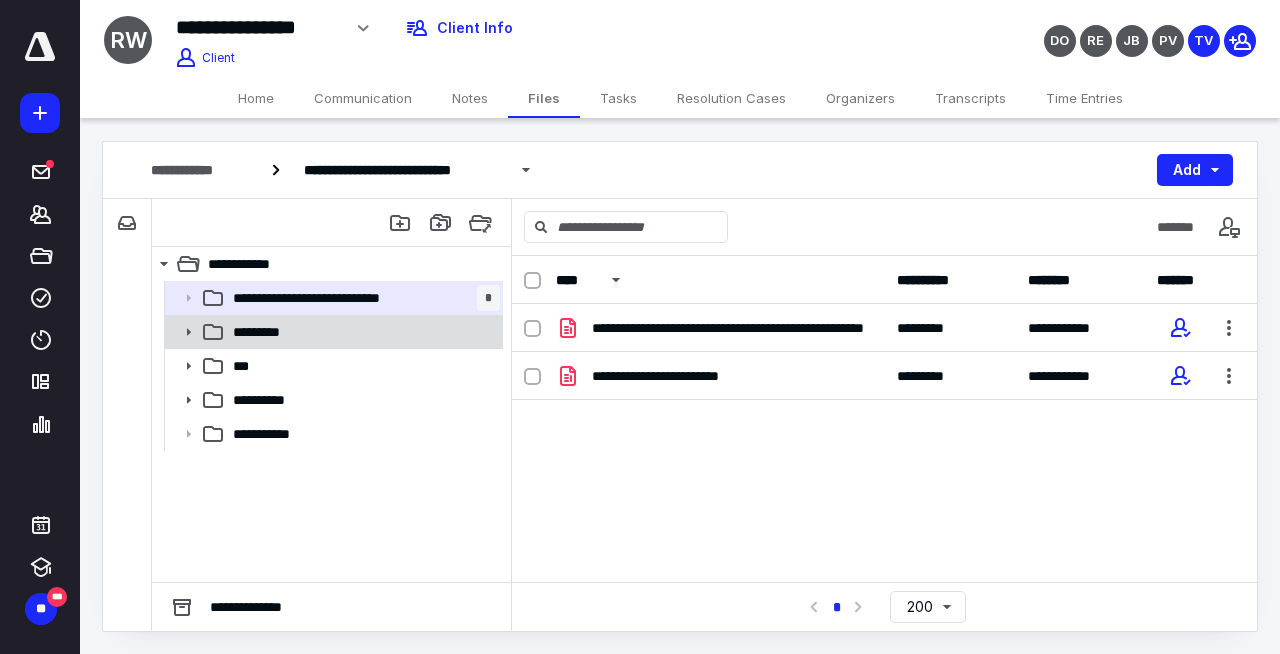 click 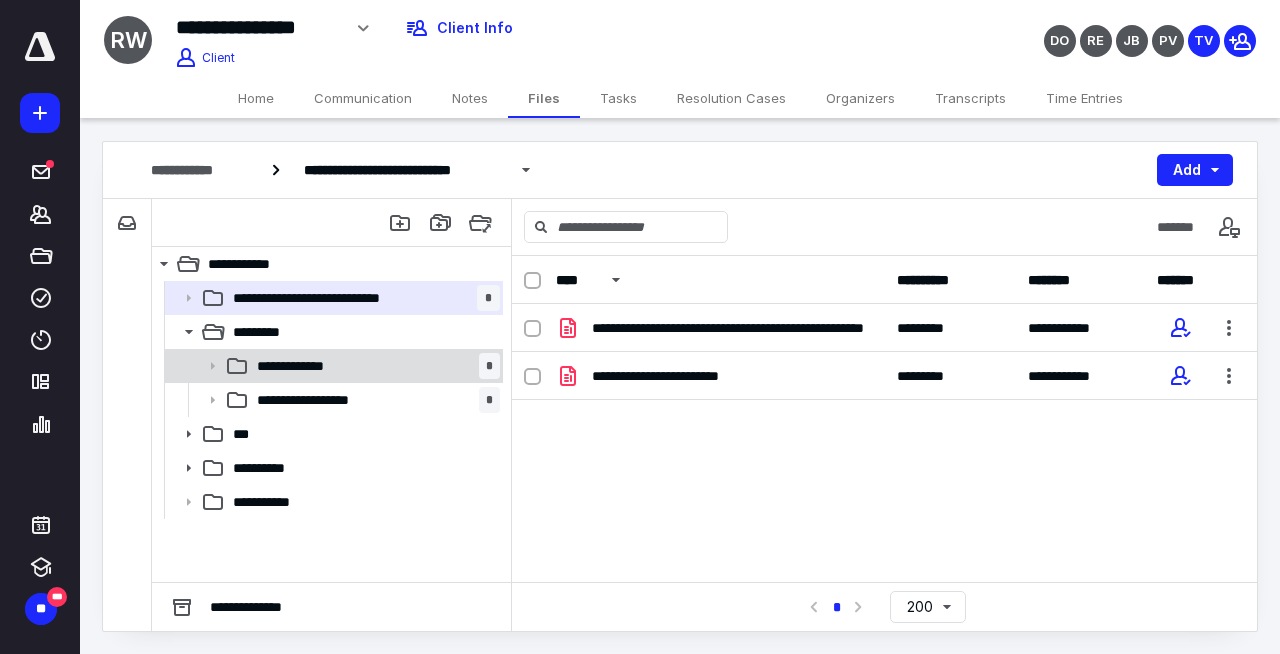 click 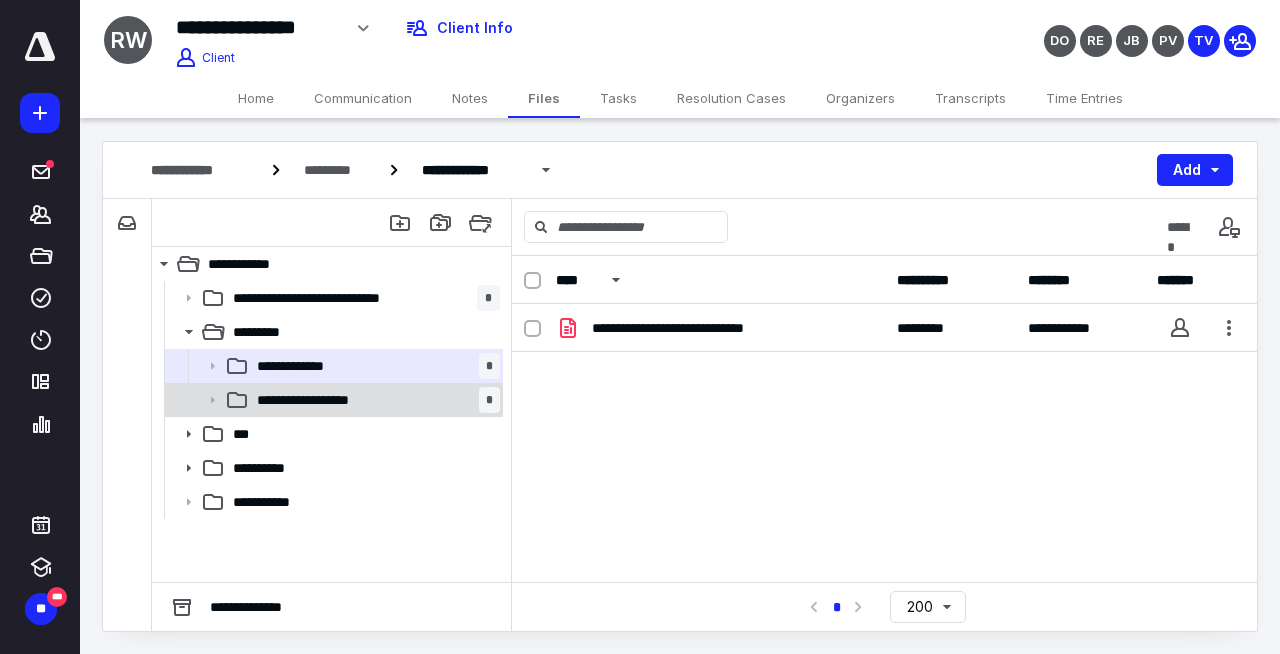 click 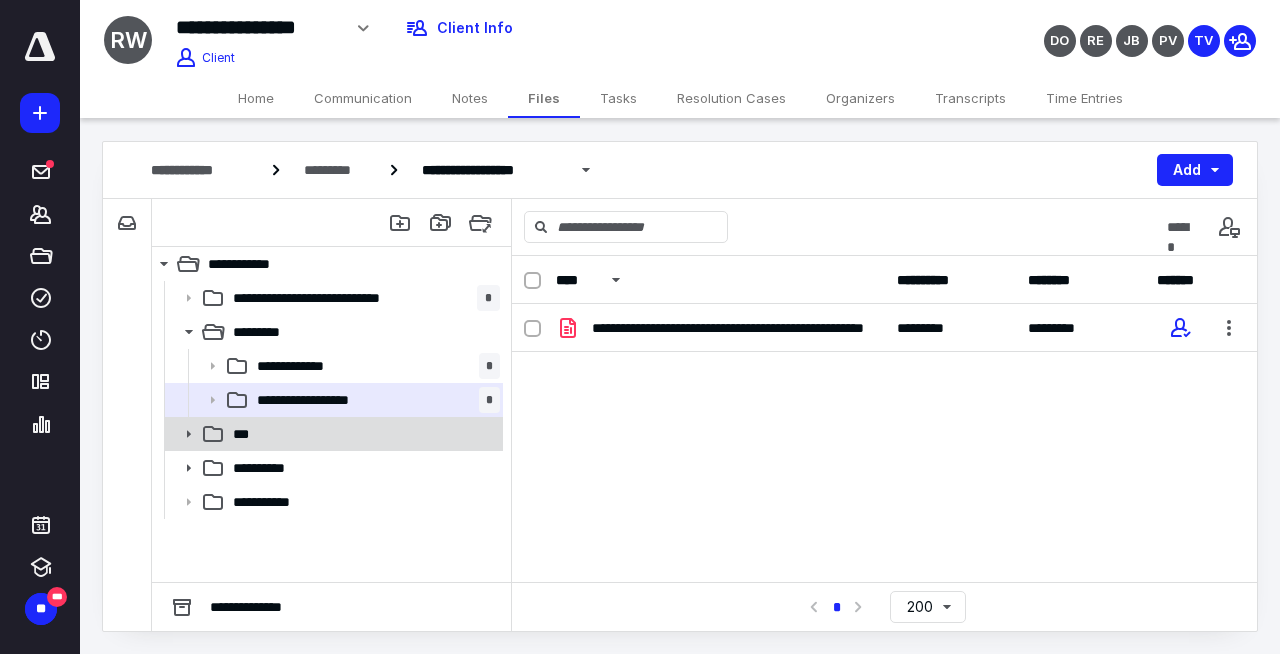 click 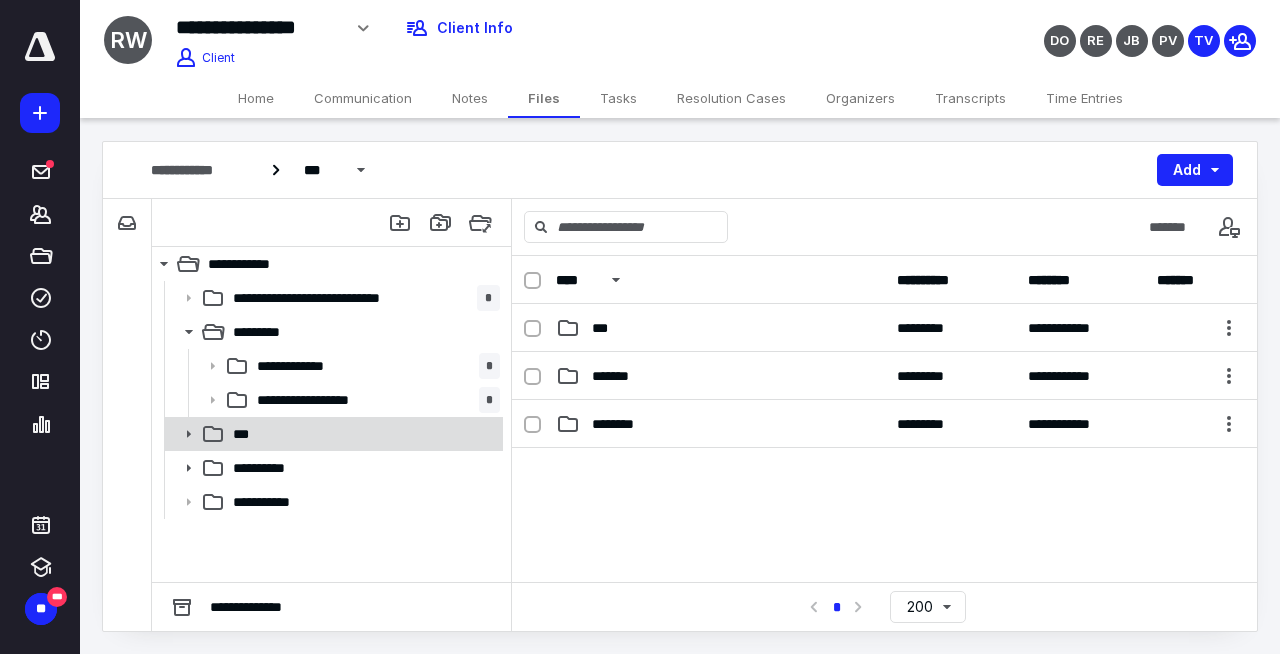 click on "***" at bounding box center (362, 434) 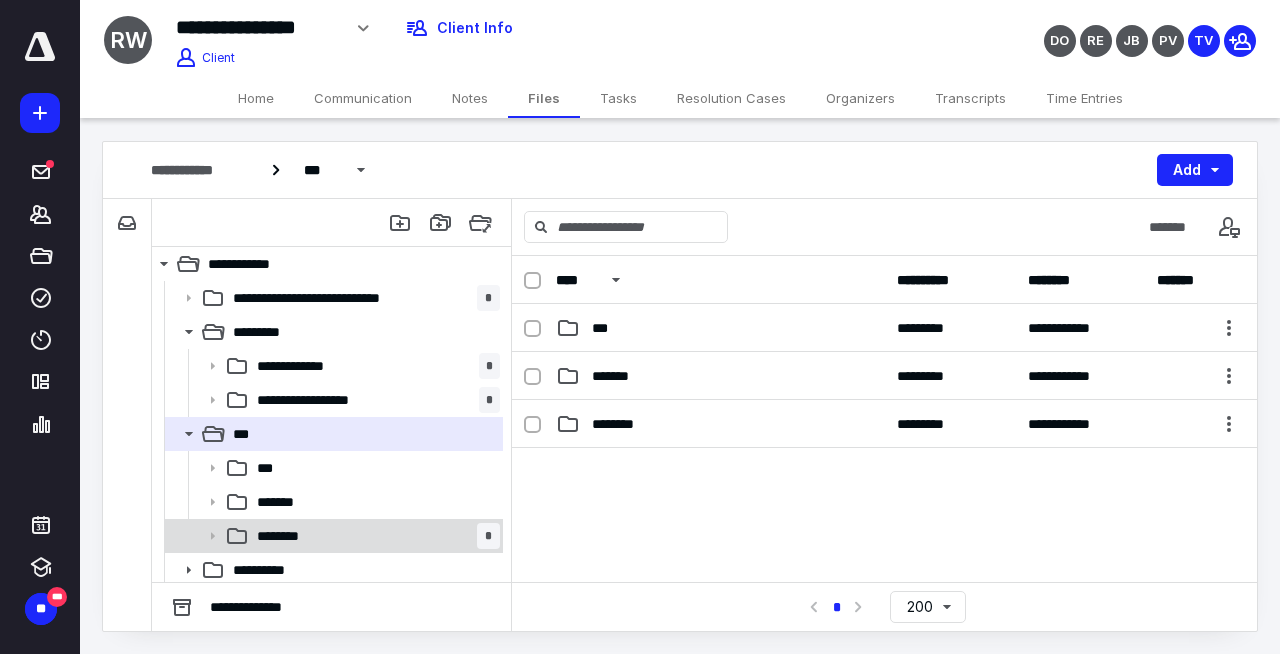 click on "******** *" at bounding box center [374, 536] 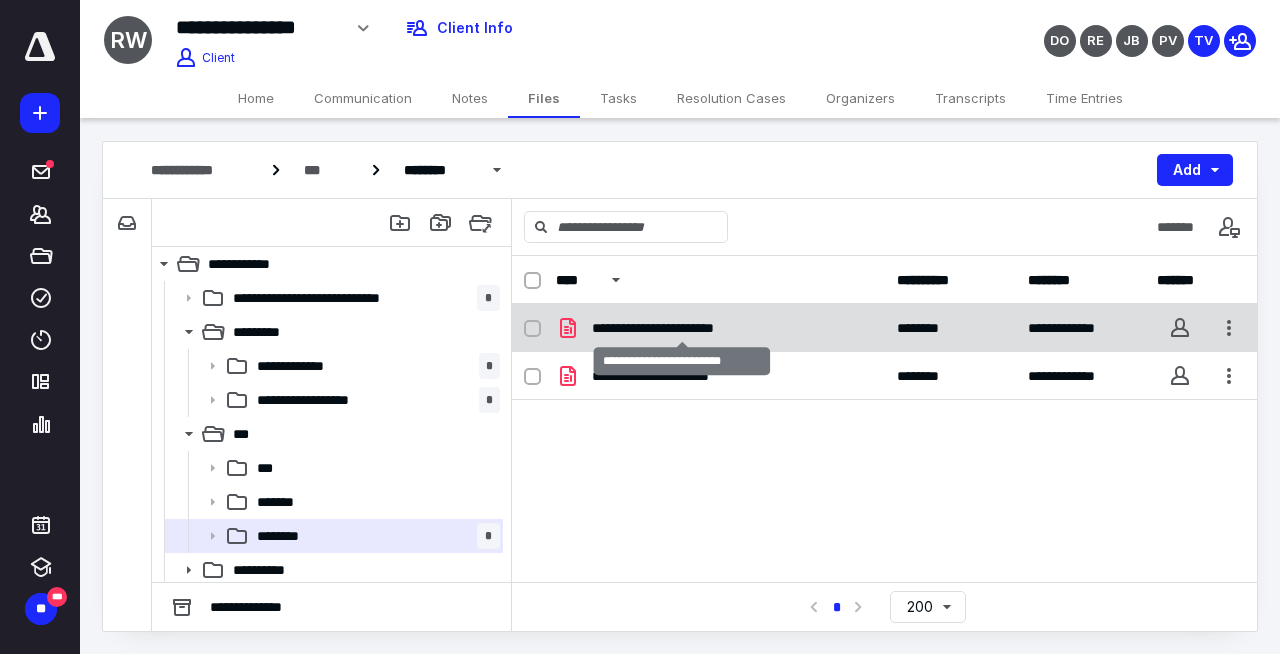 click on "**********" at bounding box center [683, 328] 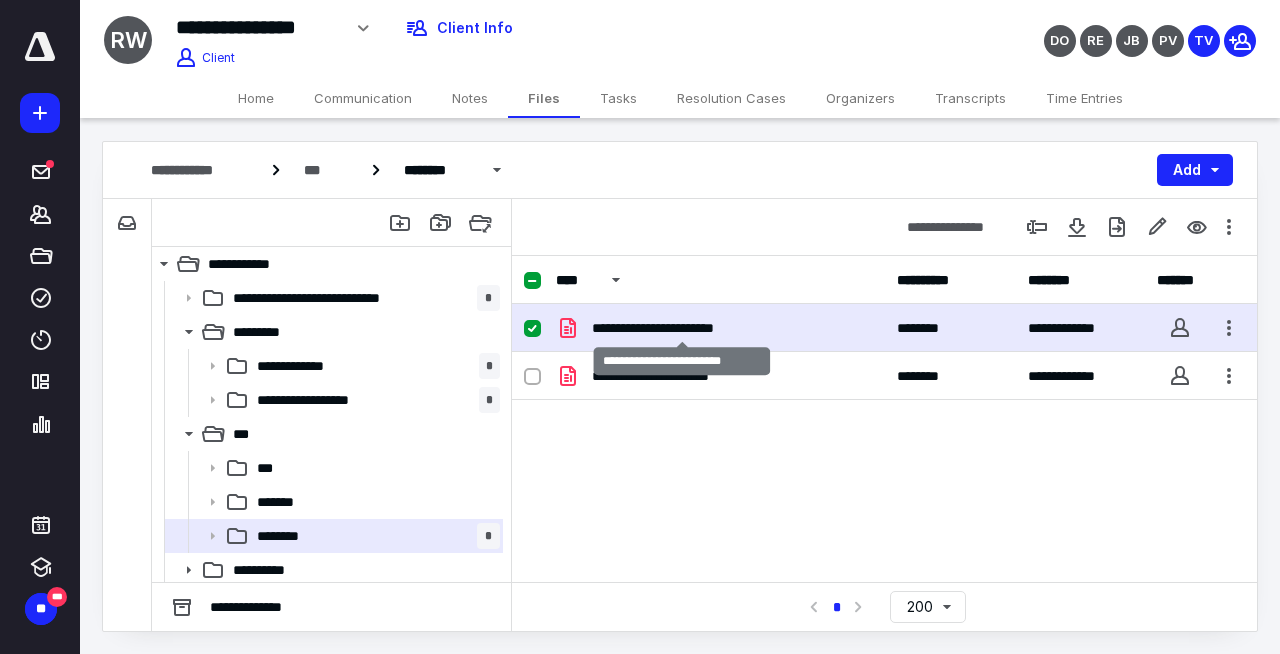 click on "**********" at bounding box center (683, 328) 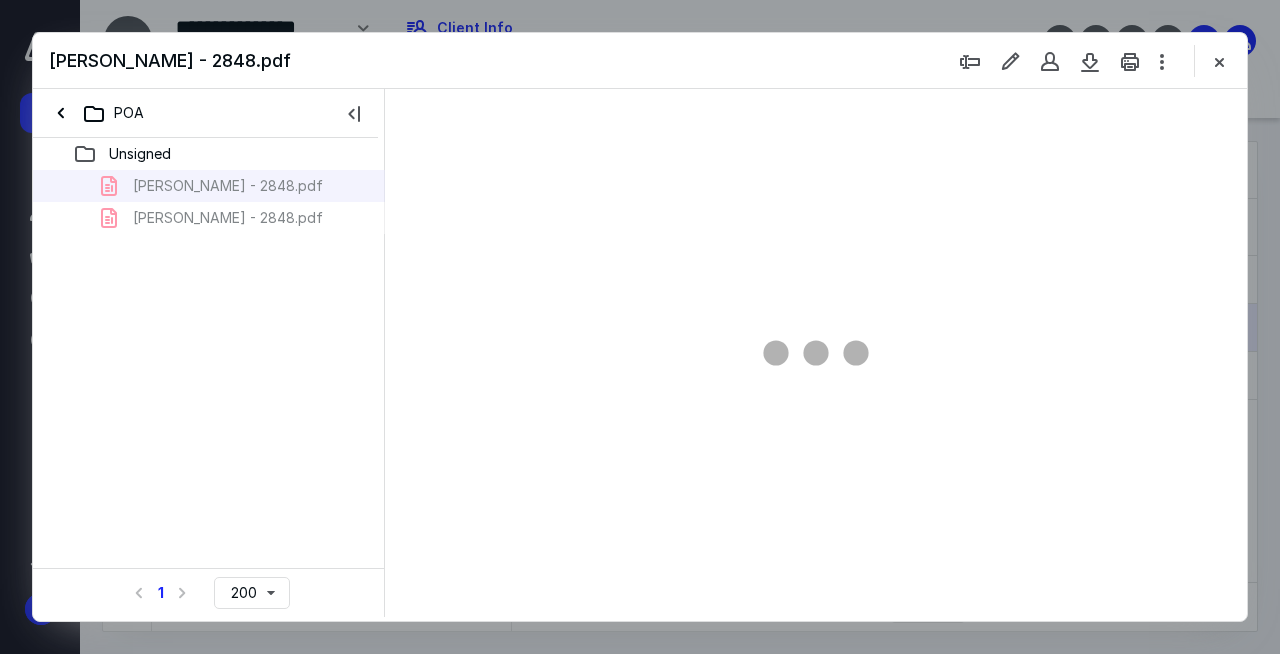 scroll, scrollTop: 0, scrollLeft: 0, axis: both 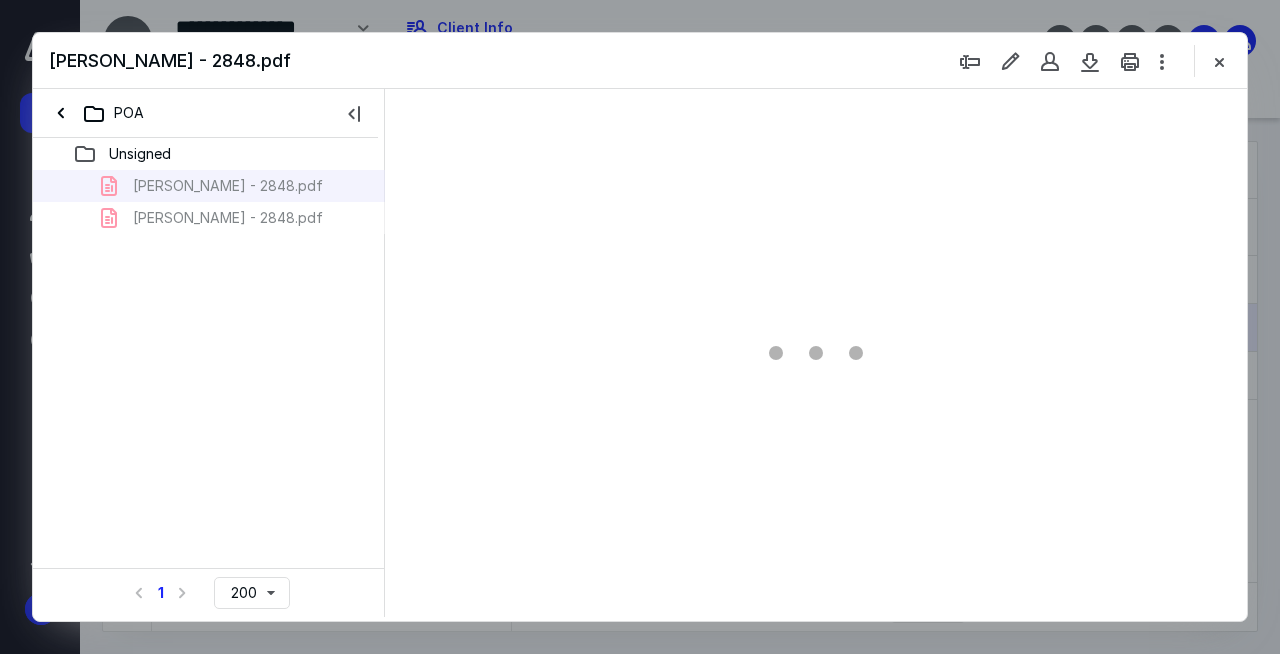 type on "54" 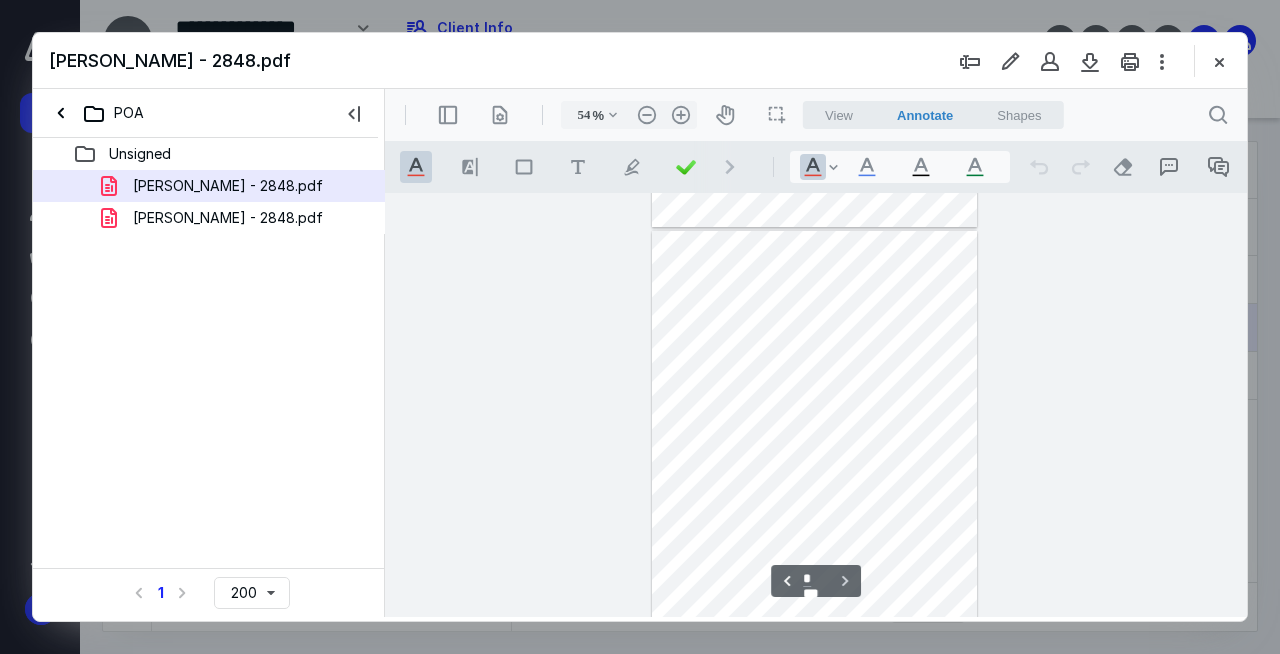 scroll, scrollTop: 423, scrollLeft: 0, axis: vertical 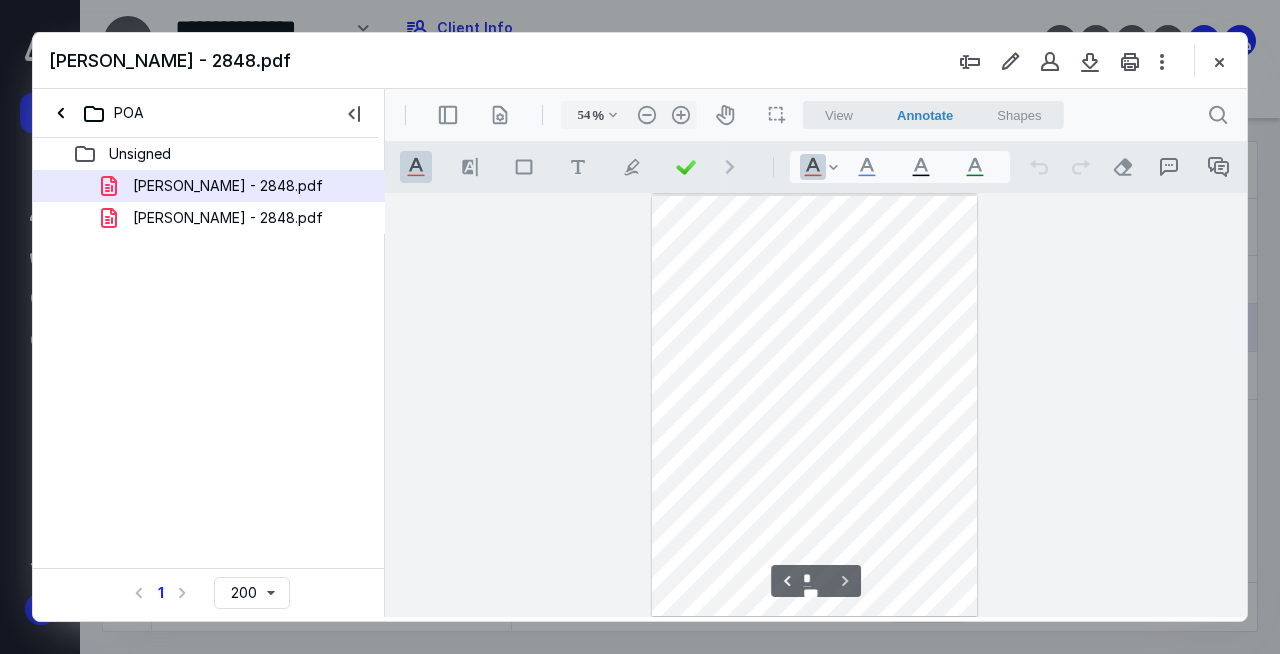 type on "*" 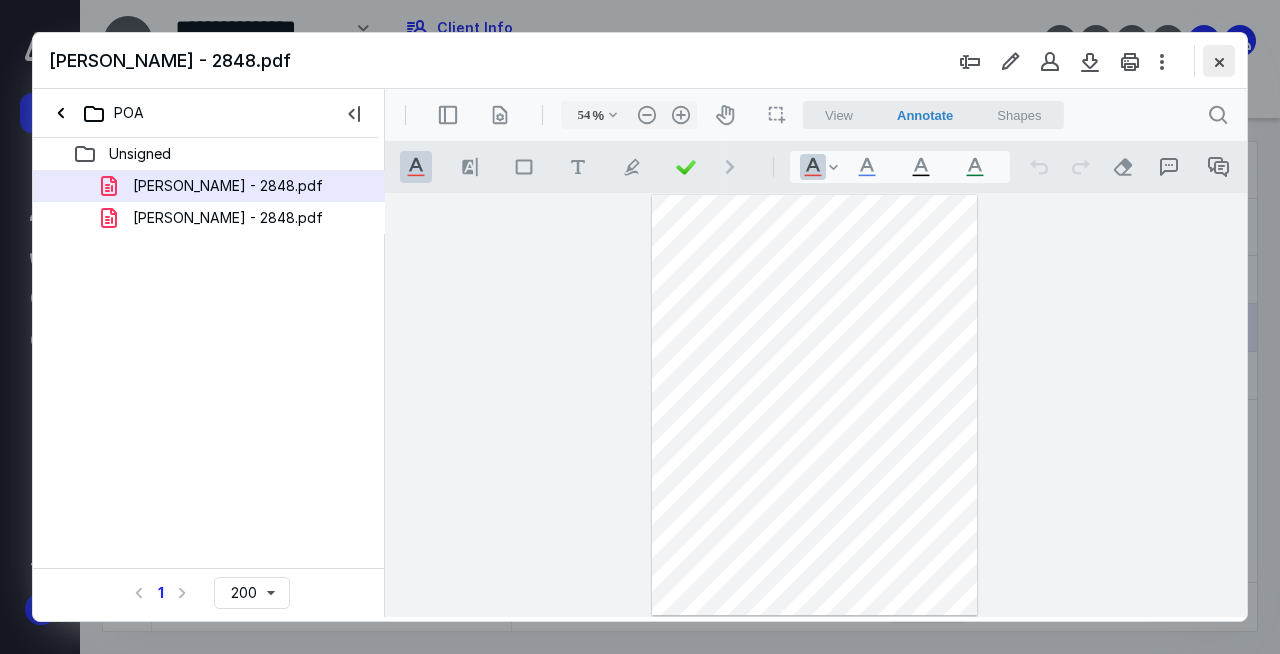 click at bounding box center (1219, 61) 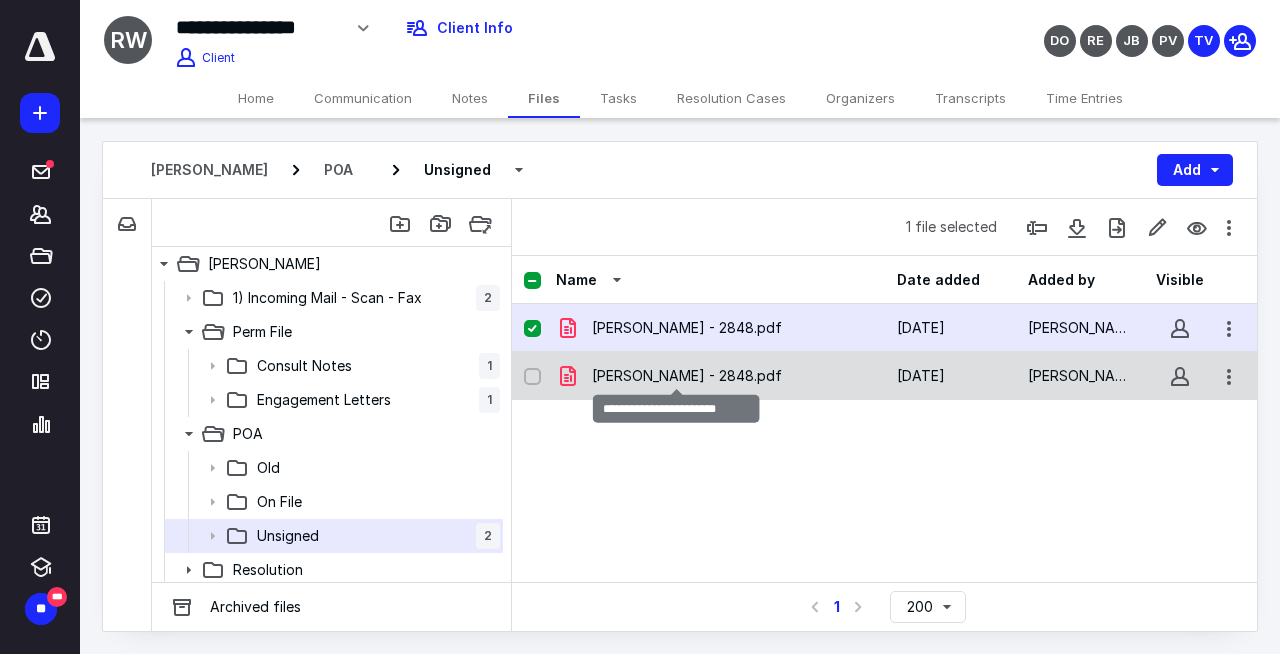 click on "[PERSON_NAME] - 2848.pdf" at bounding box center (687, 376) 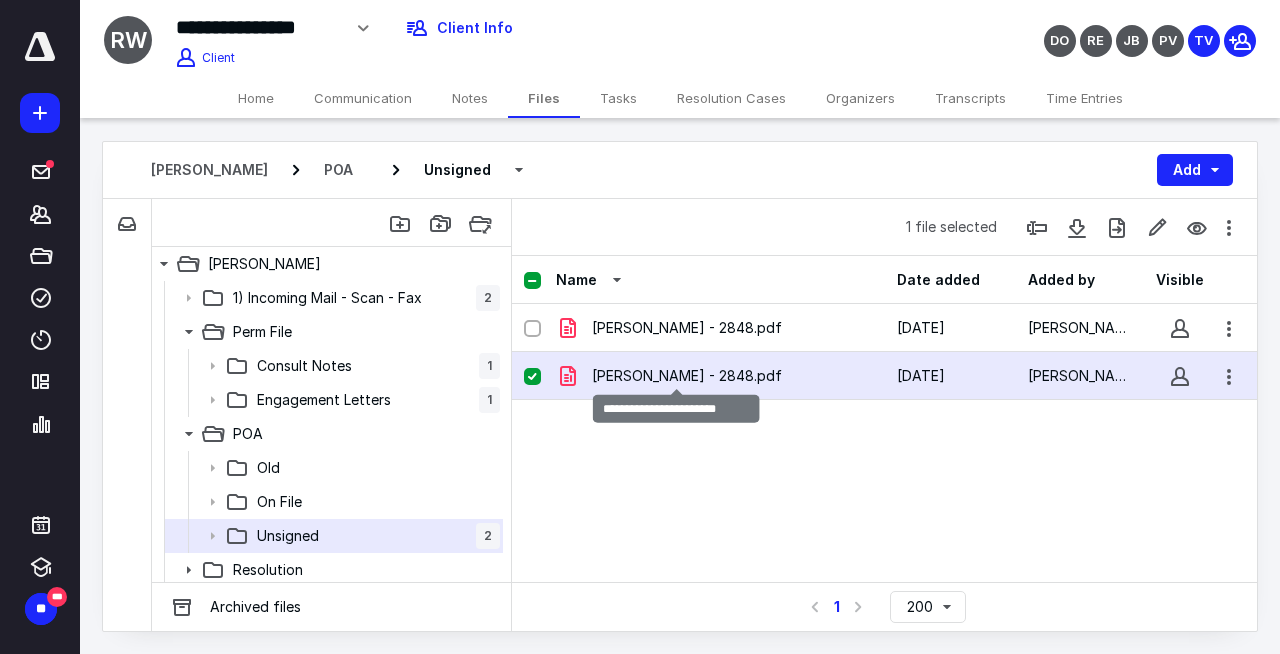click on "[PERSON_NAME] - 2848.pdf" at bounding box center [687, 376] 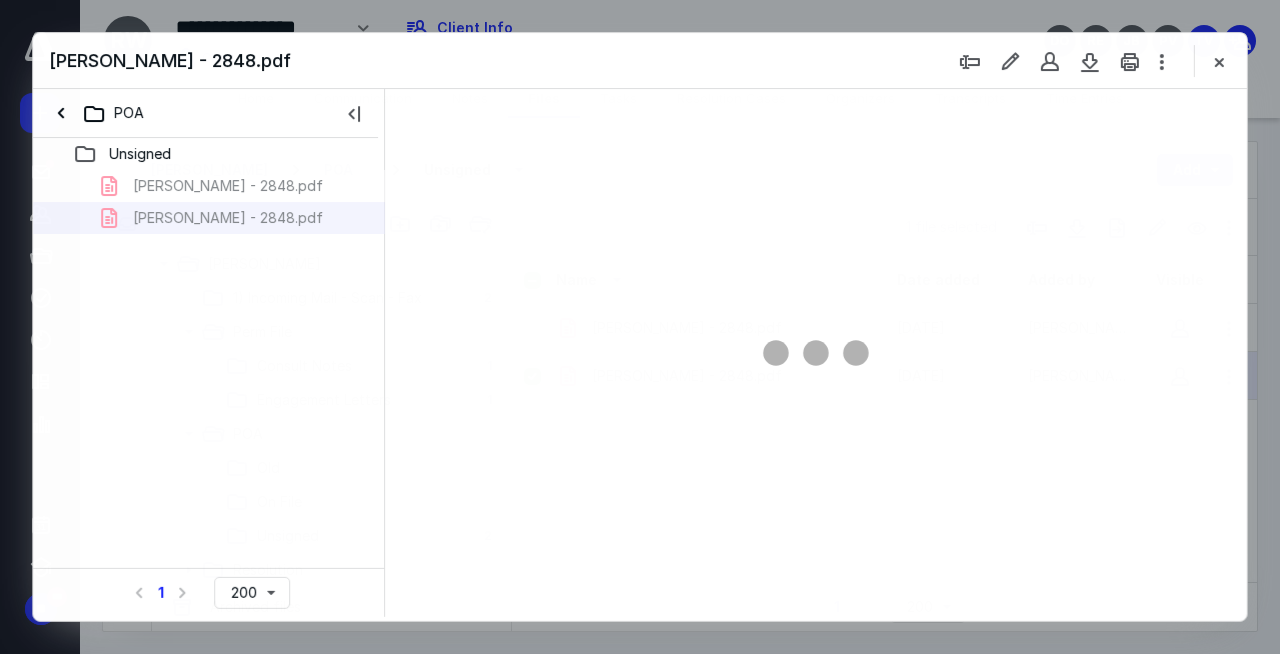 scroll, scrollTop: 0, scrollLeft: 0, axis: both 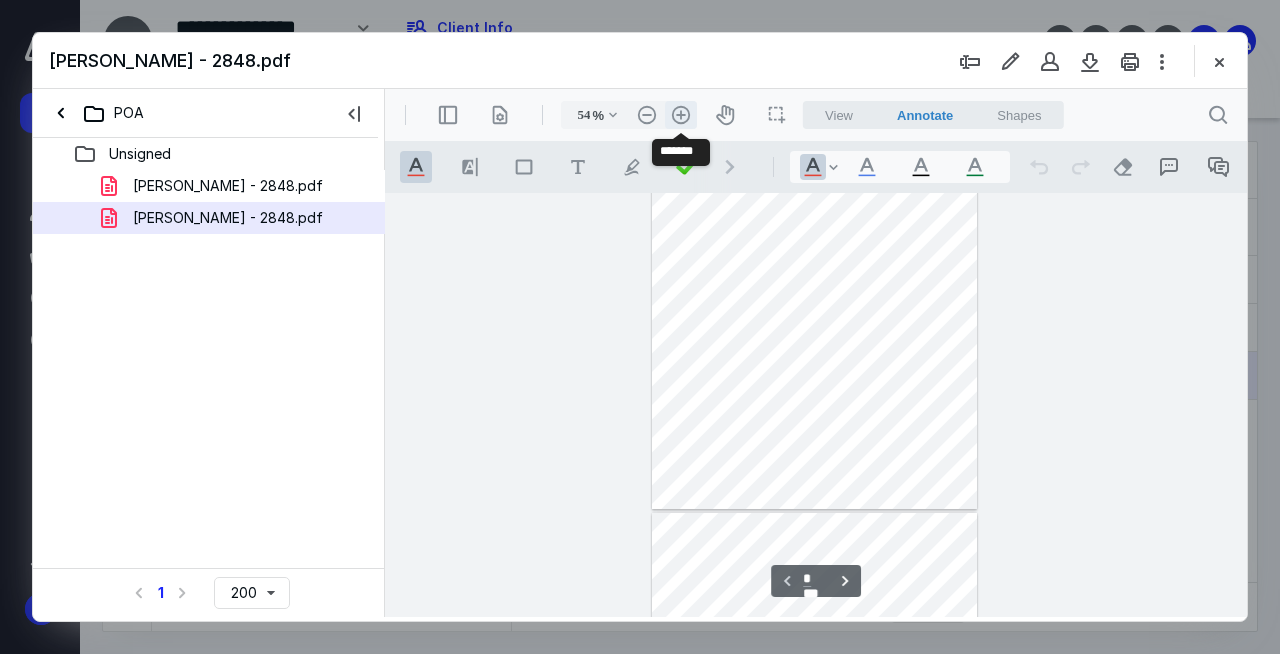 click on ".cls-1{fill:#abb0c4;} icon - header - zoom - in - line" at bounding box center (681, 115) 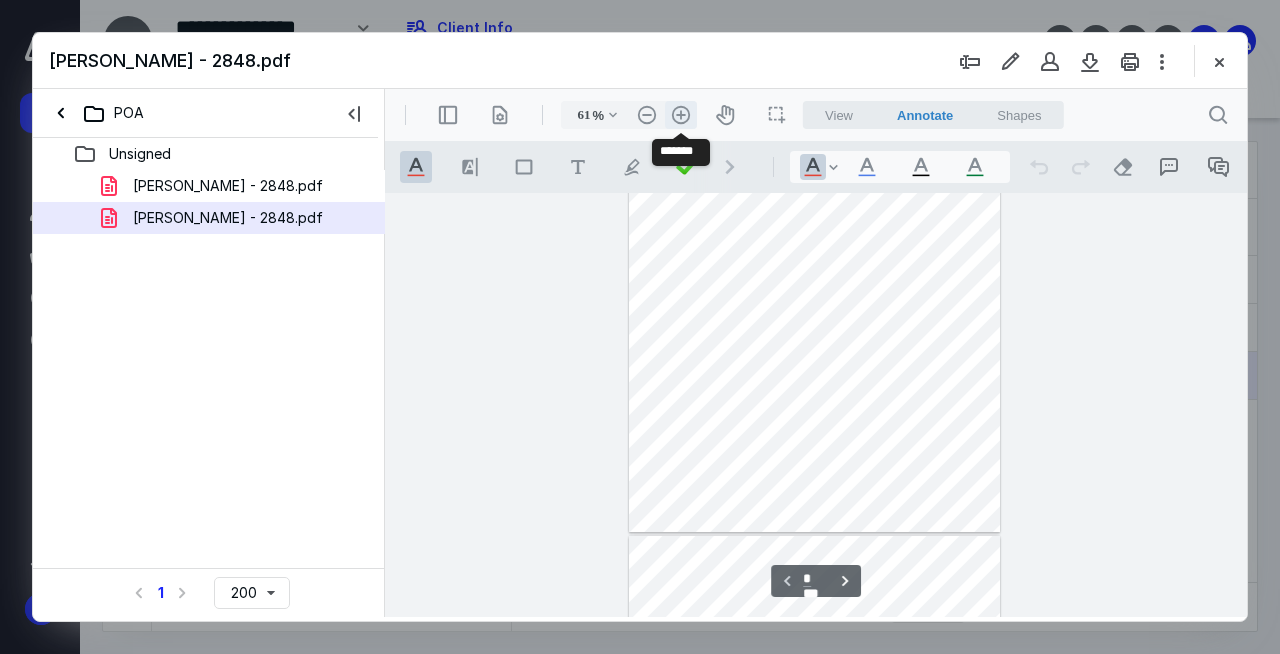 click on ".cls-1{fill:#abb0c4;} icon - header - zoom - in - line" at bounding box center [681, 115] 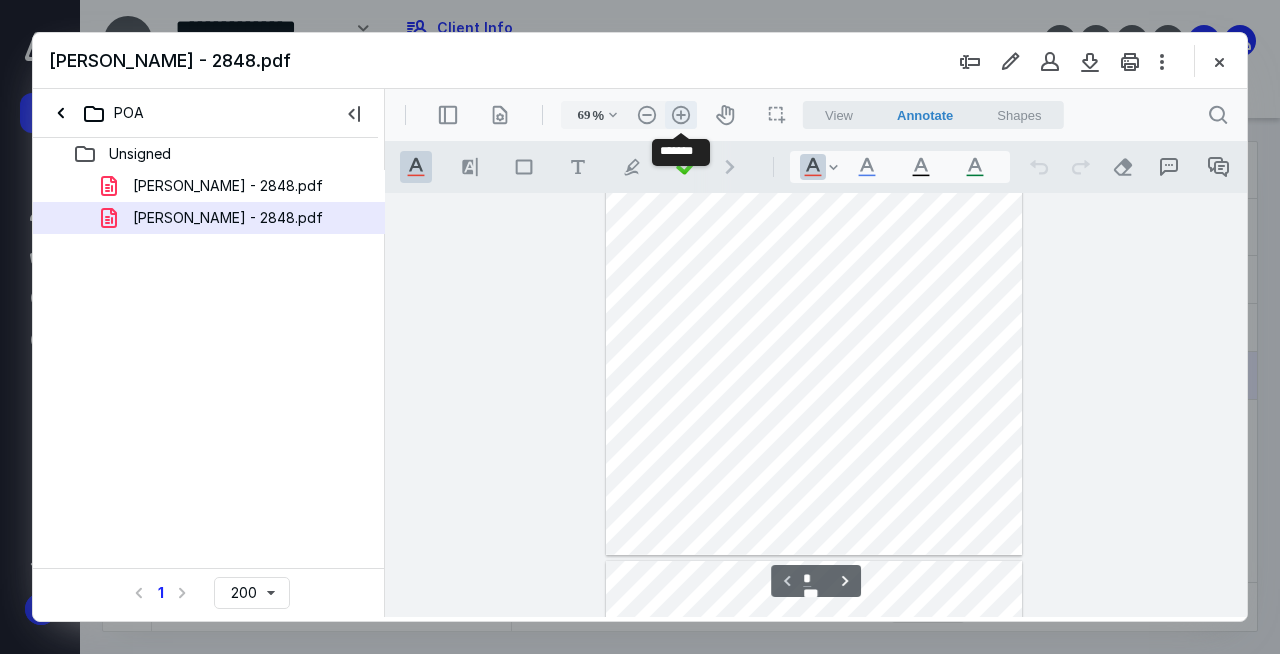 click on ".cls-1{fill:#abb0c4;} icon - header - zoom - in - line" at bounding box center (681, 115) 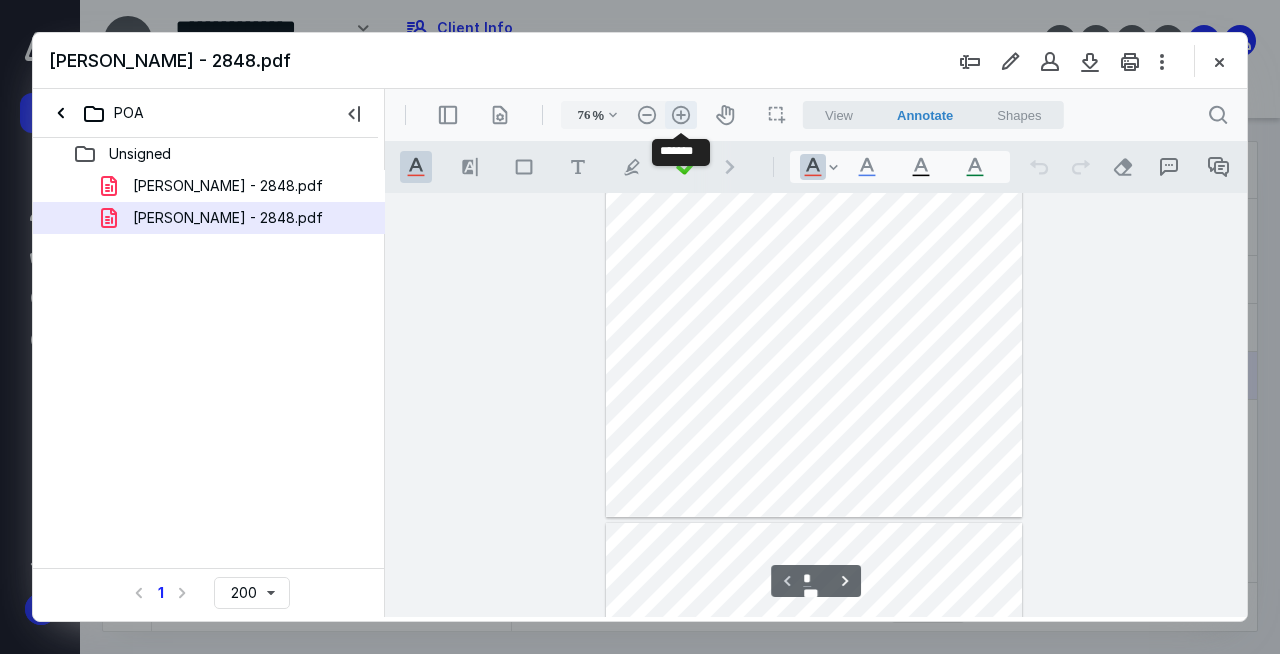 click on ".cls-1{fill:#abb0c4;} icon - header - zoom - in - line" at bounding box center [681, 115] 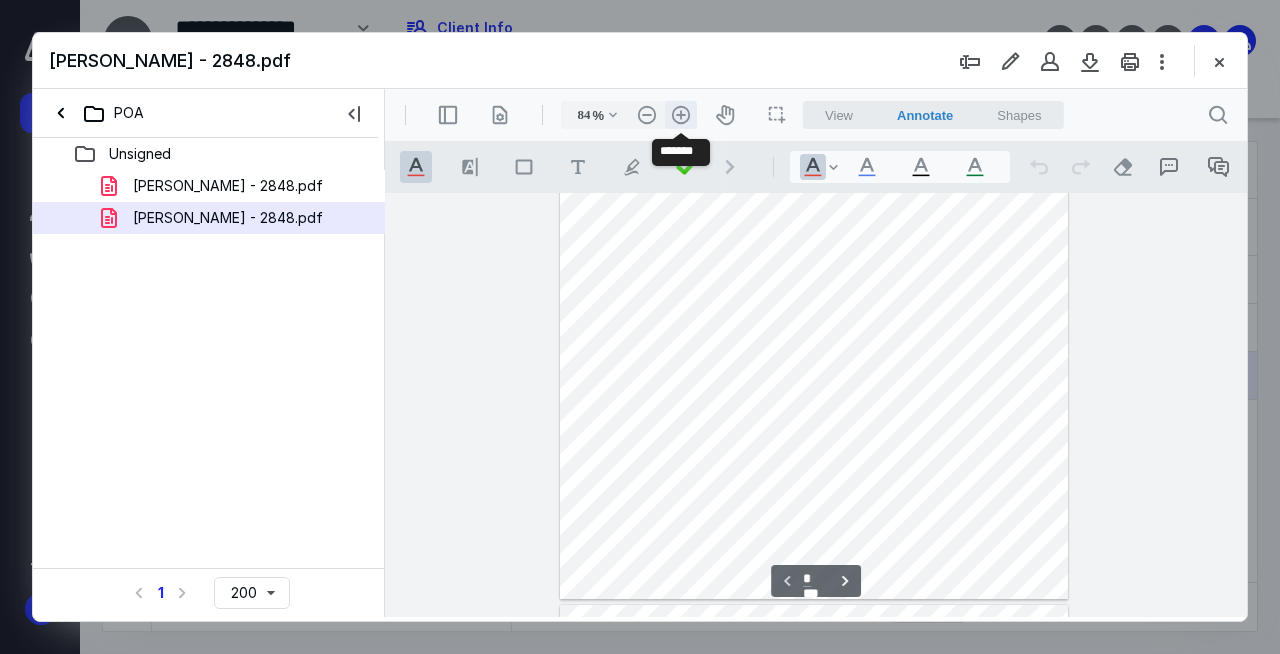 click on ".cls-1{fill:#abb0c4;} icon - header - zoom - in - line" at bounding box center (681, 115) 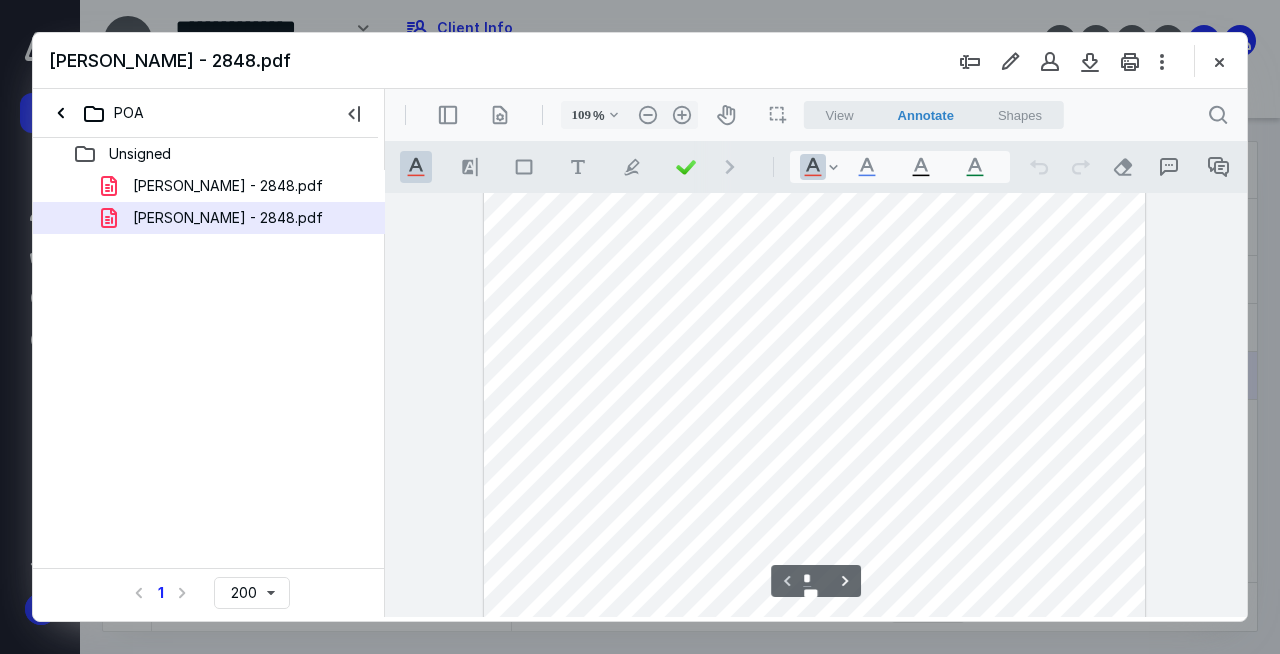 scroll, scrollTop: 380, scrollLeft: 0, axis: vertical 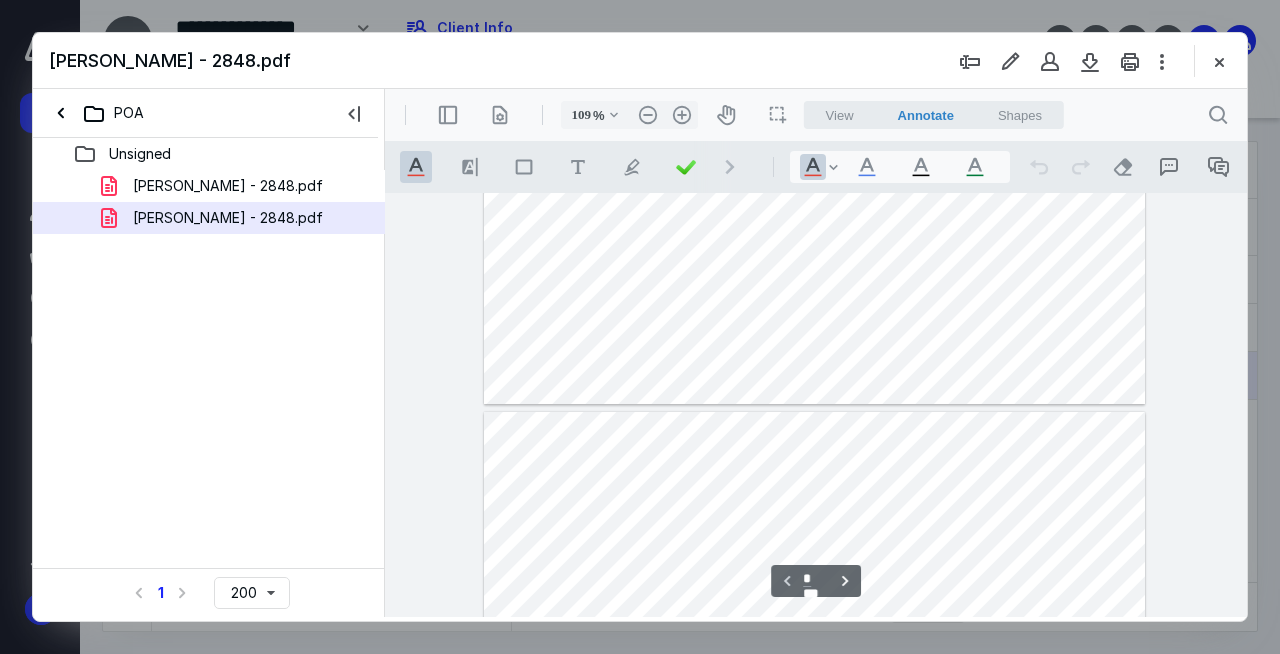 type on "*" 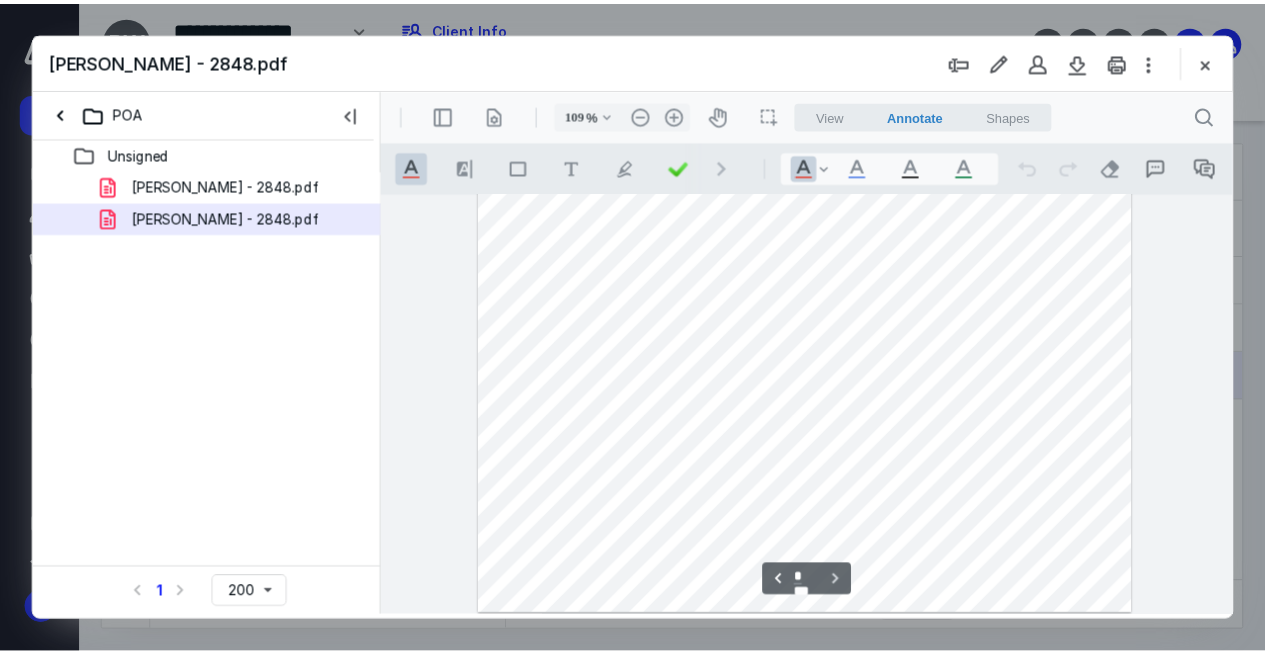 scroll, scrollTop: 1303, scrollLeft: 0, axis: vertical 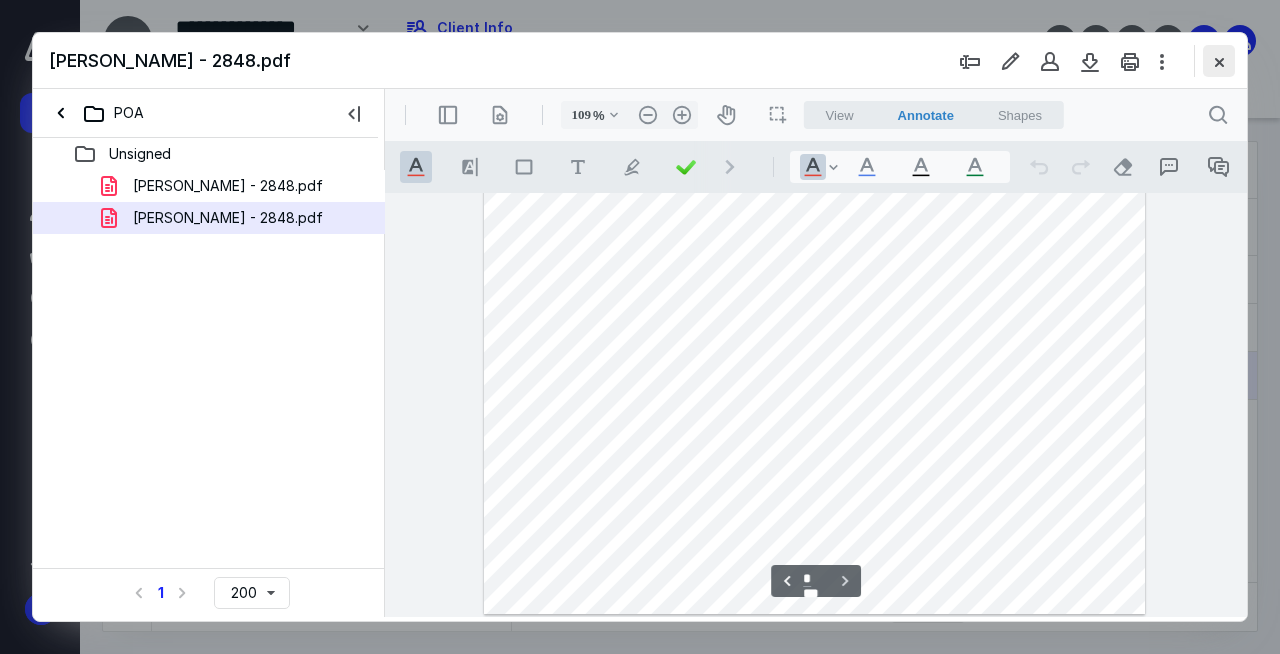 click at bounding box center [1219, 61] 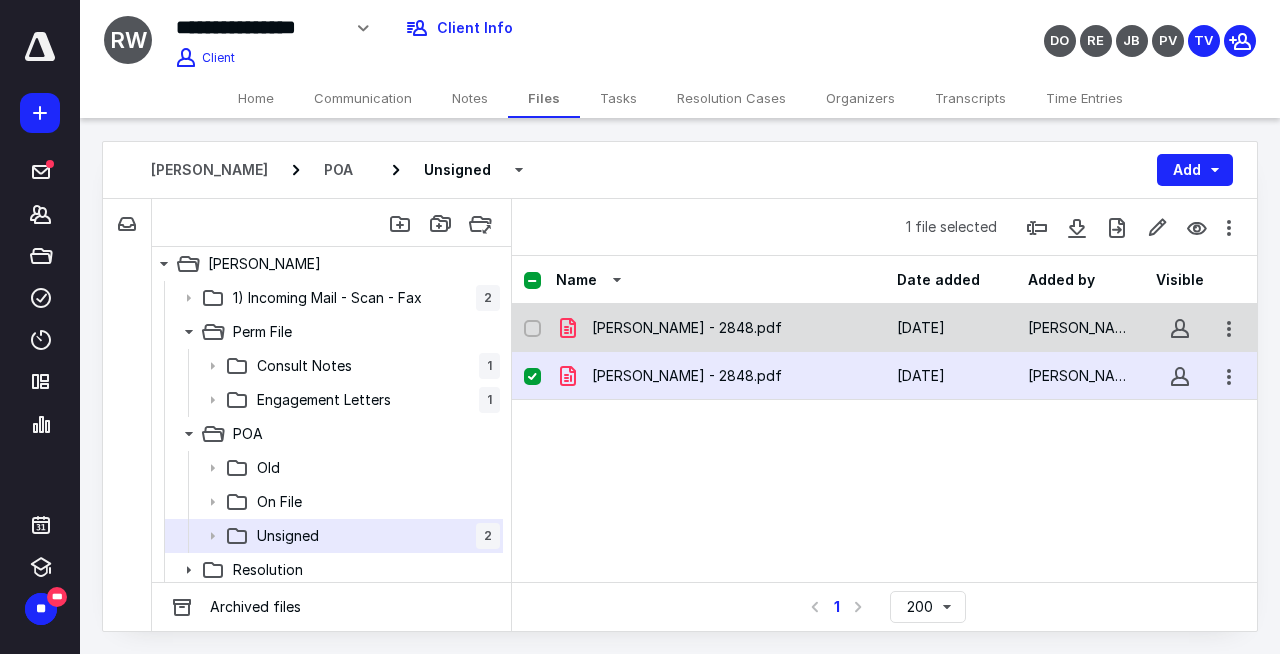 click at bounding box center [532, 329] 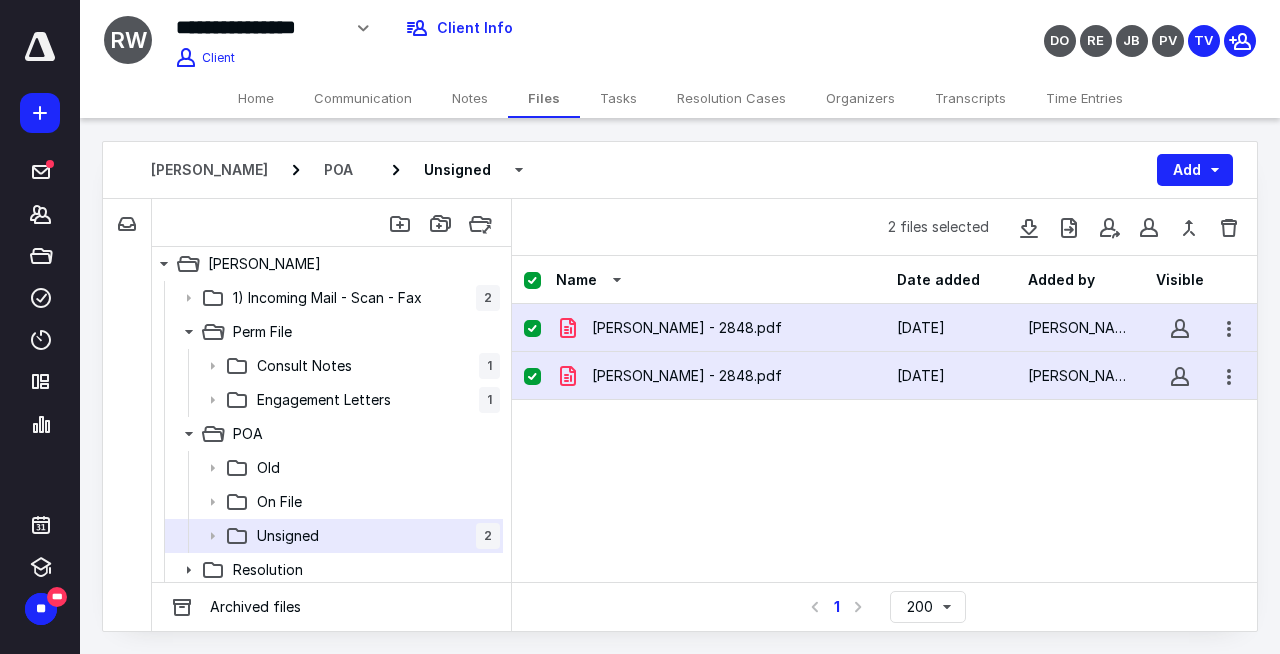 click on "Home" at bounding box center (256, 98) 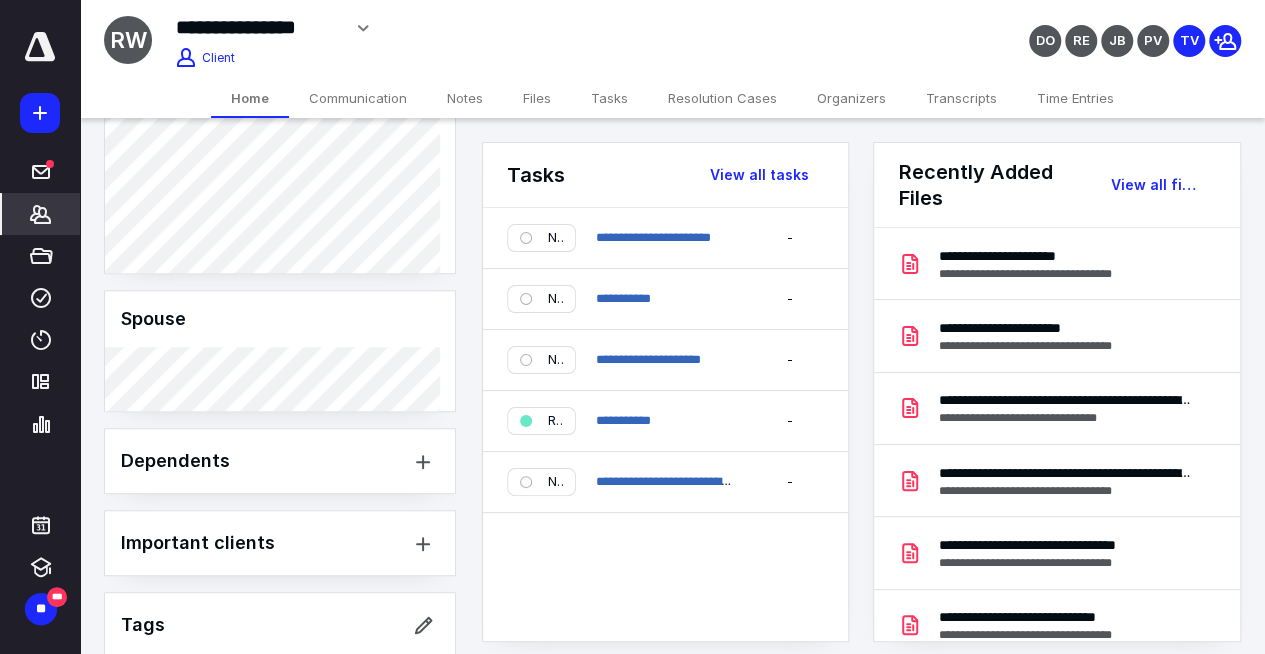 scroll, scrollTop: 823, scrollLeft: 0, axis: vertical 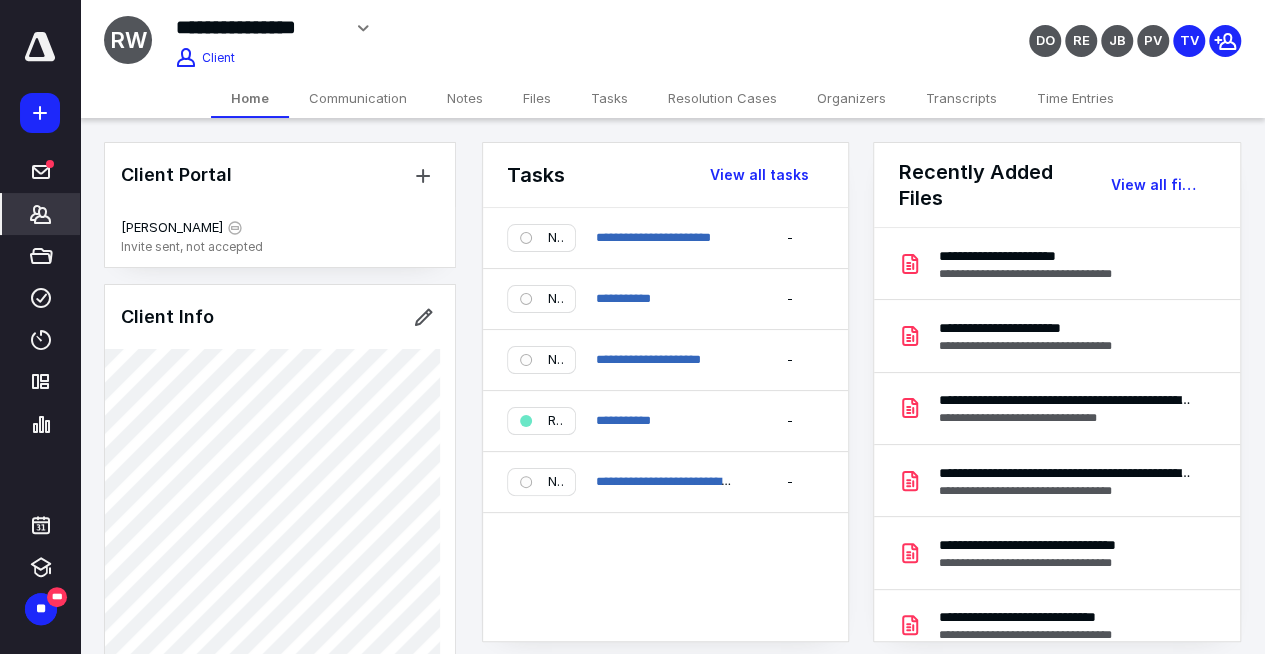 click on "Communication" at bounding box center [358, 98] 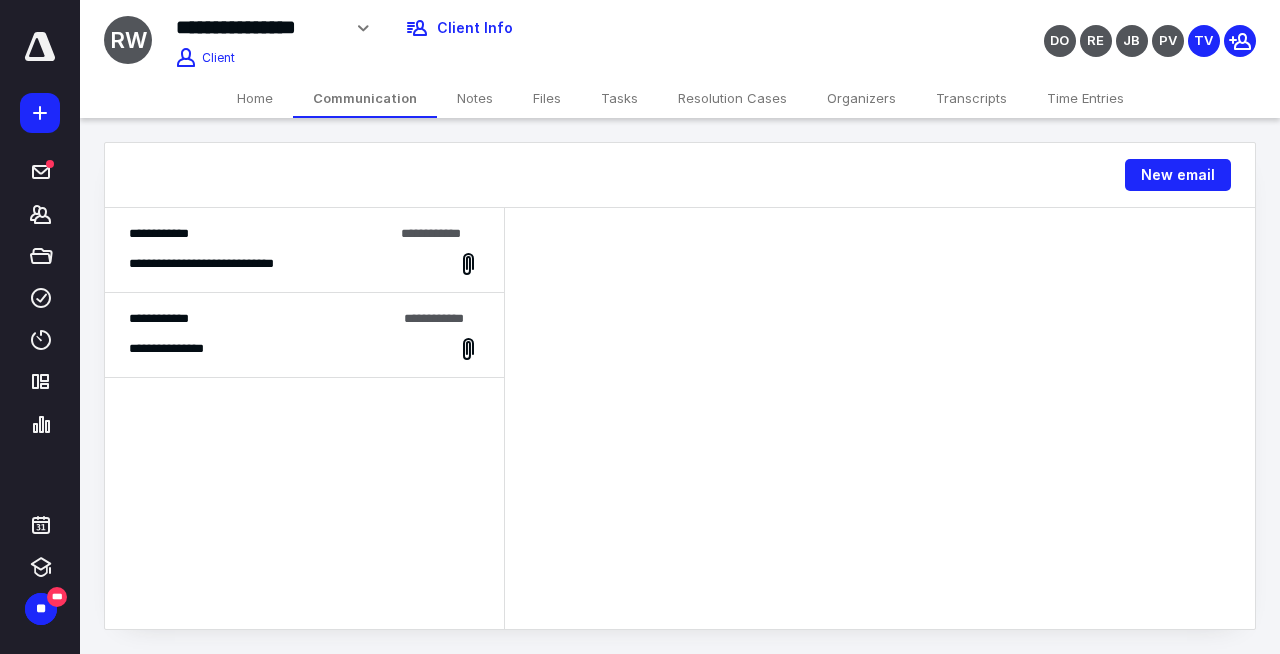 click on "Home" at bounding box center (255, 98) 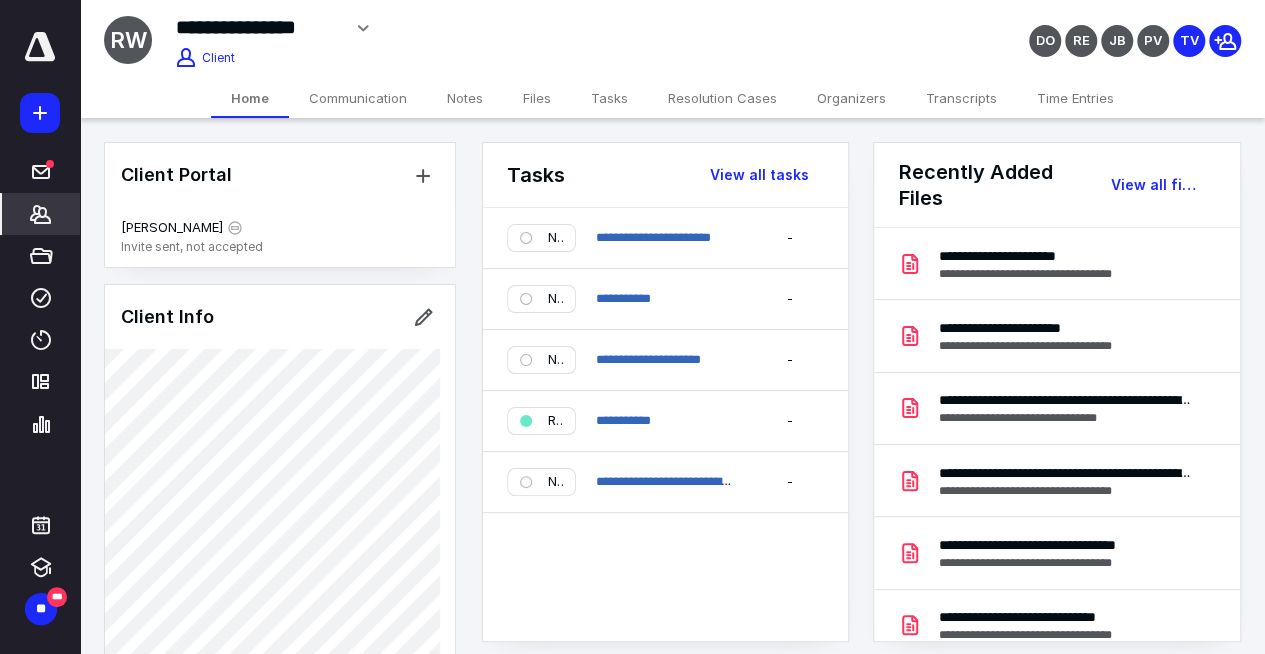 drag, startPoint x: 226, startPoint y: 339, endPoint x: 517, endPoint y: 40, distance: 417.23135 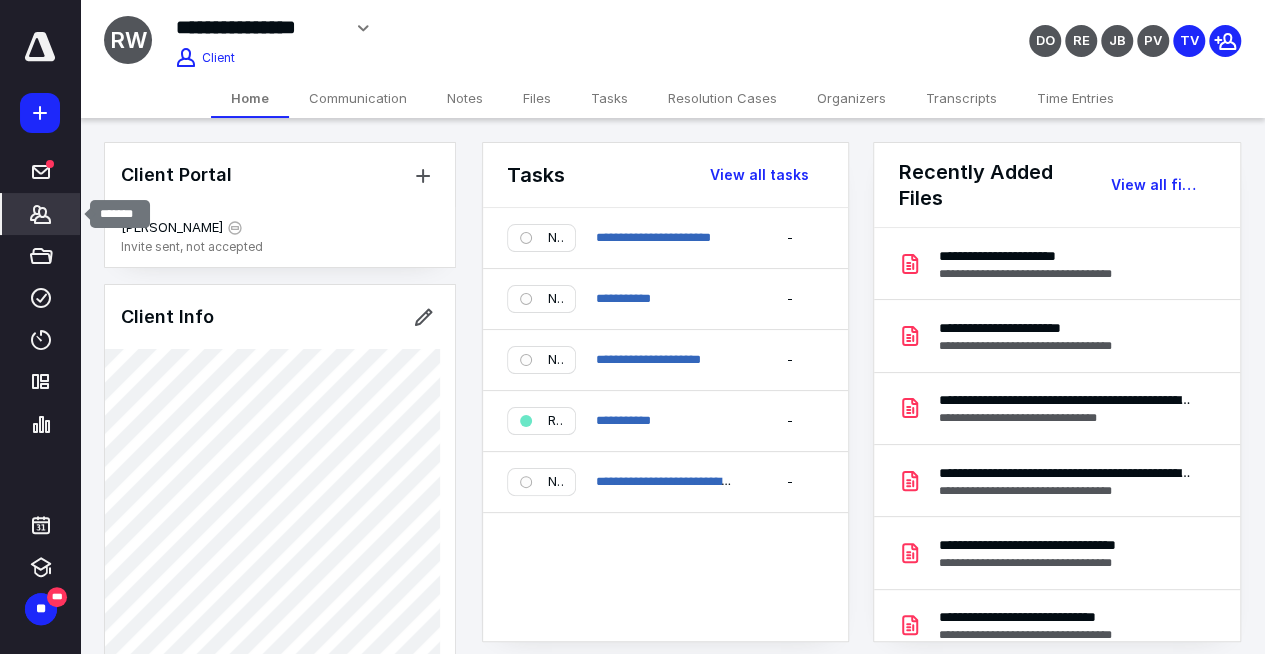 click 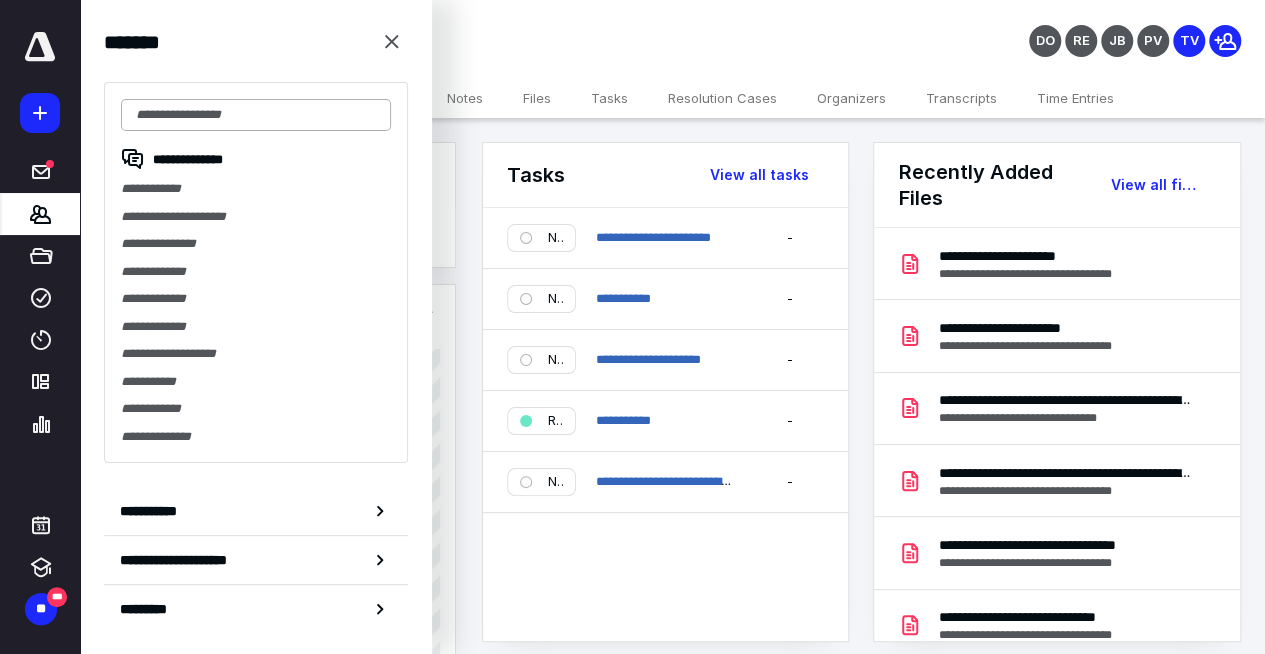 click at bounding box center (256, 115) 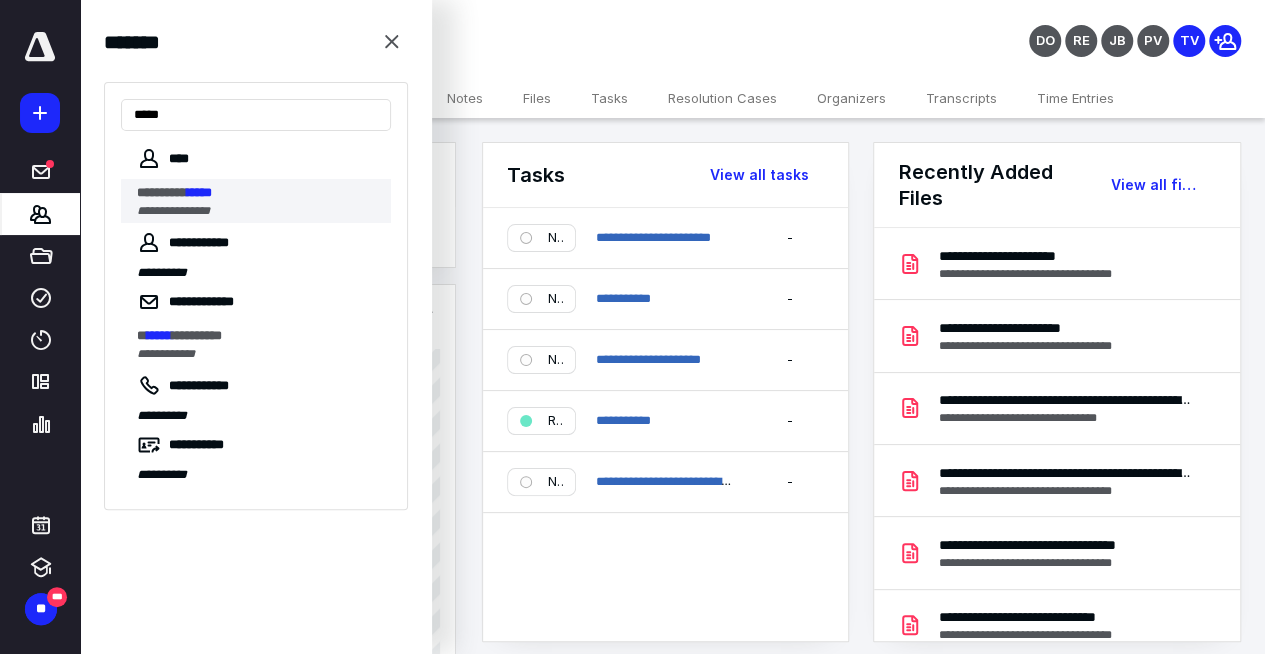 type on "*****" 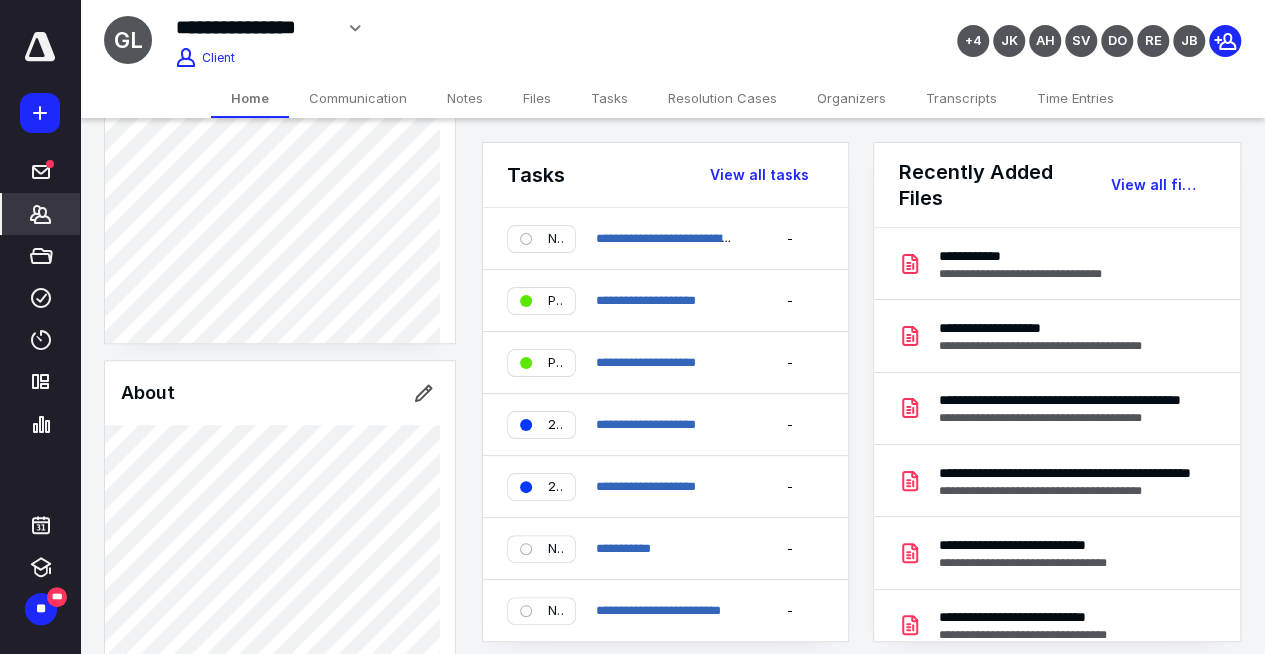 scroll, scrollTop: 400, scrollLeft: 0, axis: vertical 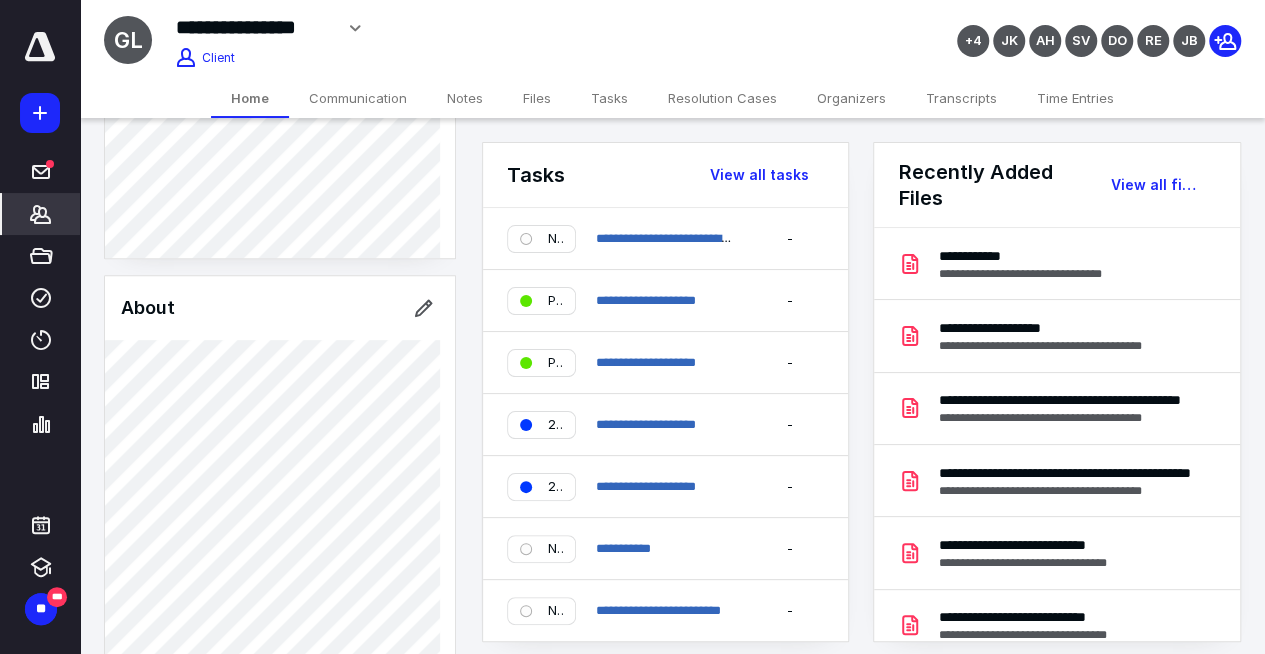 click on "Notes" at bounding box center (465, 98) 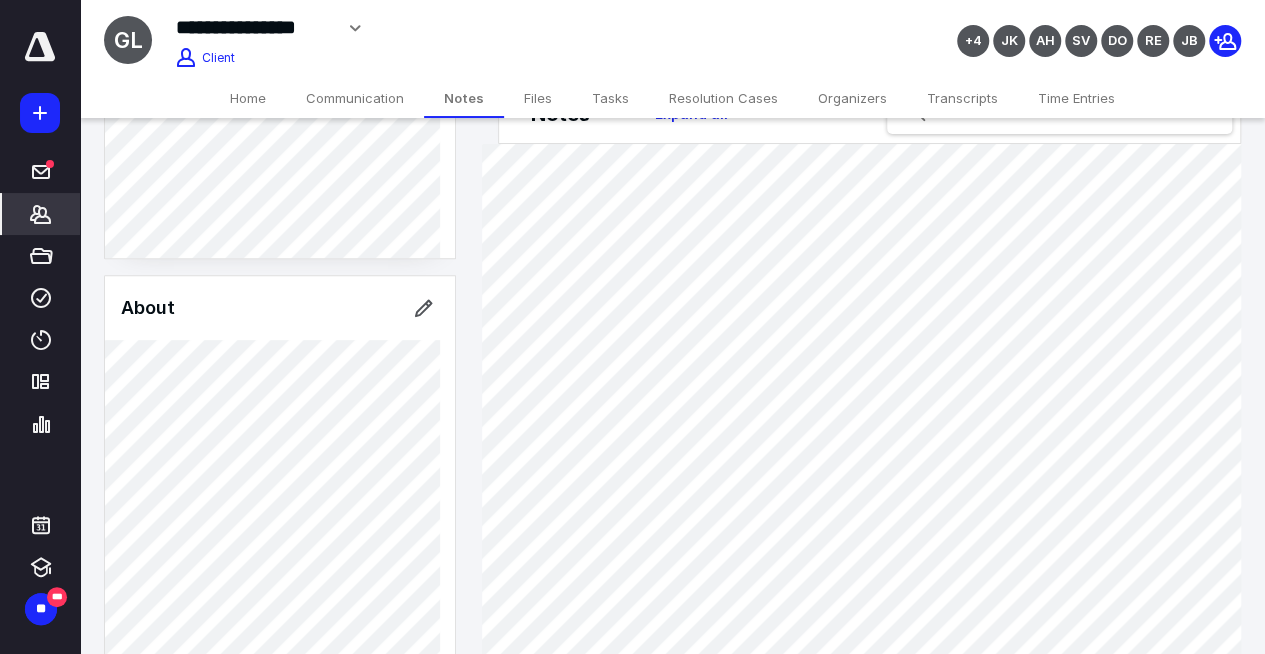 scroll, scrollTop: 100, scrollLeft: 0, axis: vertical 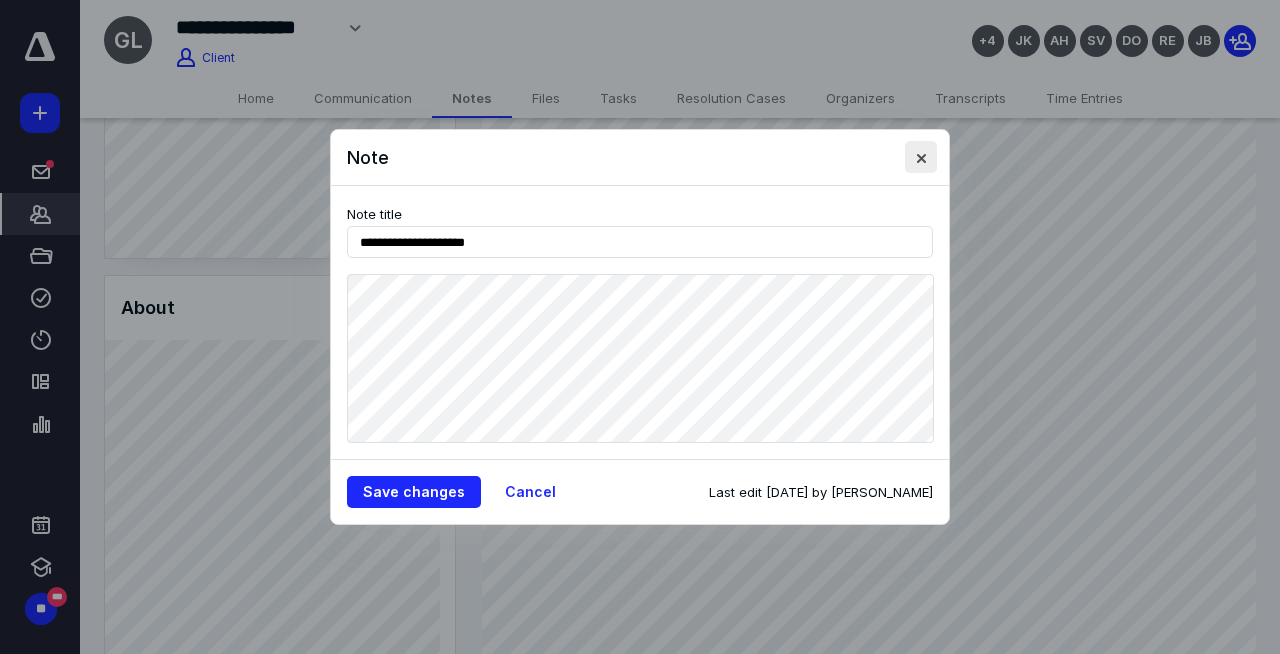 click at bounding box center [921, 157] 